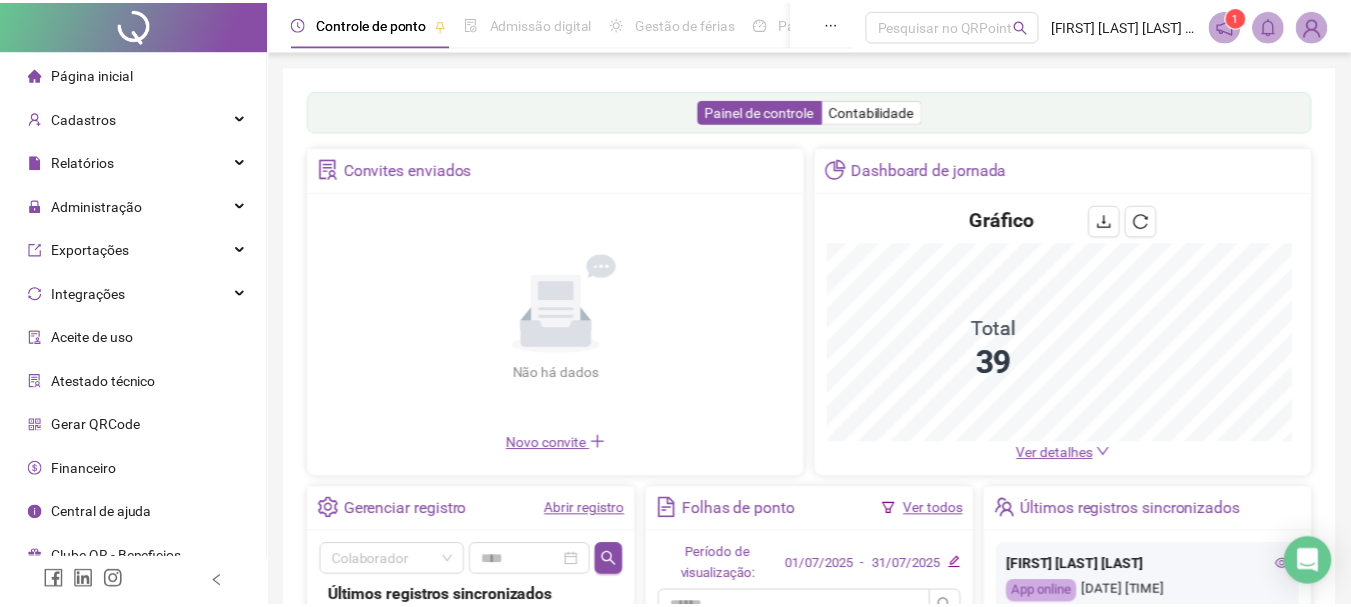 scroll, scrollTop: 0, scrollLeft: 0, axis: both 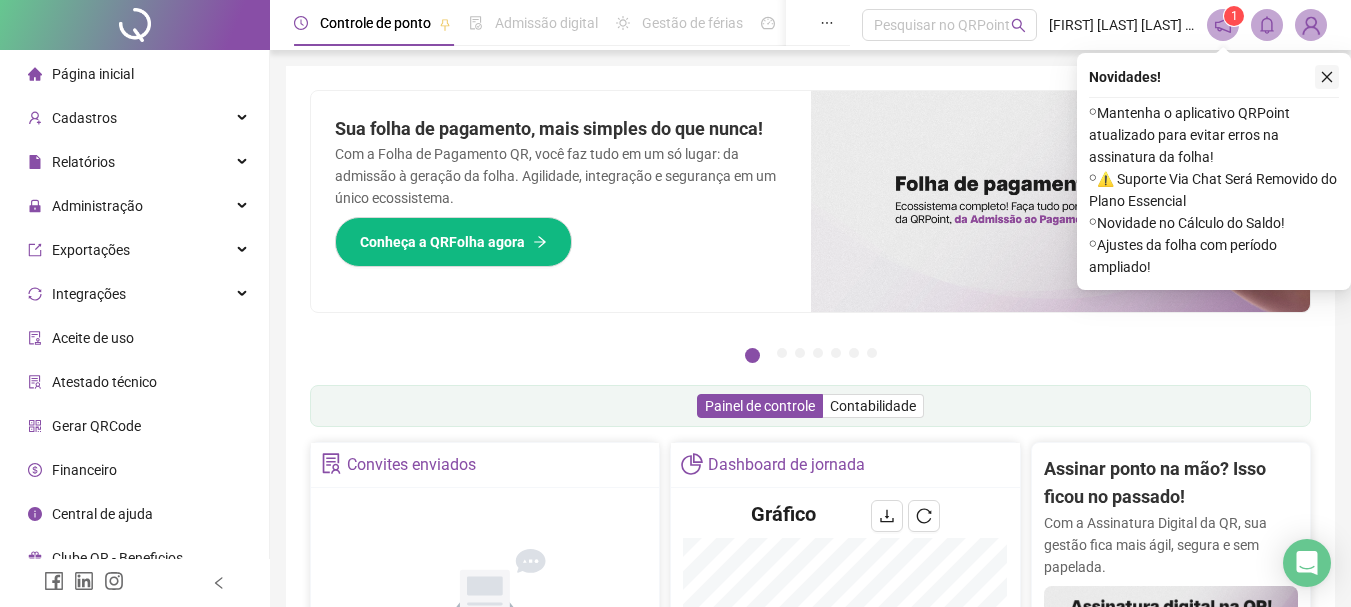 click 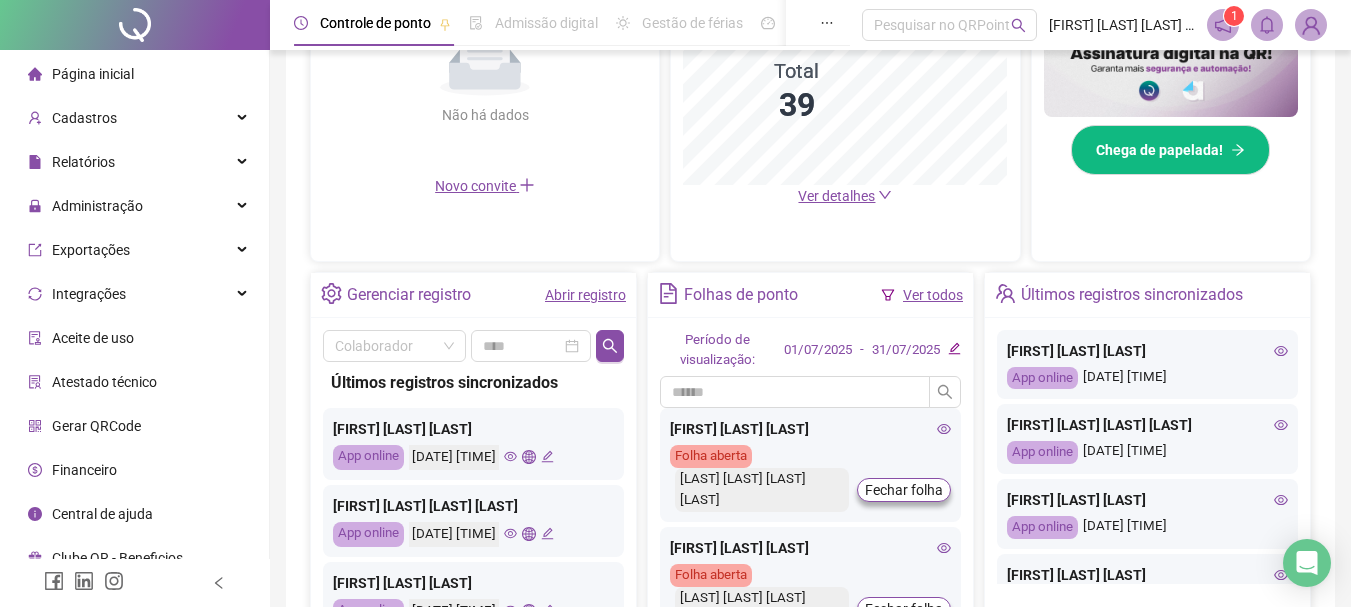 scroll, scrollTop: 600, scrollLeft: 0, axis: vertical 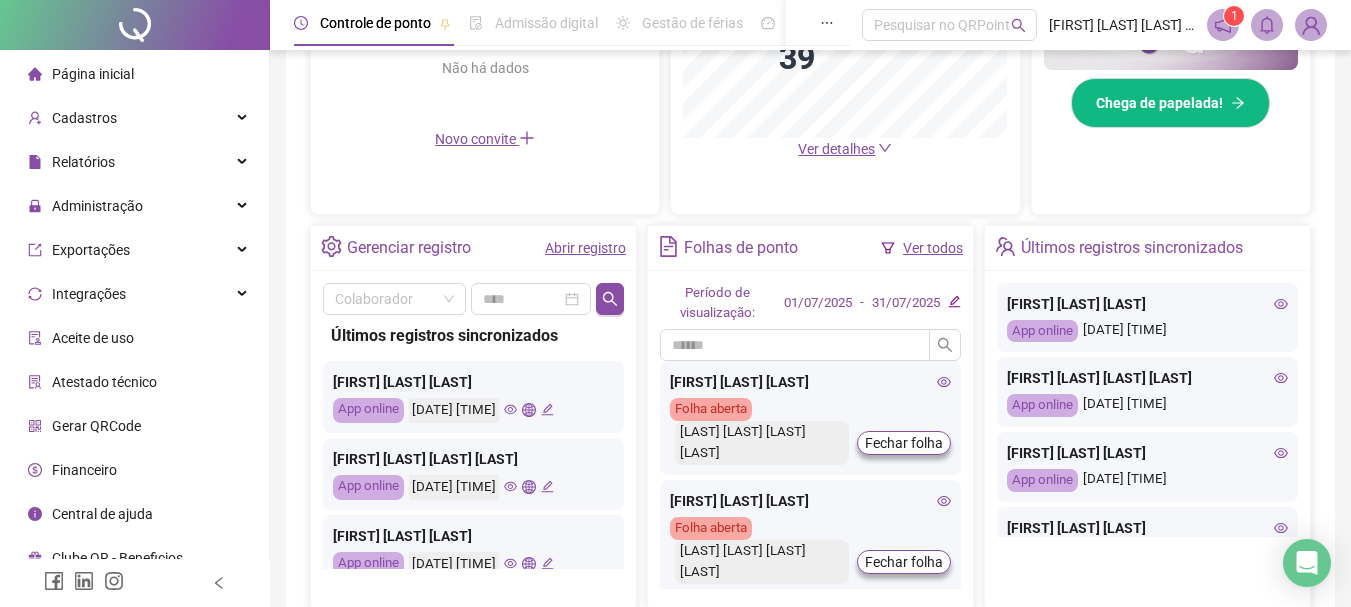 click on "Abrir registro" at bounding box center [585, 248] 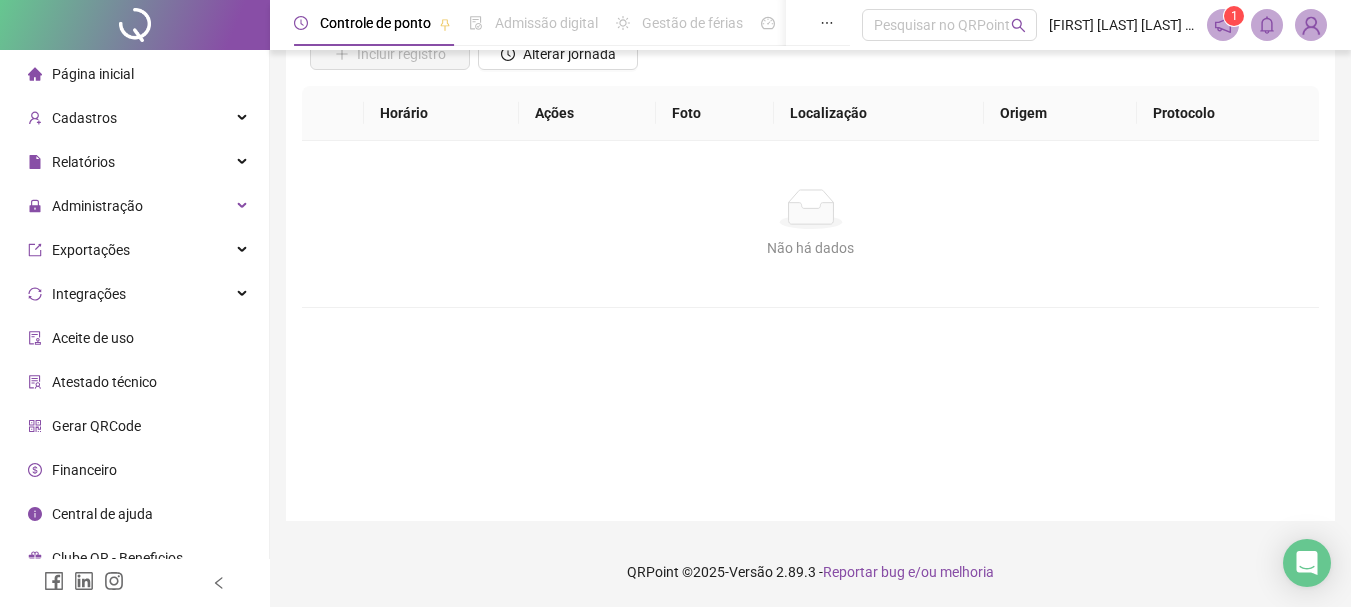 scroll, scrollTop: 0, scrollLeft: 0, axis: both 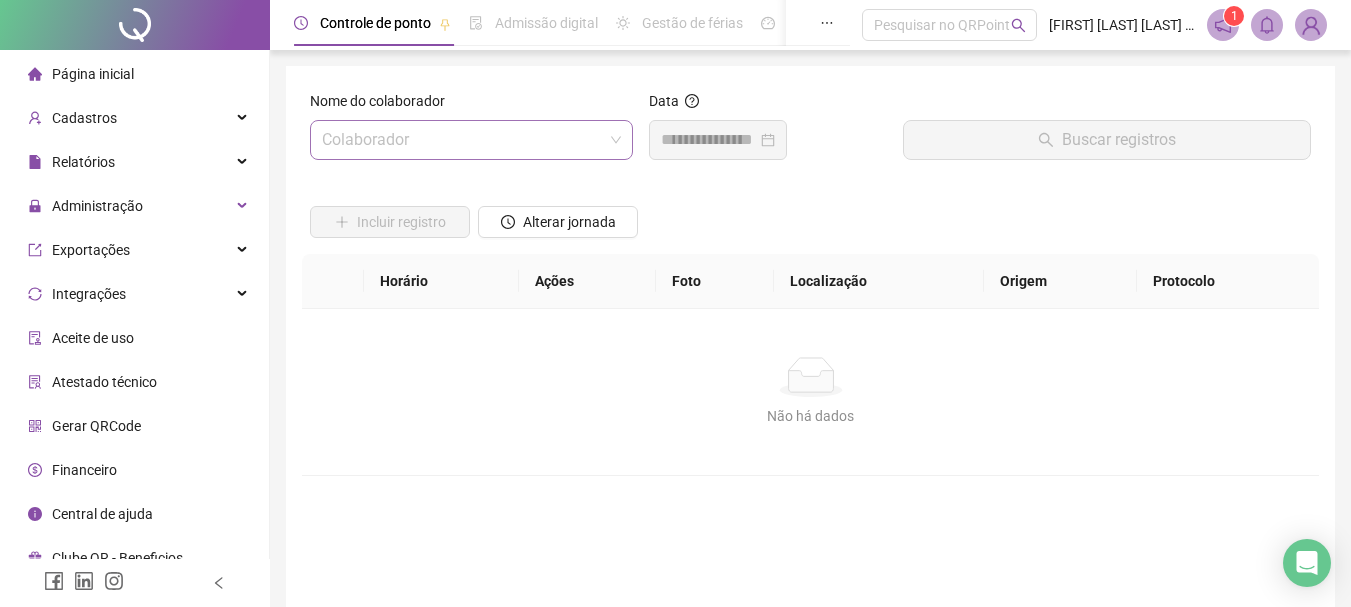 click at bounding box center (462, 140) 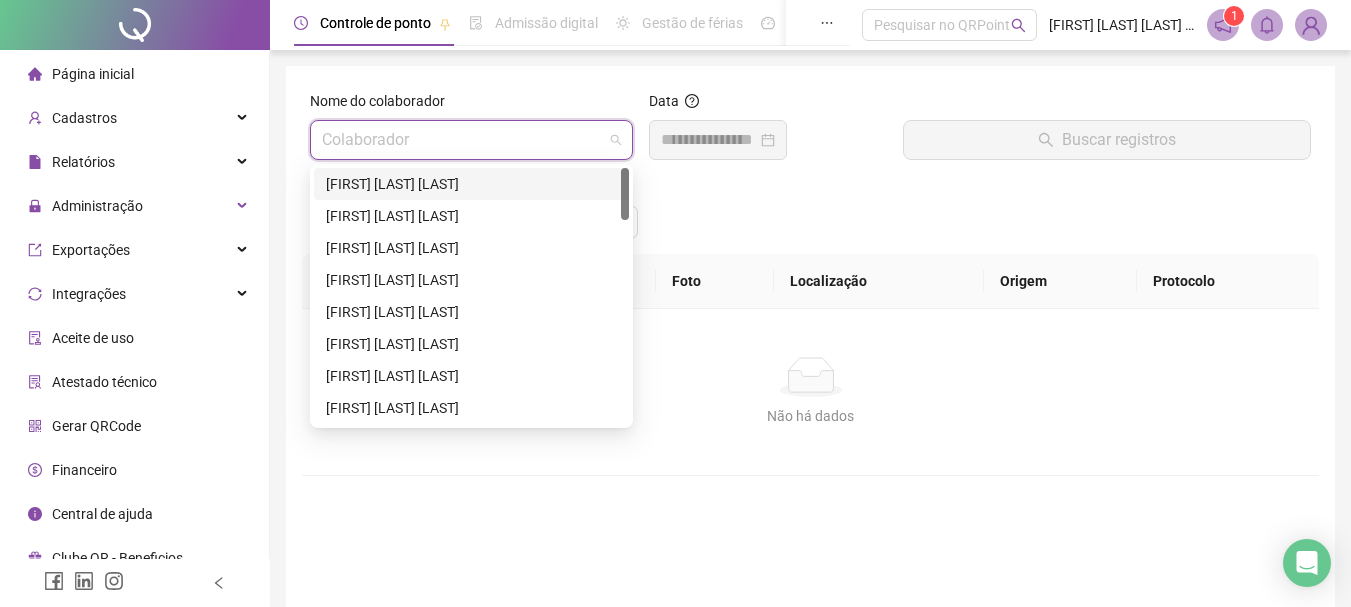click at bounding box center [462, 140] 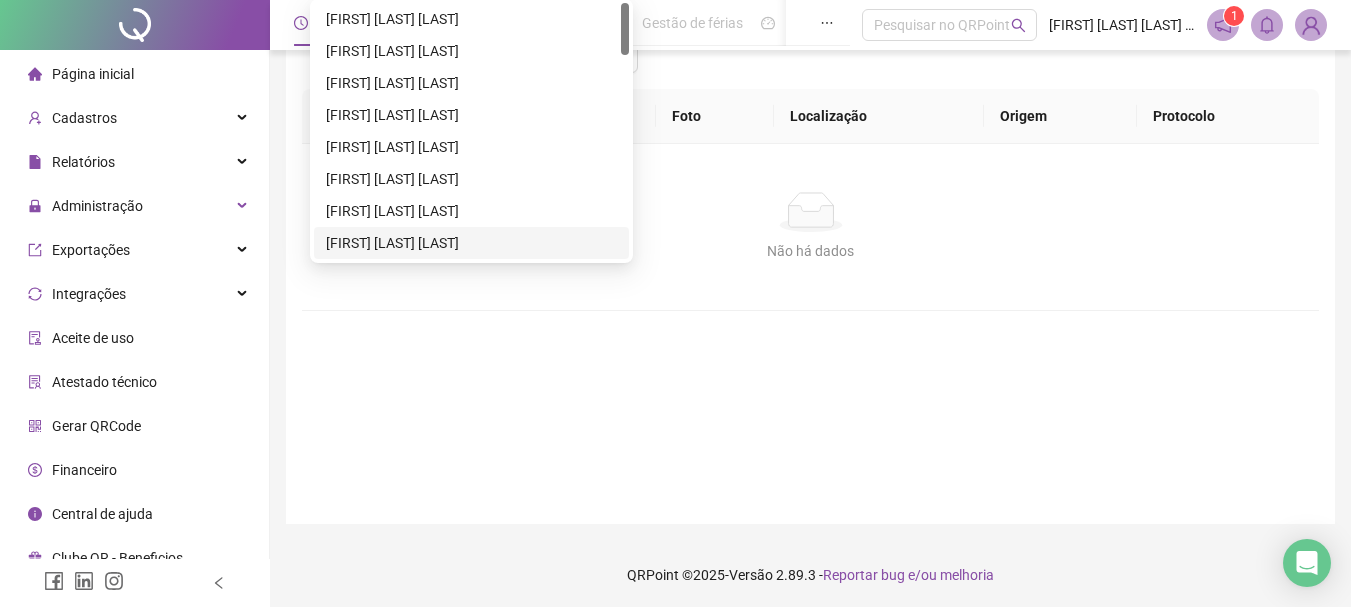 scroll, scrollTop: 168, scrollLeft: 0, axis: vertical 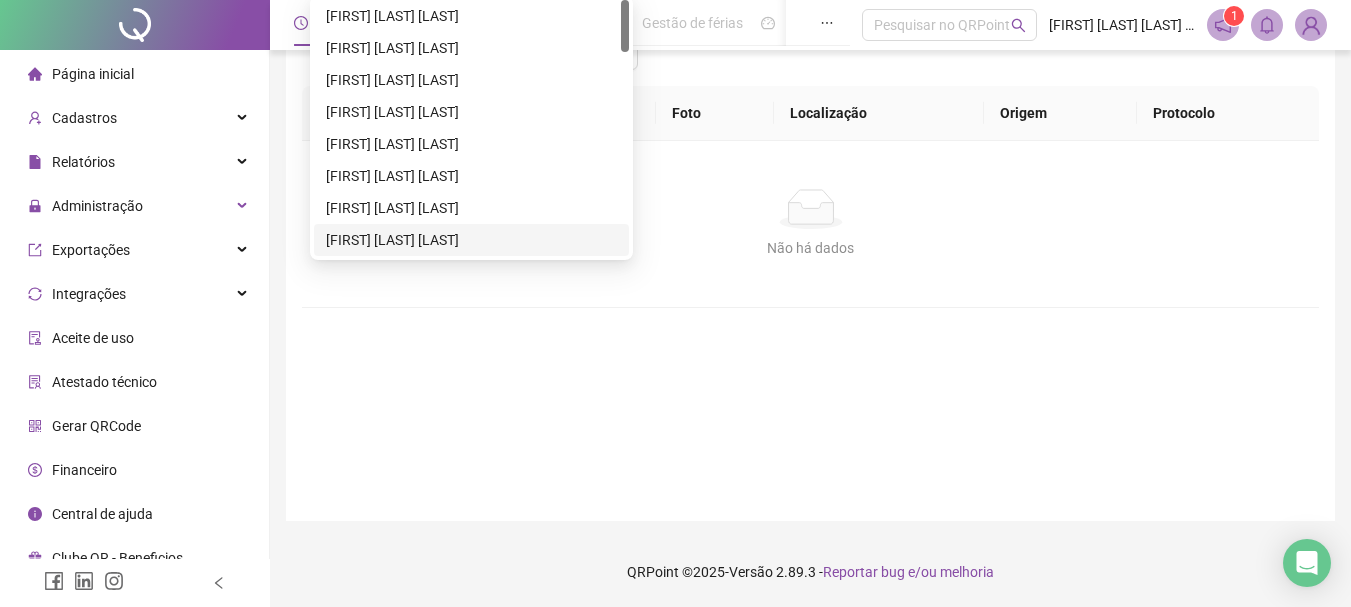 click on "Gerar QRCode" at bounding box center [96, 426] 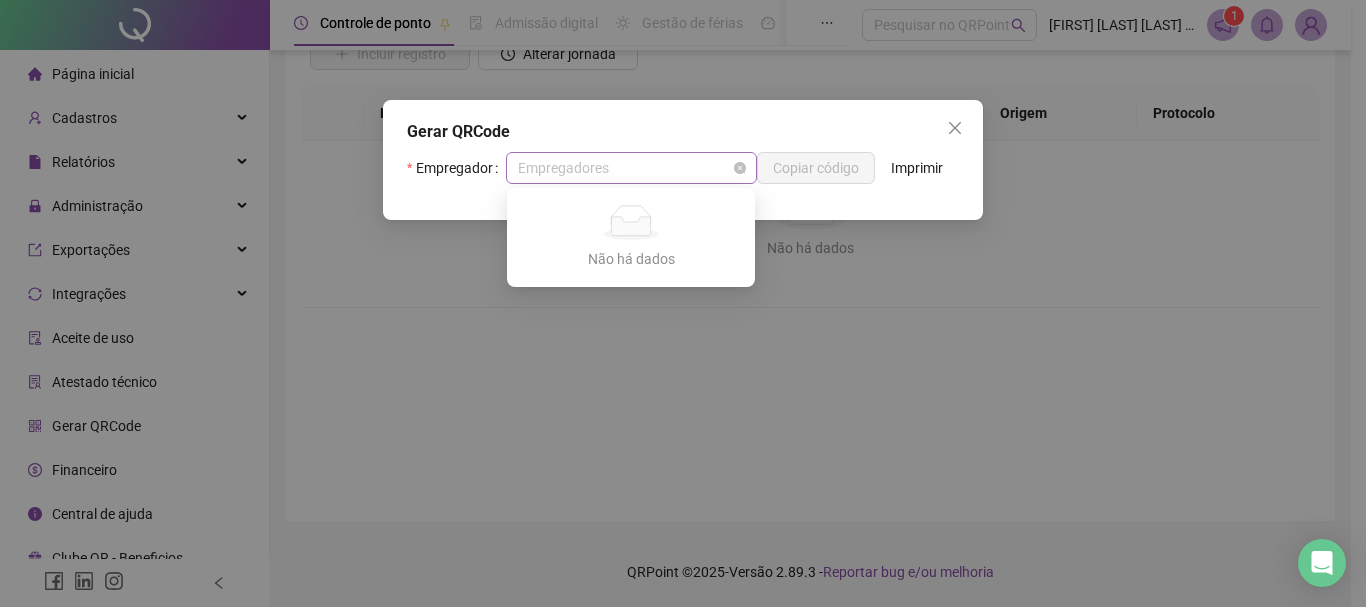 click on "Empregadores" at bounding box center [631, 168] 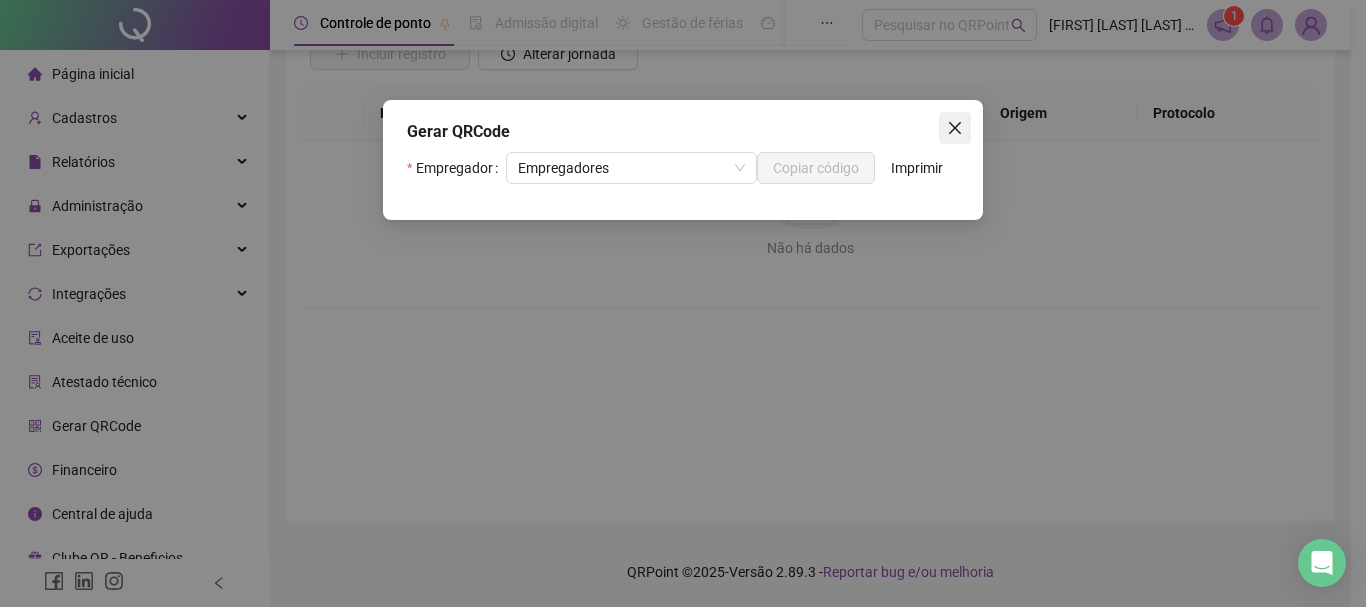 click 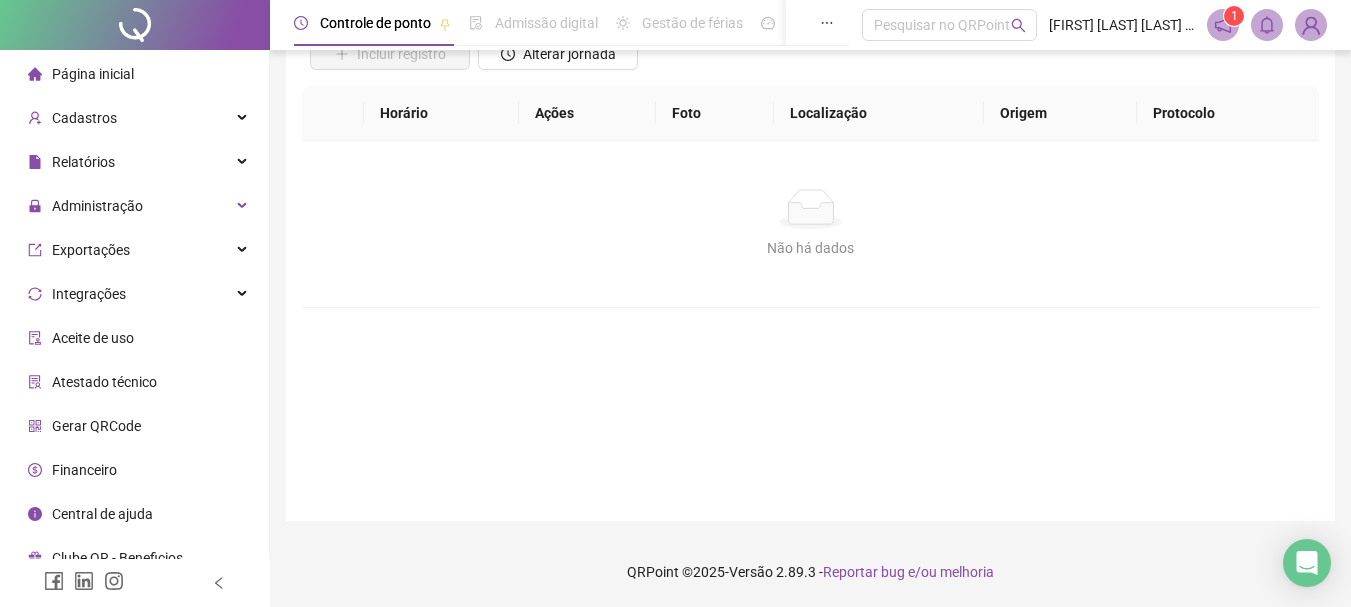 click on "Gerar QRCode" at bounding box center (96, 426) 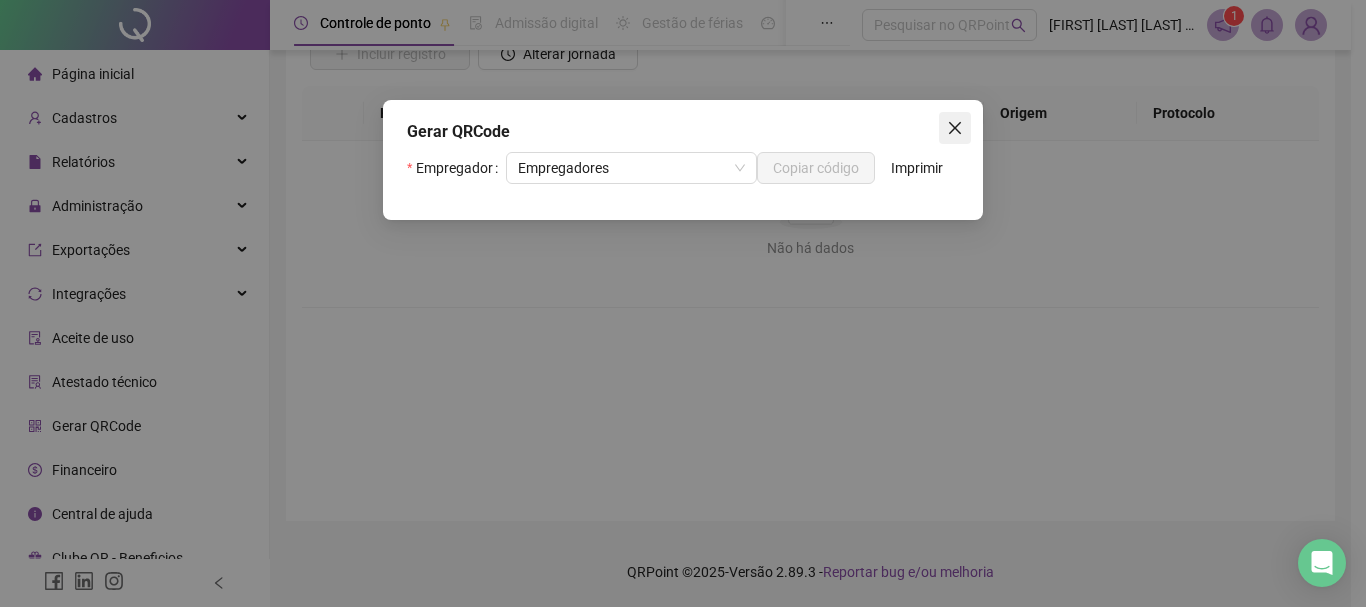 click 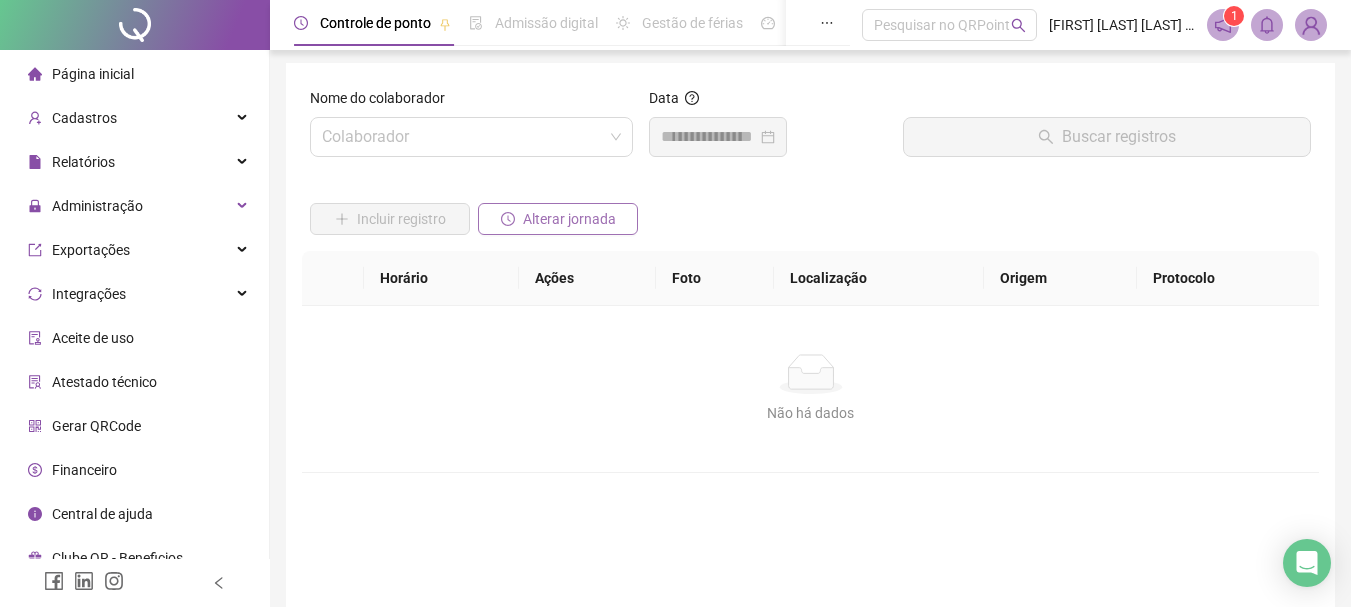 scroll, scrollTop: 0, scrollLeft: 0, axis: both 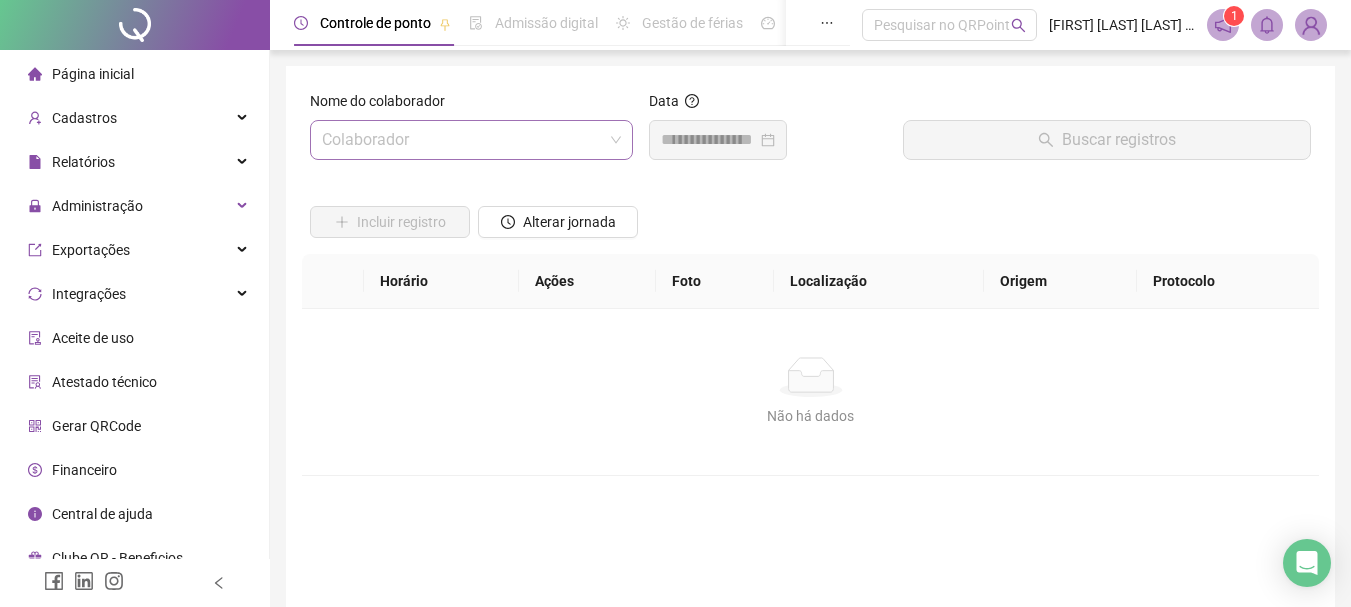 click at bounding box center (462, 140) 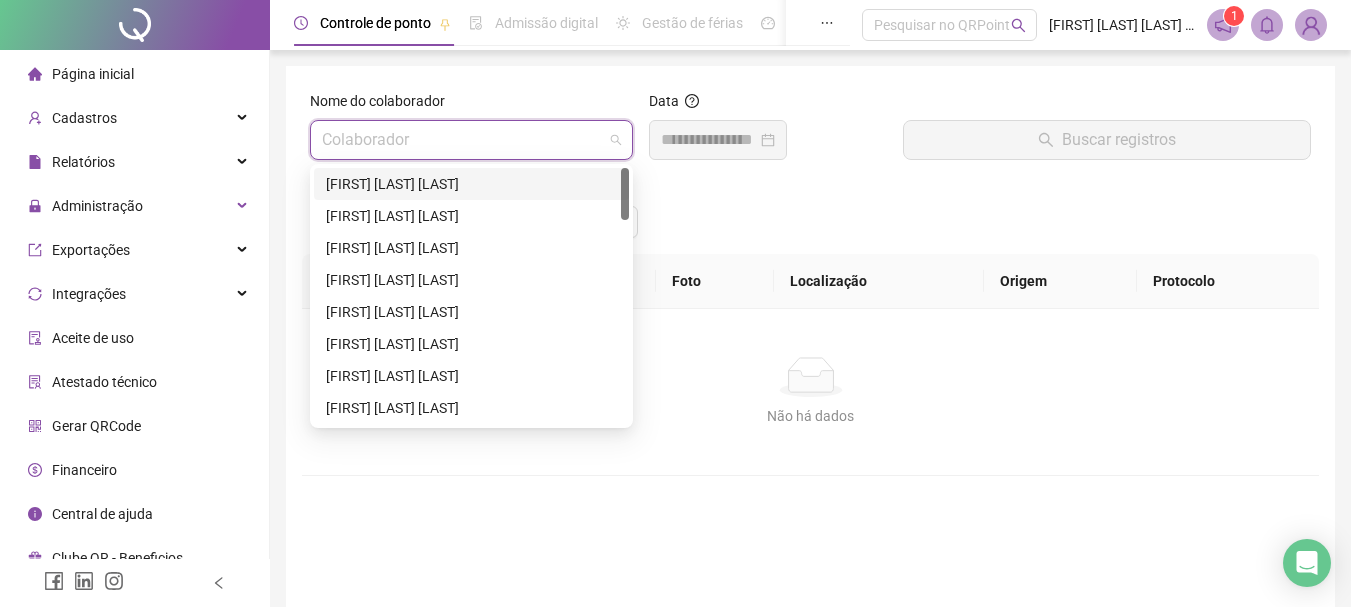 click on "[FIRST] [LAST] [LAST]" at bounding box center (471, 184) 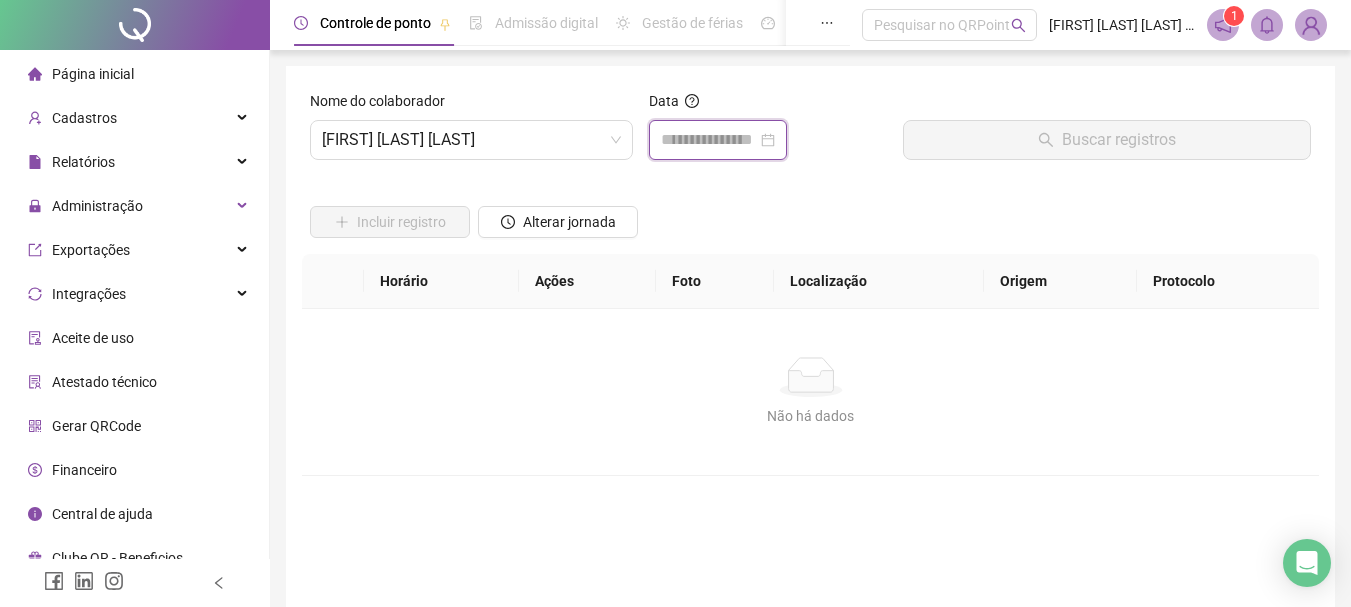 click at bounding box center (709, 140) 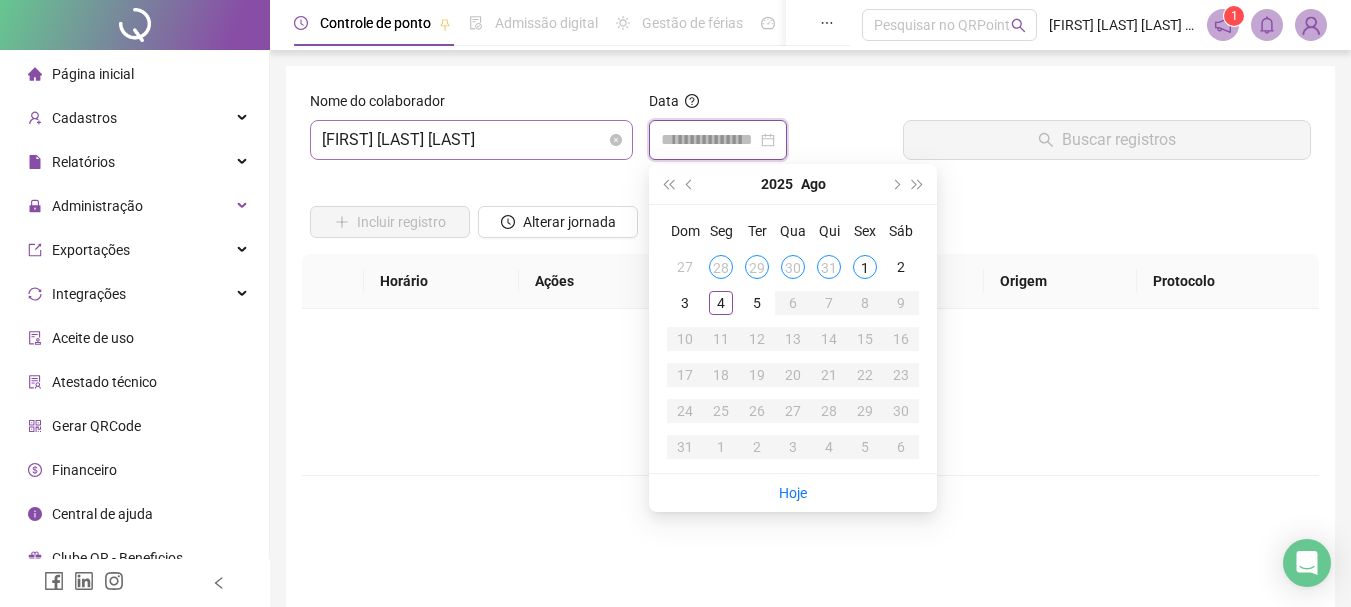 click on "[FIRST] [LAST] [LAST]" at bounding box center [471, 140] 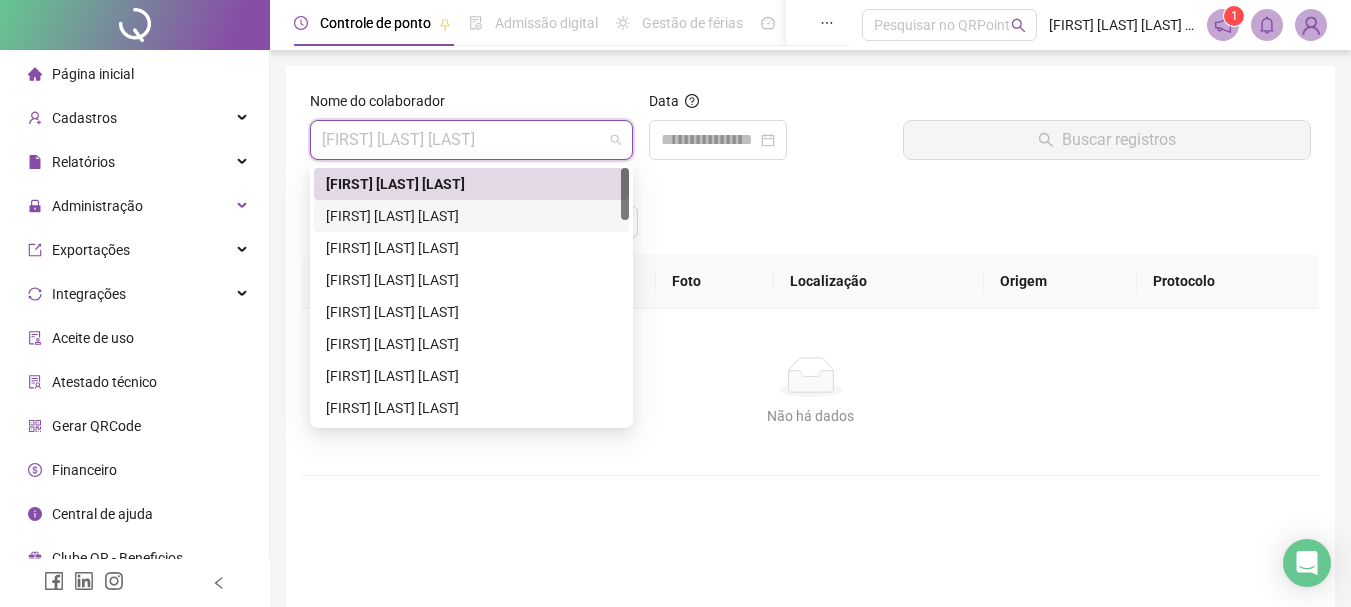 click on "[FIRST] [LAST] [LAST]" at bounding box center [471, 216] 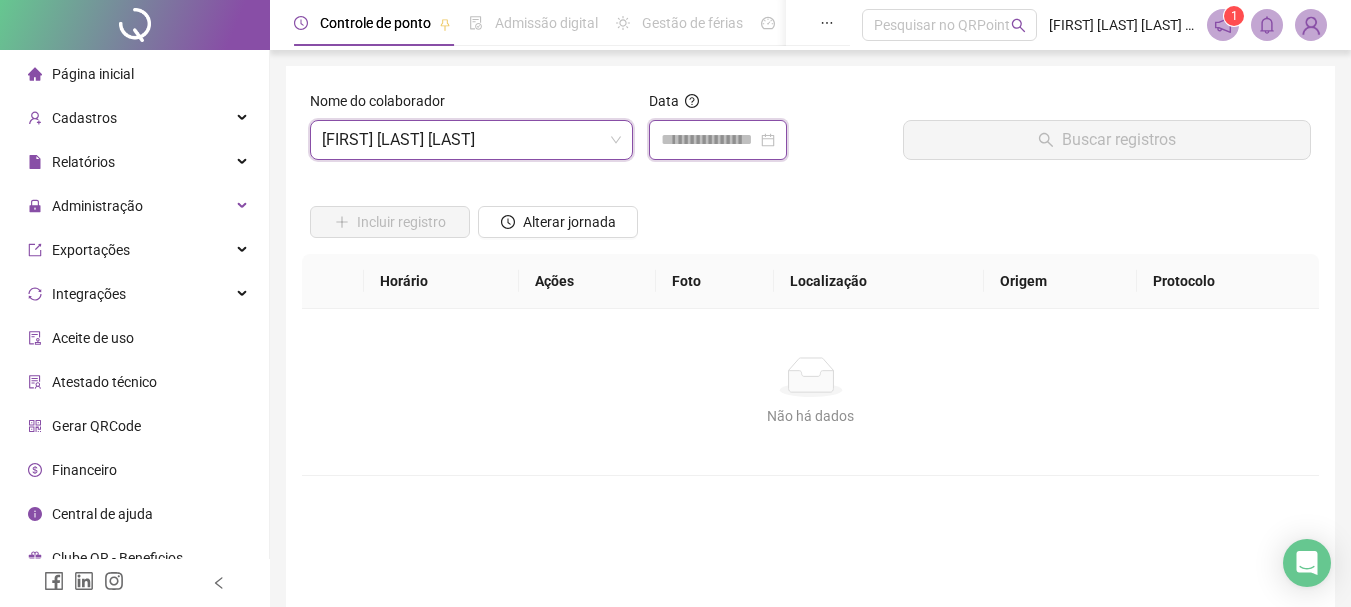 click at bounding box center [709, 140] 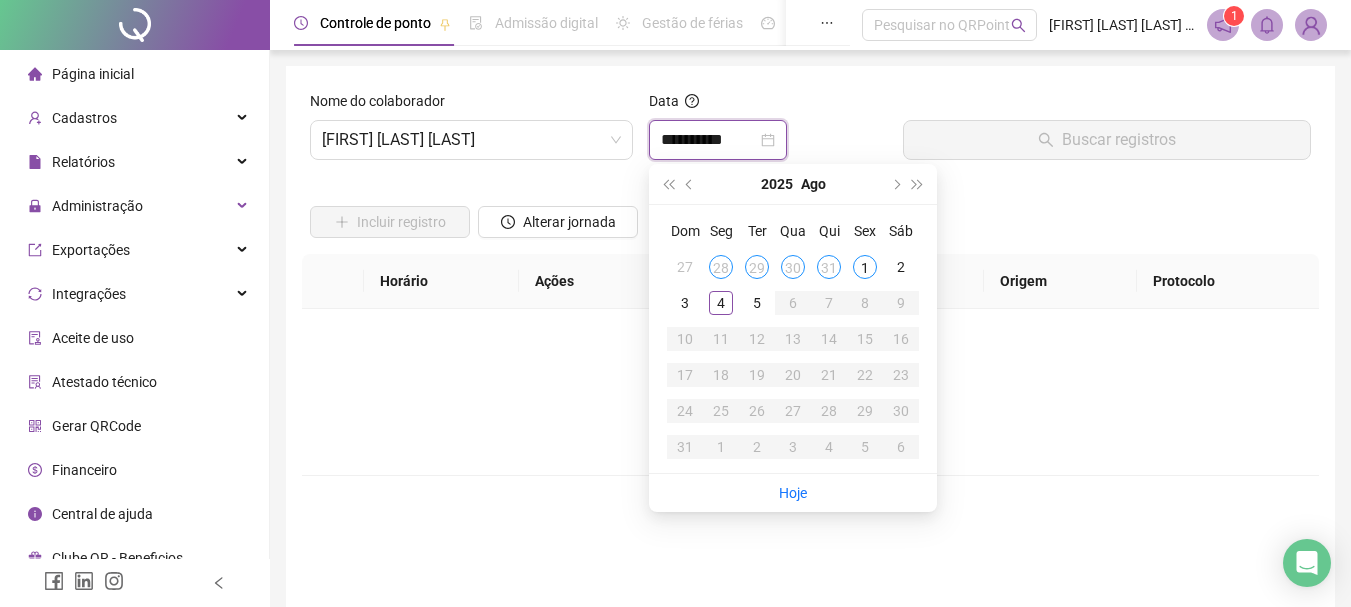 type on "**********" 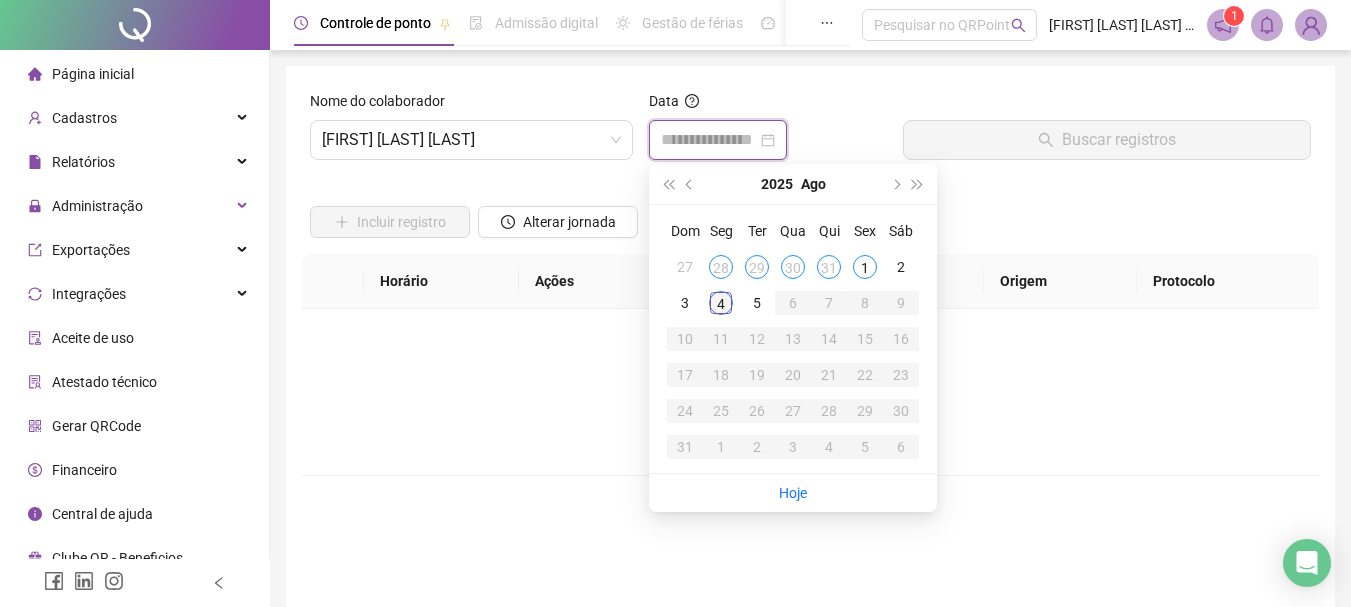 type on "**********" 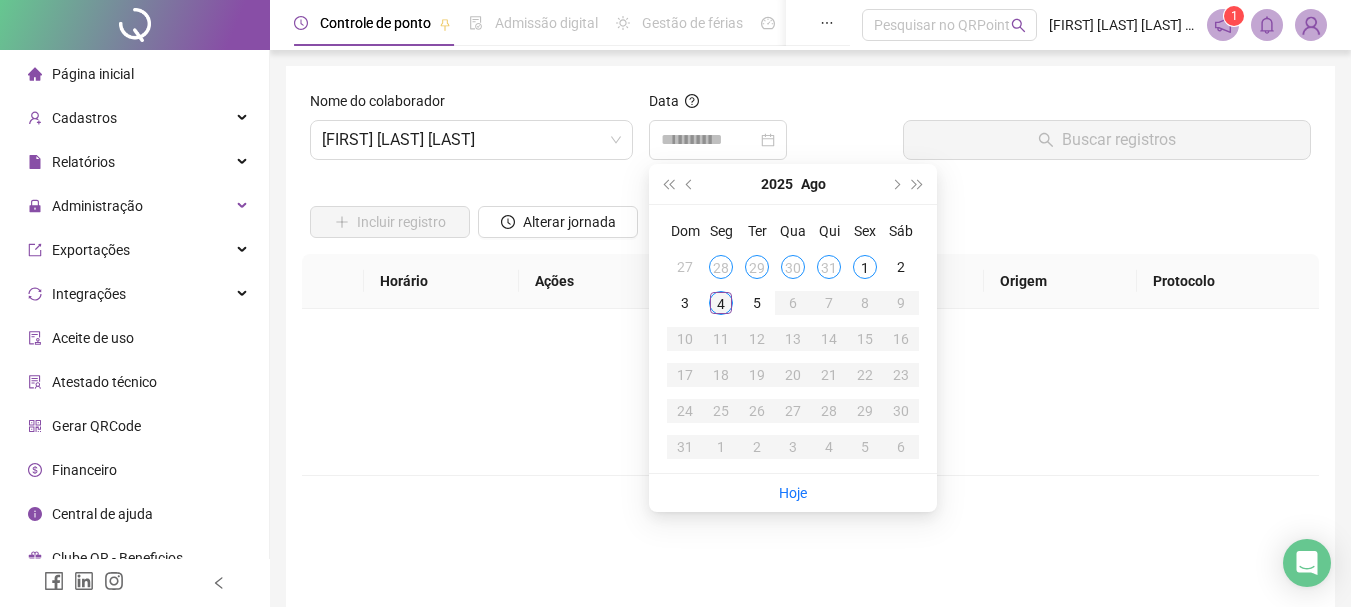click on "4" at bounding box center (721, 303) 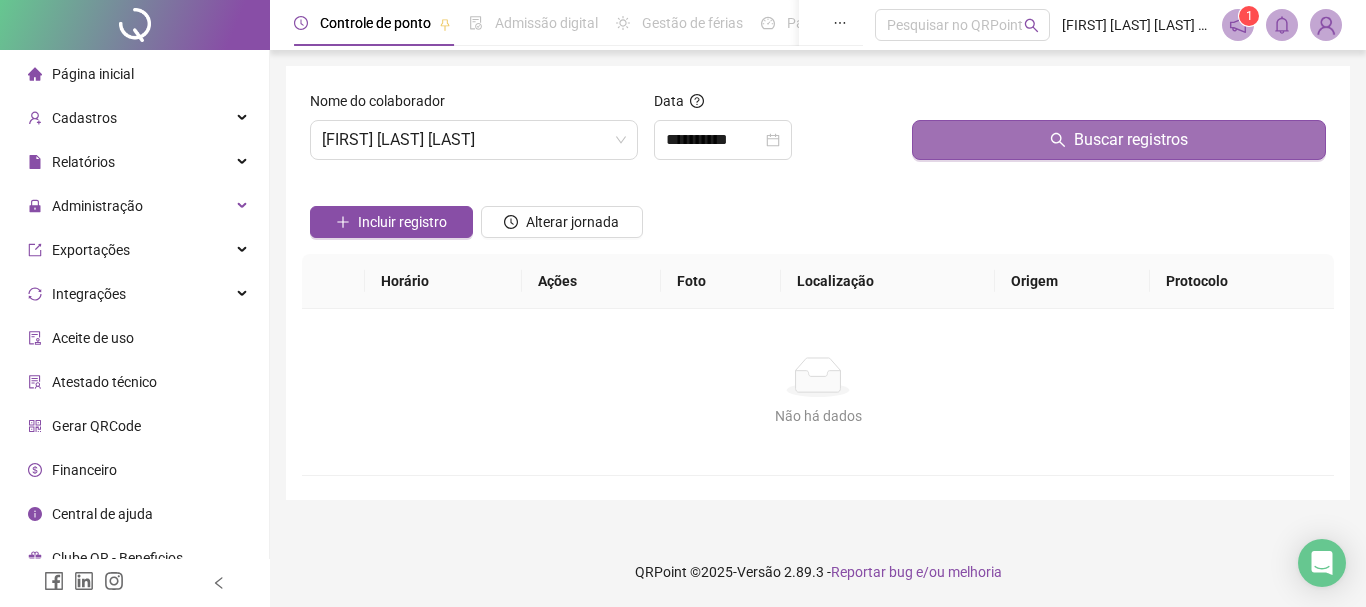click on "Buscar registros" at bounding box center (1119, 140) 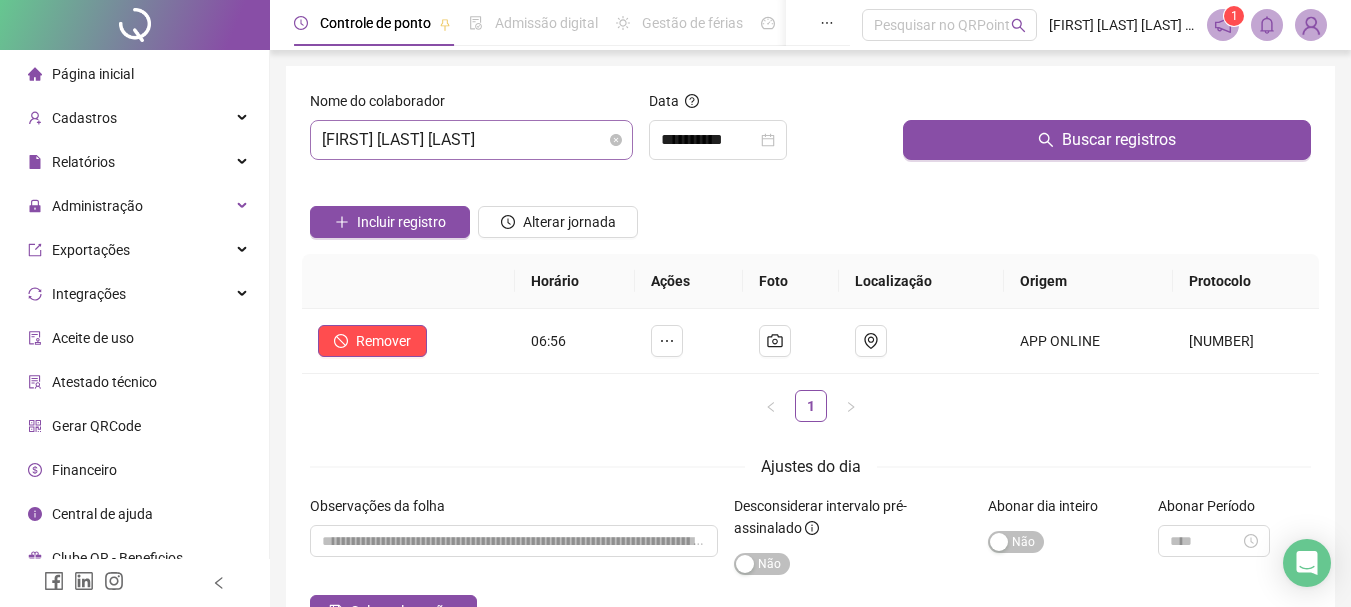 click on "[FIRST] [LAST] [LAST]" at bounding box center [471, 140] 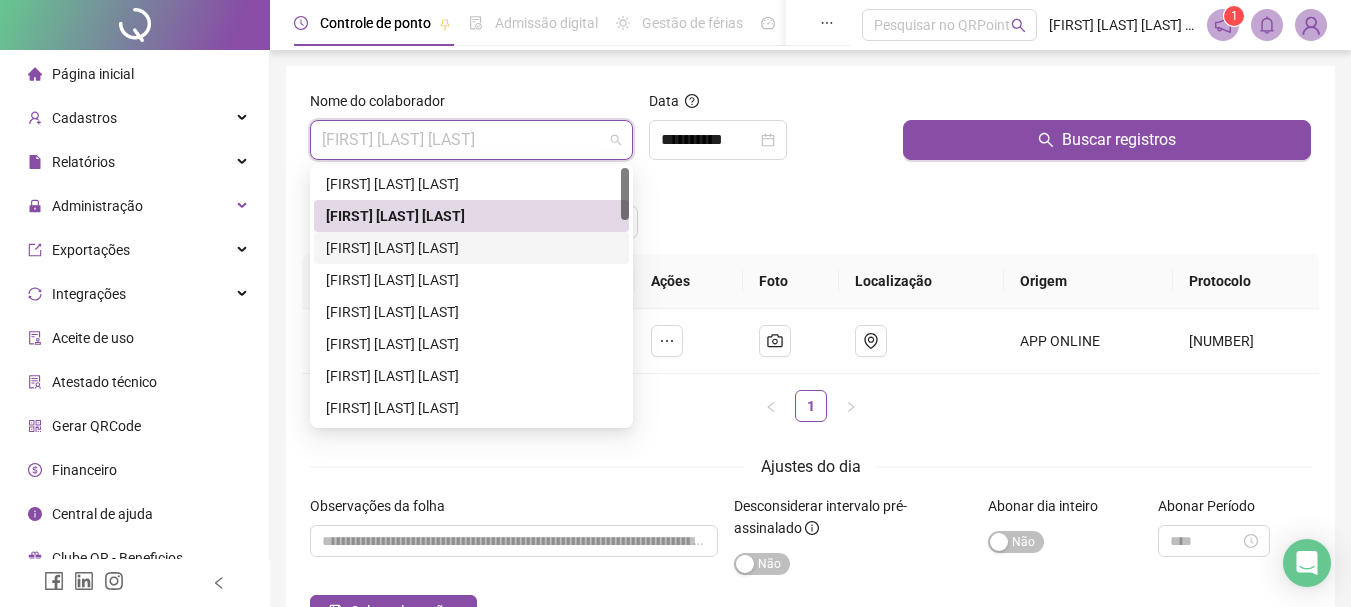 click on "[FIRST] [LAST] [LAST]" at bounding box center [471, 248] 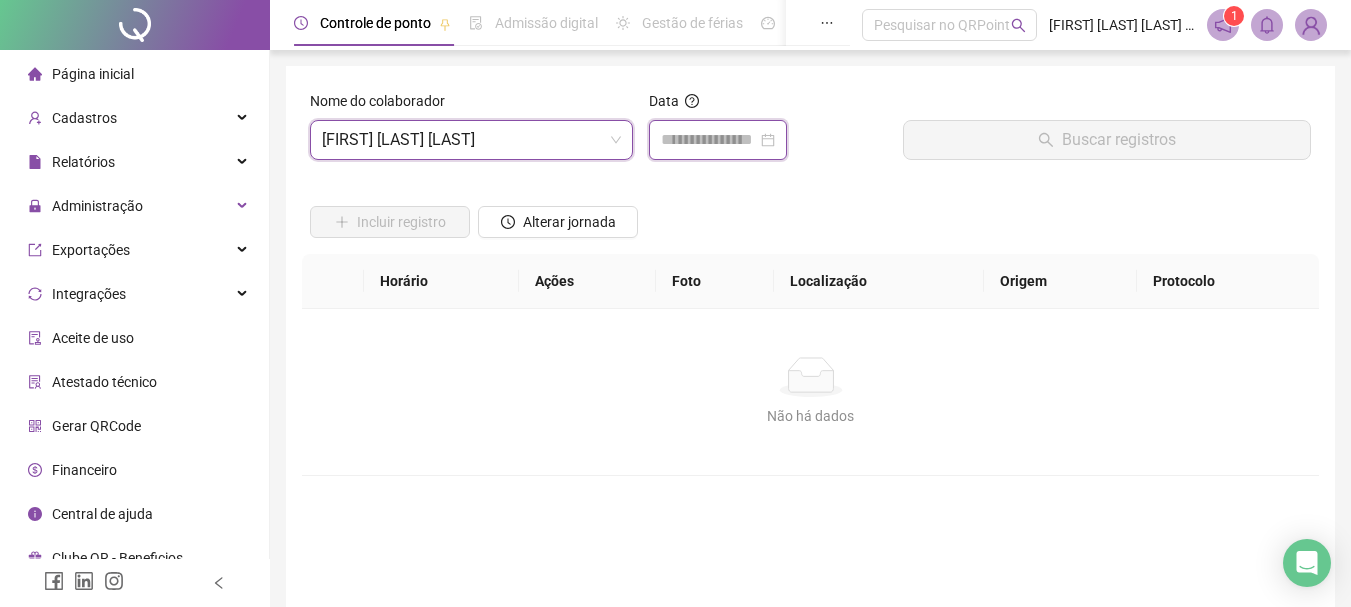 click at bounding box center [709, 140] 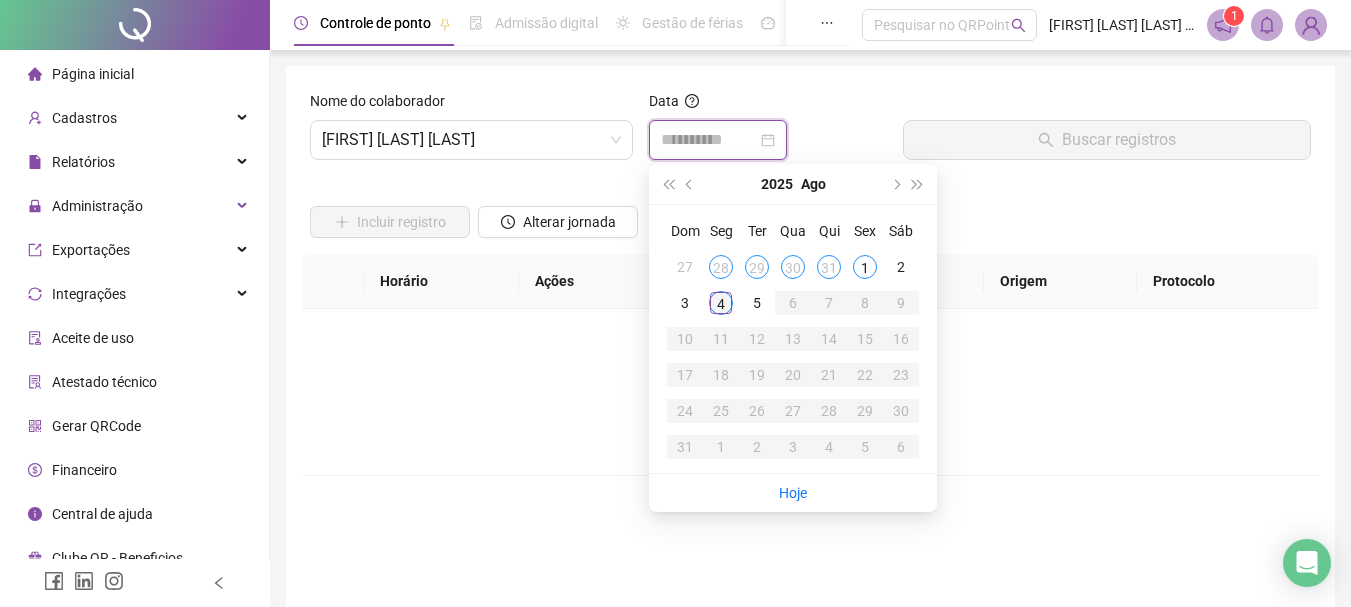 type on "**********" 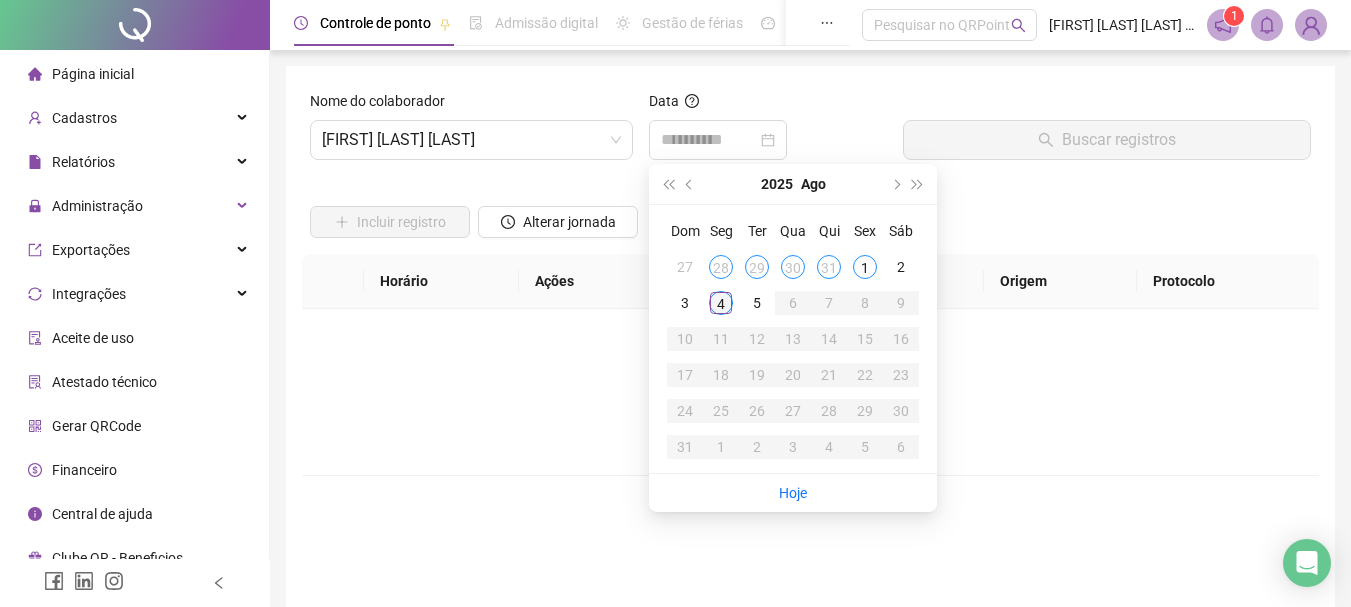 click on "4" at bounding box center (721, 303) 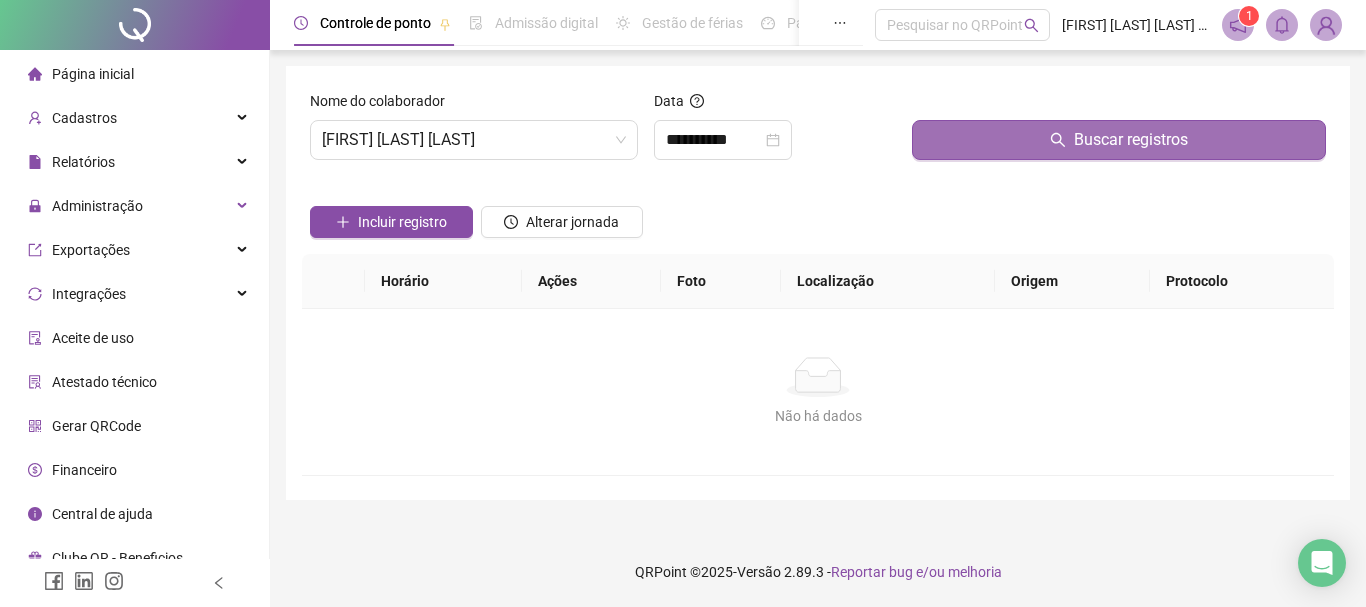 click on "Buscar registros" at bounding box center [1131, 140] 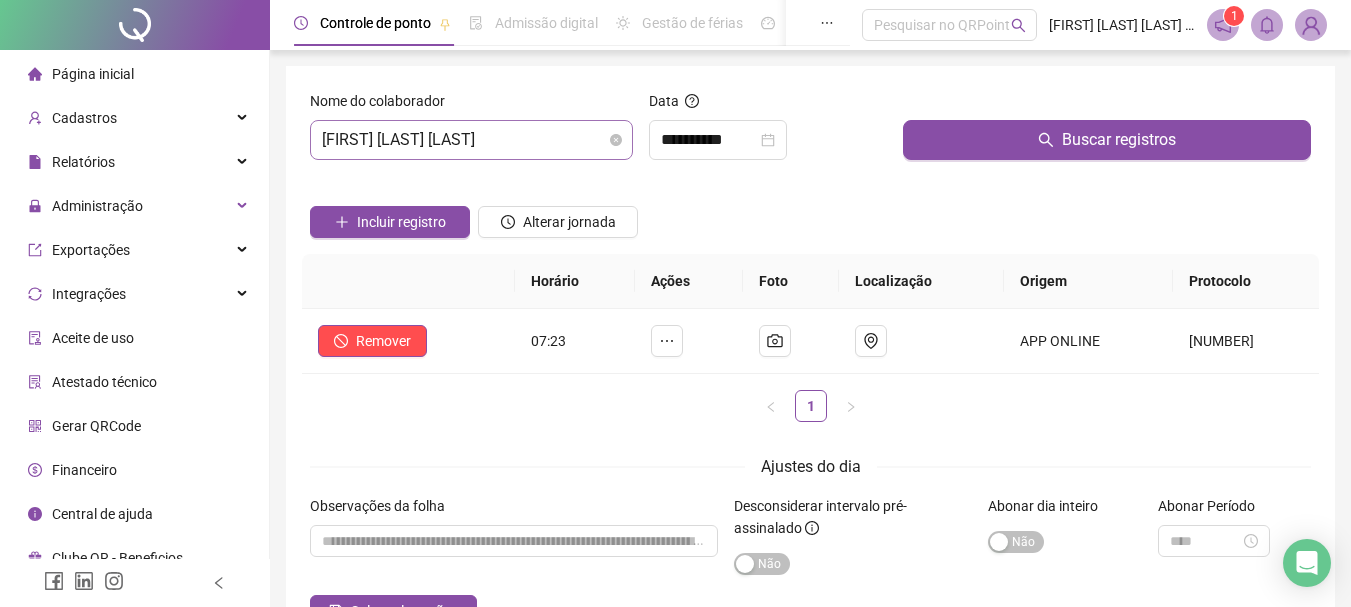 click on "[FIRST] [LAST] [LAST]" at bounding box center (471, 140) 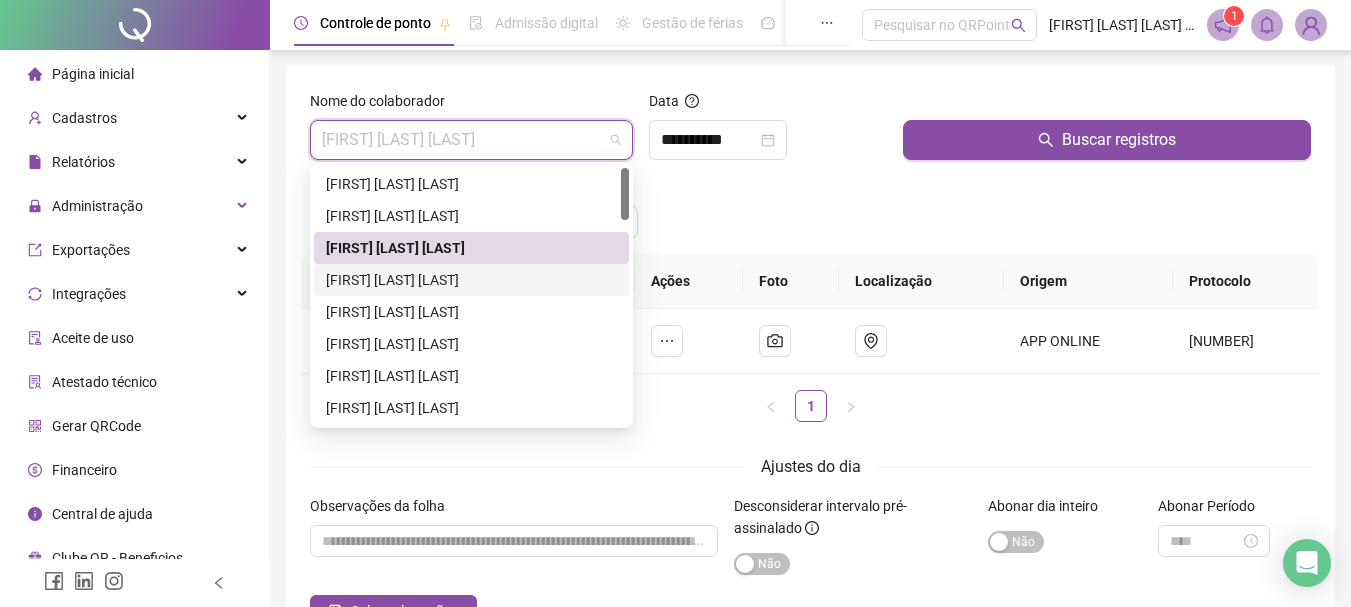 click on "[FIRST] [LAST] [LAST]" at bounding box center (471, 280) 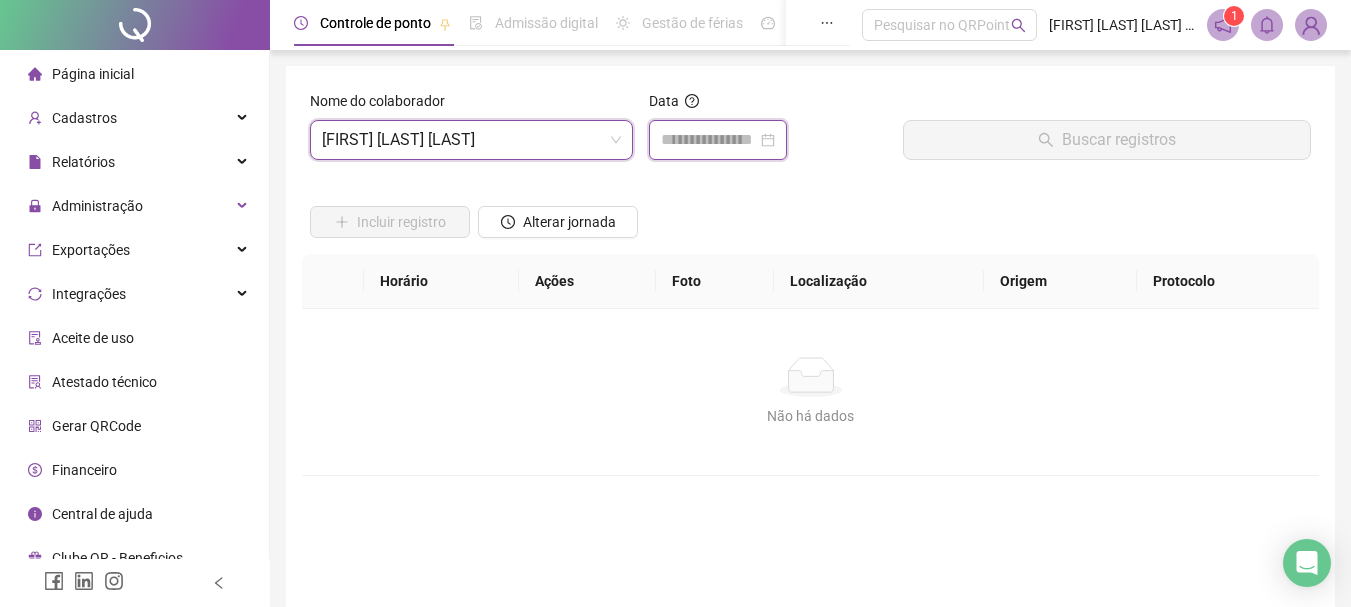 click at bounding box center [709, 140] 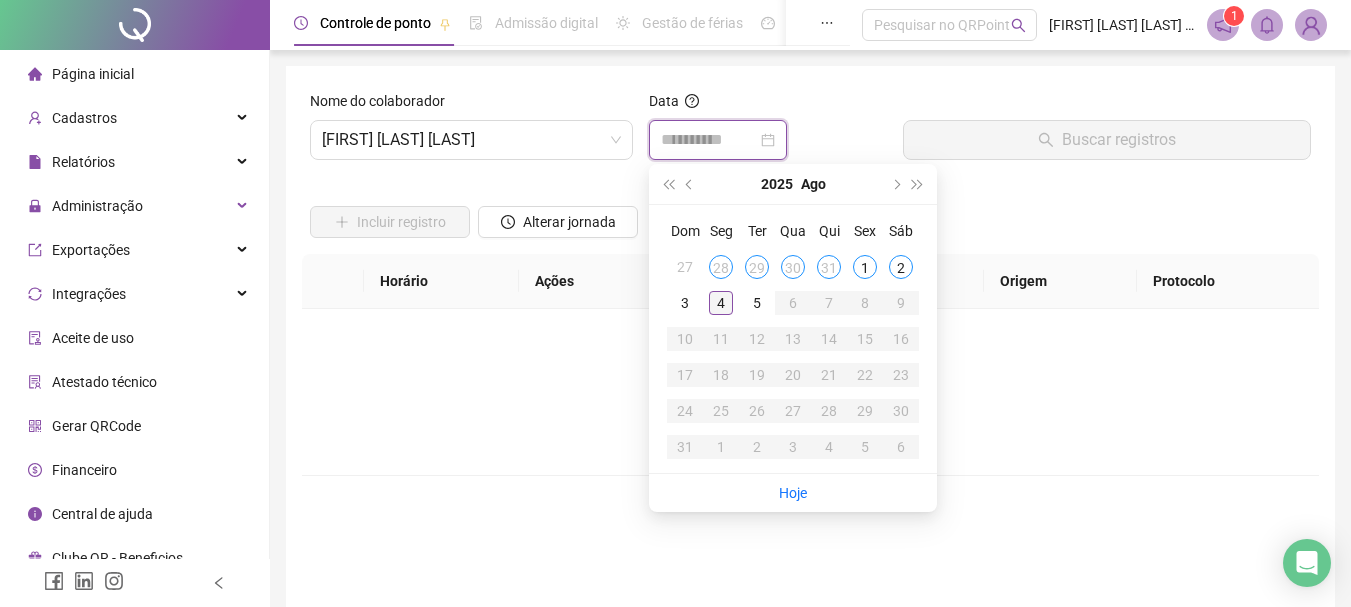 type on "**********" 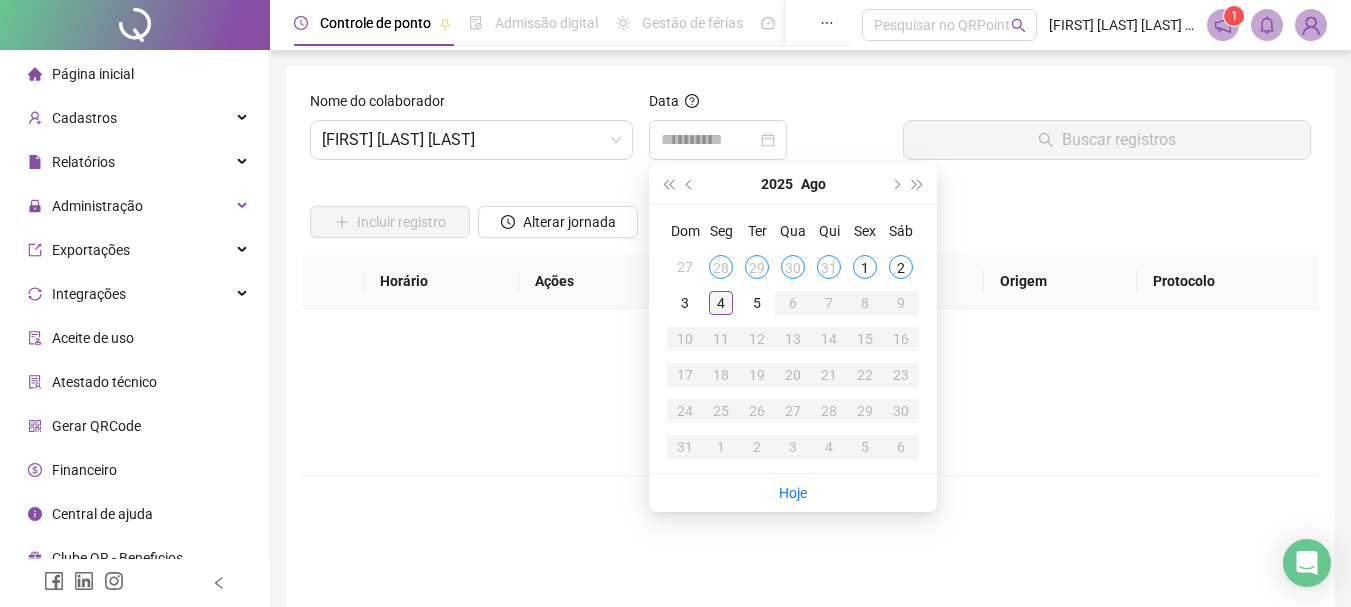 click on "4" at bounding box center [721, 303] 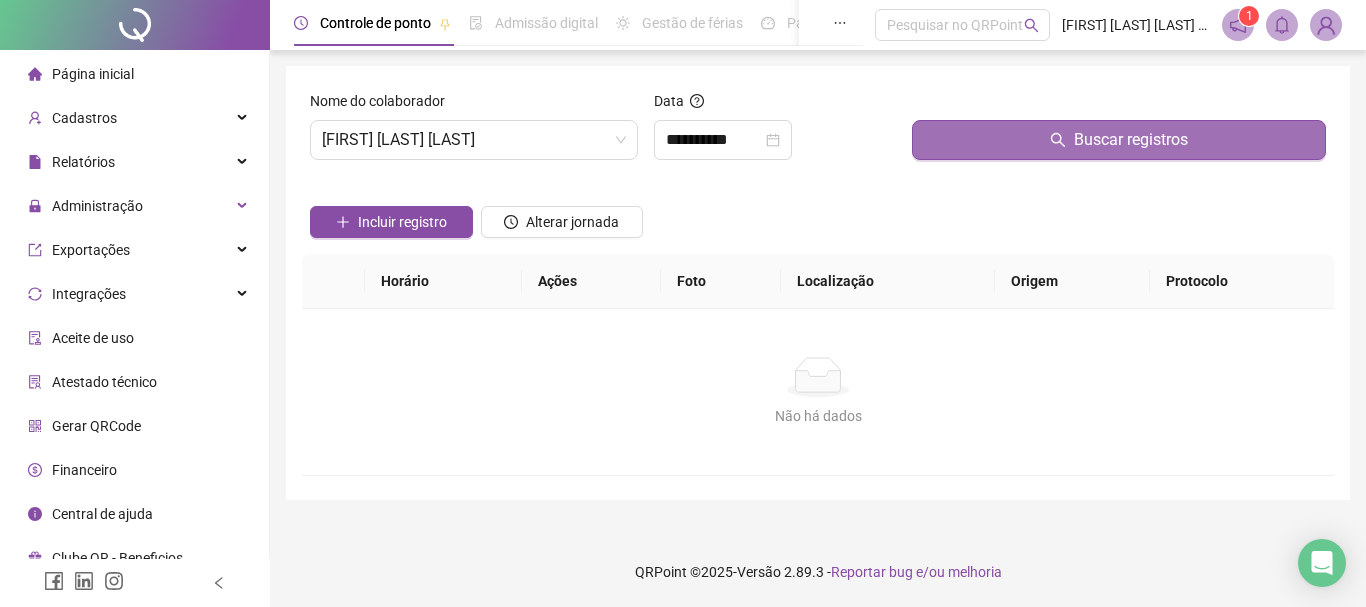 click on "Buscar registros" at bounding box center [1131, 140] 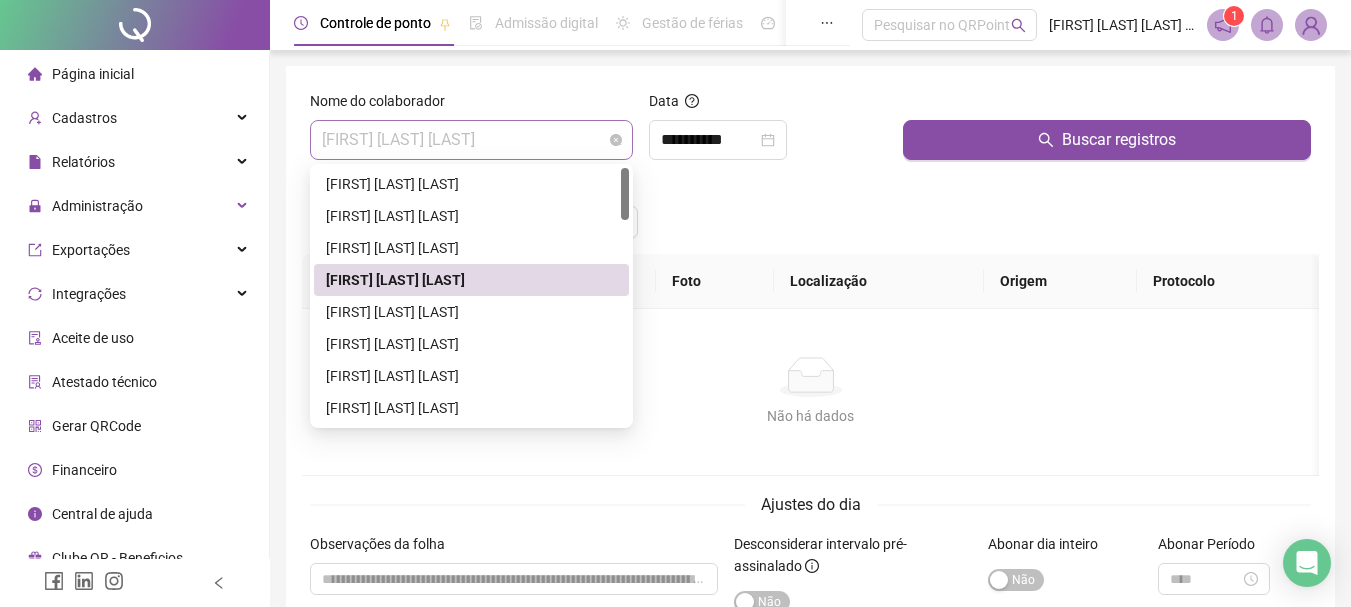 click on "[FIRST] [LAST] [LAST]" at bounding box center [471, 140] 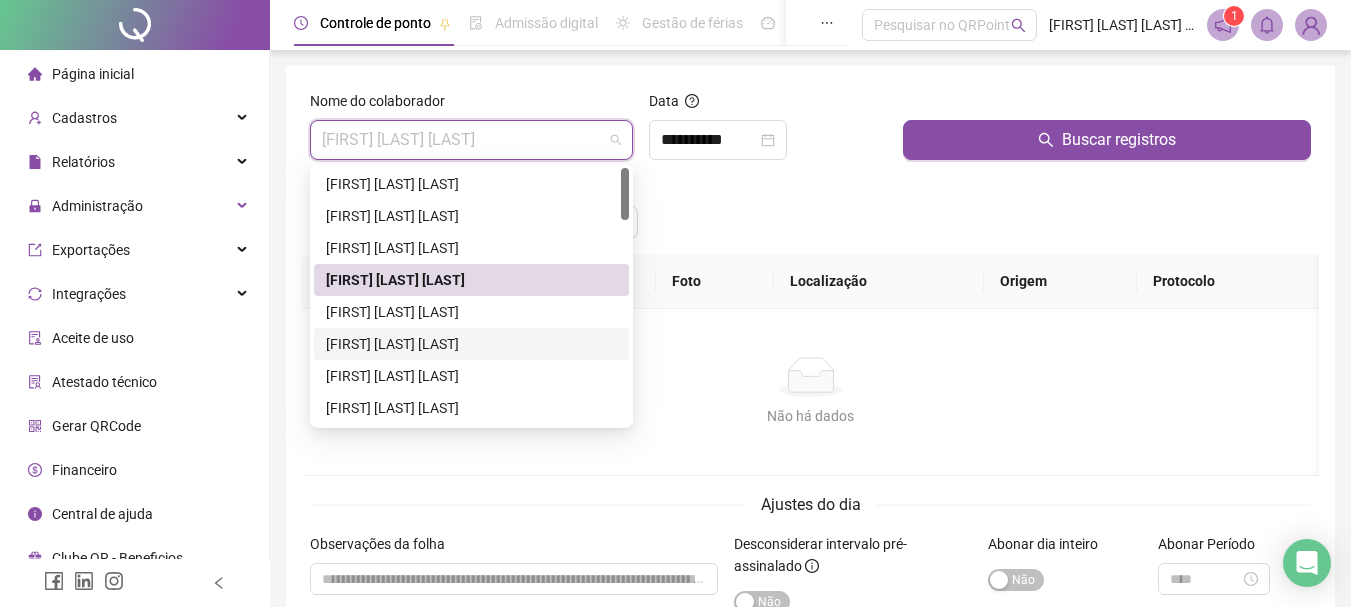 click on "[FIRST] [LAST] [LAST]" at bounding box center [471, 344] 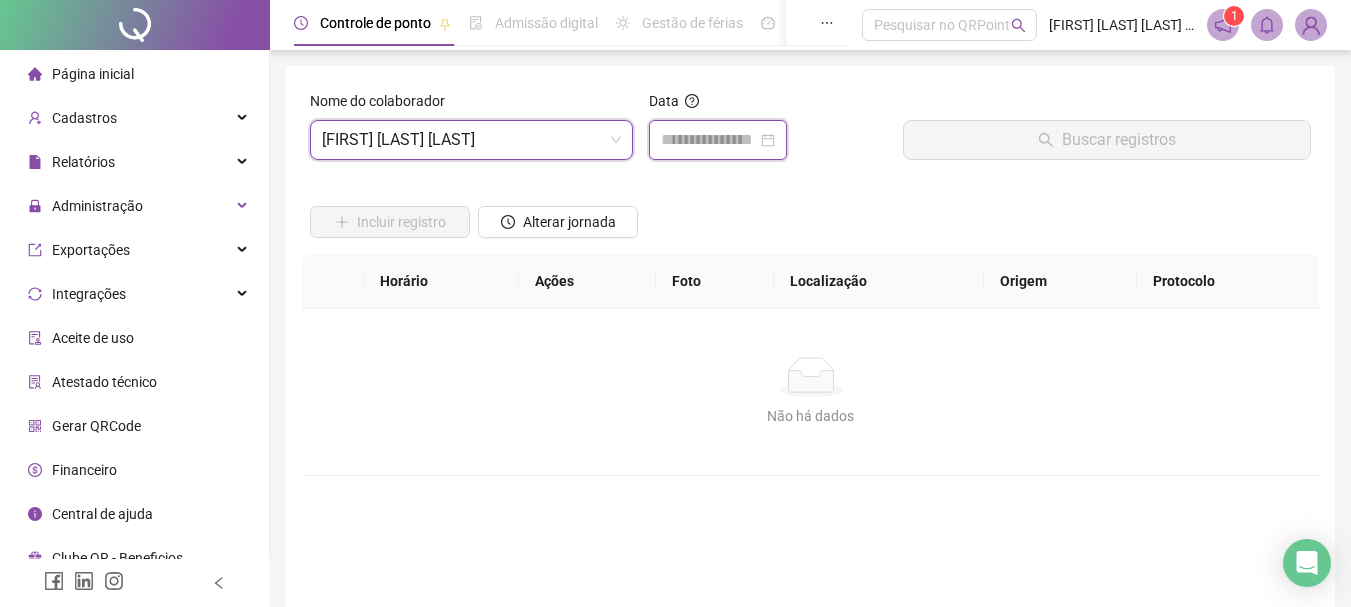 click at bounding box center [709, 140] 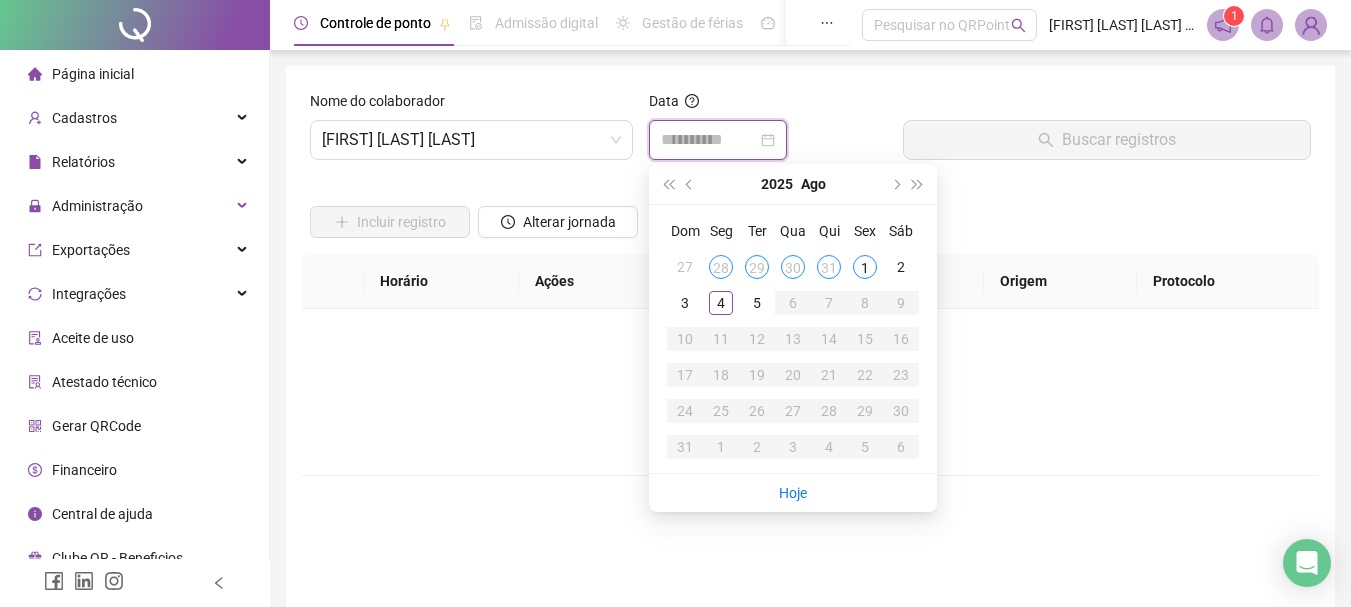 type on "**********" 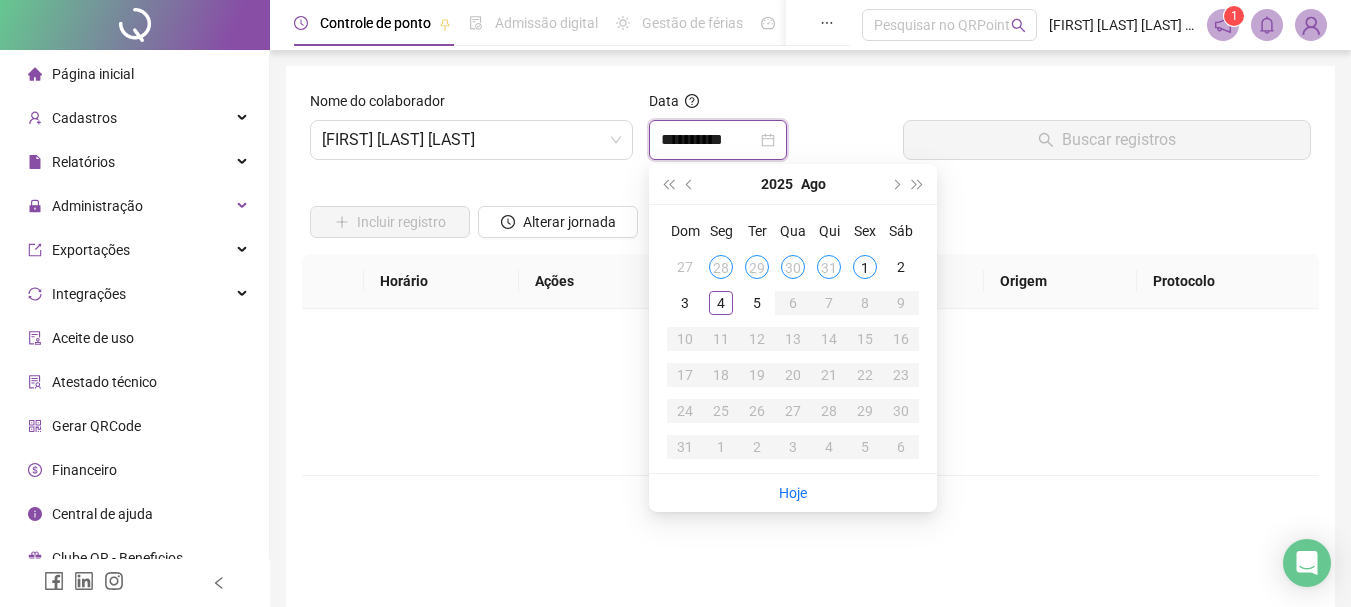 type on "**********" 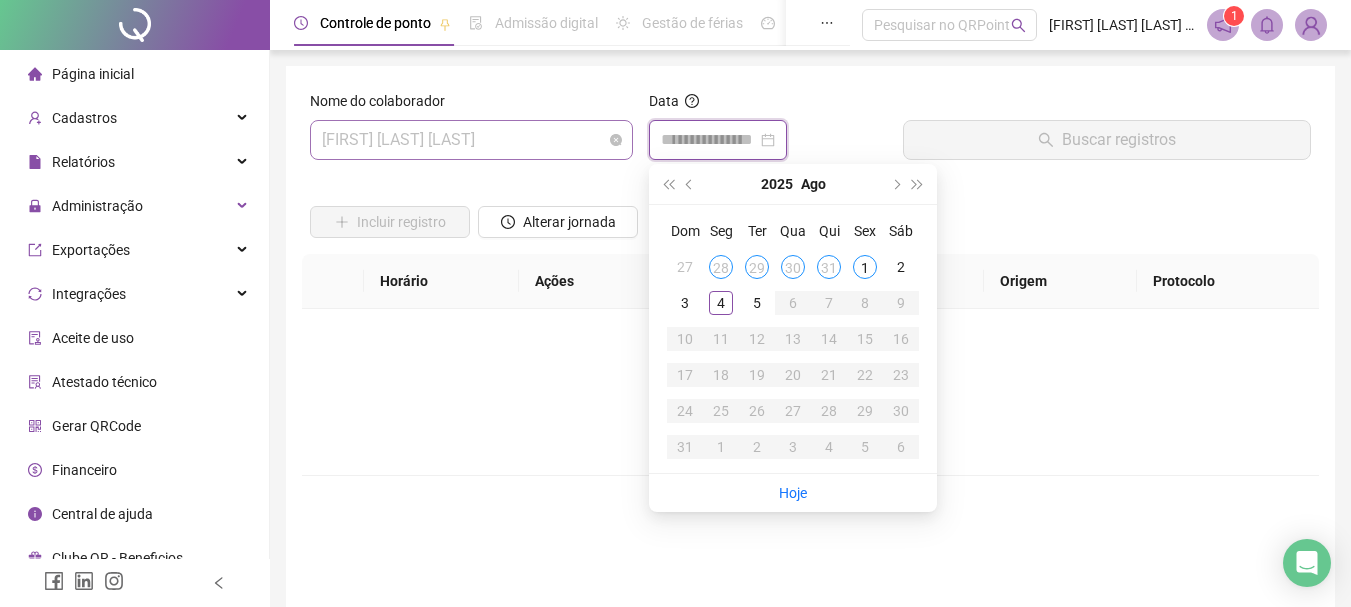 click on "[FIRST] [LAST] [LAST]" at bounding box center [471, 140] 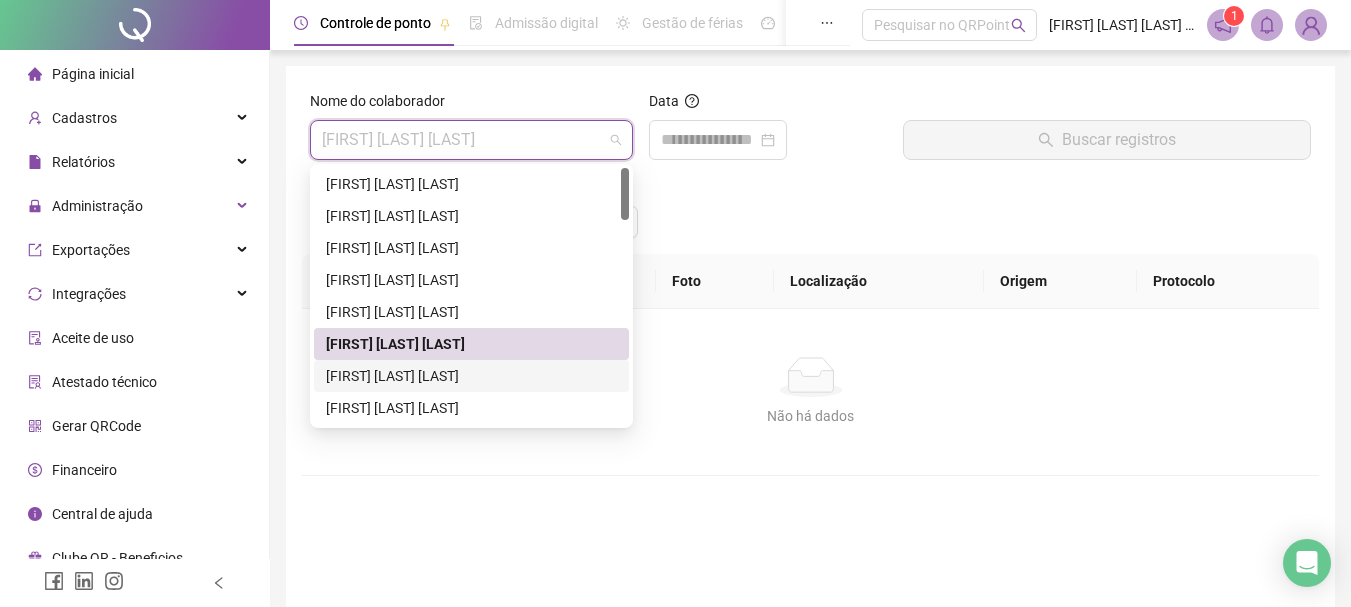 click on "[FIRST] [LAST] [LAST]" at bounding box center [471, 376] 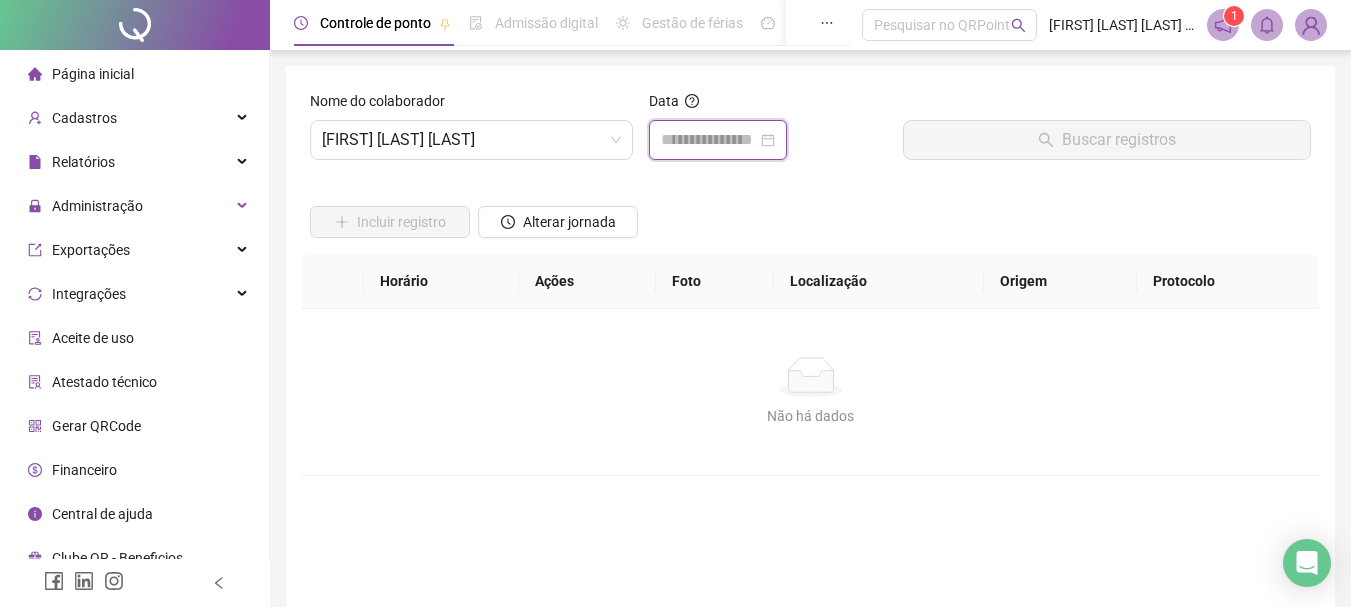 click at bounding box center (709, 140) 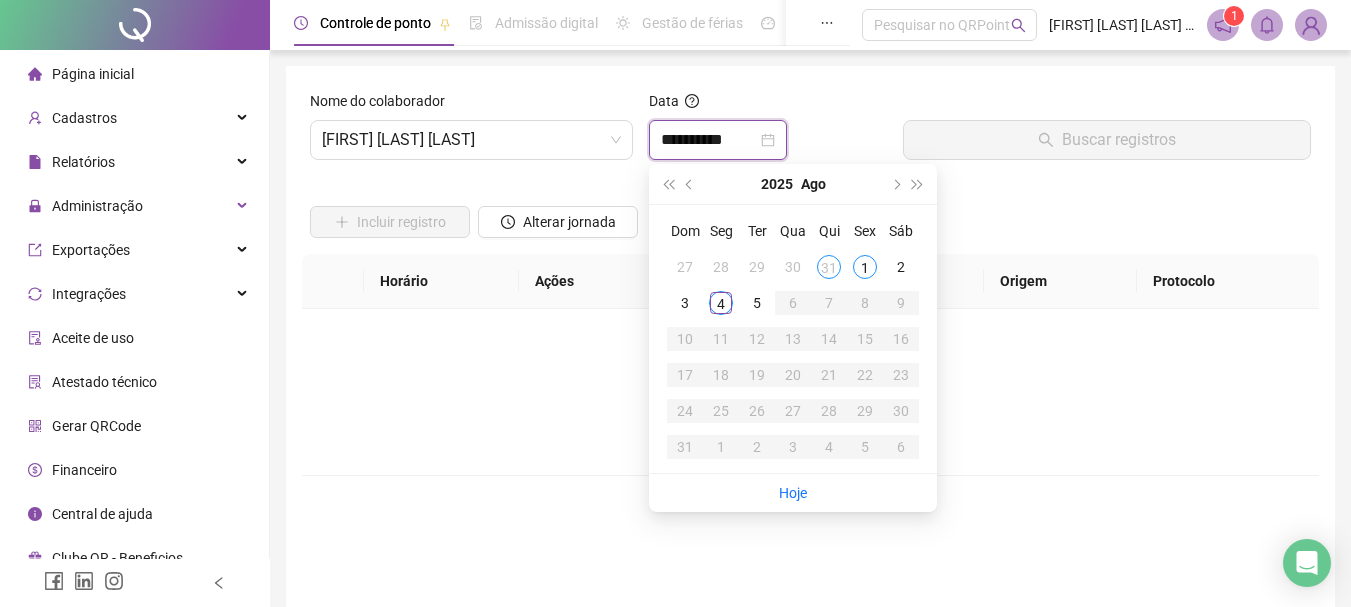 type on "**********" 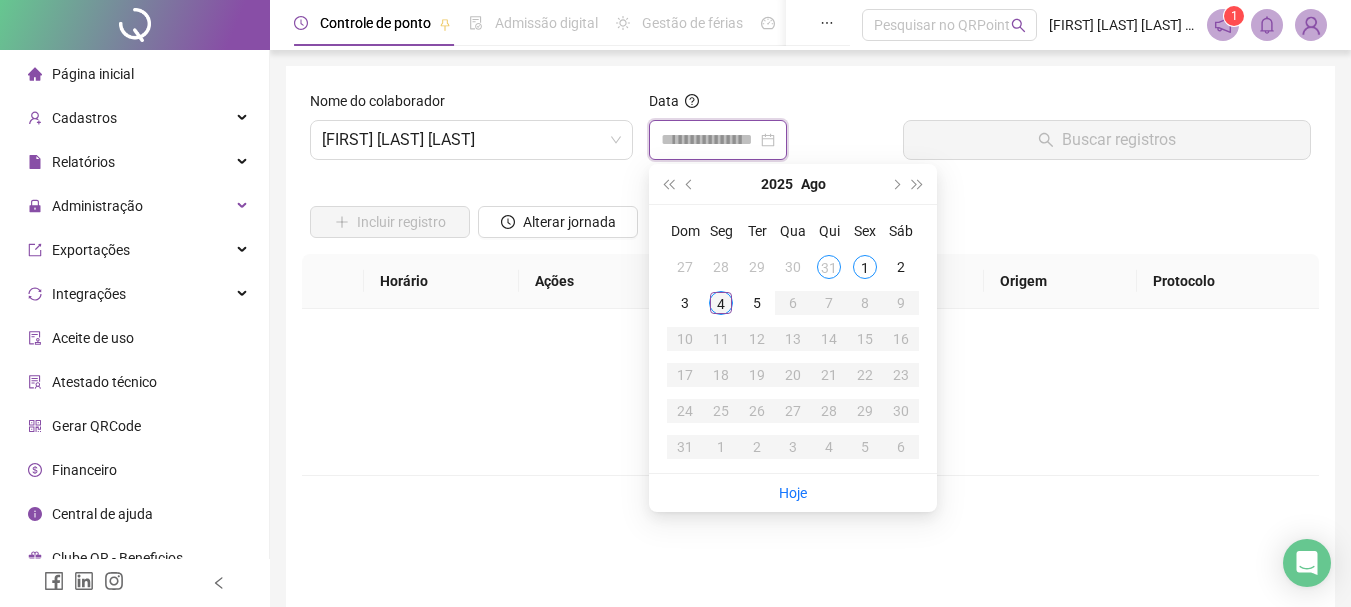 type on "**********" 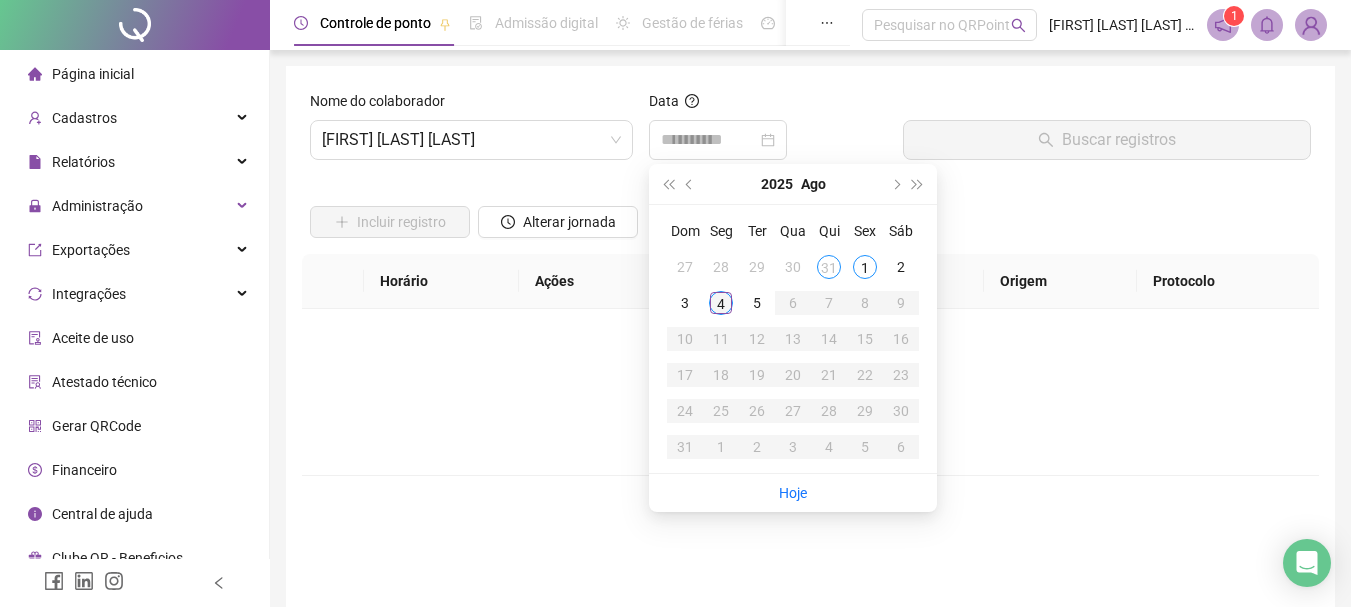 click on "4" at bounding box center (721, 303) 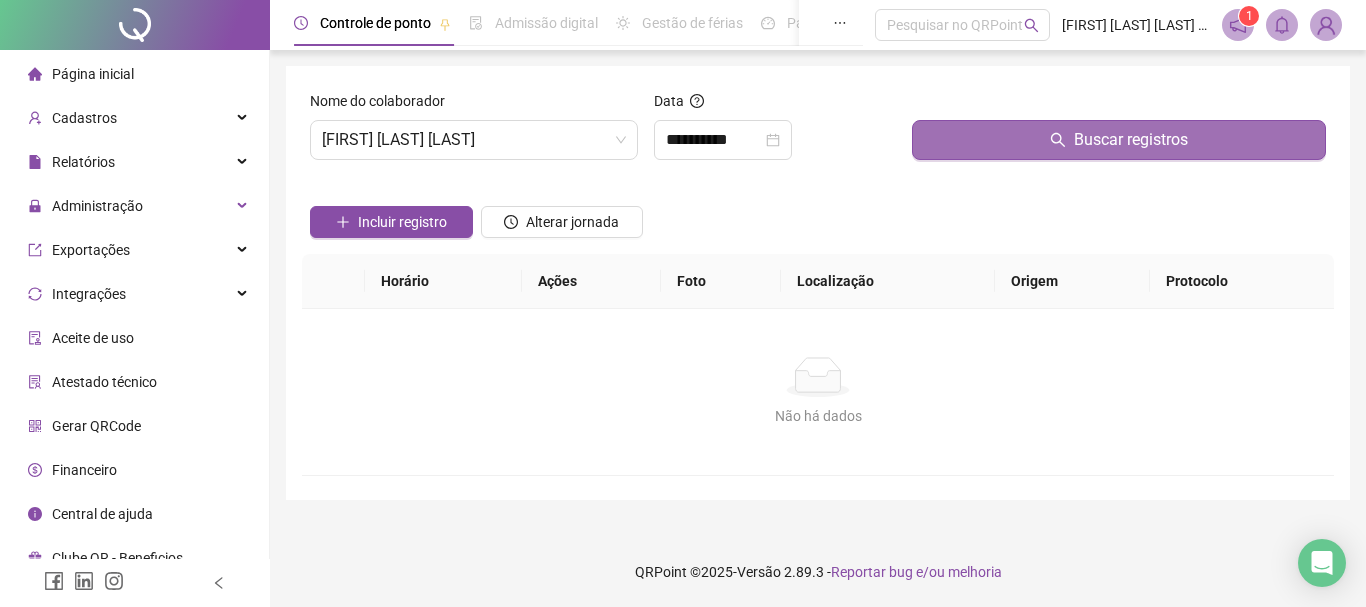 click on "Buscar registros" at bounding box center (1131, 140) 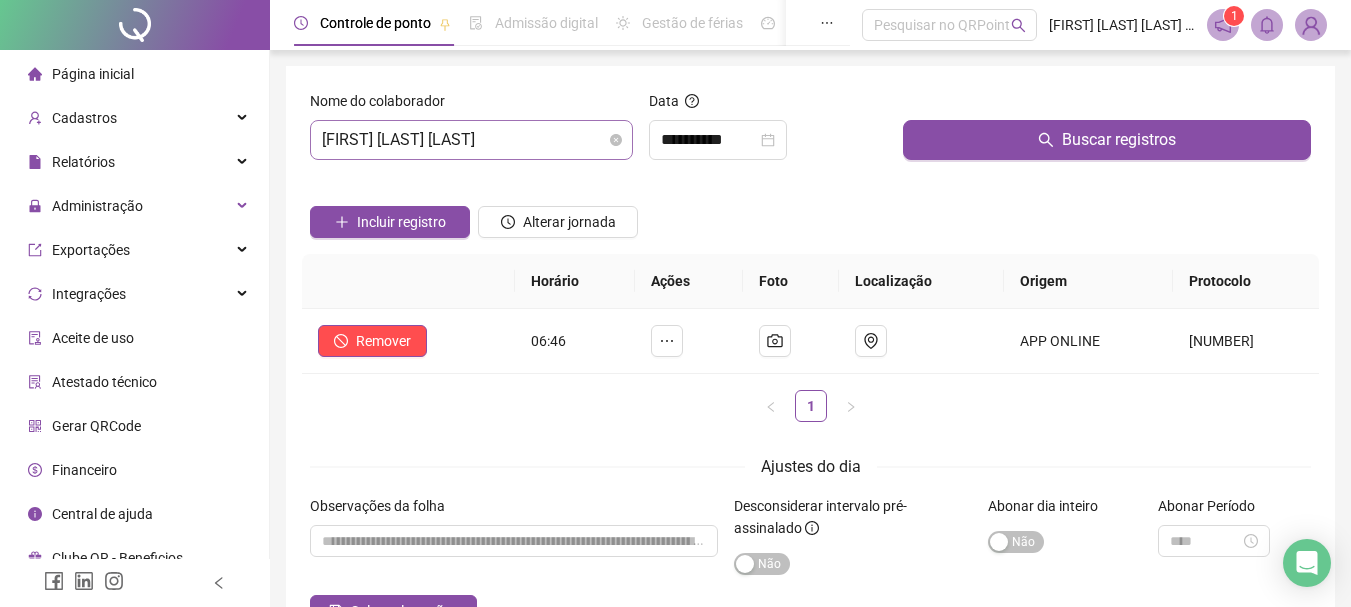 click on "[FIRST] [LAST] [LAST]" at bounding box center [471, 140] 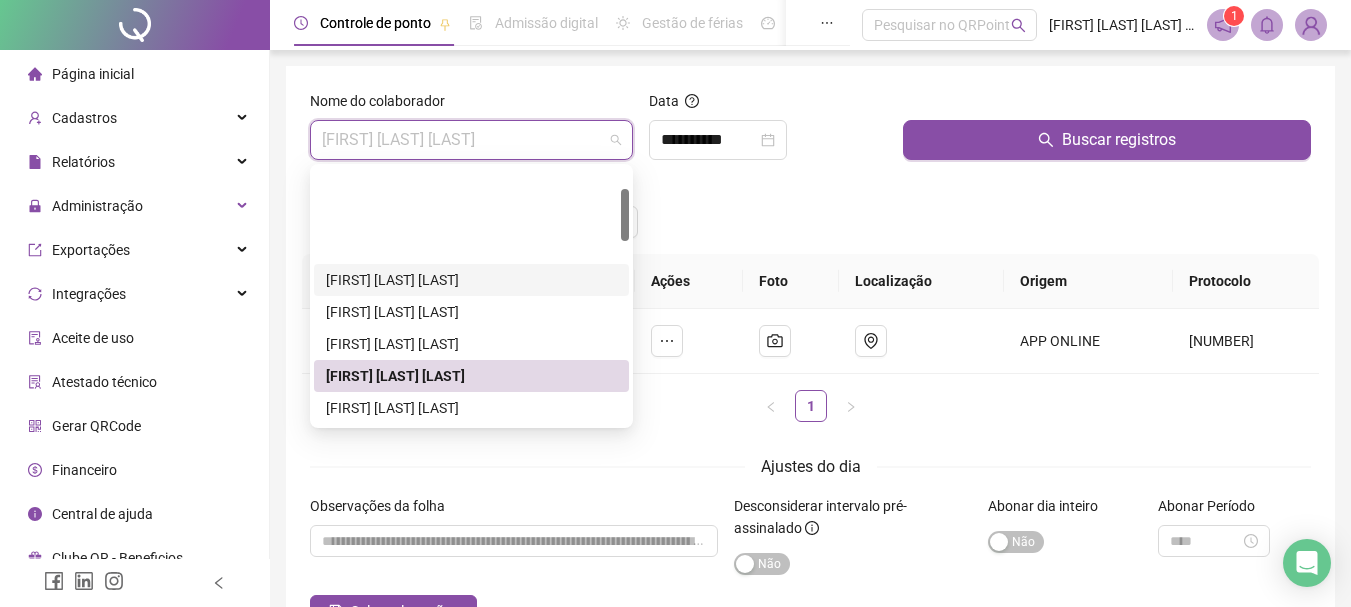 scroll, scrollTop: 100, scrollLeft: 0, axis: vertical 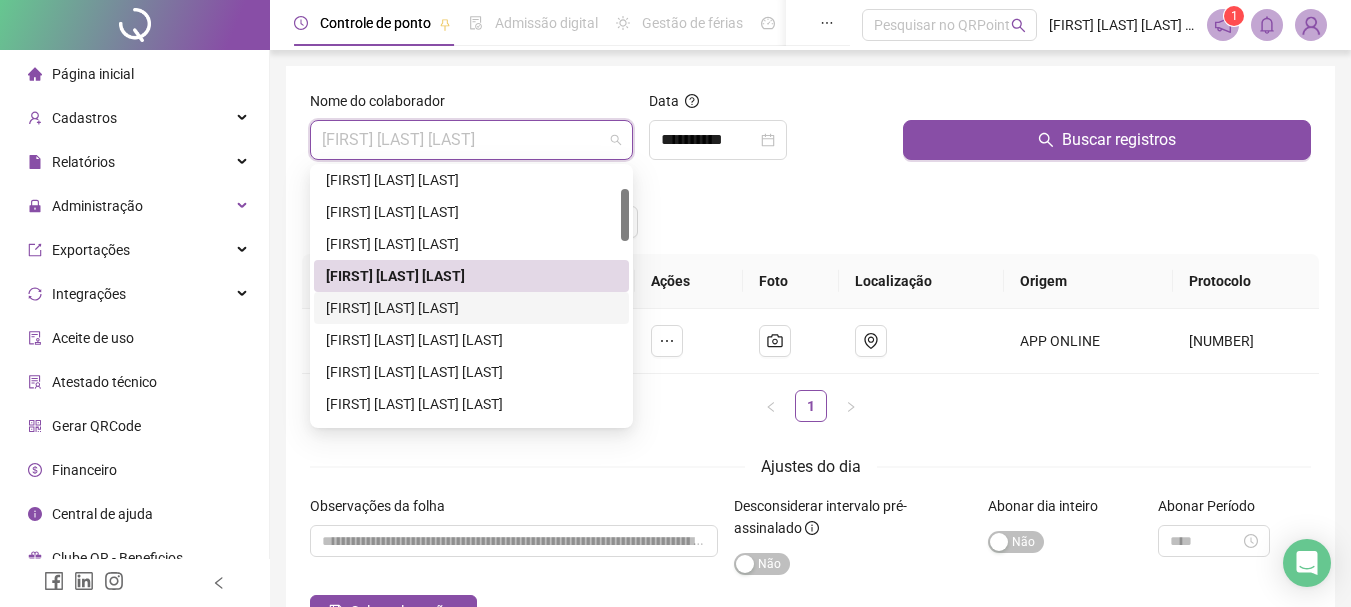 click on "[FIRST] [LAST] [LAST]" at bounding box center (471, 308) 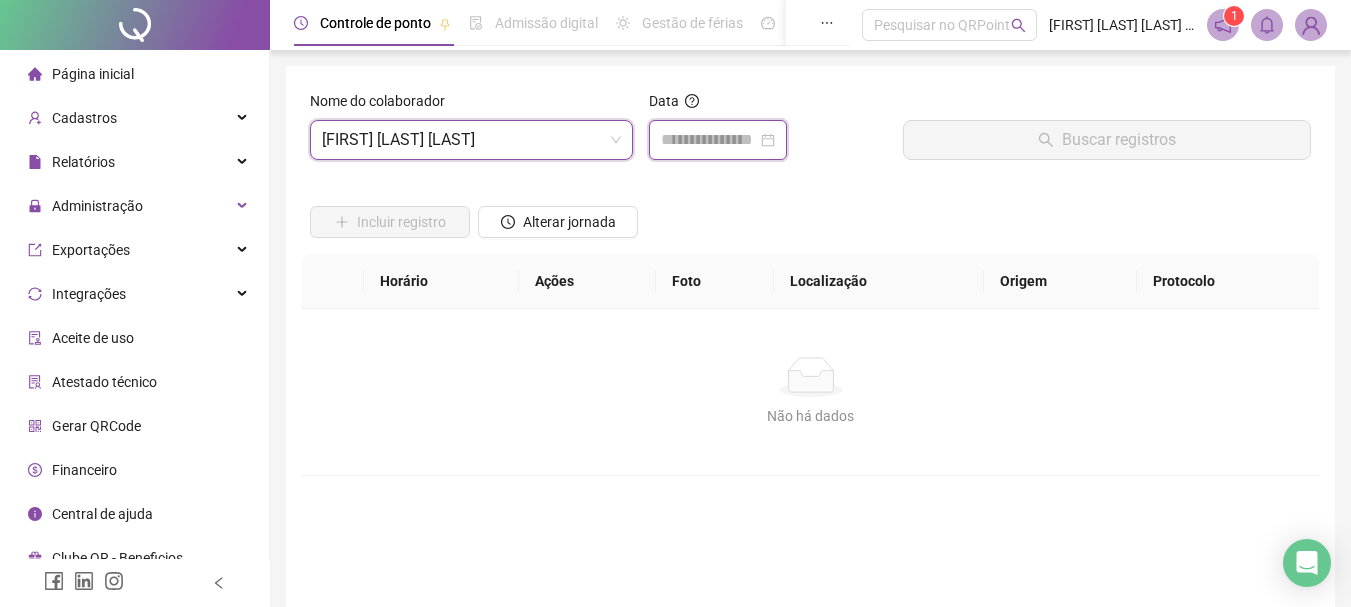 click at bounding box center (709, 140) 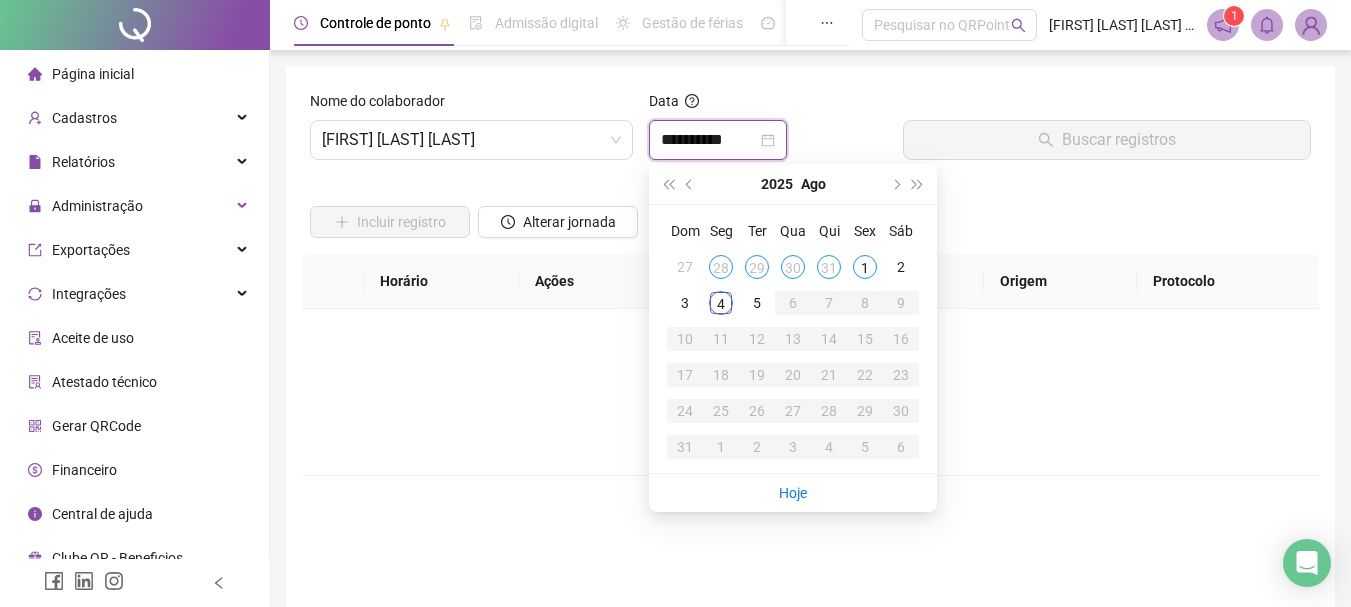 type on "**********" 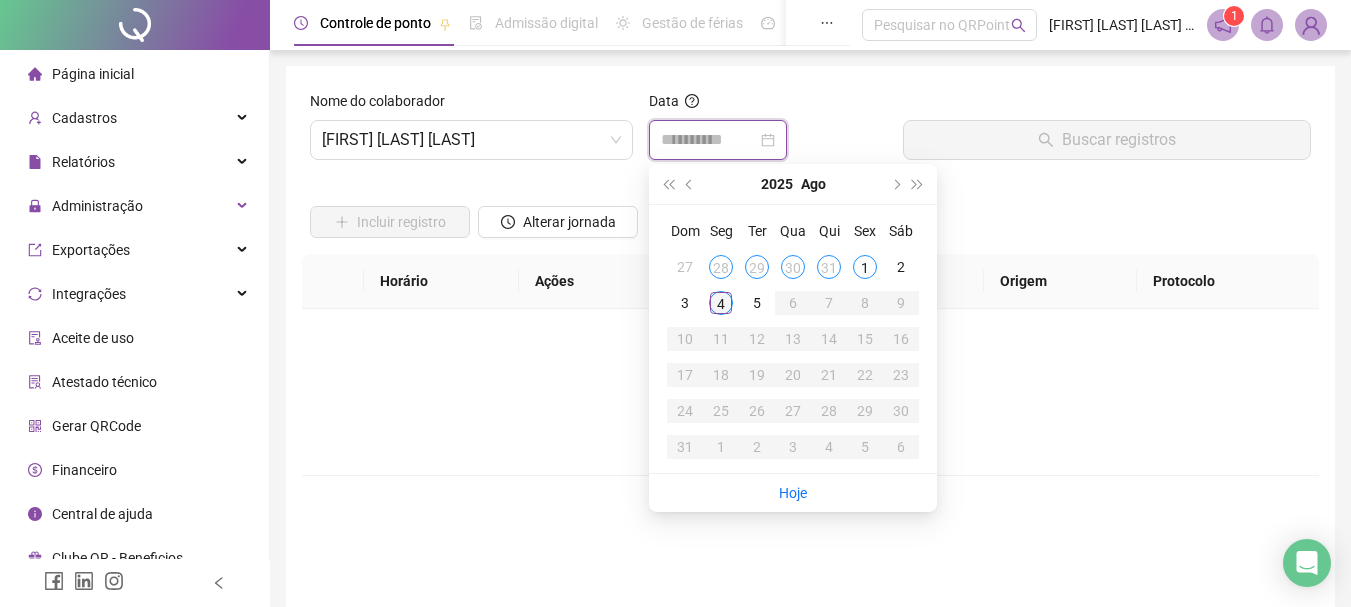type on "**********" 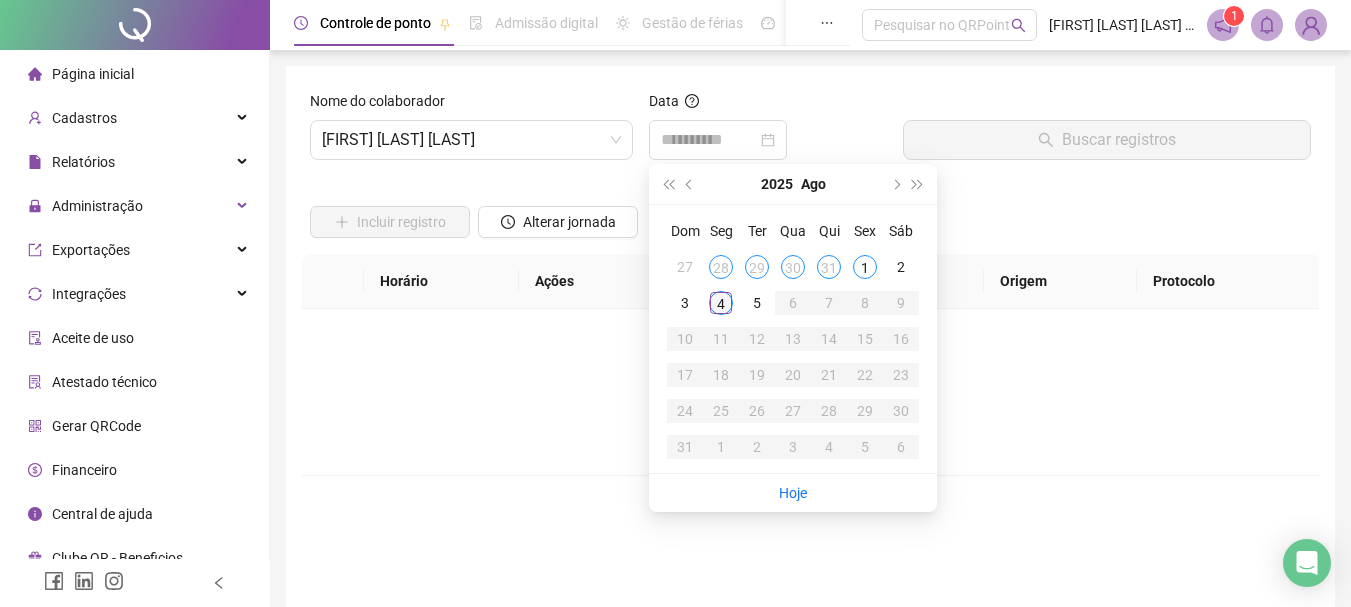 click on "4" at bounding box center [721, 303] 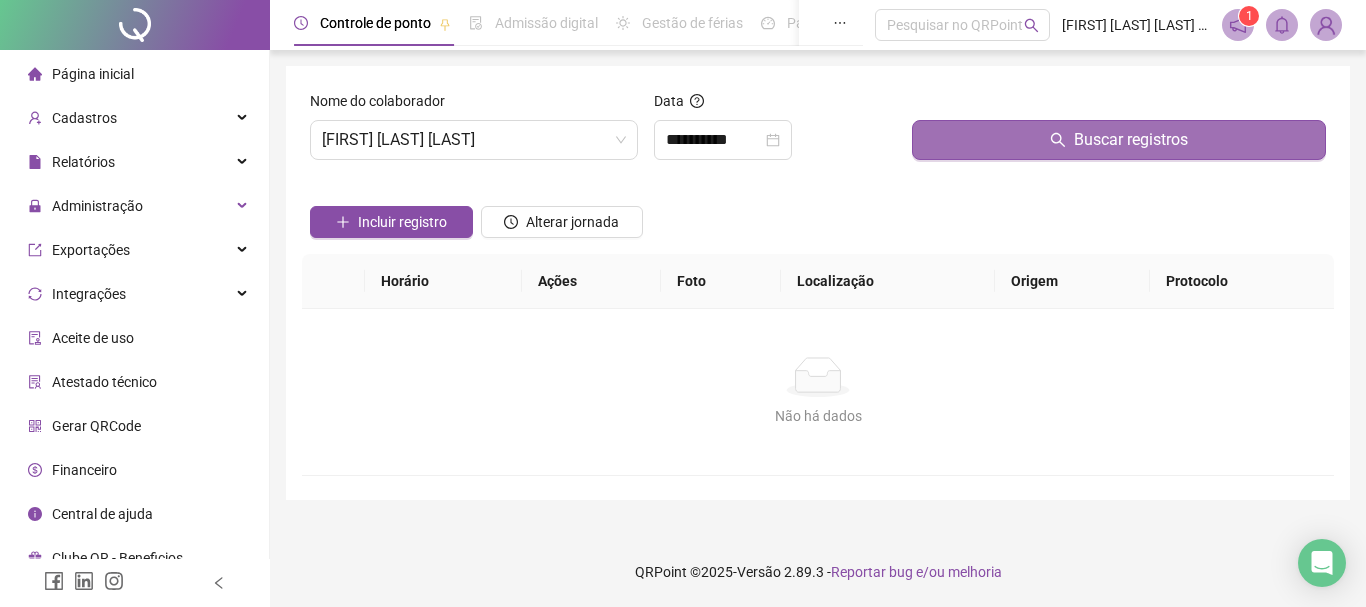 click on "Buscar registros" at bounding box center (1131, 140) 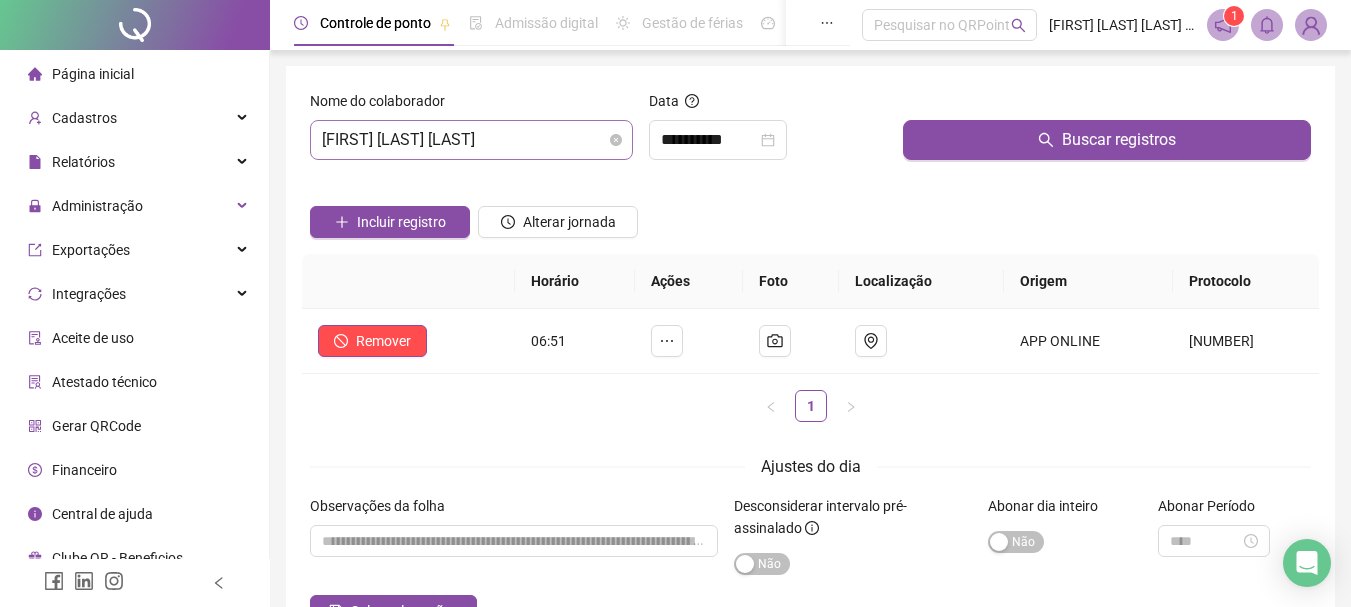 click on "[FIRST] [LAST] [LAST]" at bounding box center (471, 140) 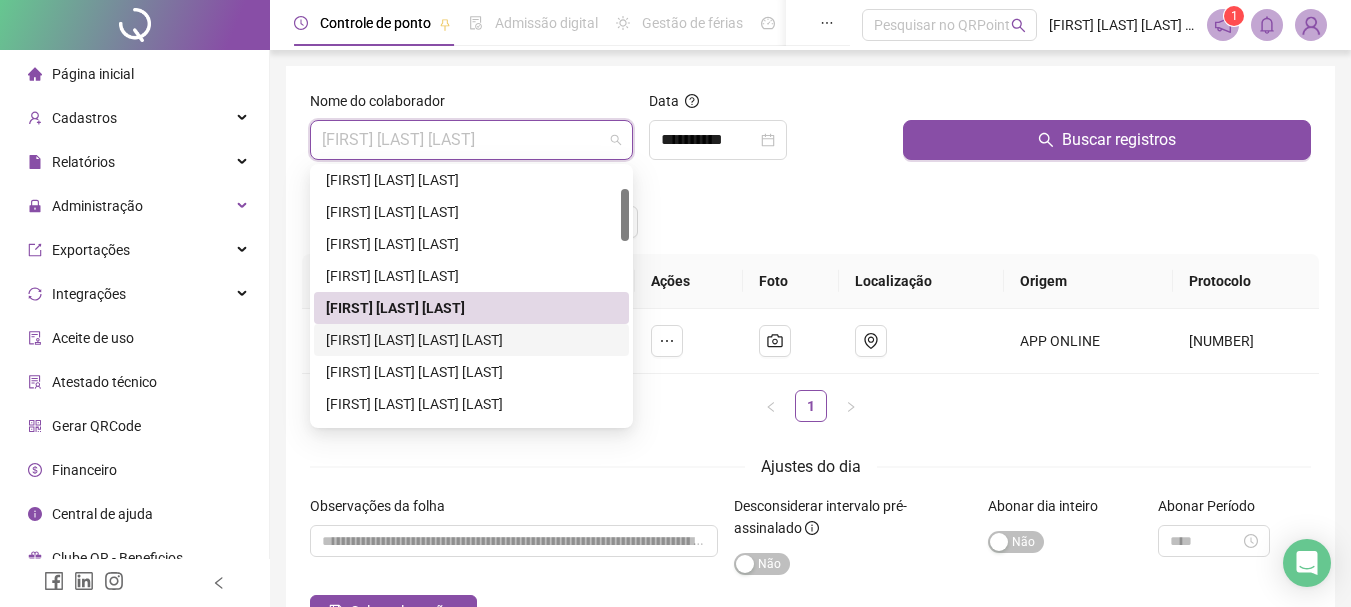 click on "[FIRST] [LAST] [LAST] [LAST]" at bounding box center (471, 340) 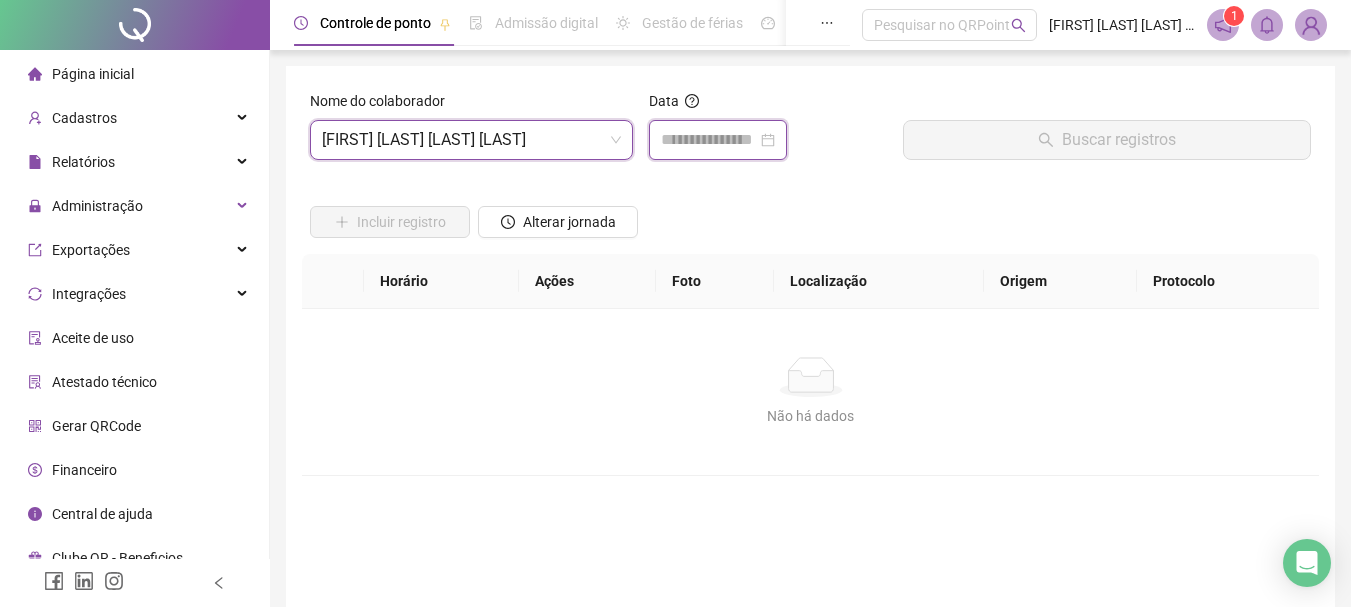 click at bounding box center [709, 140] 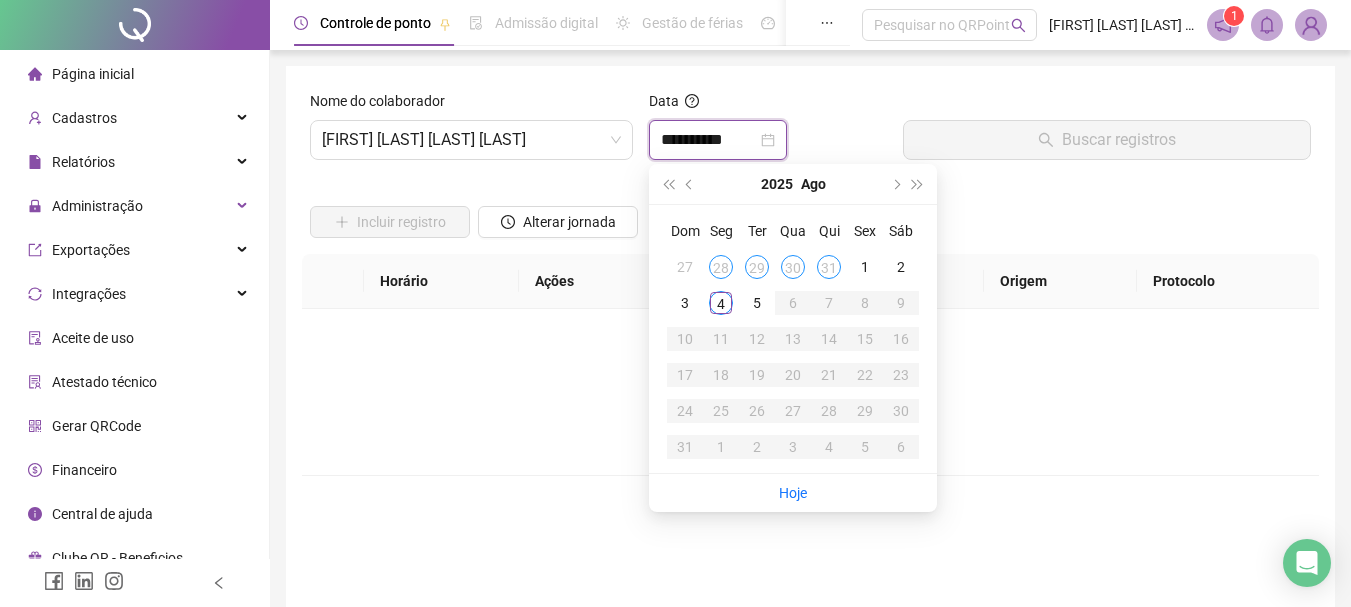 type on "**********" 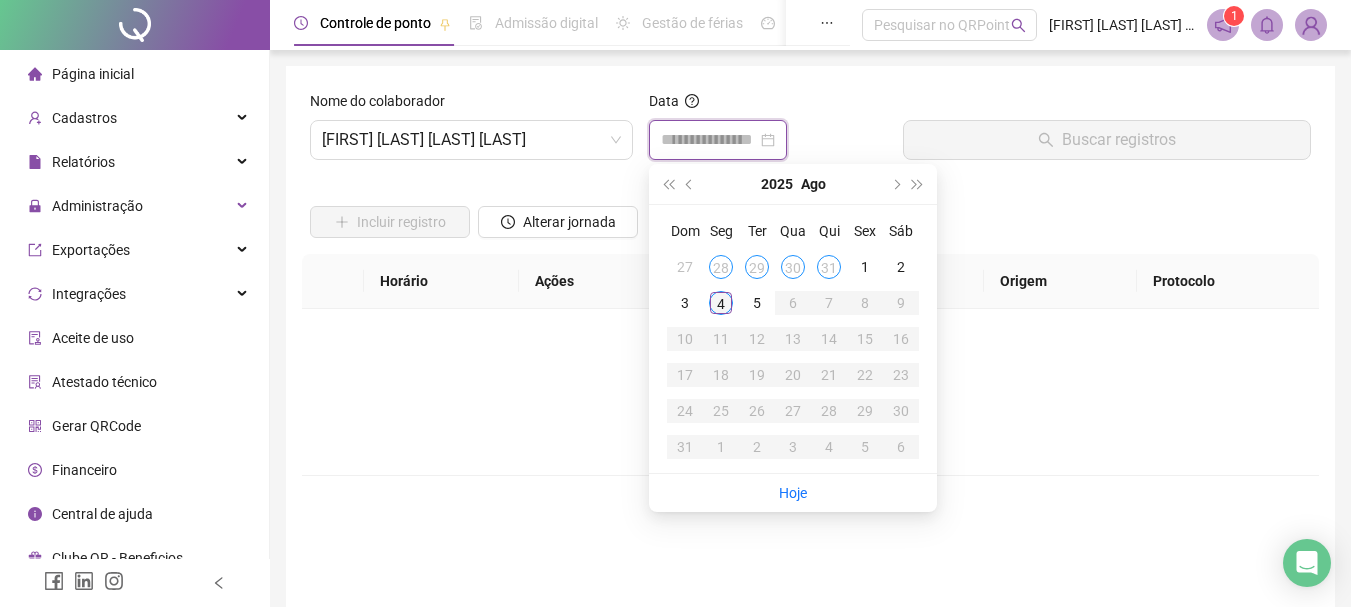 type on "**********" 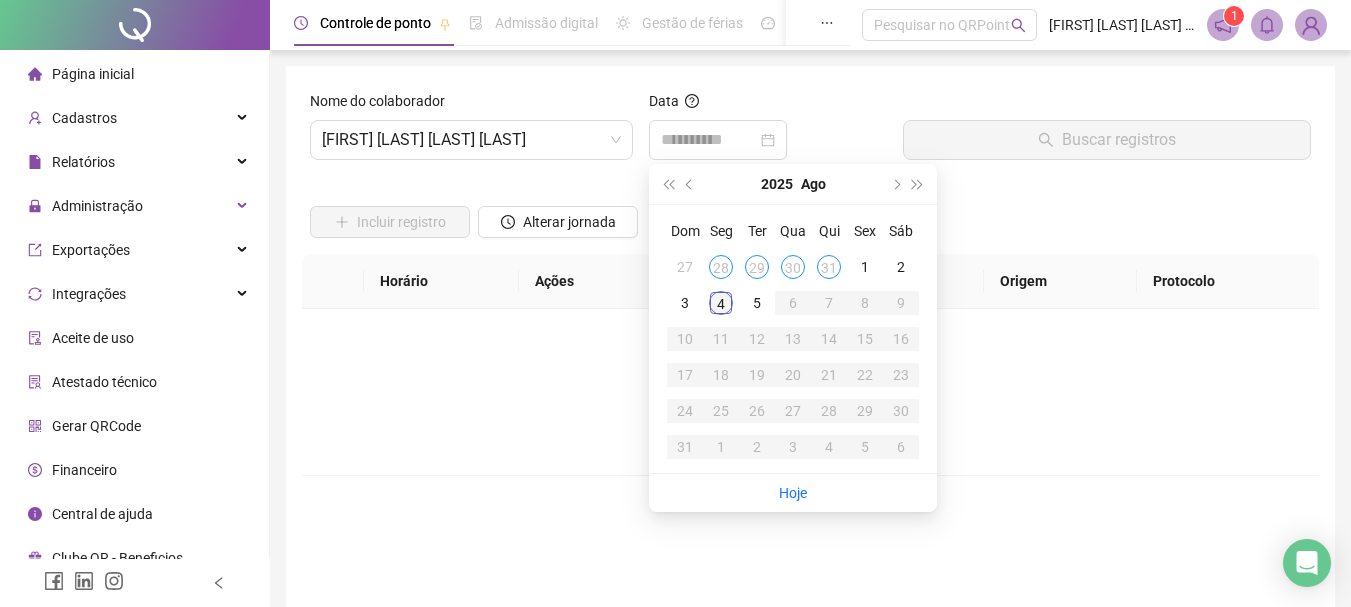 click on "4" at bounding box center [721, 303] 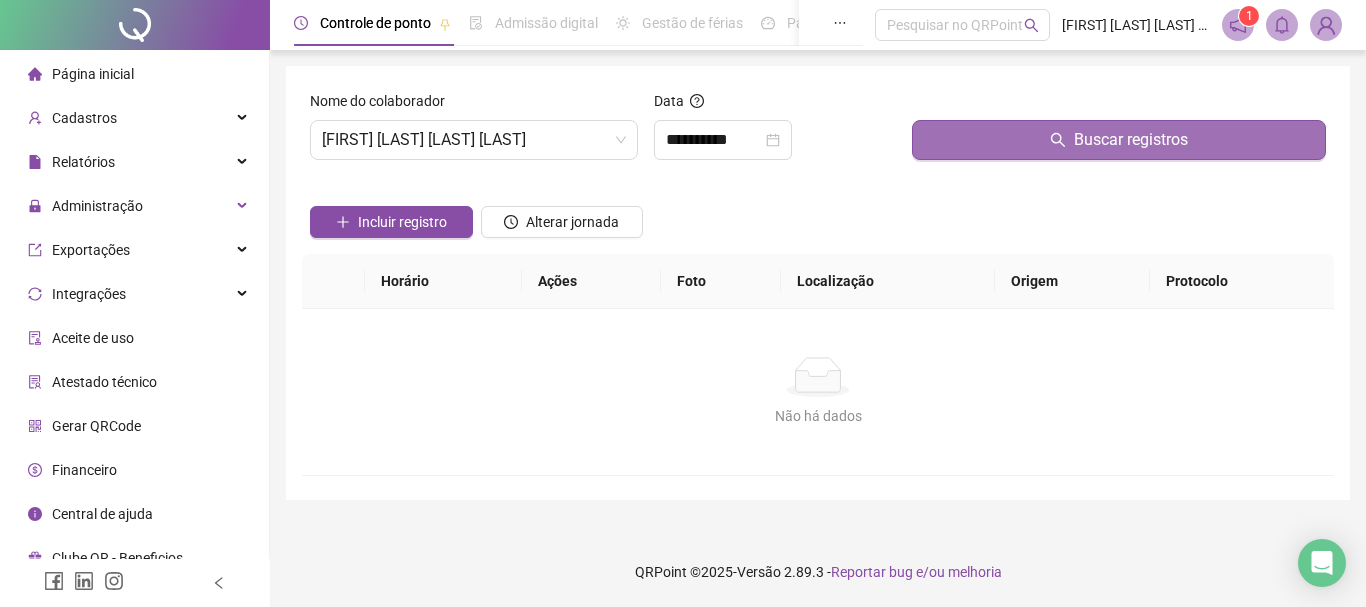click on "Buscar registros" at bounding box center [1131, 140] 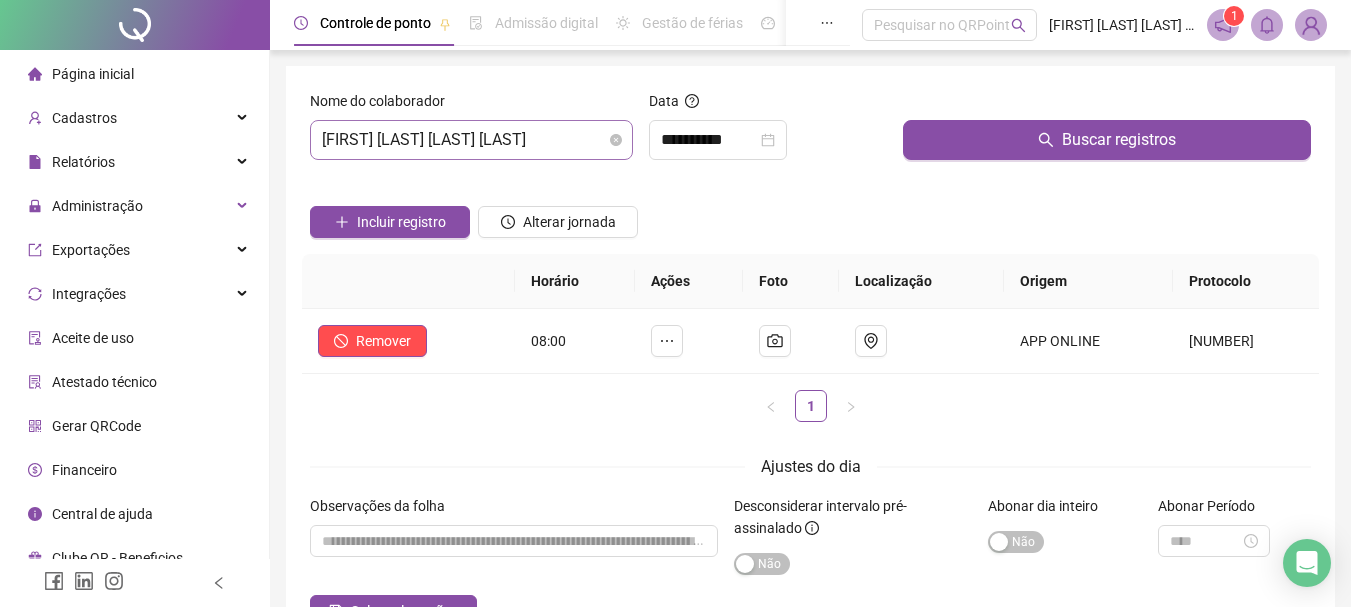 click on "[FIRST] [LAST] [LAST] [LAST]" at bounding box center (471, 140) 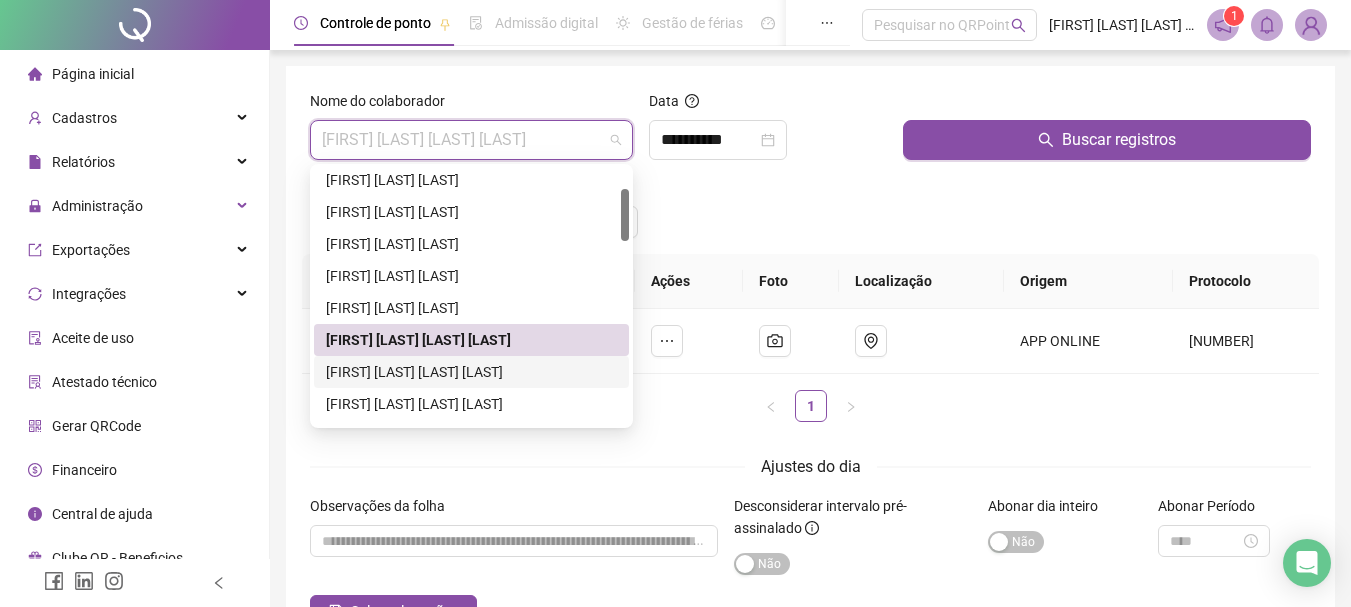 click on "[FIRST] [LAST] [LAST] [LAST]" at bounding box center (471, 372) 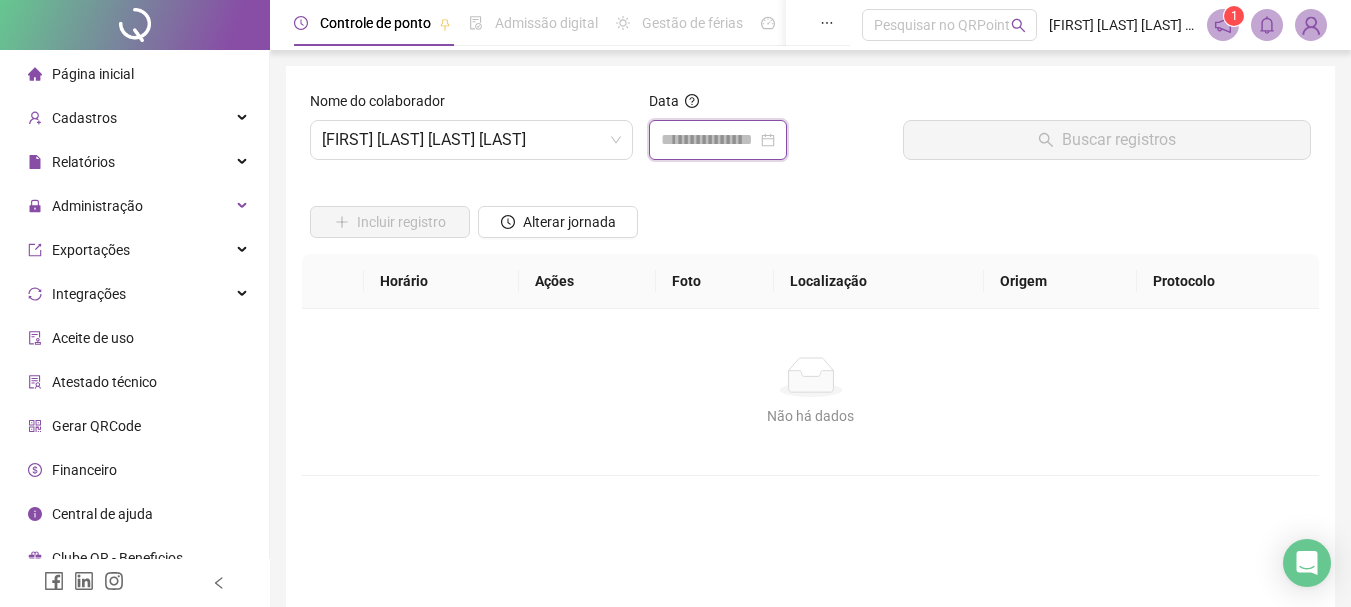 click at bounding box center (709, 140) 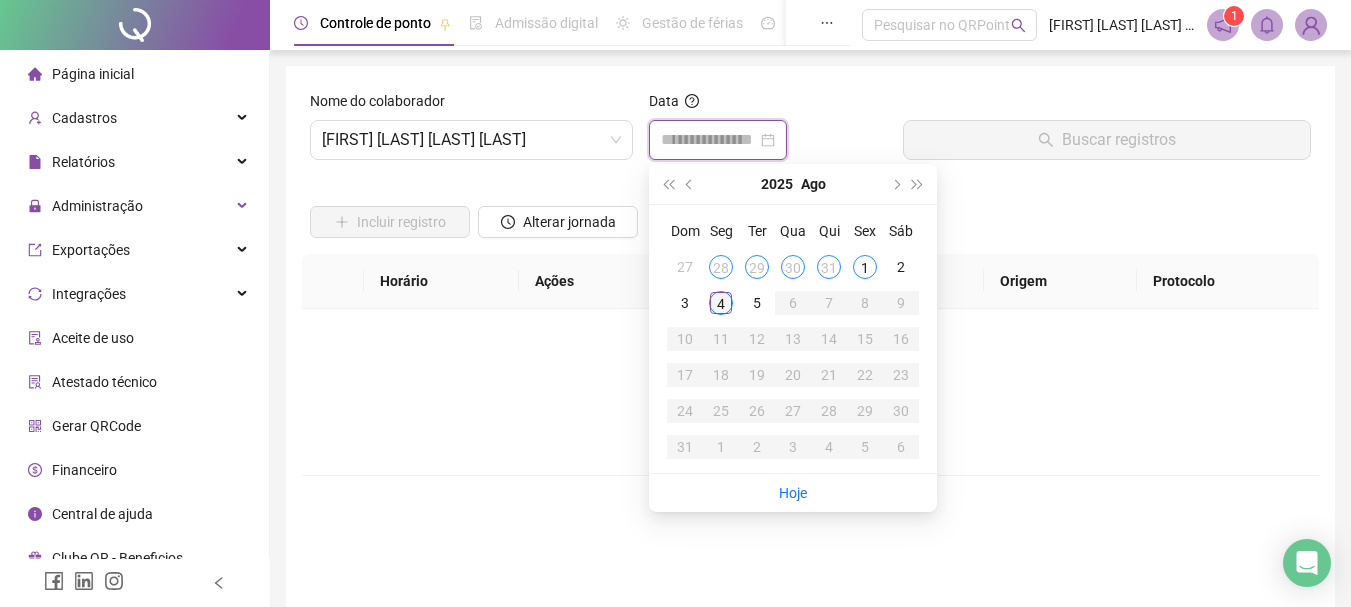 type on "**********" 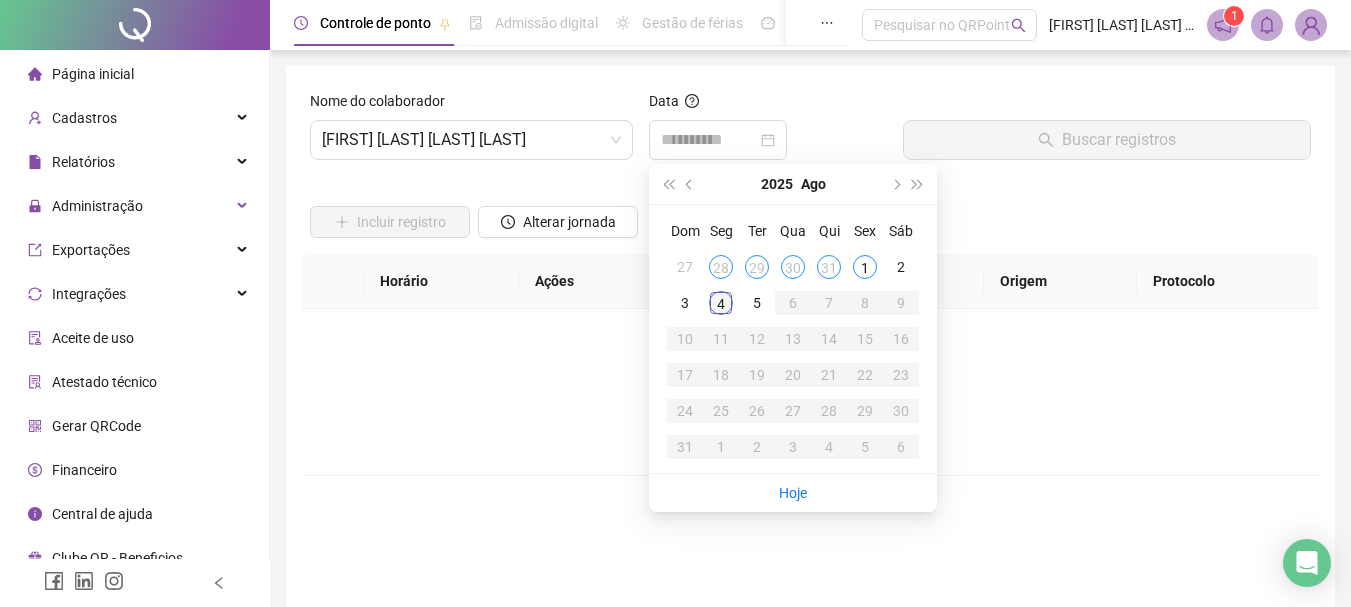 click on "4" at bounding box center (721, 303) 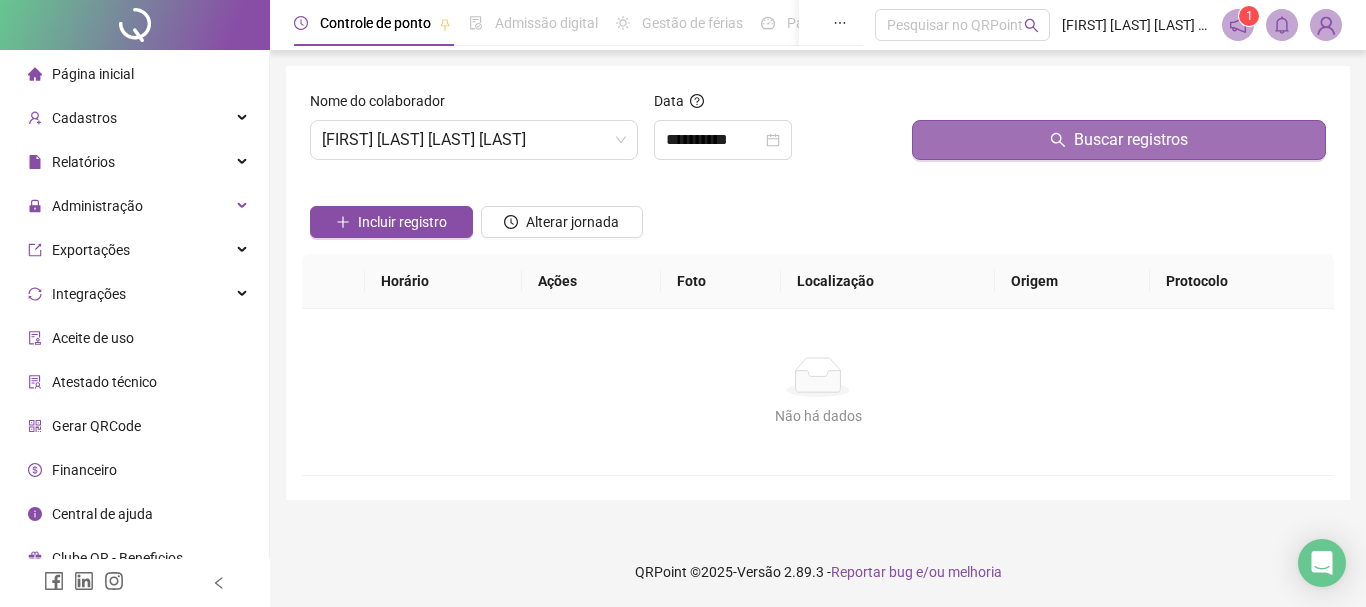 click on "Buscar registros" at bounding box center [1119, 140] 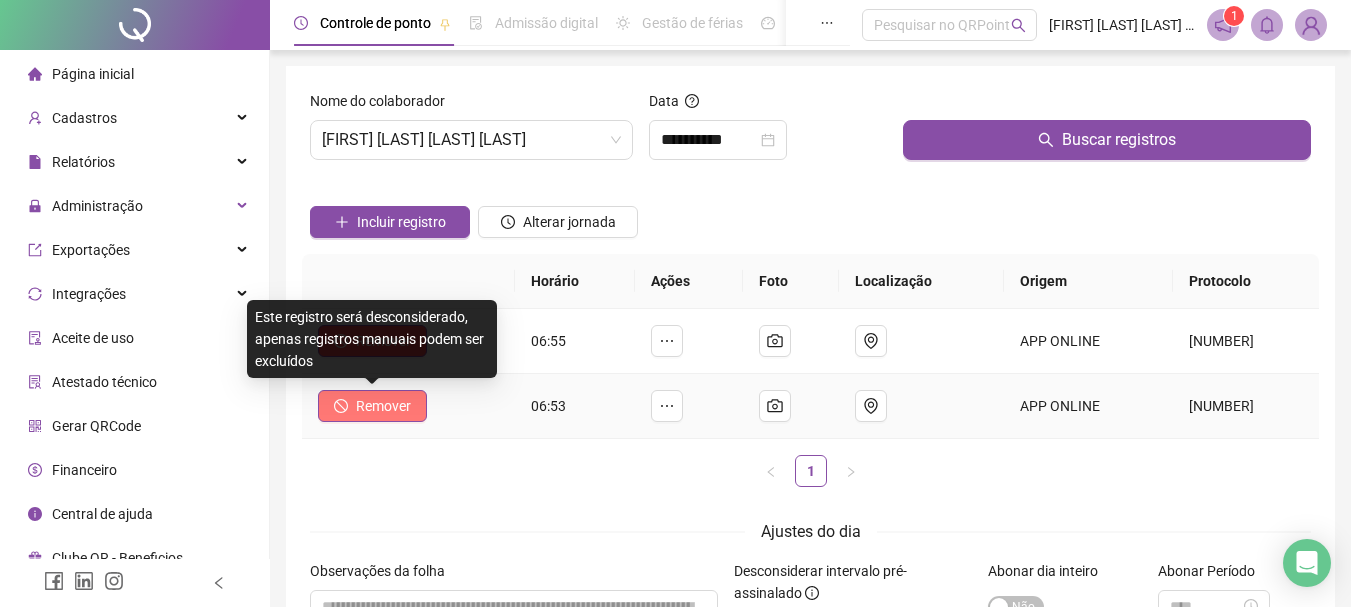 click on "Remover" at bounding box center [383, 406] 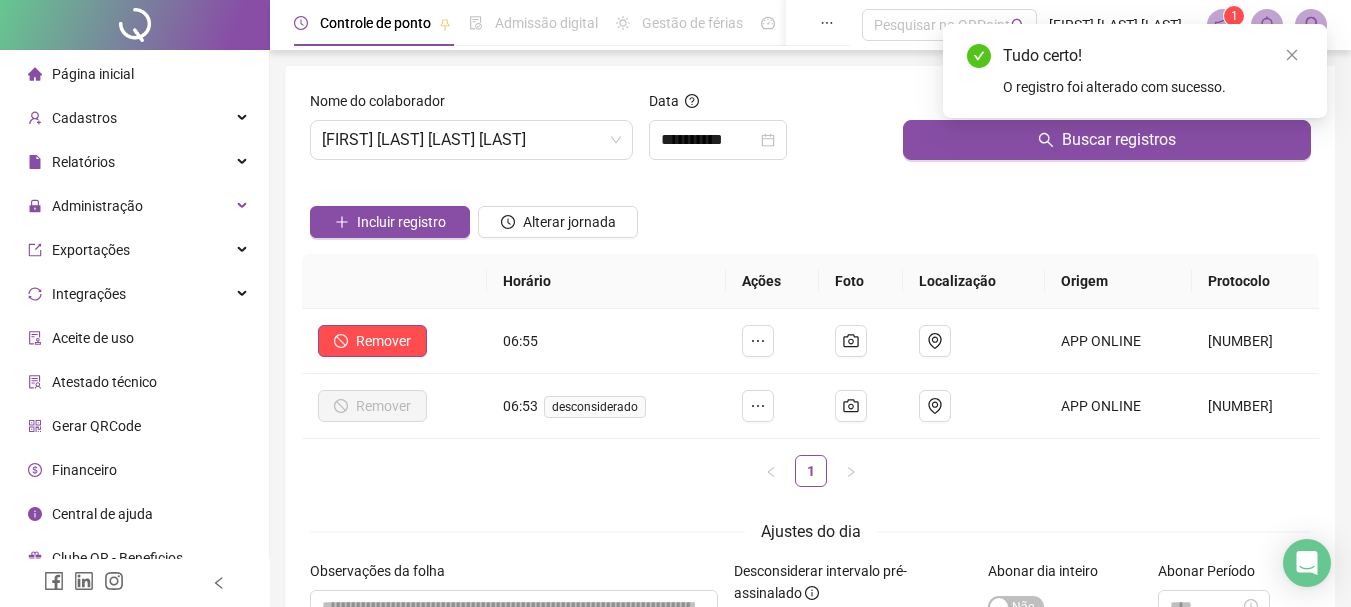 scroll, scrollTop: 195, scrollLeft: 0, axis: vertical 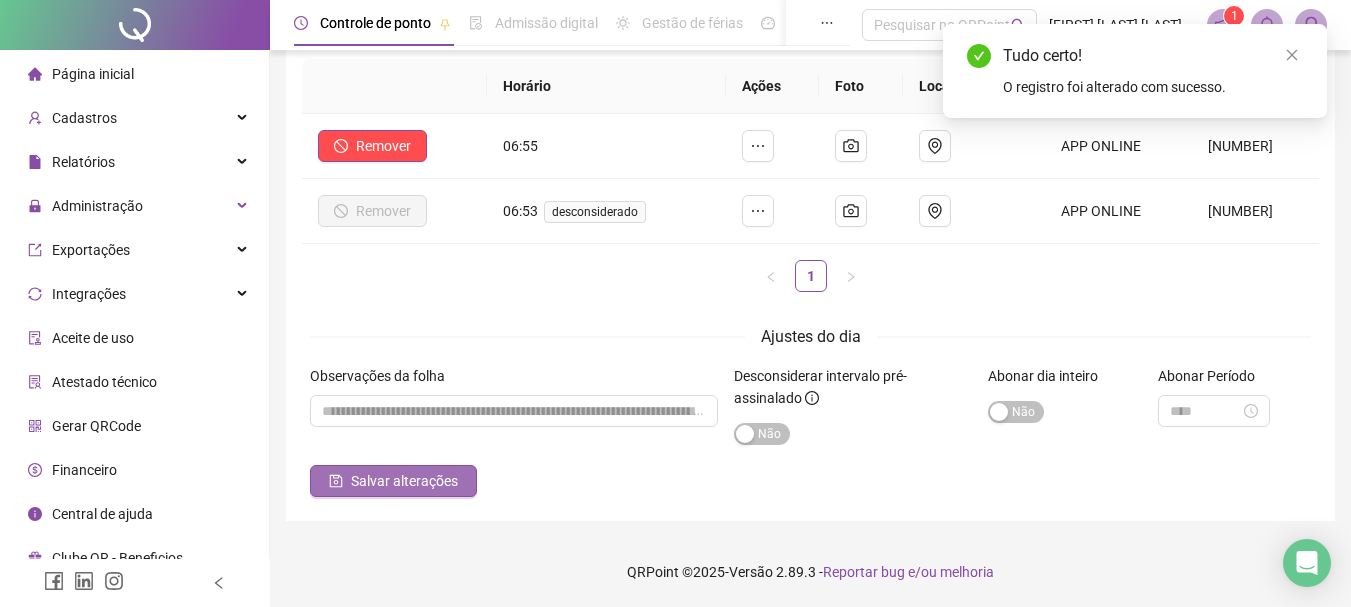 click on "Salvar alterações" at bounding box center [404, 481] 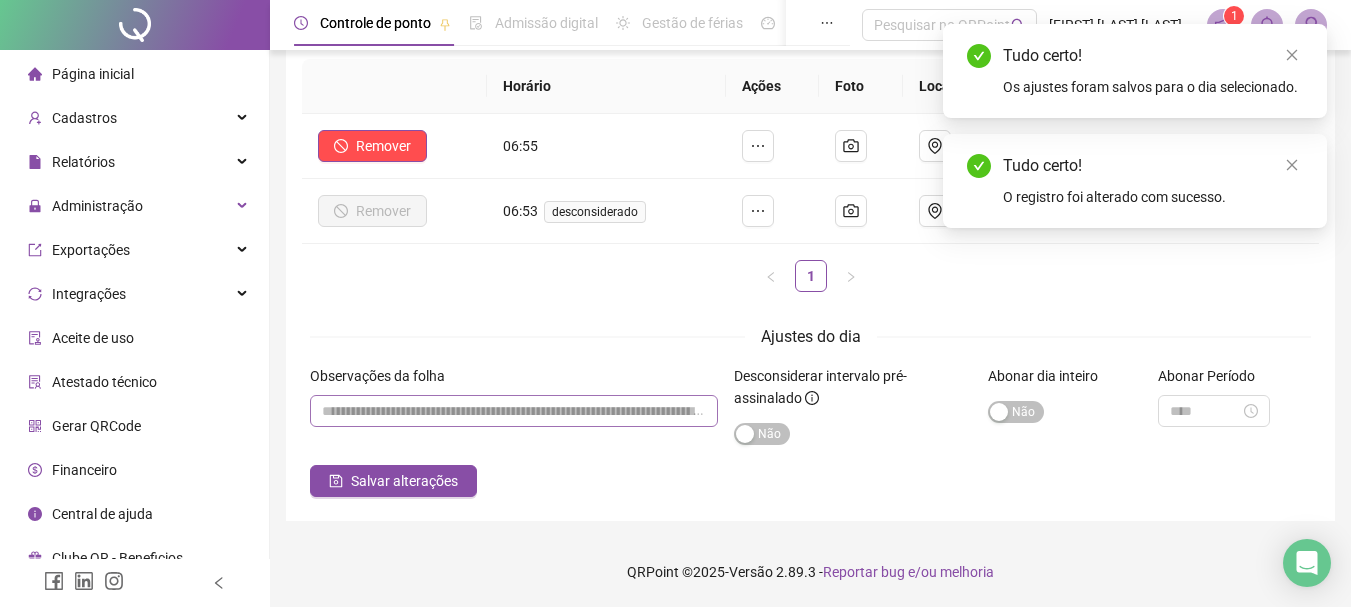 scroll, scrollTop: 0, scrollLeft: 0, axis: both 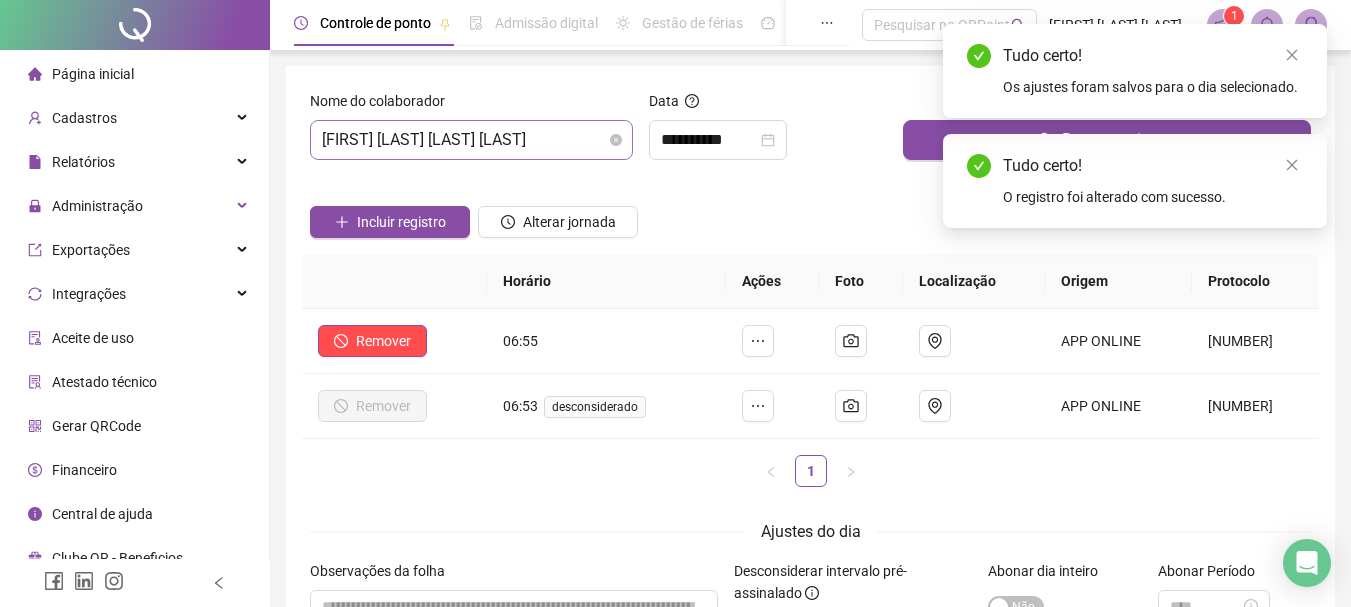 click on "[FIRST] [LAST] [LAST] [LAST]" at bounding box center [471, 140] 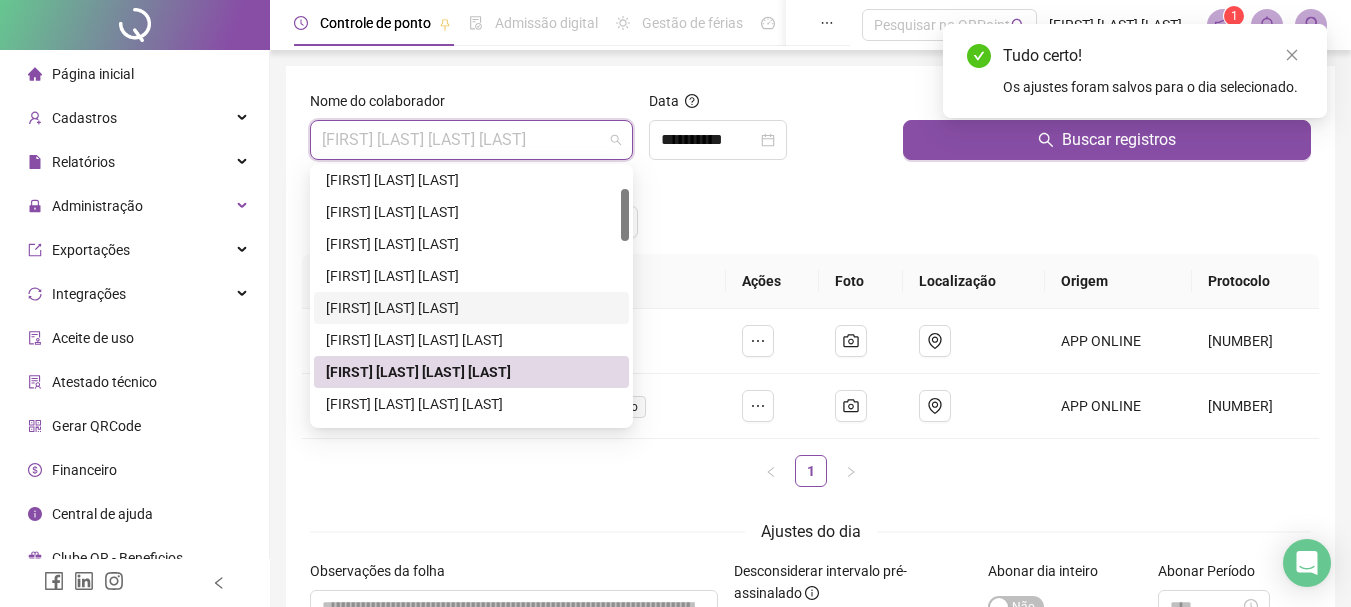 scroll, scrollTop: 200, scrollLeft: 0, axis: vertical 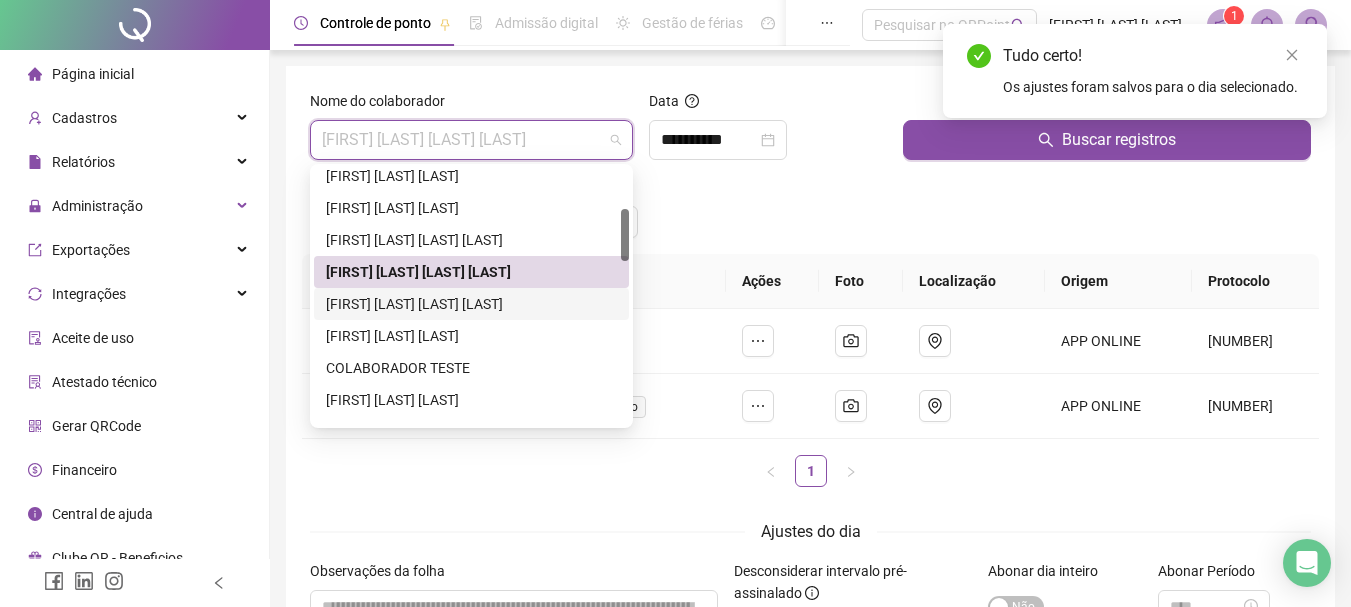 click on "[FIRST] [LAST] [LAST] [LAST]" at bounding box center (471, 304) 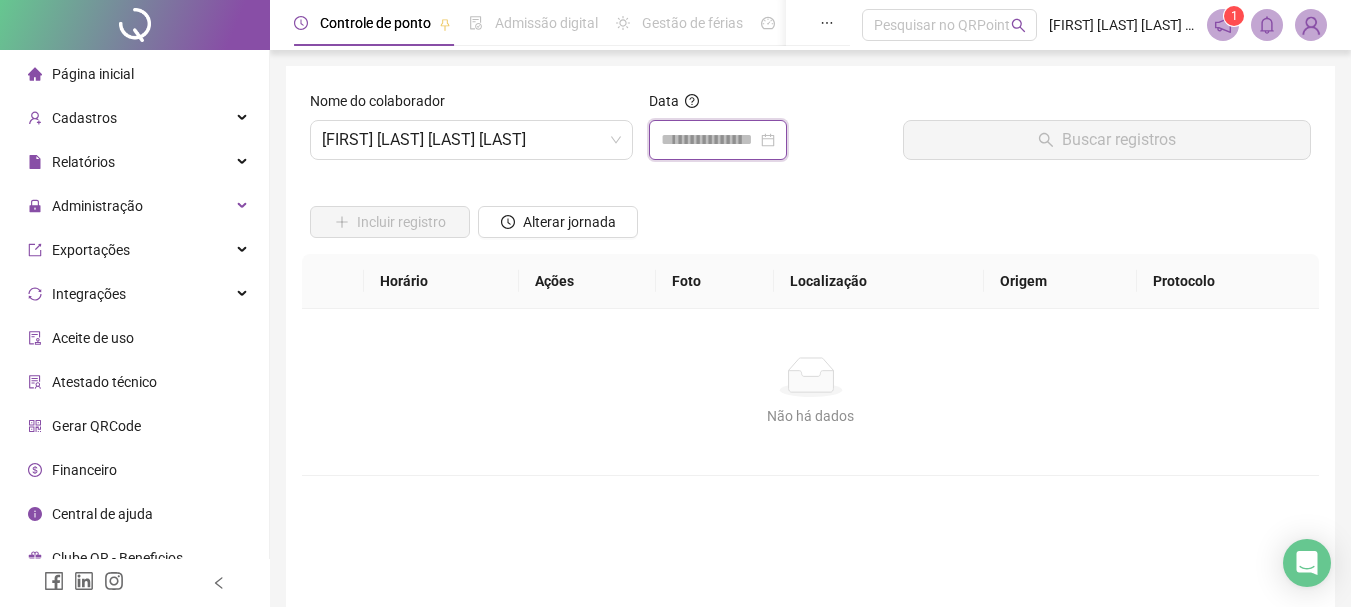 click at bounding box center [709, 140] 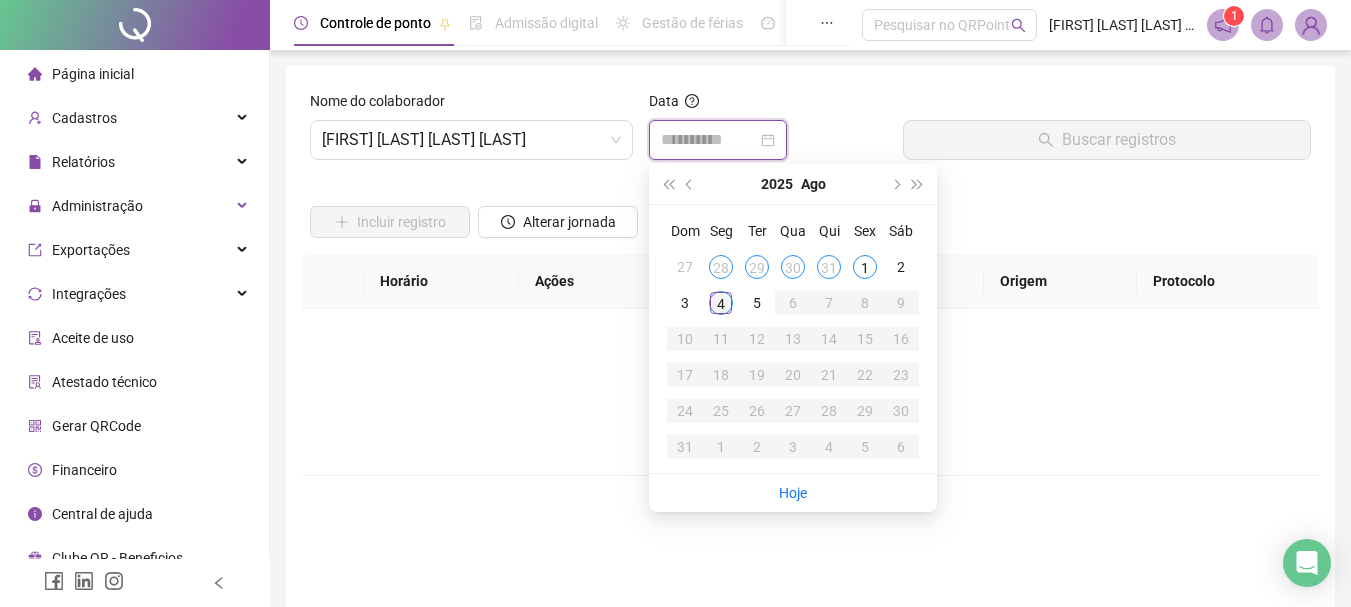 type on "**********" 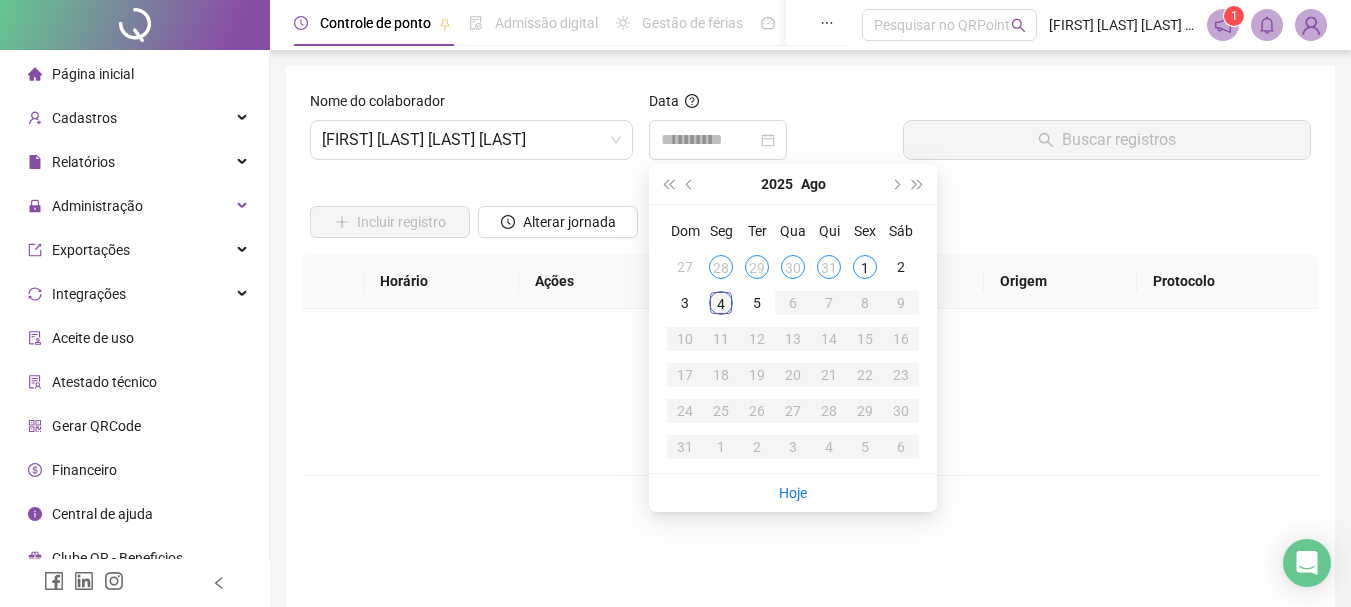 click on "4" at bounding box center (721, 303) 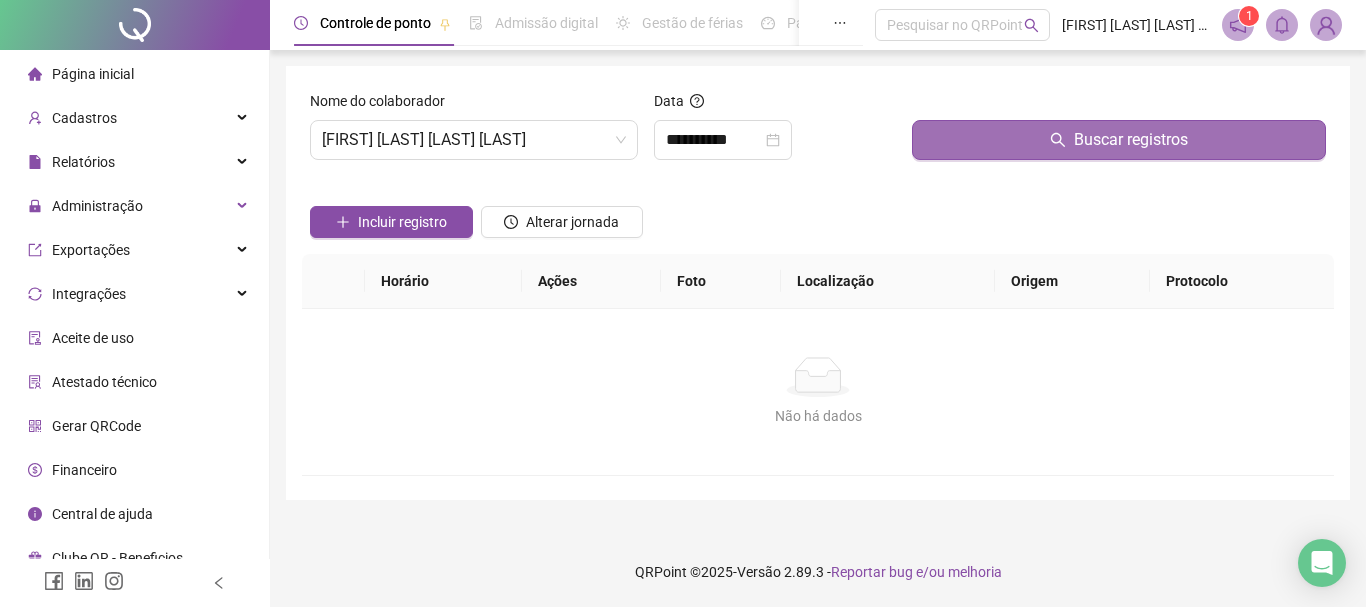 click on "Buscar registros" at bounding box center (1131, 140) 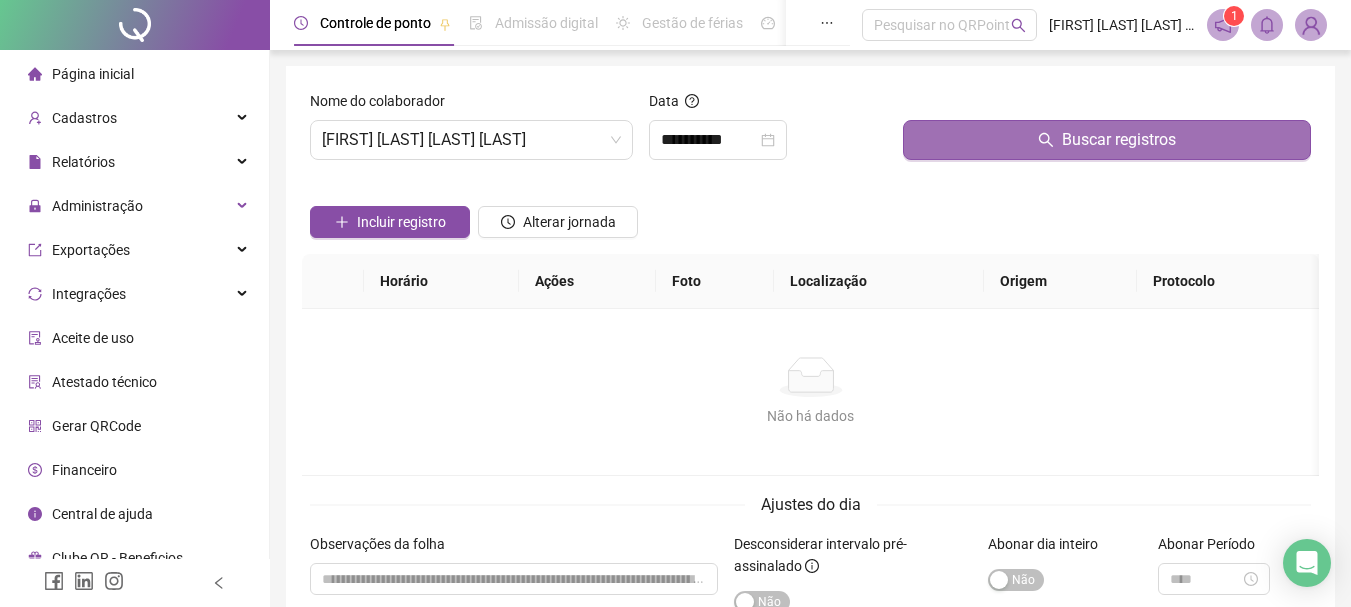 click on "Buscar registros" at bounding box center [1107, 140] 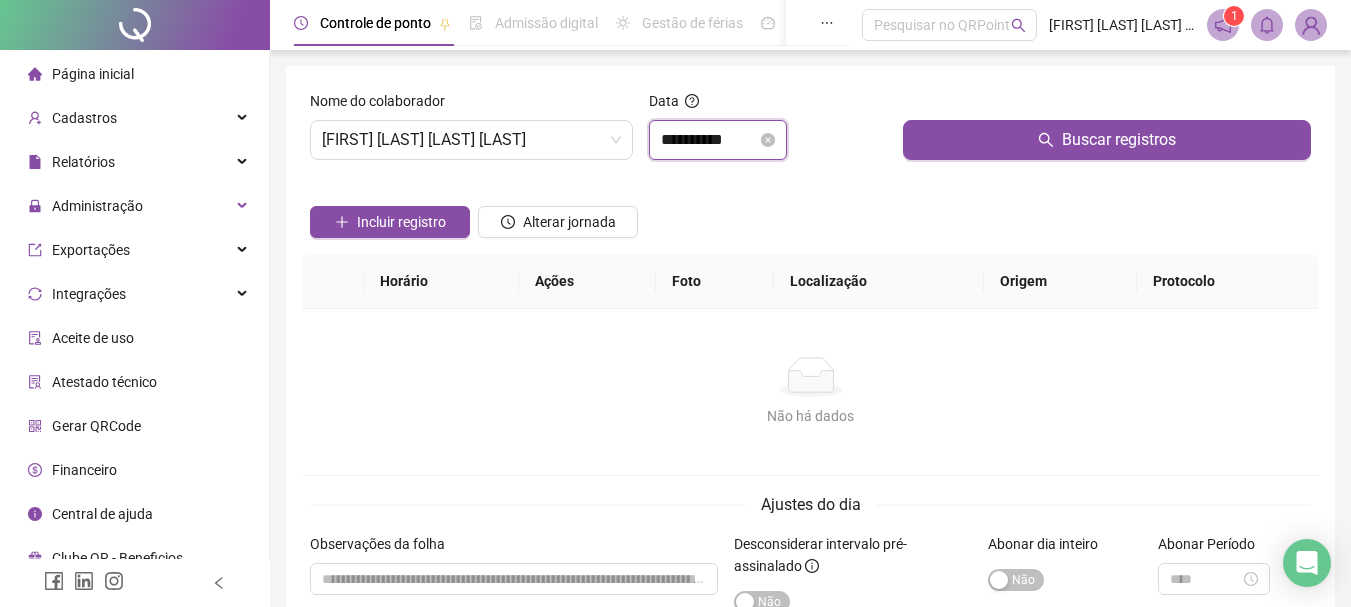 click on "**********" at bounding box center (709, 140) 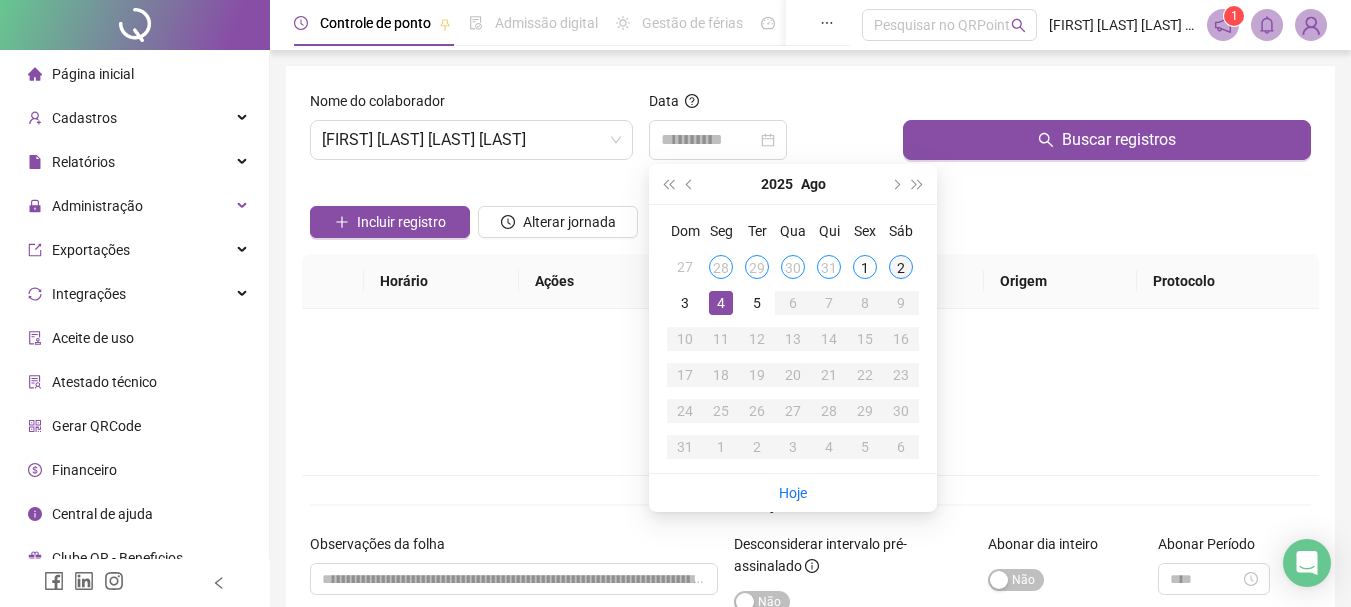 click on "2" at bounding box center [901, 267] 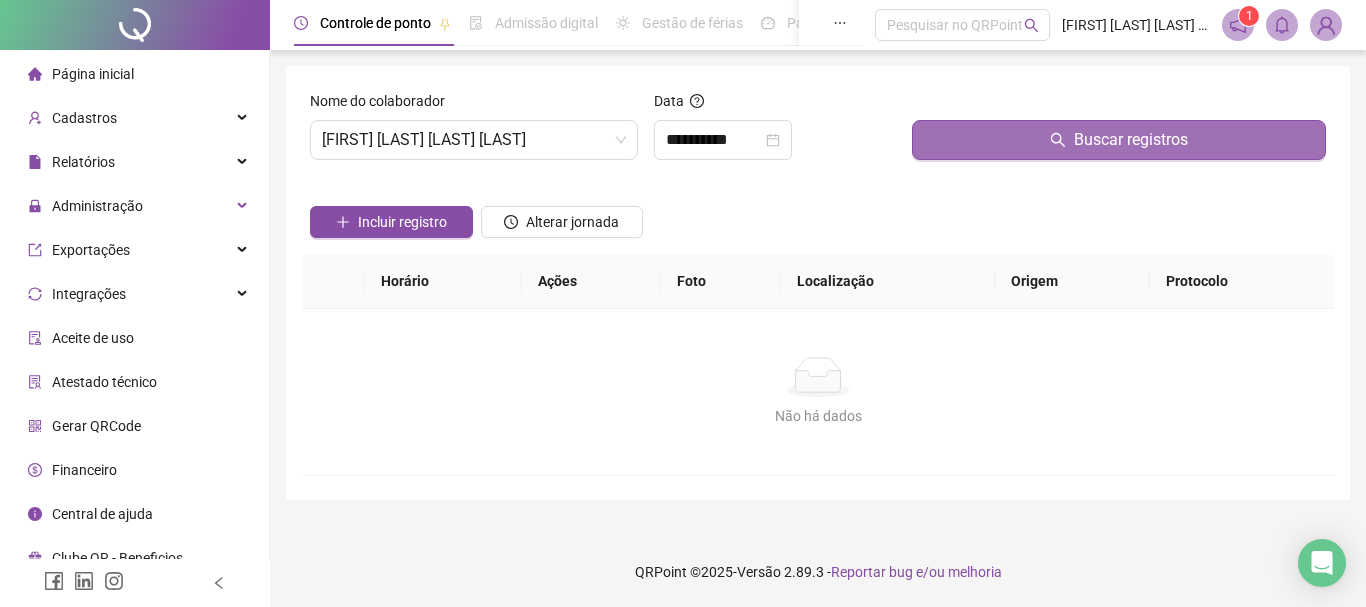 click on "Buscar registros" at bounding box center [1131, 140] 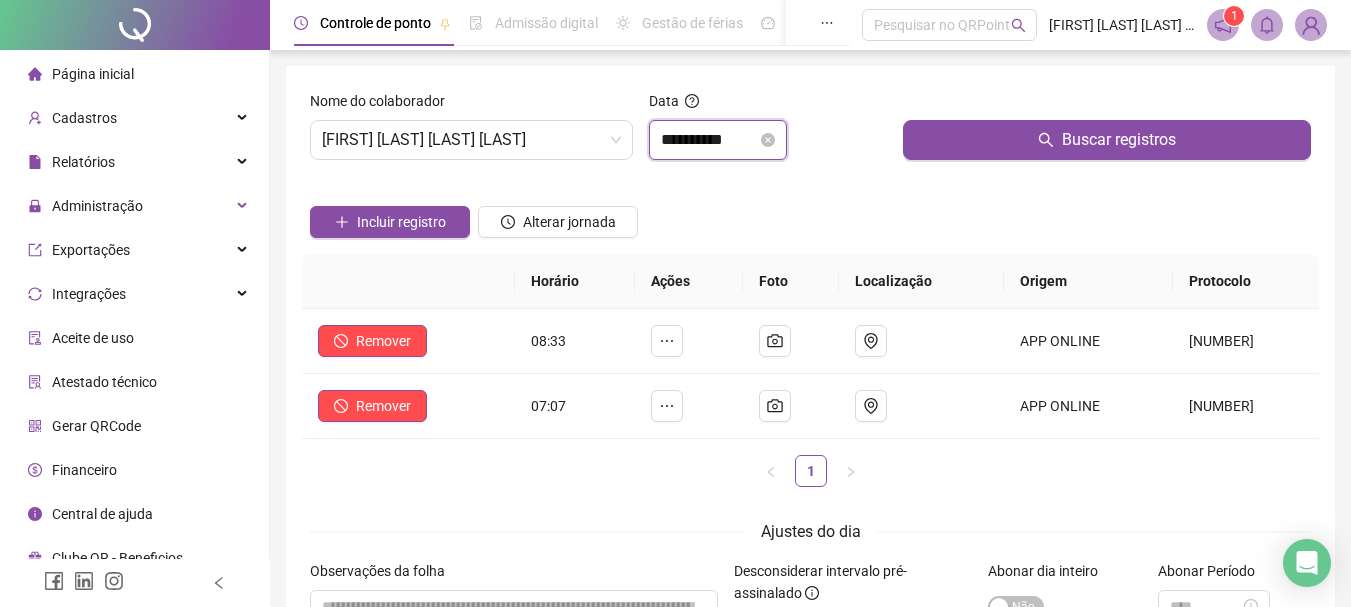 click on "**********" at bounding box center [709, 140] 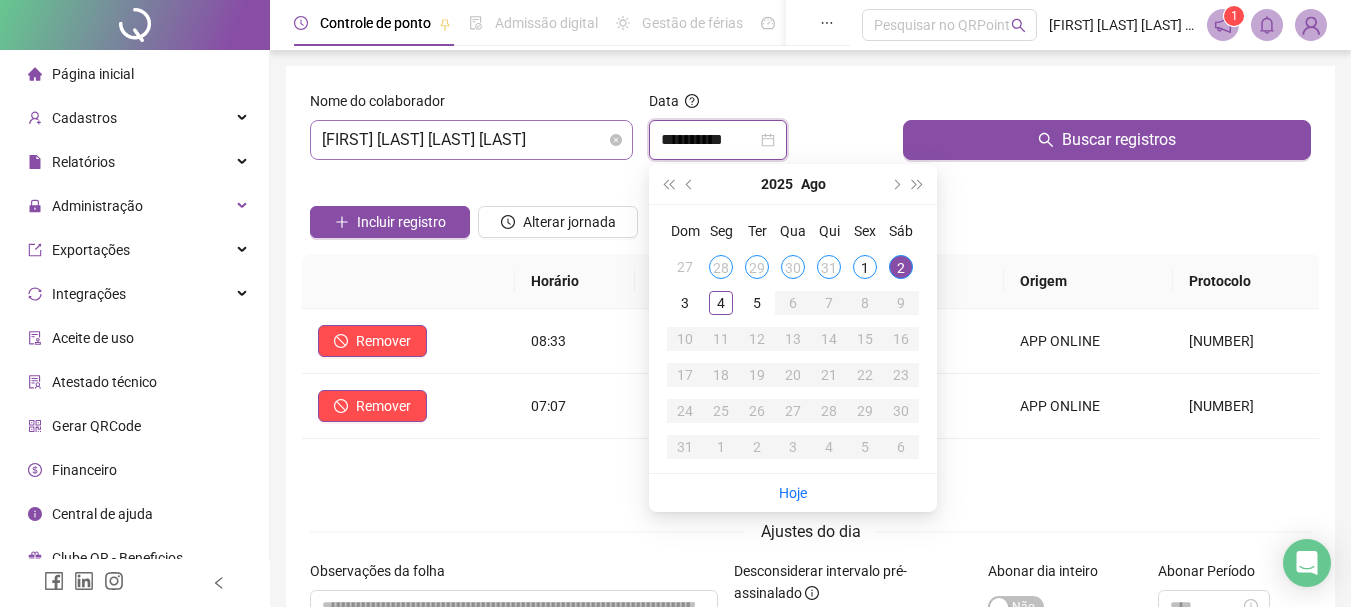 type on "**********" 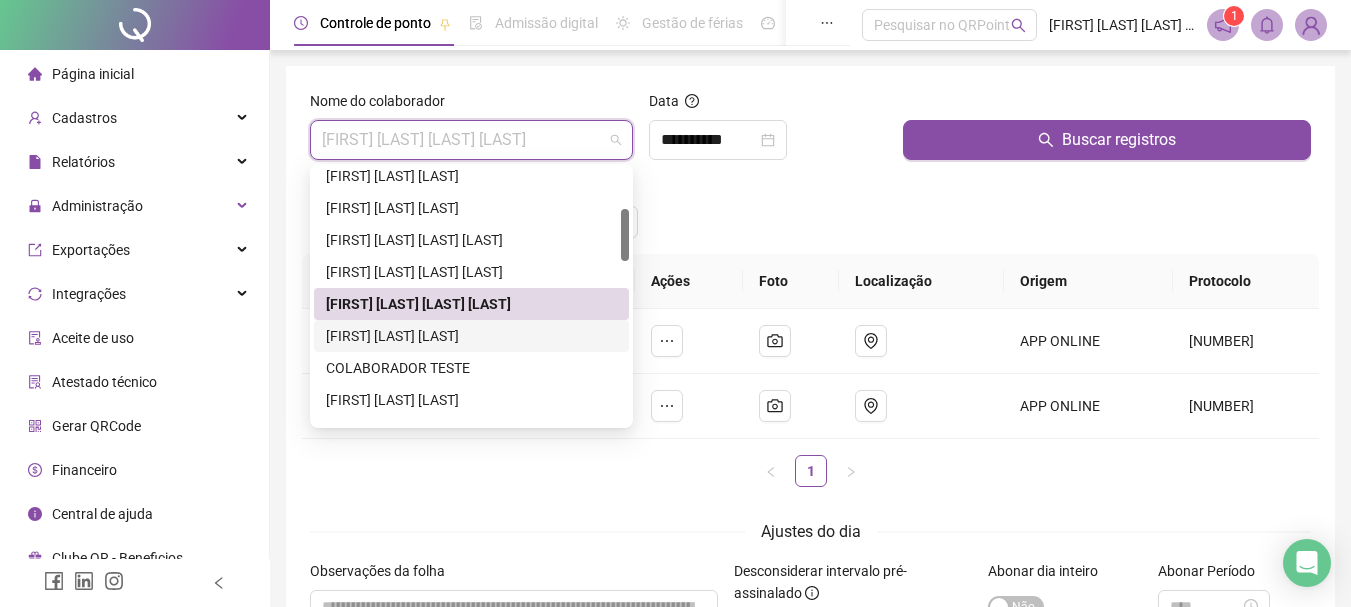click on "[FIRST] [LAST] [LAST]" at bounding box center [471, 336] 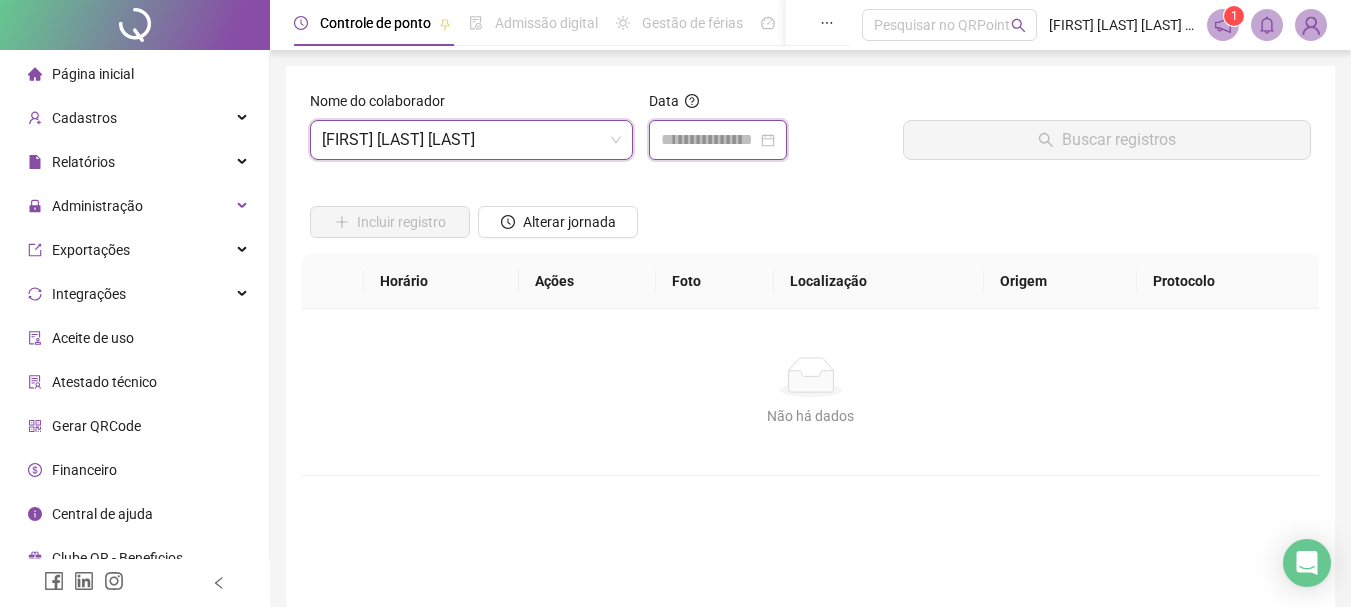 click at bounding box center (709, 140) 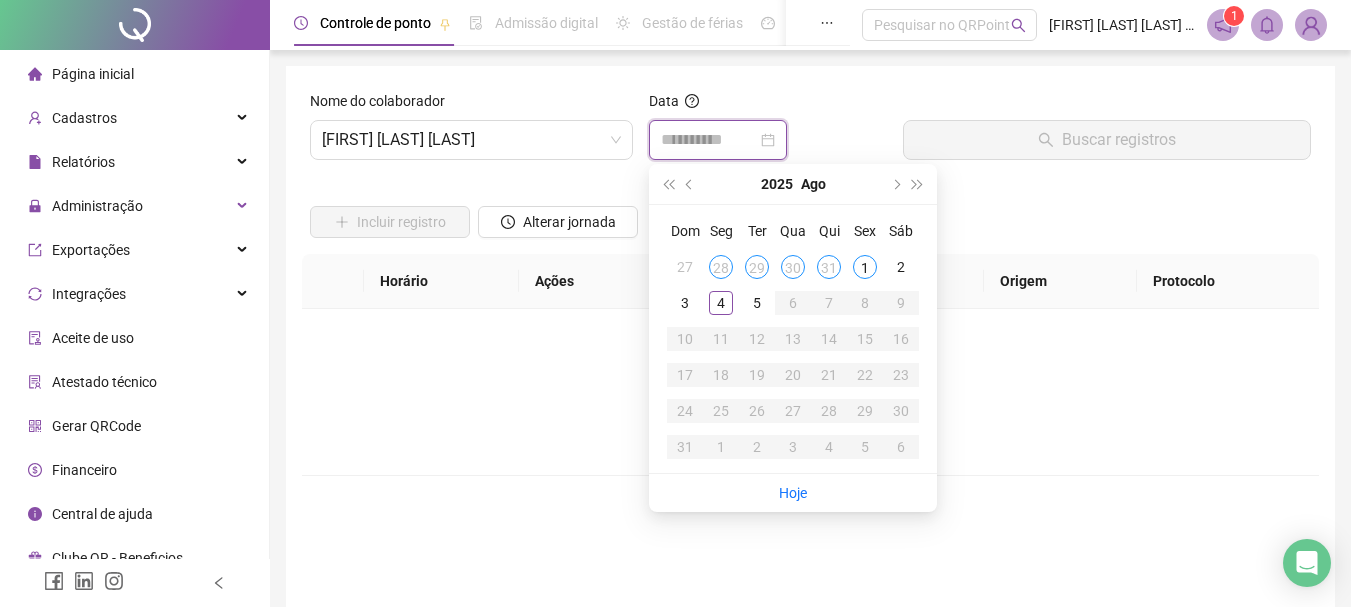 type on "**********" 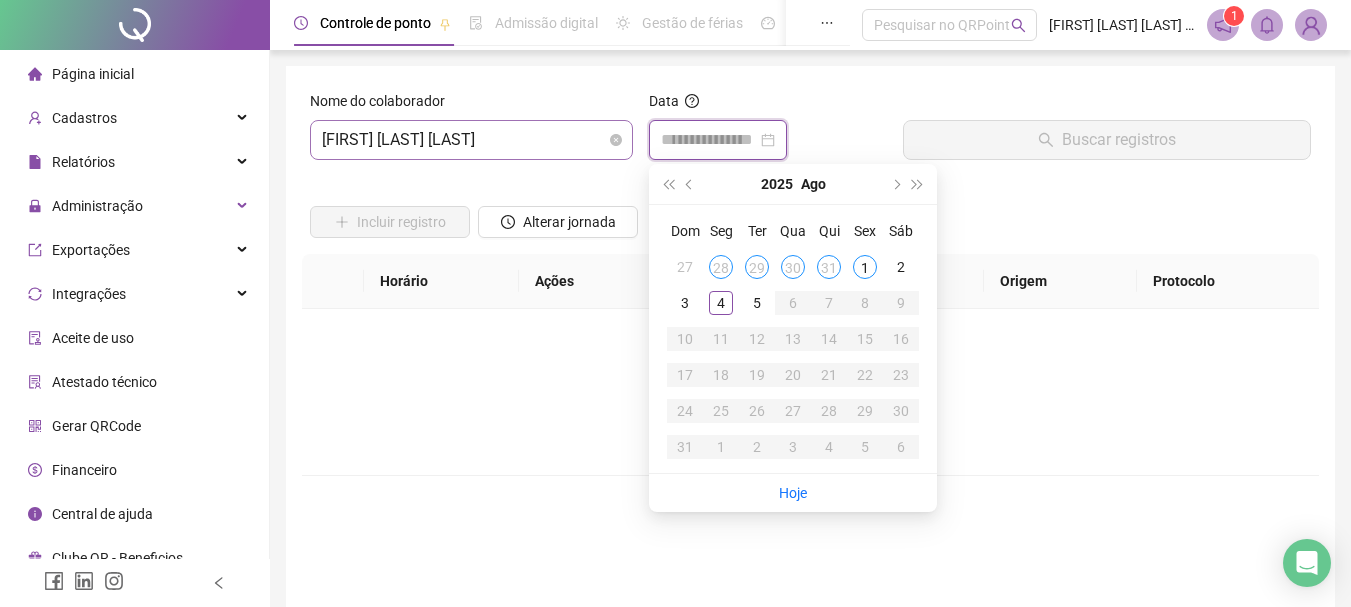 click on "[FIRST] [LAST] [LAST]" at bounding box center (471, 140) 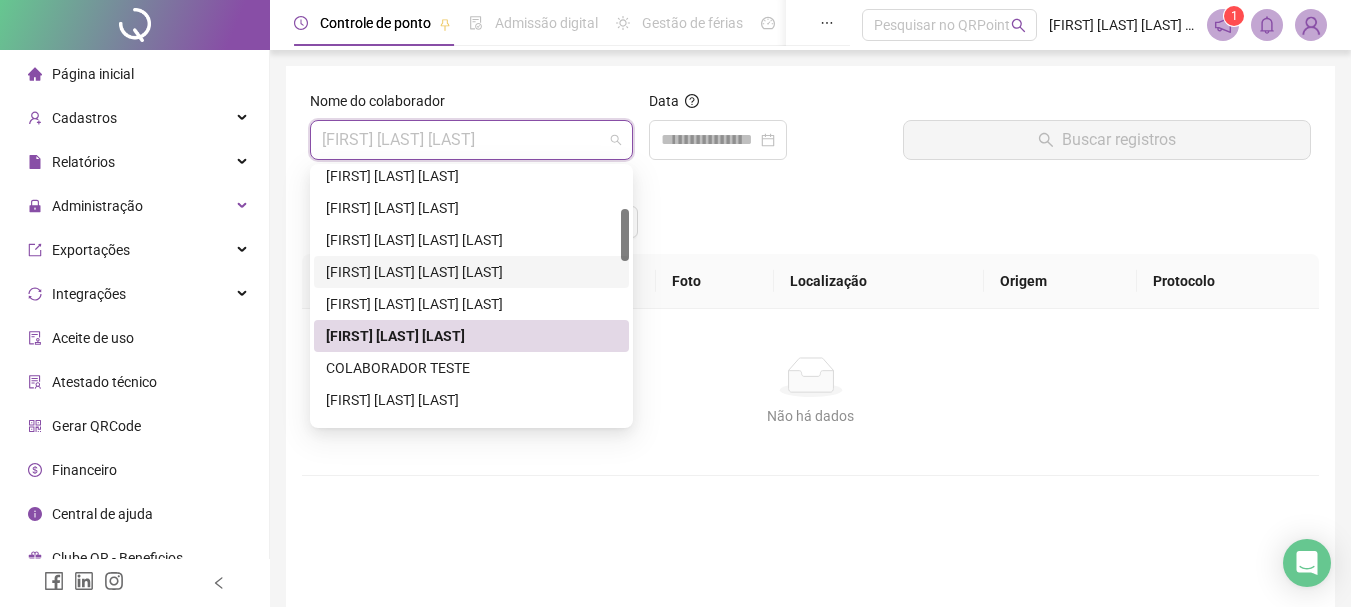 scroll, scrollTop: 300, scrollLeft: 0, axis: vertical 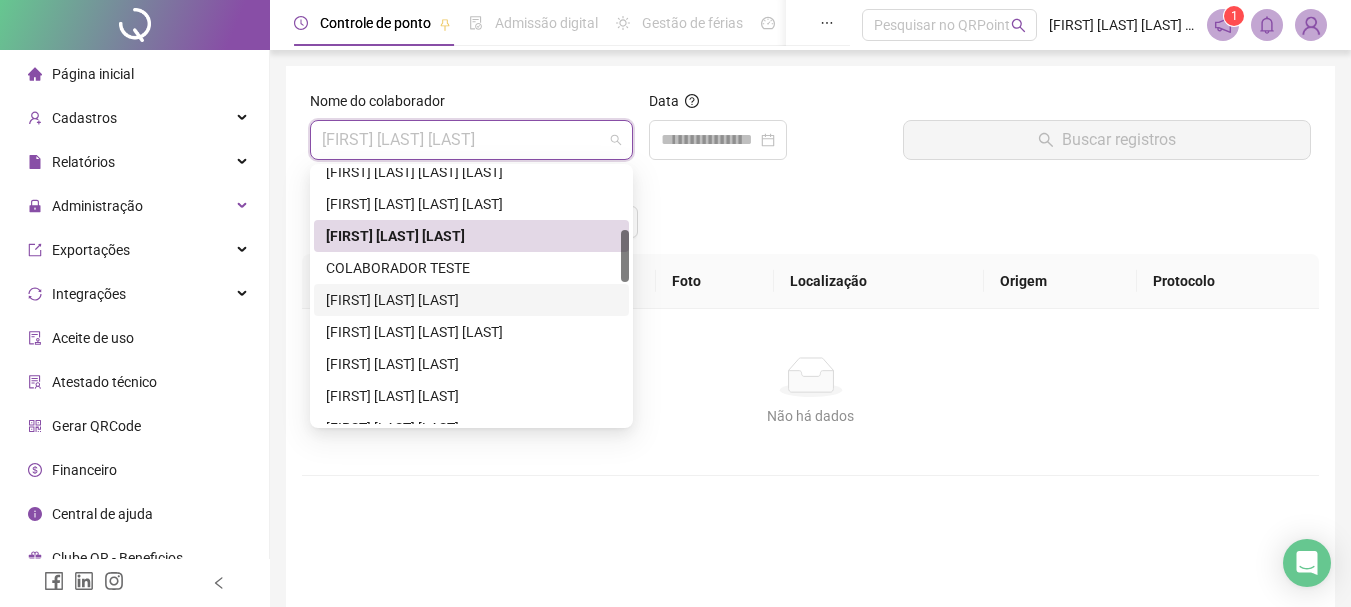 click on "[FIRST] [LAST] [LAST]" at bounding box center (471, 300) 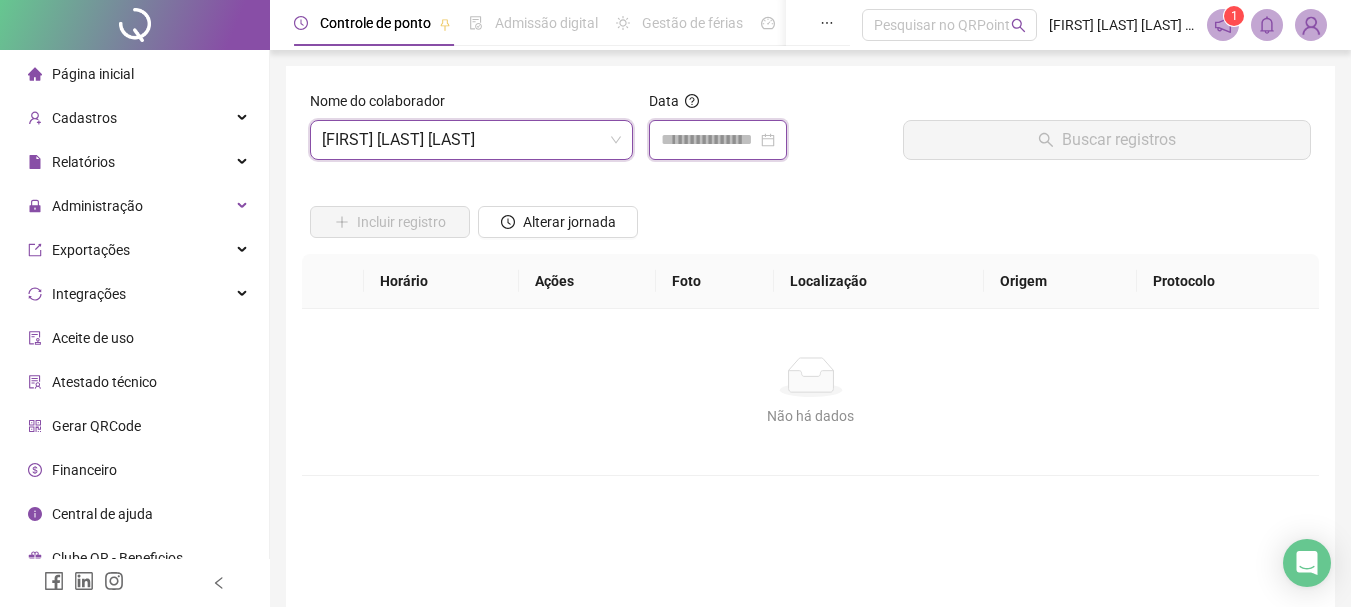 click at bounding box center [709, 140] 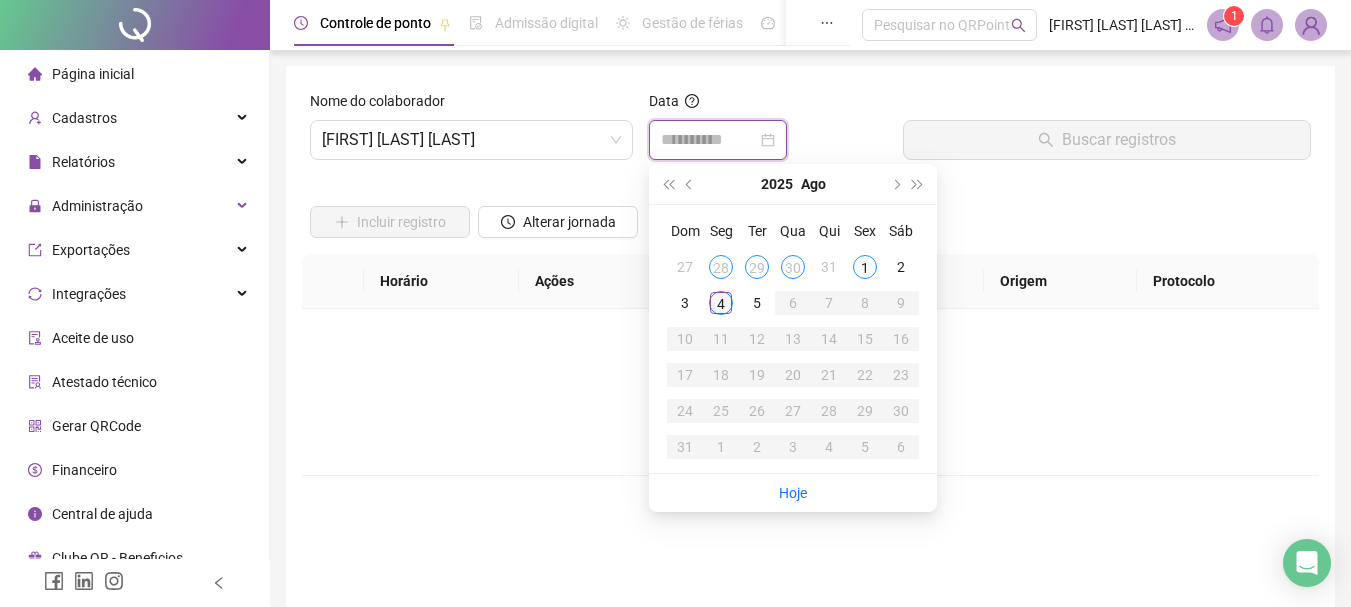 type on "**********" 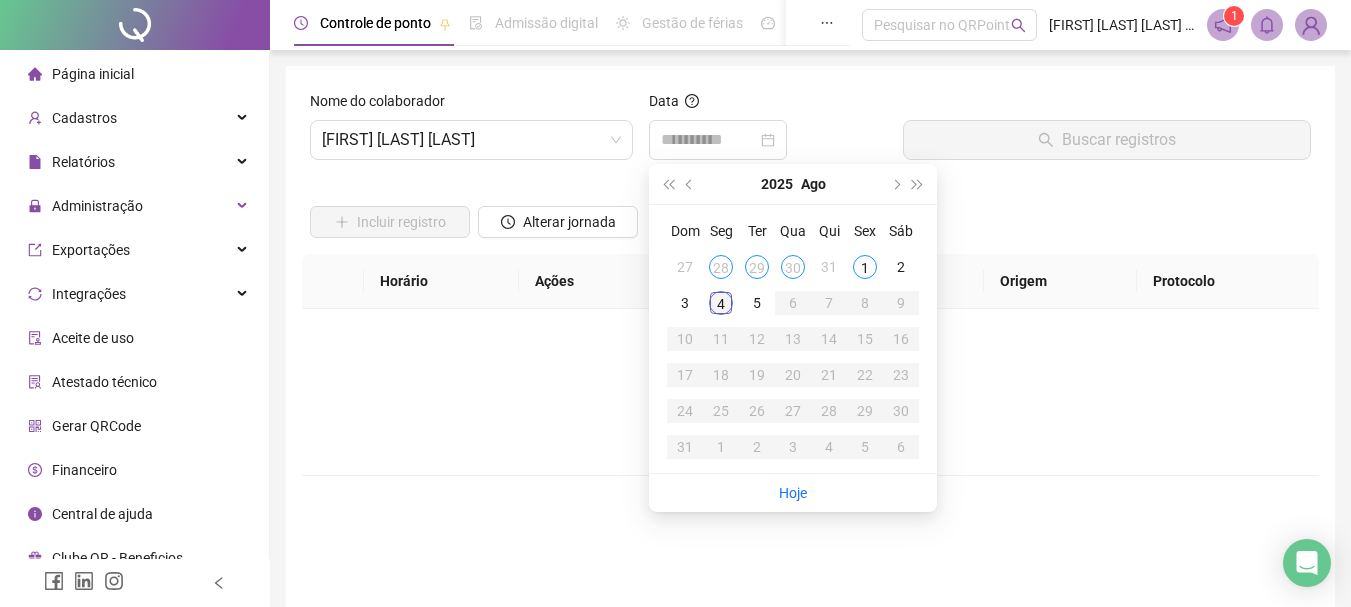 click on "4" at bounding box center [721, 303] 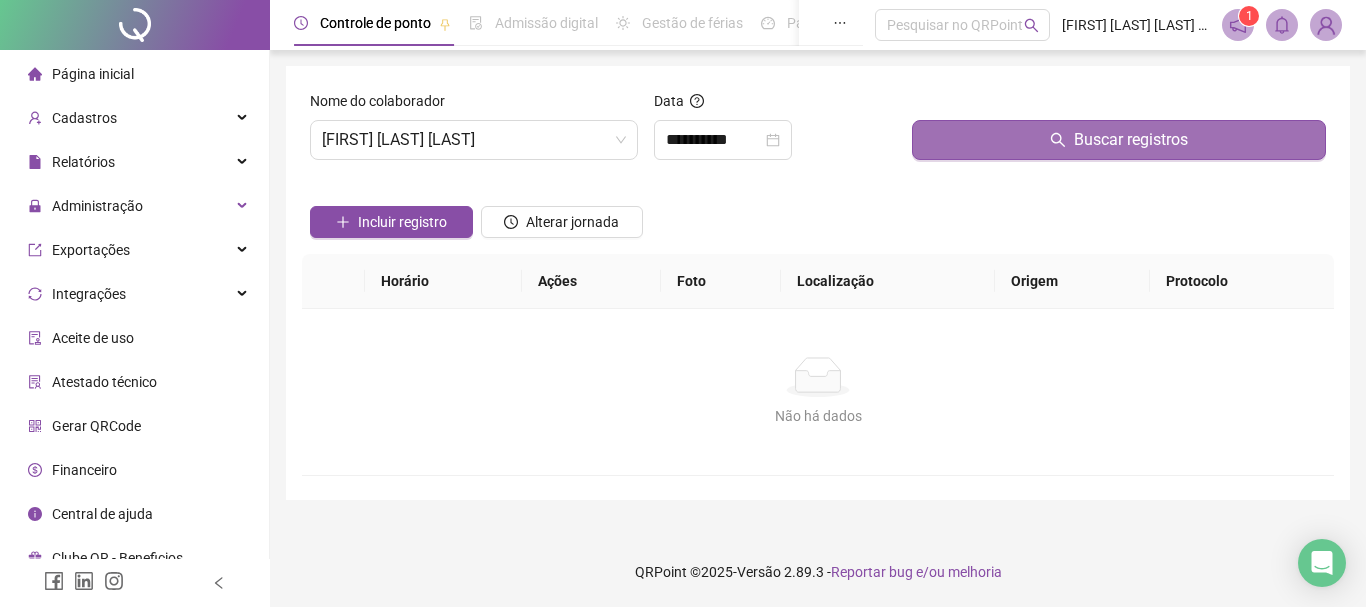 click on "Buscar registros" at bounding box center [1131, 140] 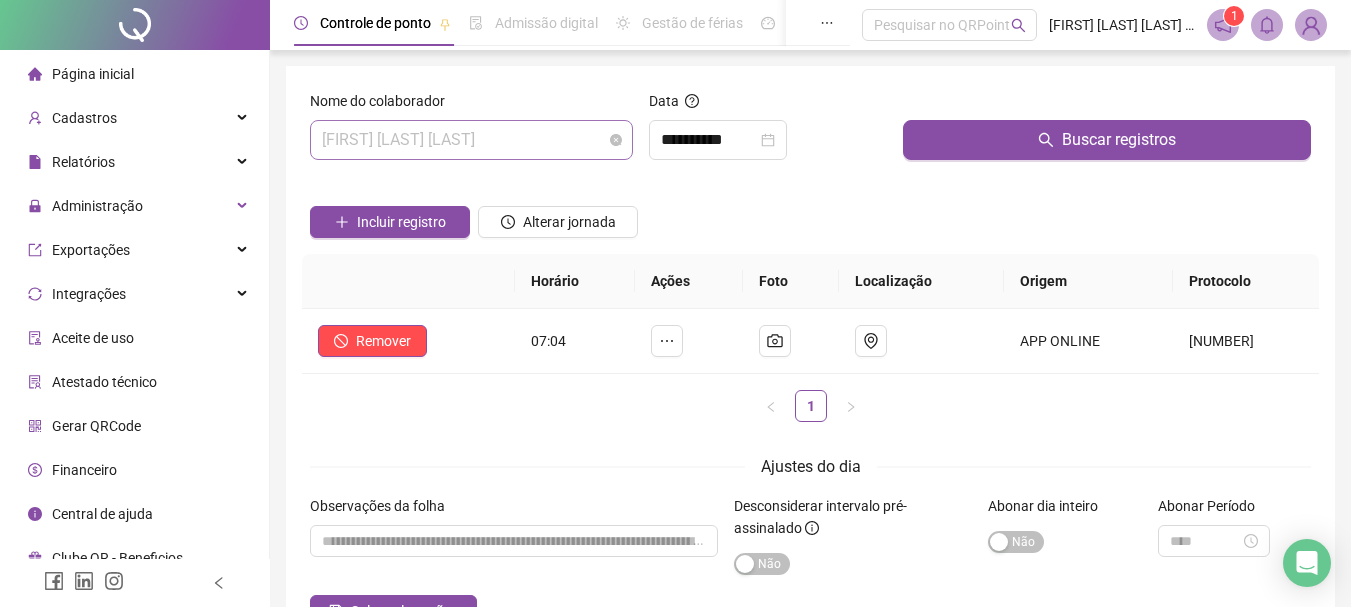 click on "[FIRST] [LAST] [LAST]" at bounding box center [471, 140] 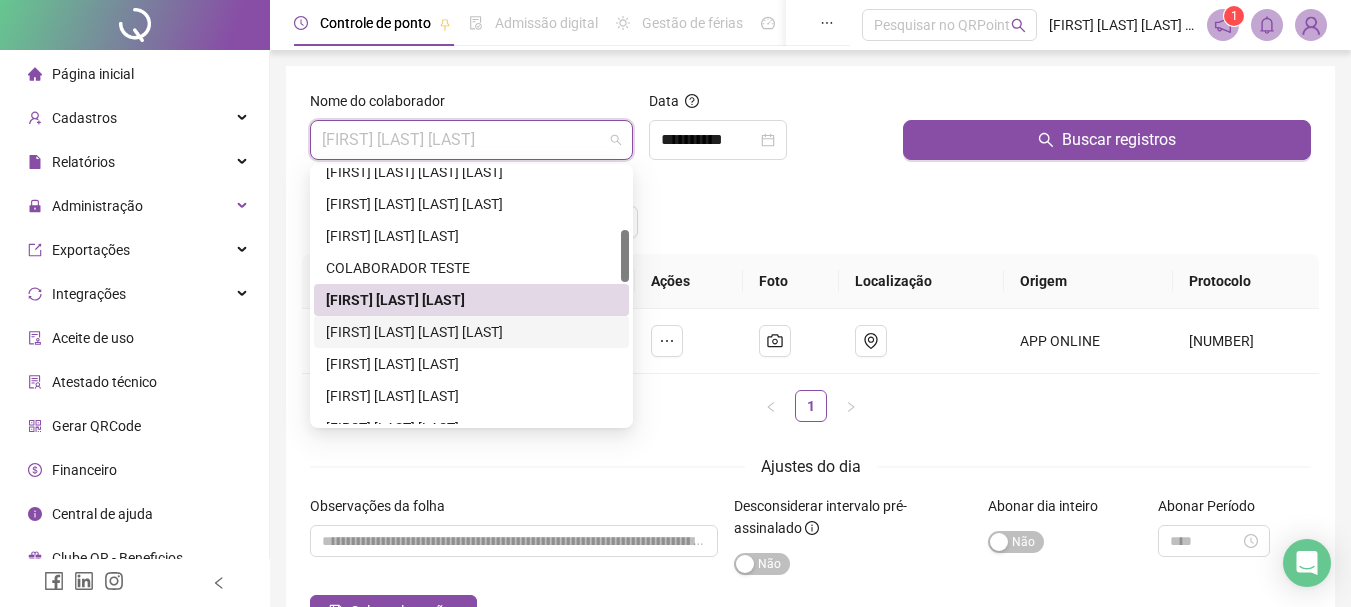 click on "[FIRST] [LAST] [LAST] [LAST]" at bounding box center [471, 332] 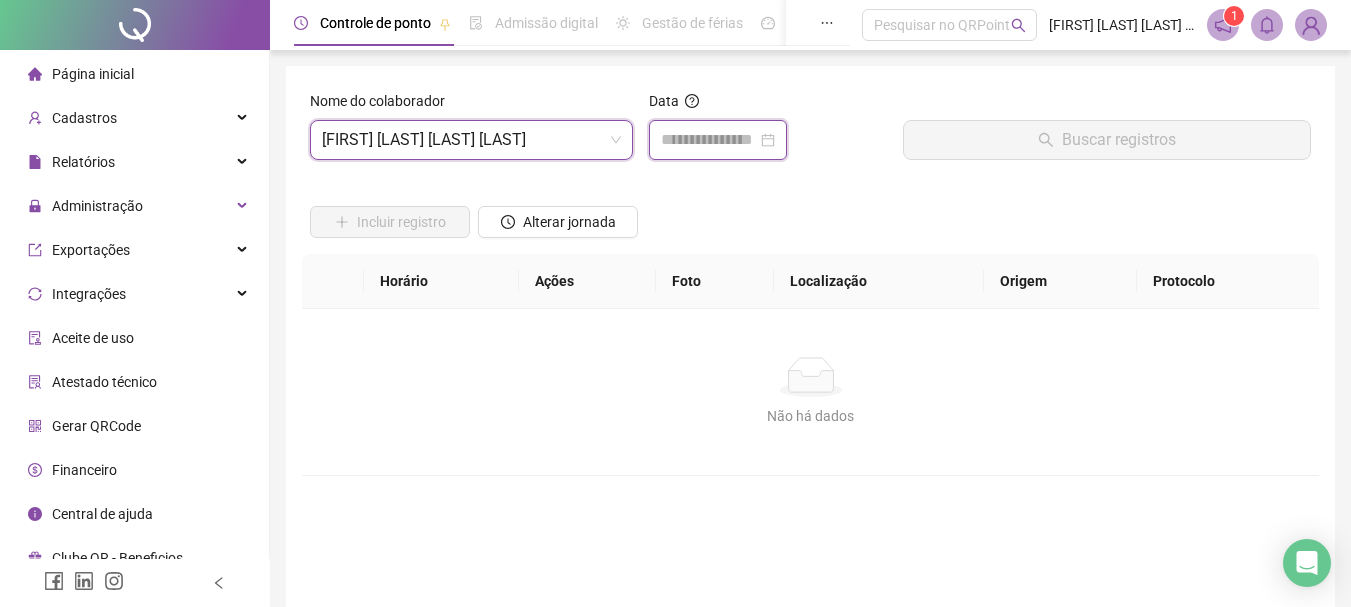 click at bounding box center (709, 140) 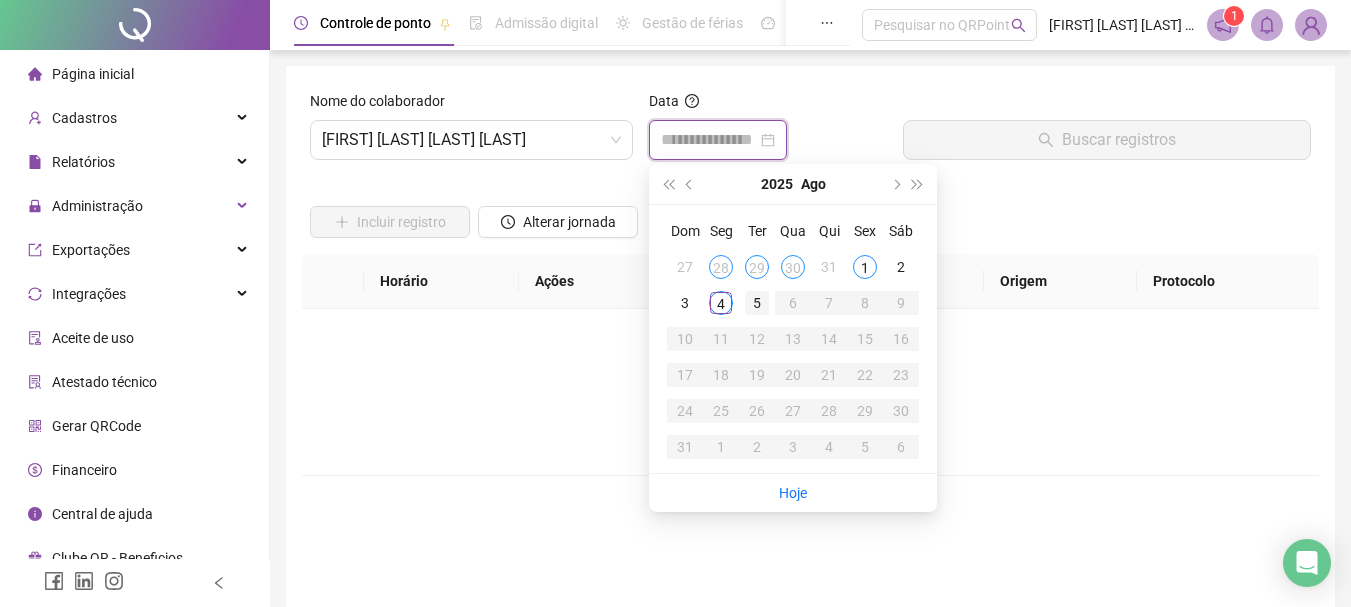 type on "**********" 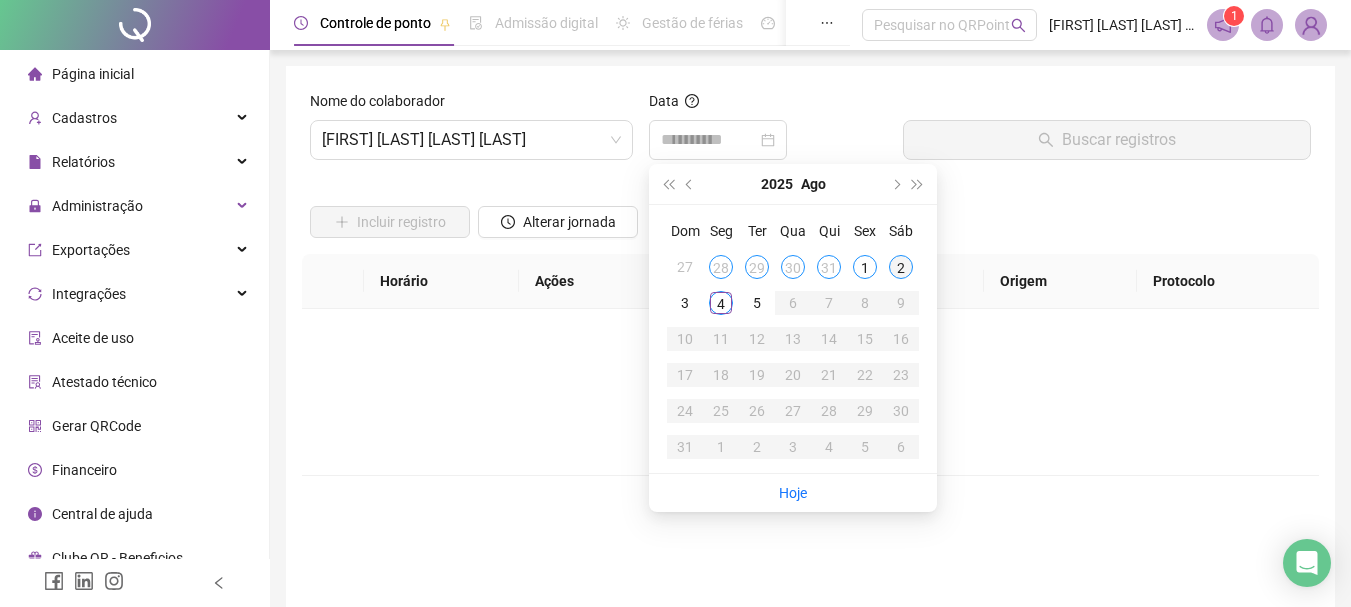 click on "2" at bounding box center (901, 267) 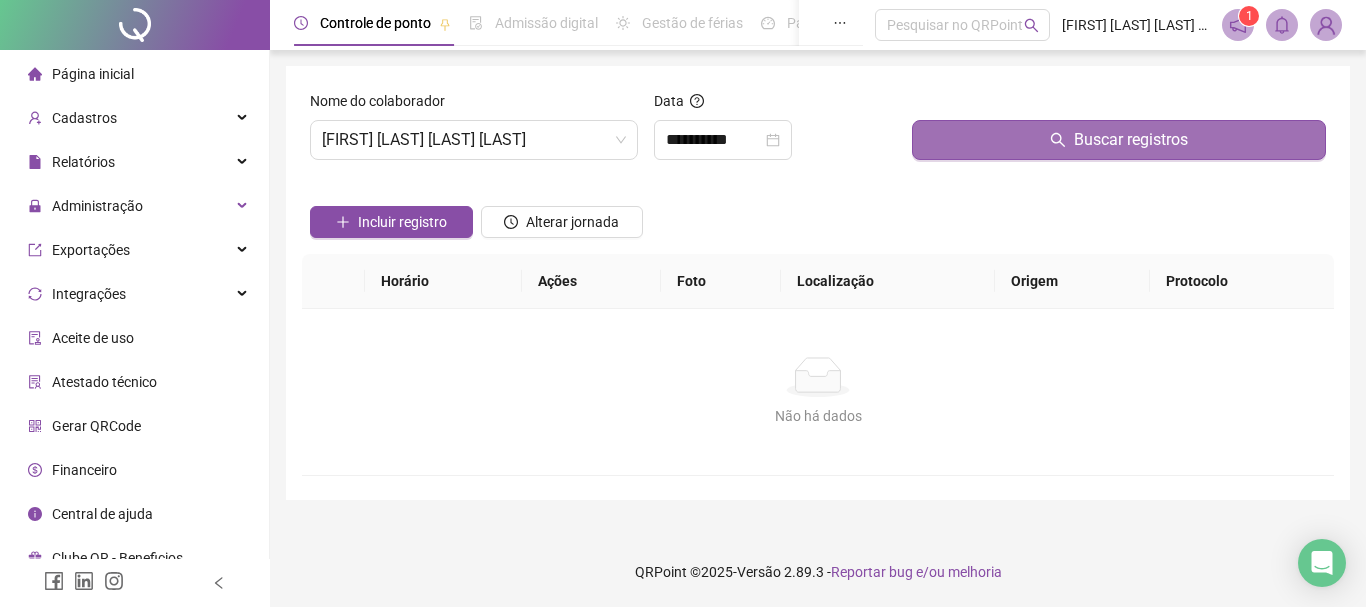 click on "Buscar registros" at bounding box center [1119, 140] 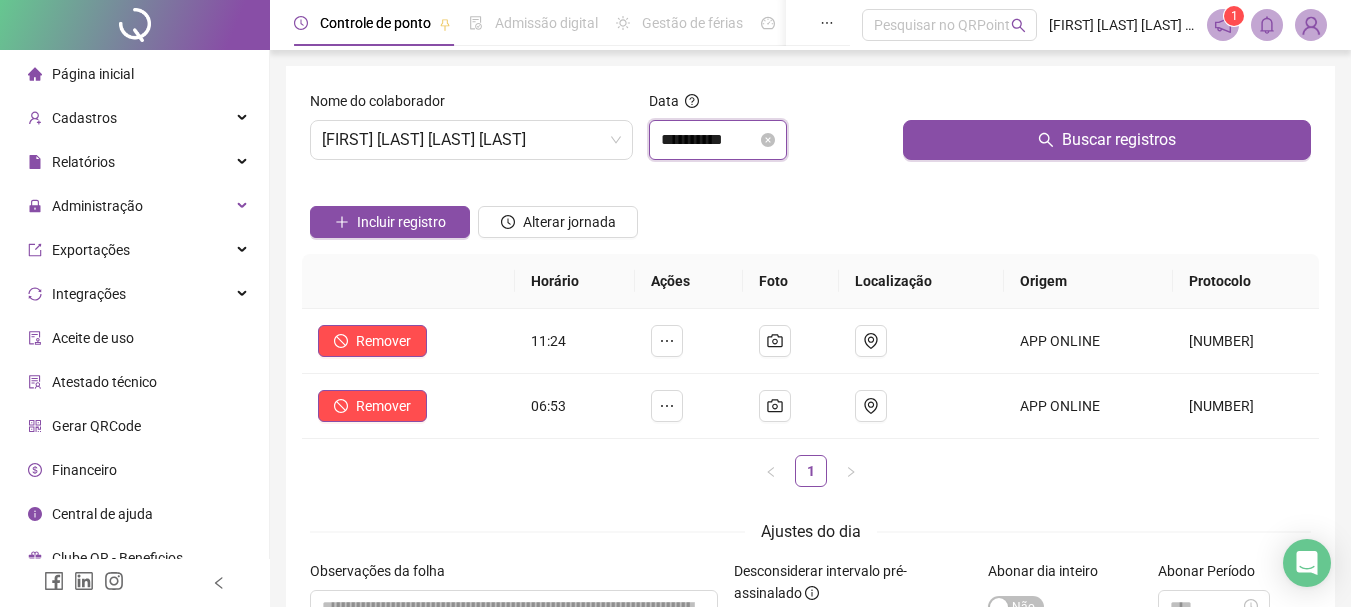 click on "**********" at bounding box center (709, 140) 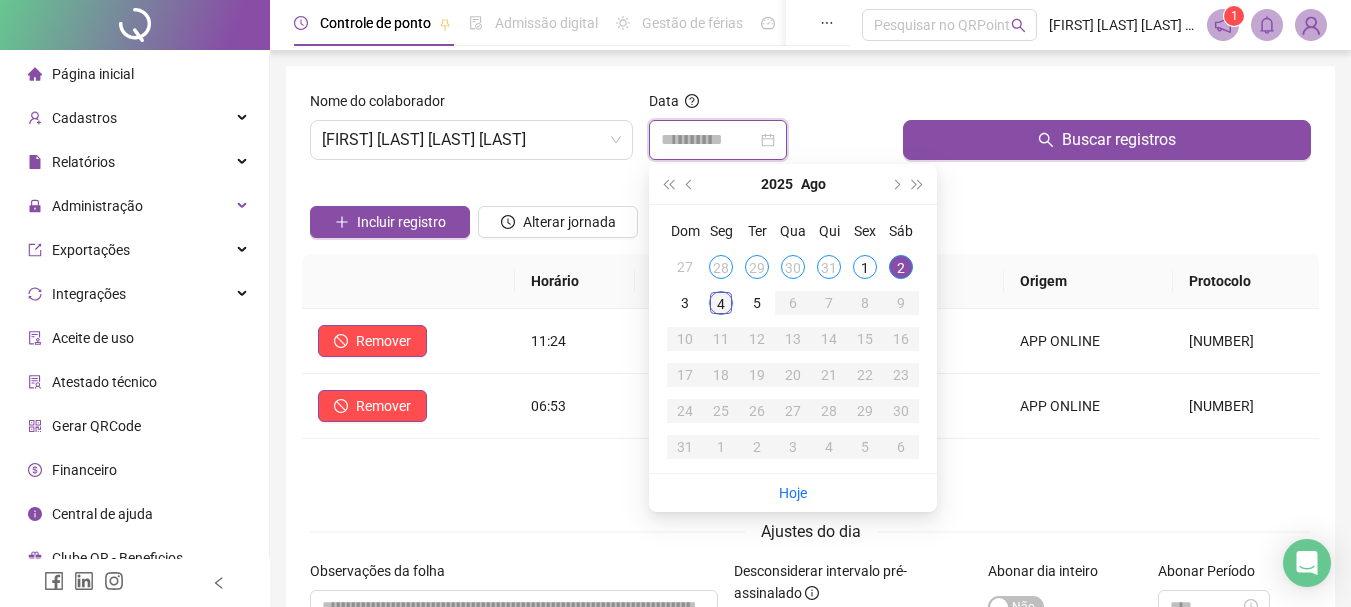 type on "**********" 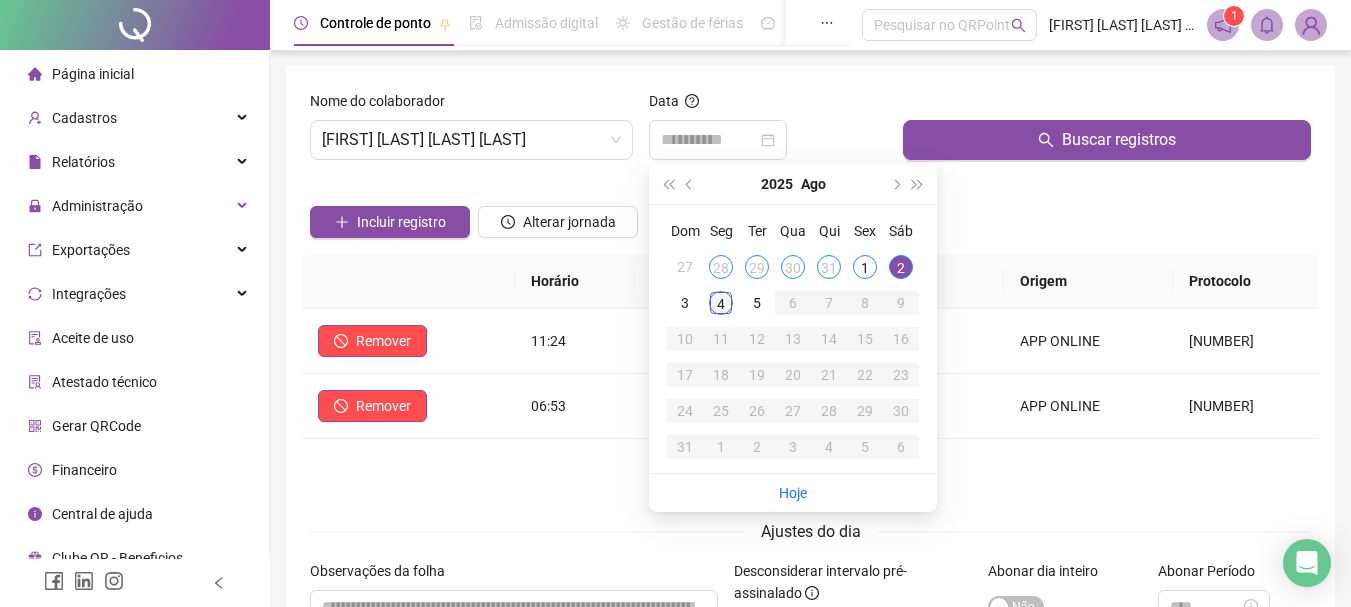 click on "4" at bounding box center [721, 303] 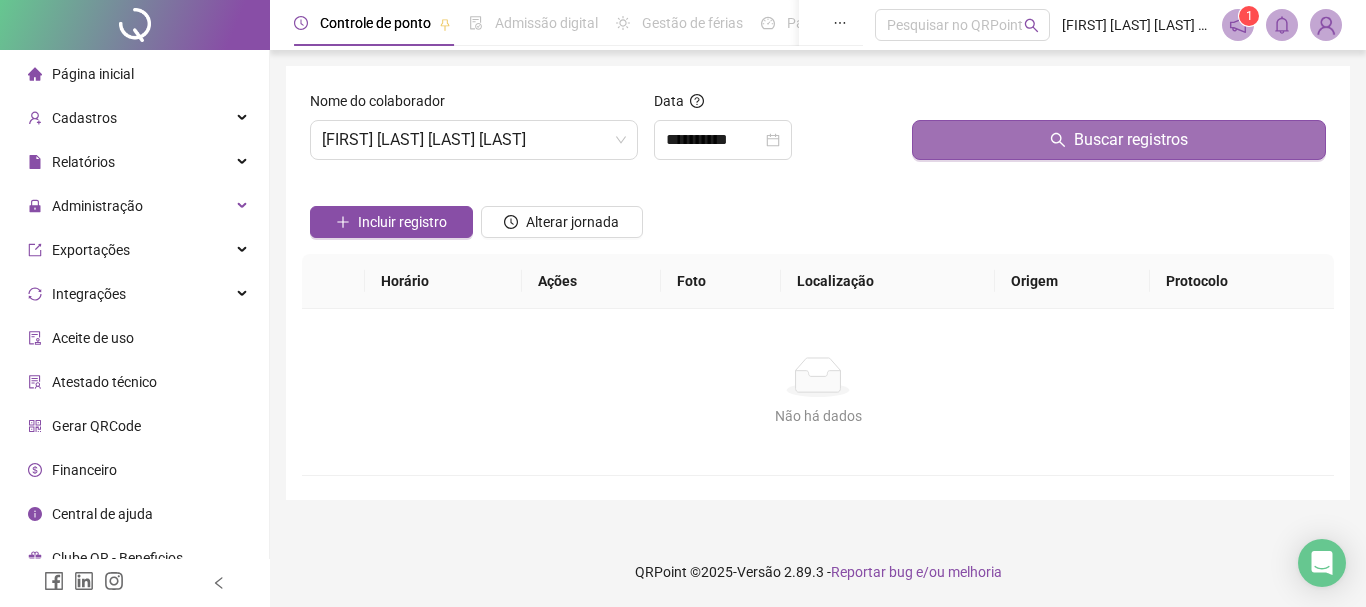 click on "Buscar registros" at bounding box center (1131, 140) 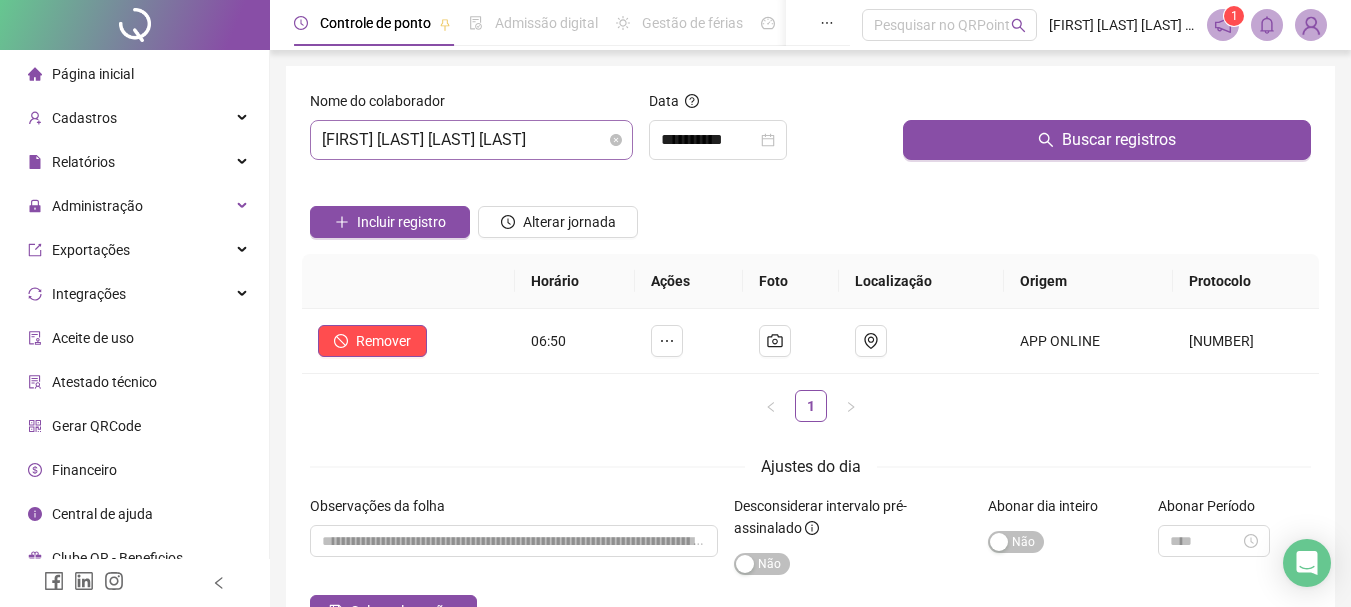 click on "[FIRST] [LAST] [LAST] [LAST]" at bounding box center [471, 140] 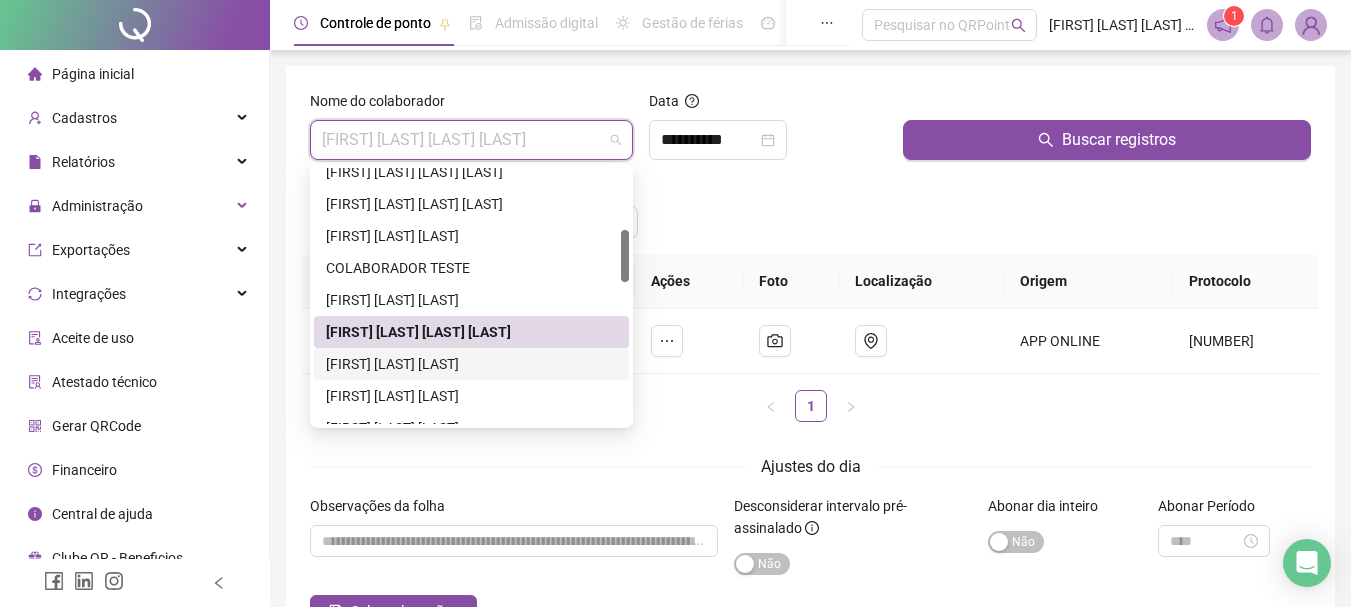 click on "[FIRST] [LAST] [LAST]" at bounding box center [471, 364] 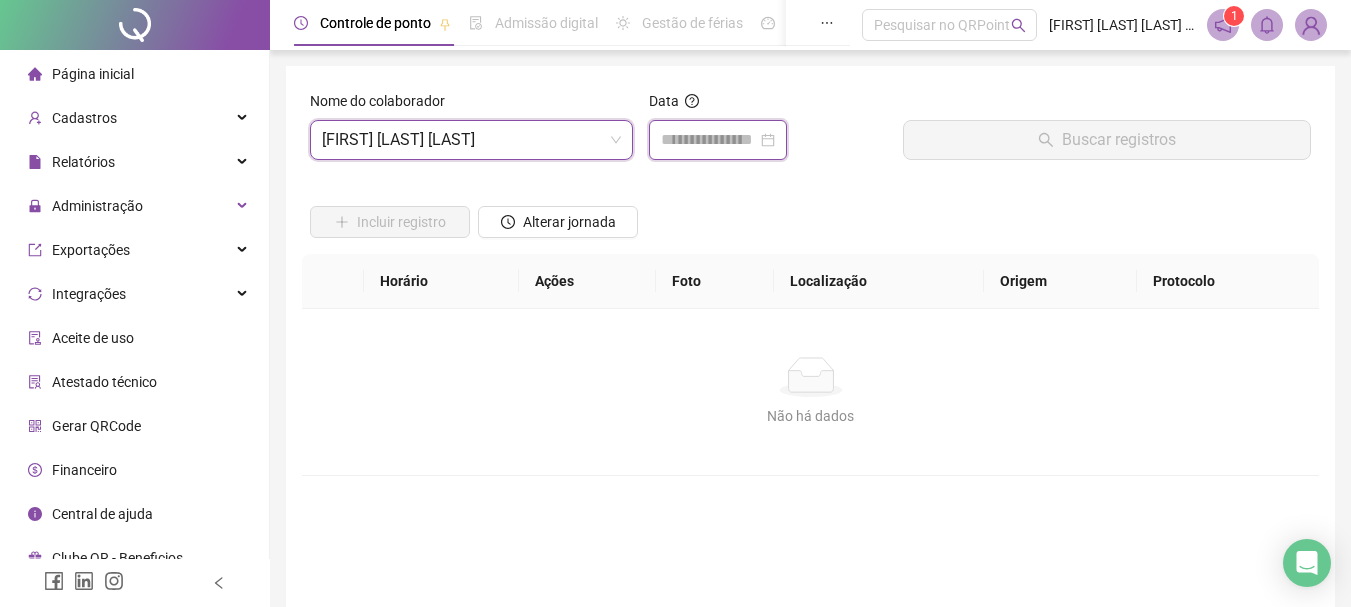 click at bounding box center [709, 140] 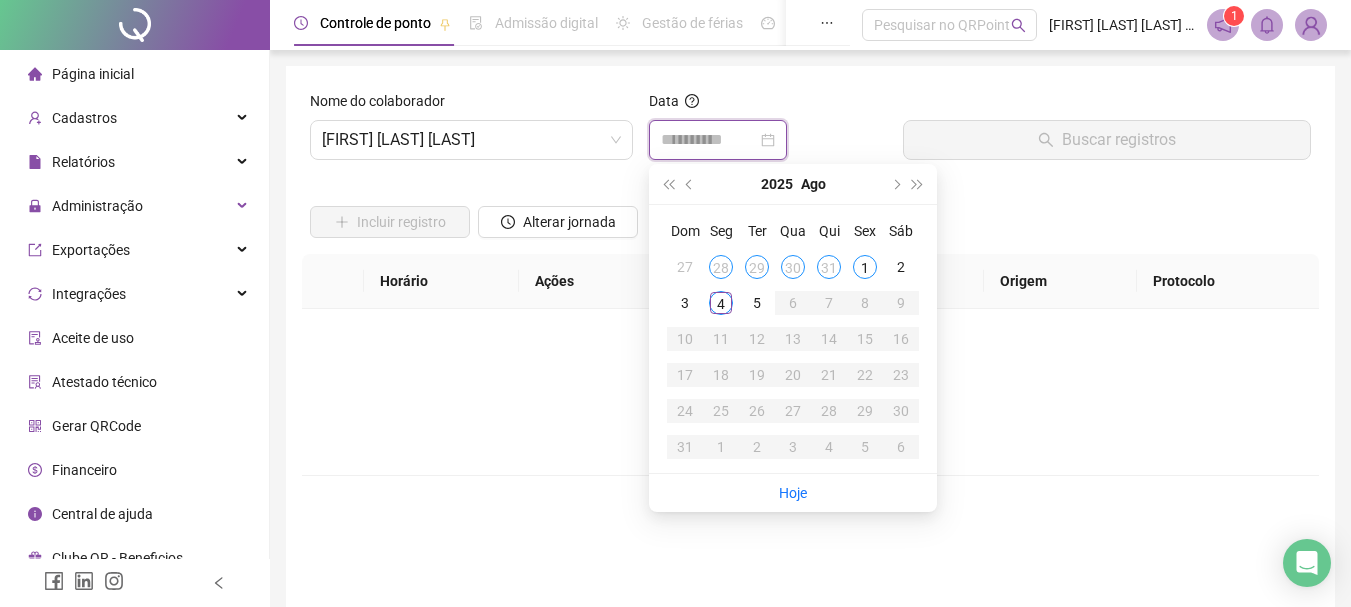 type on "**********" 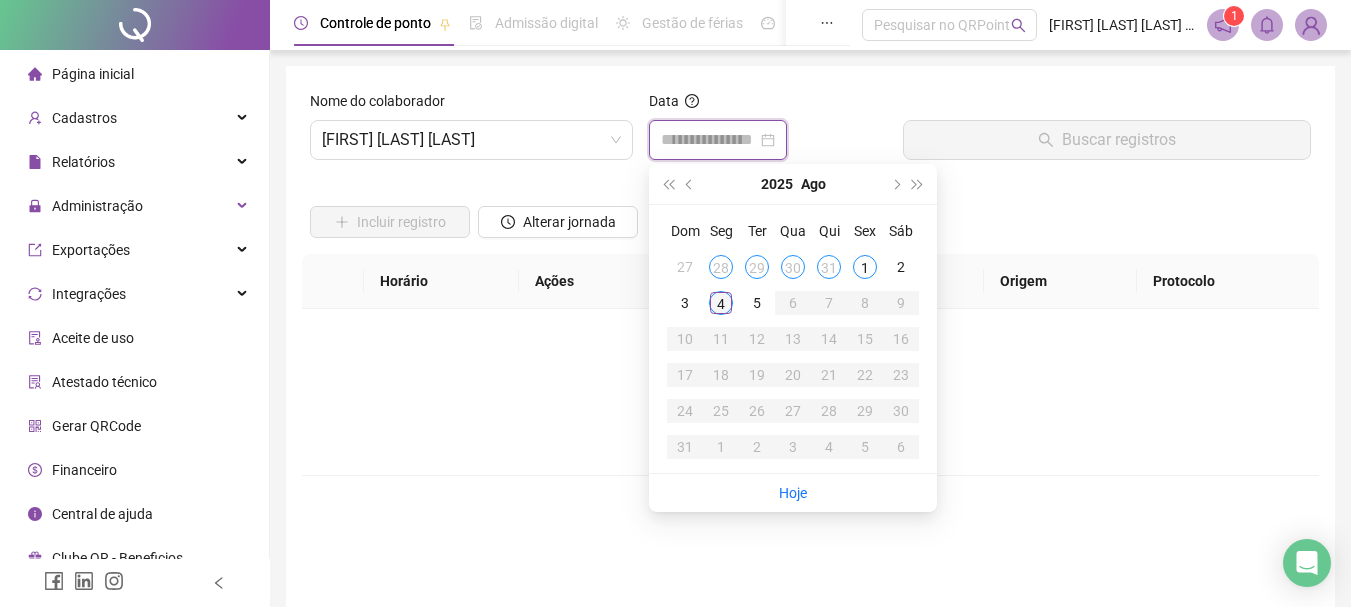 type on "**********" 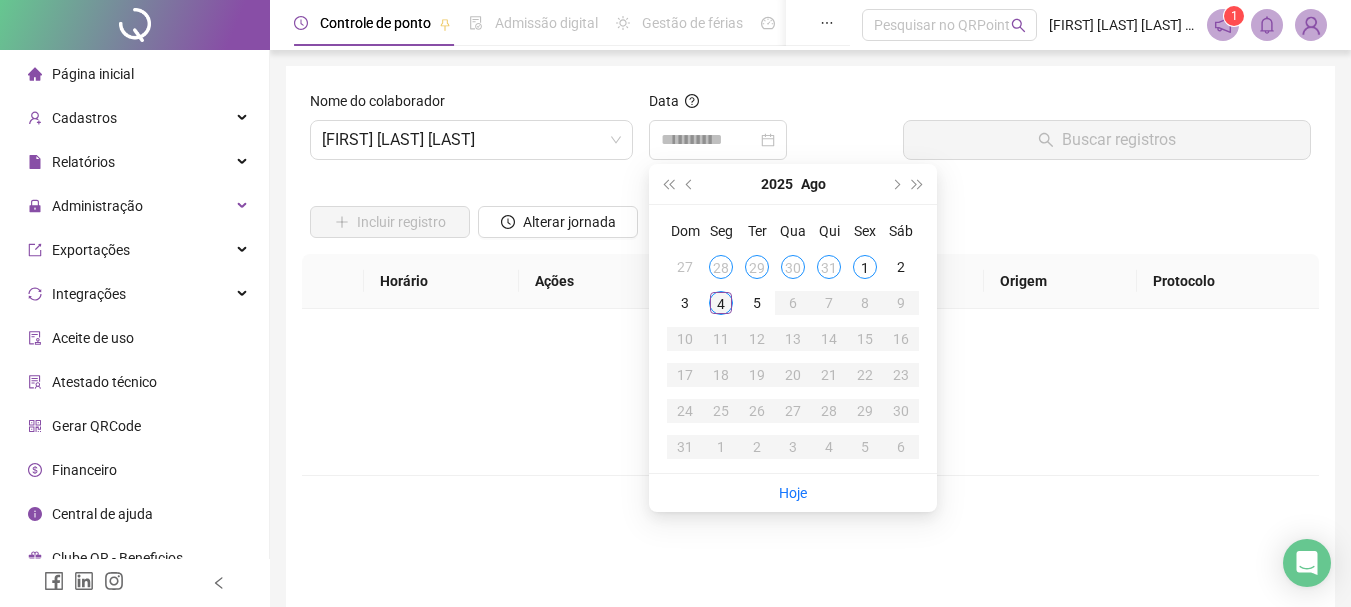 click on "4" at bounding box center (721, 303) 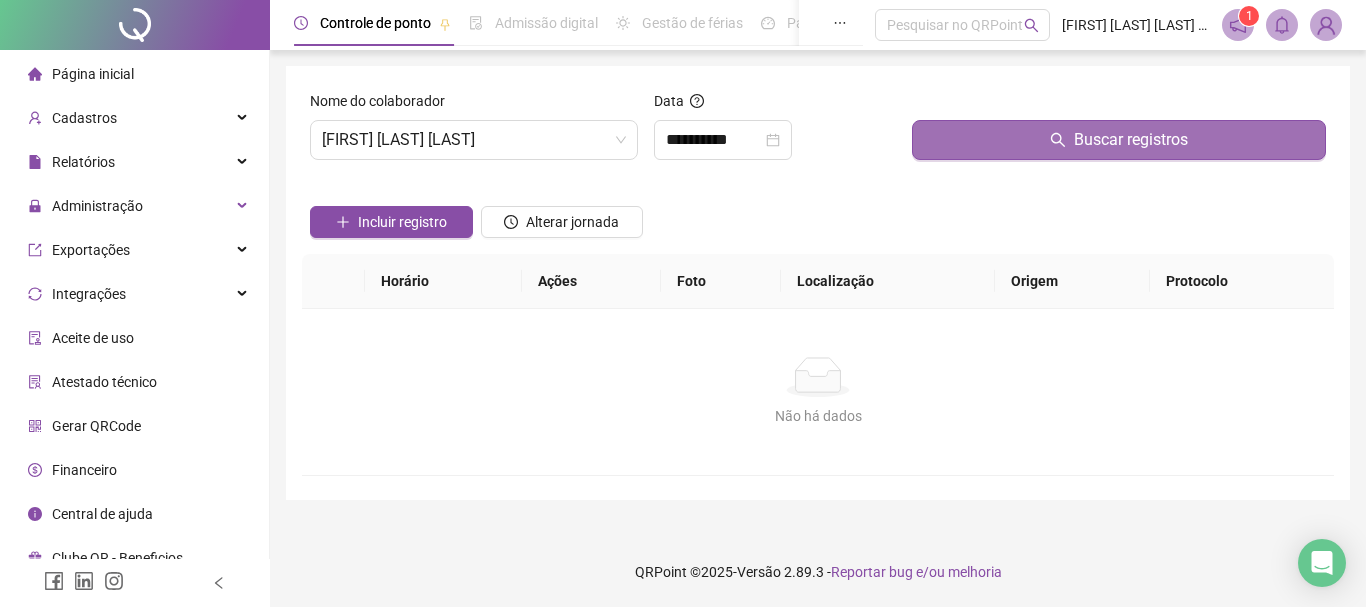 click on "Buscar registros" at bounding box center (1131, 140) 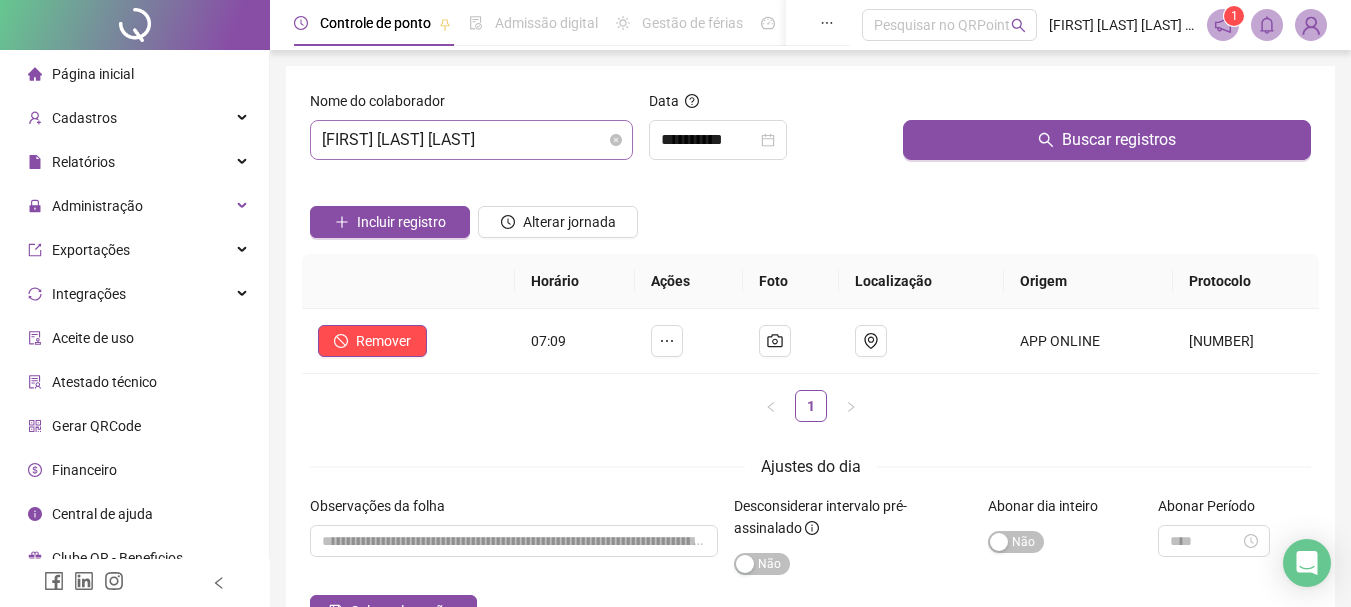 click on "[FIRST] [LAST] [LAST]" at bounding box center [471, 140] 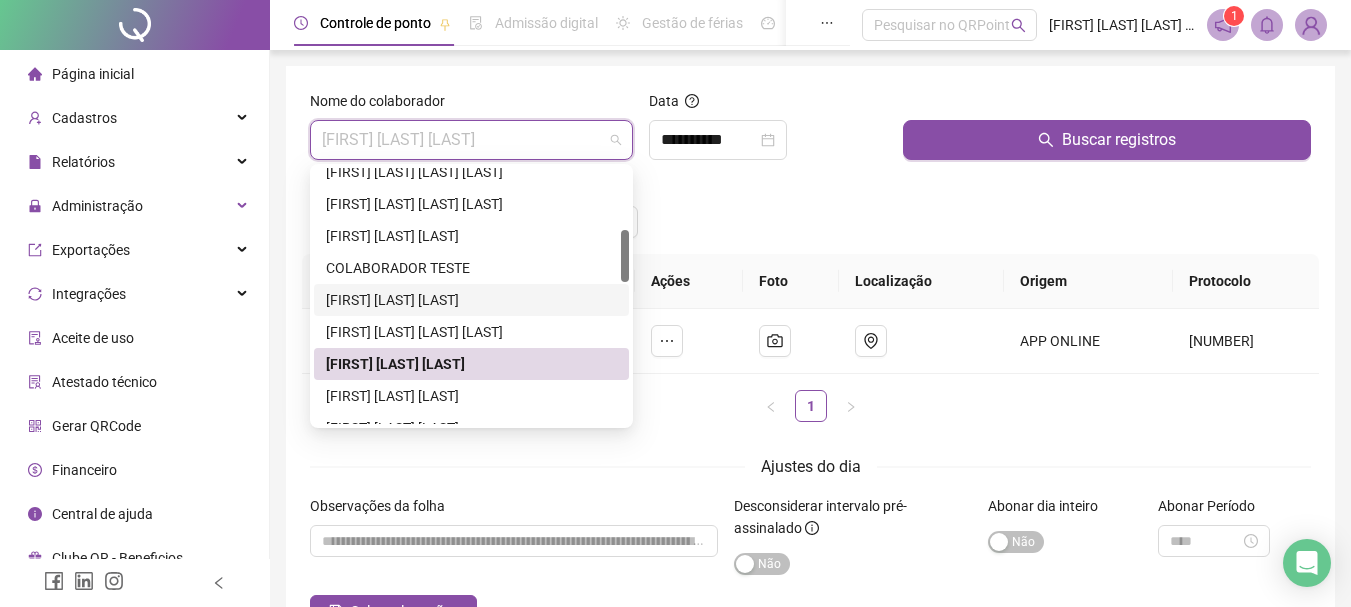 scroll, scrollTop: 400, scrollLeft: 0, axis: vertical 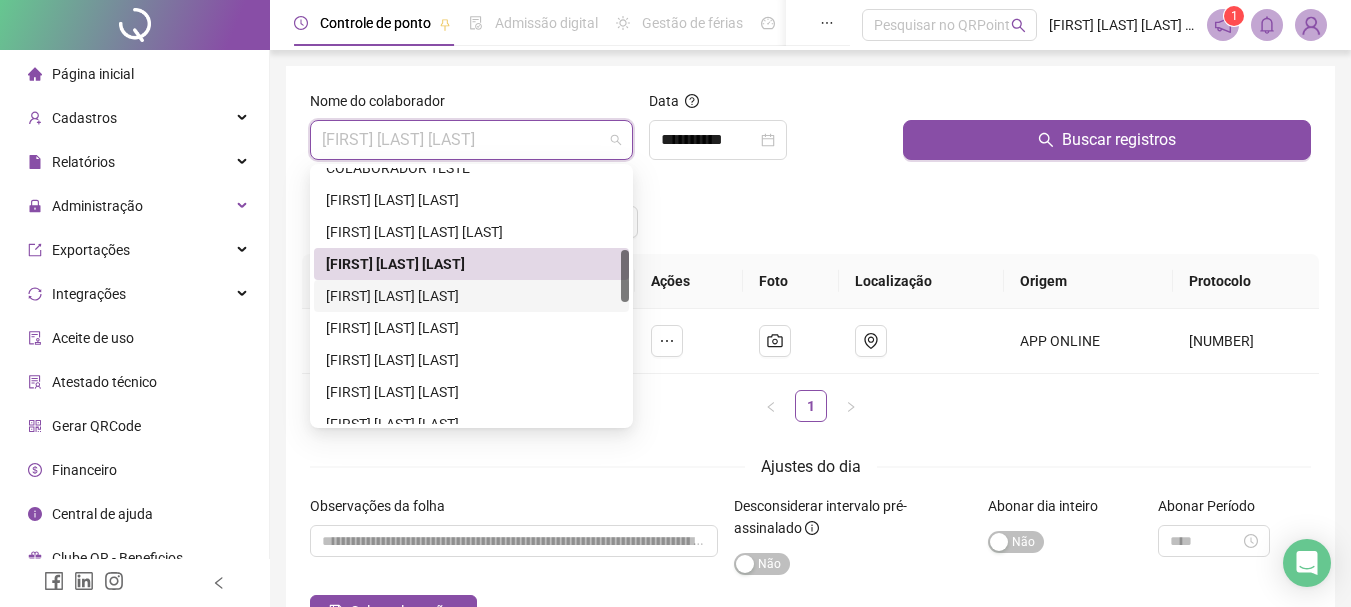 click on "[FIRST] [LAST] [LAST]" at bounding box center (471, 296) 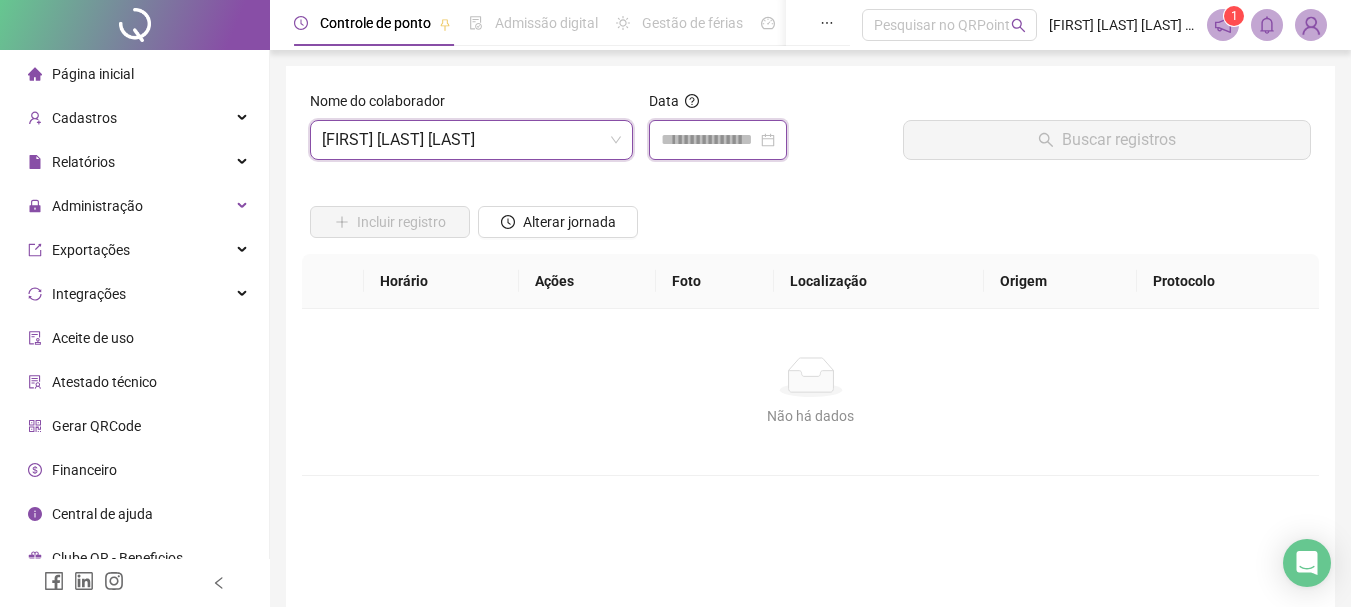 click at bounding box center [709, 140] 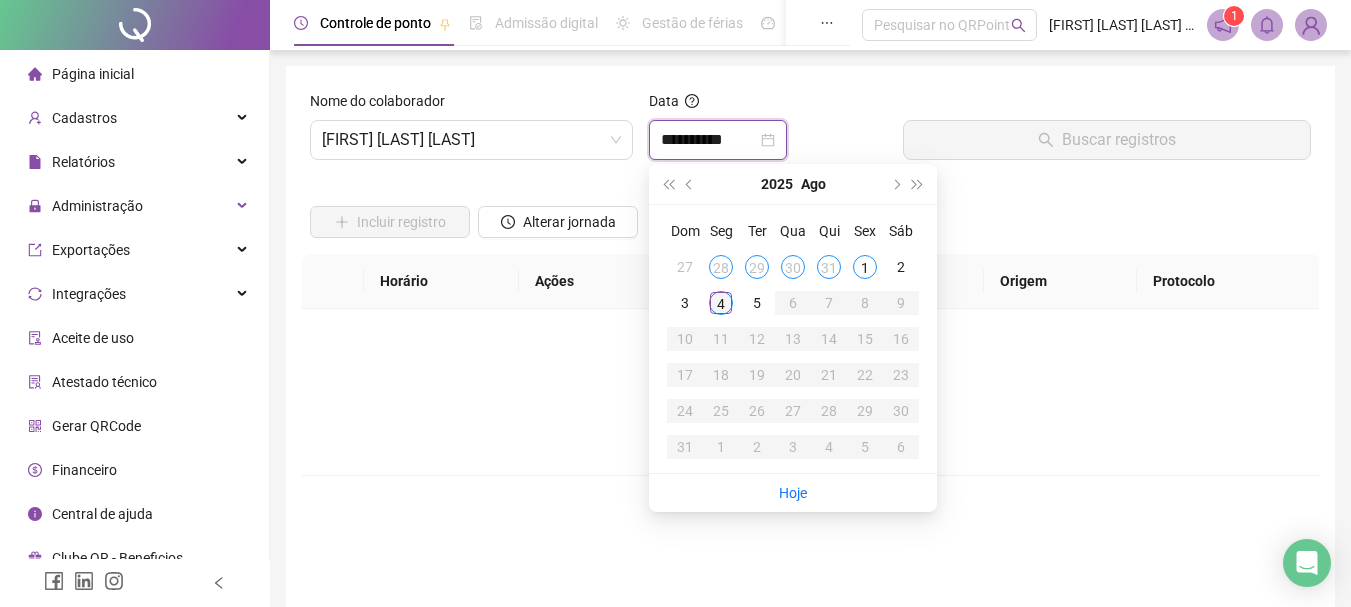 type on "**********" 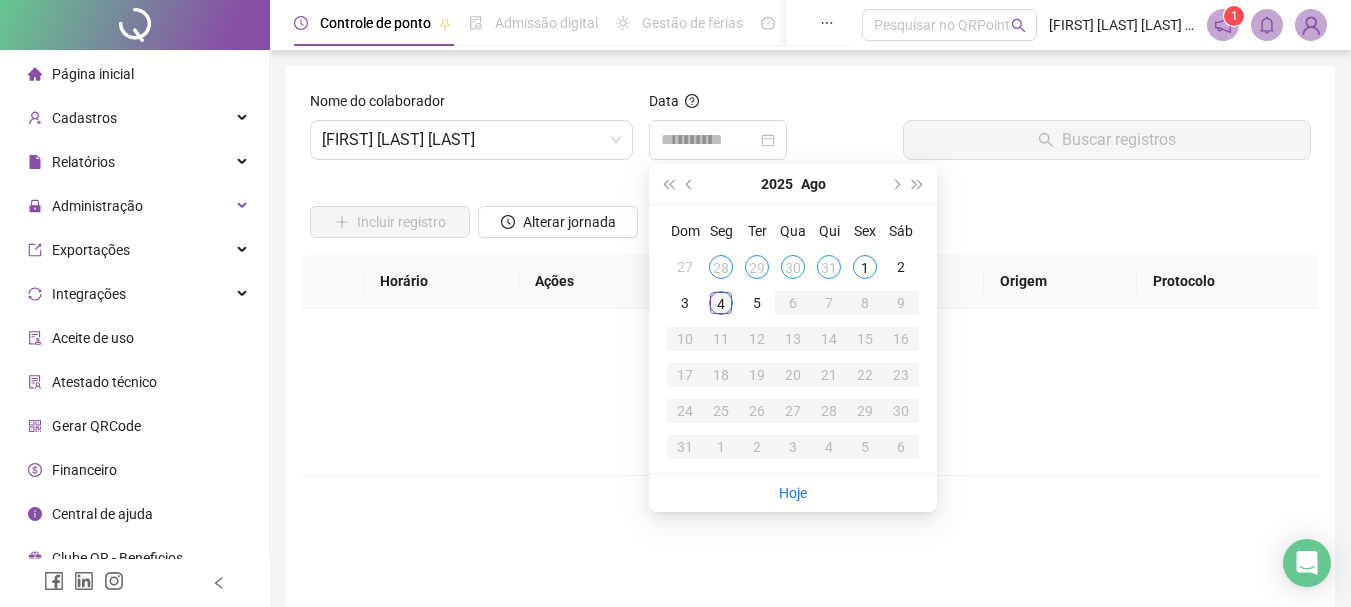 click on "4" at bounding box center [721, 303] 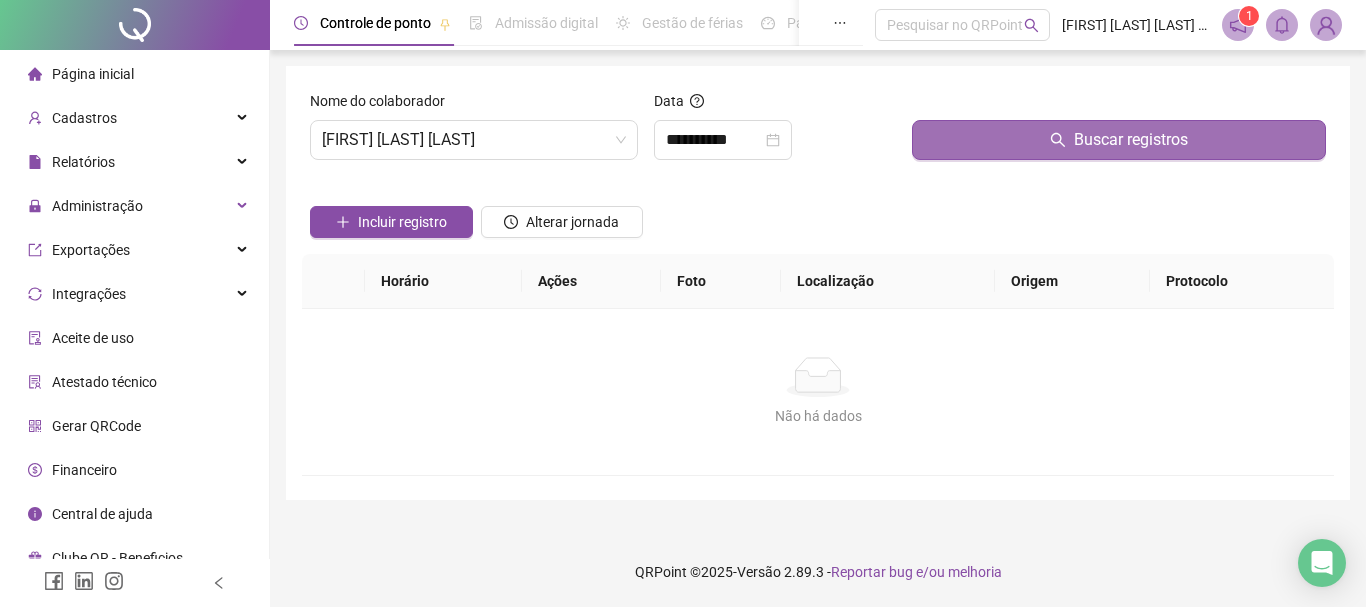click on "Buscar registros" at bounding box center (1131, 140) 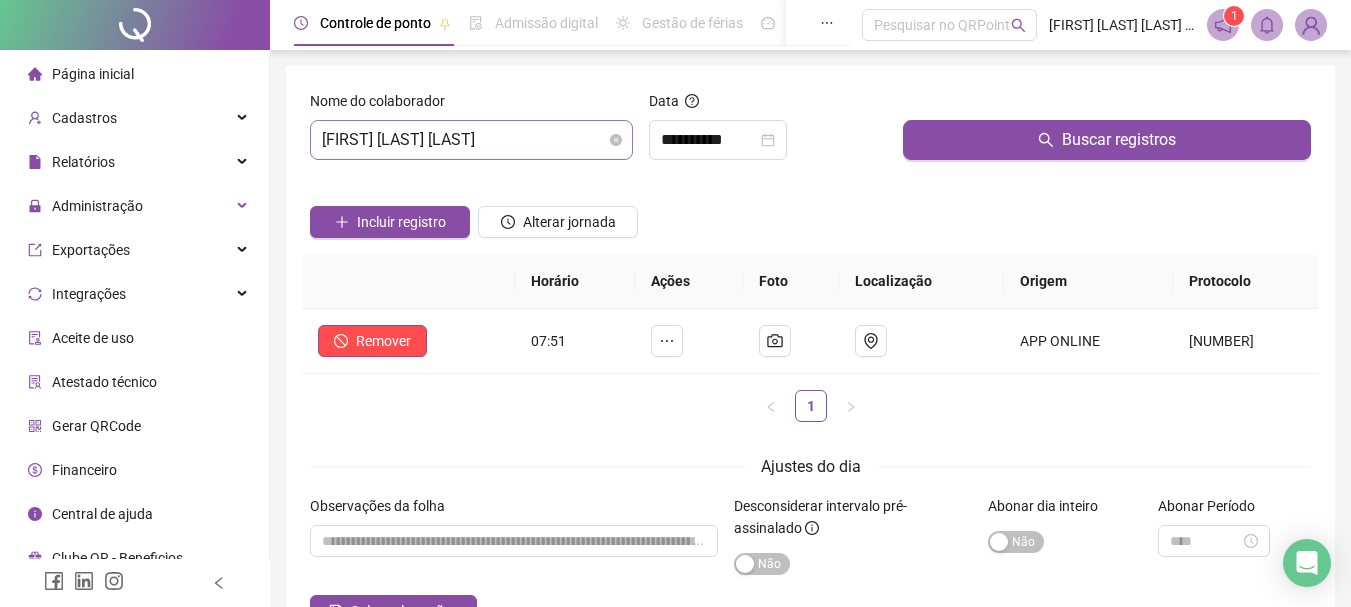 click on "[FIRST] [LAST] [LAST]" at bounding box center (471, 140) 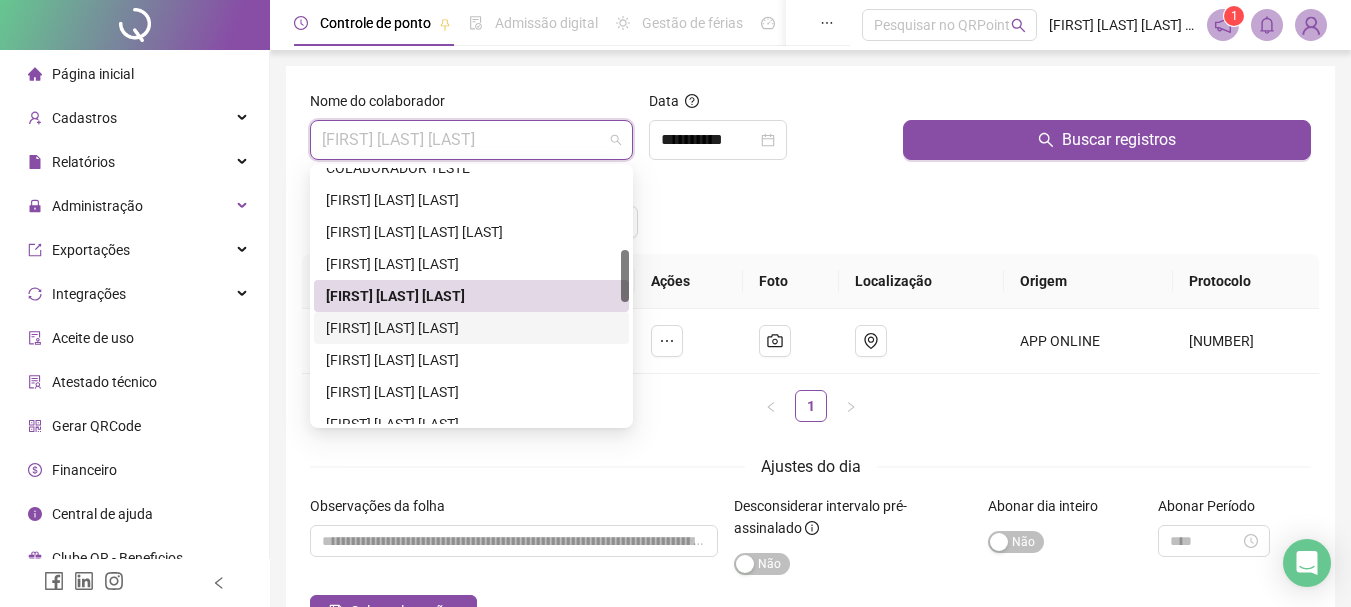click on "[FIRST] [LAST] [LAST]" at bounding box center [471, 328] 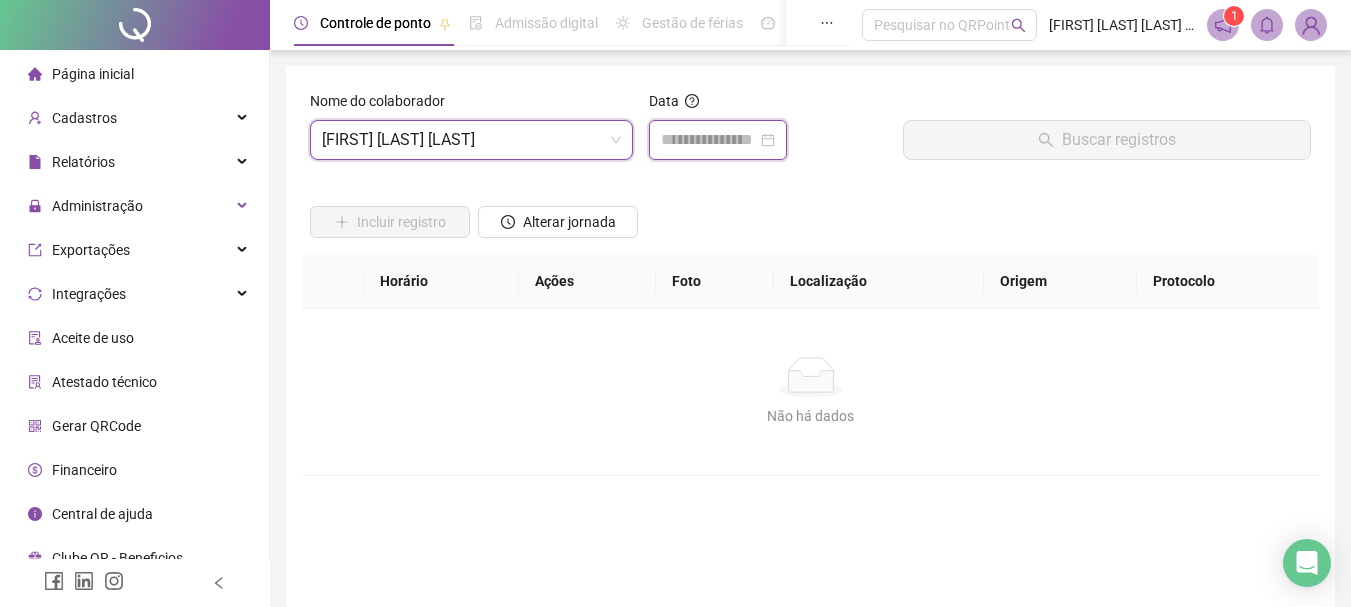 click at bounding box center [709, 140] 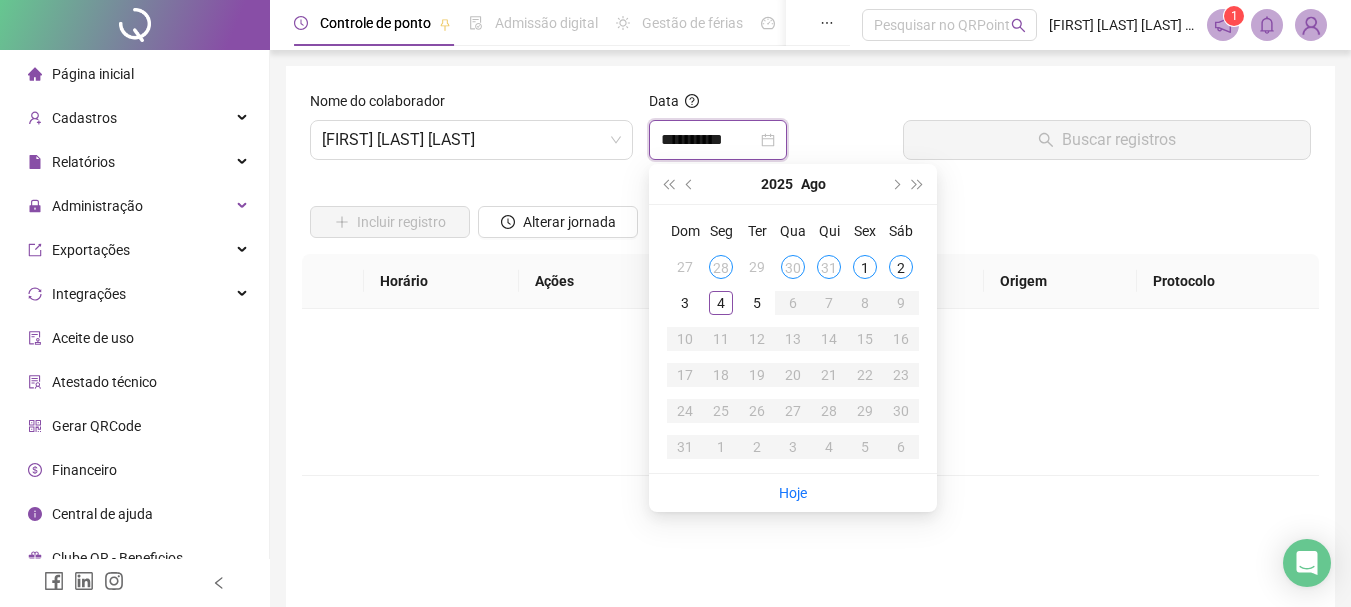 type on "**********" 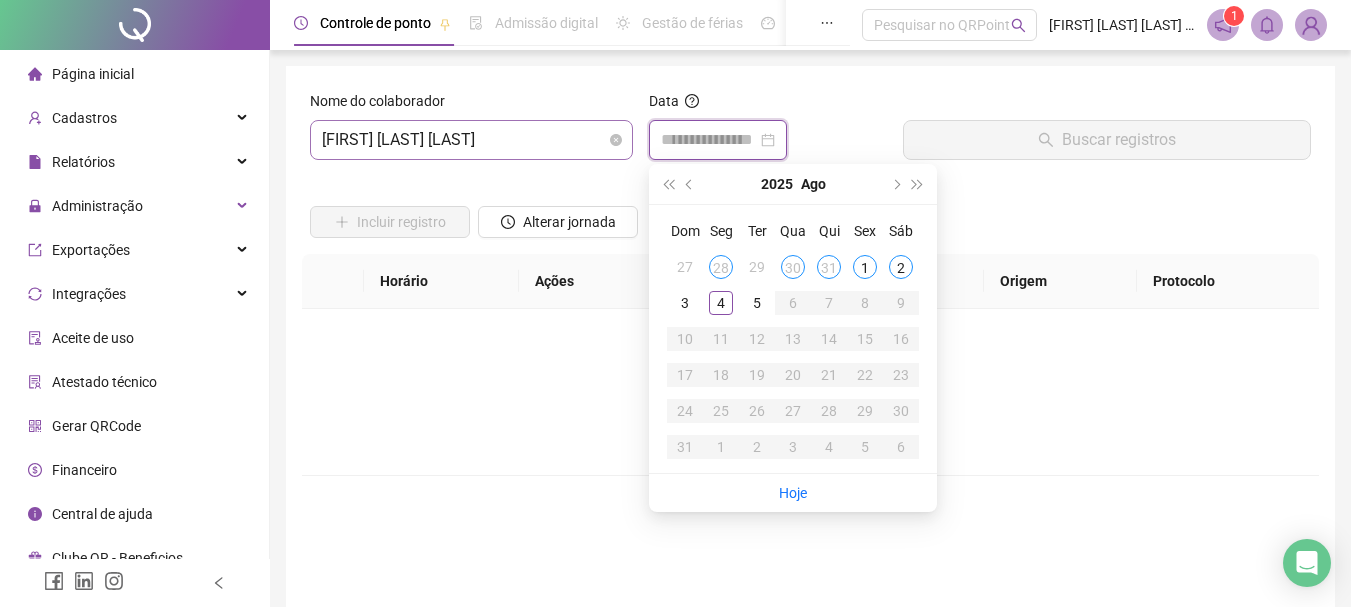 click on "[FIRST] [LAST] [LAST]" at bounding box center [471, 140] 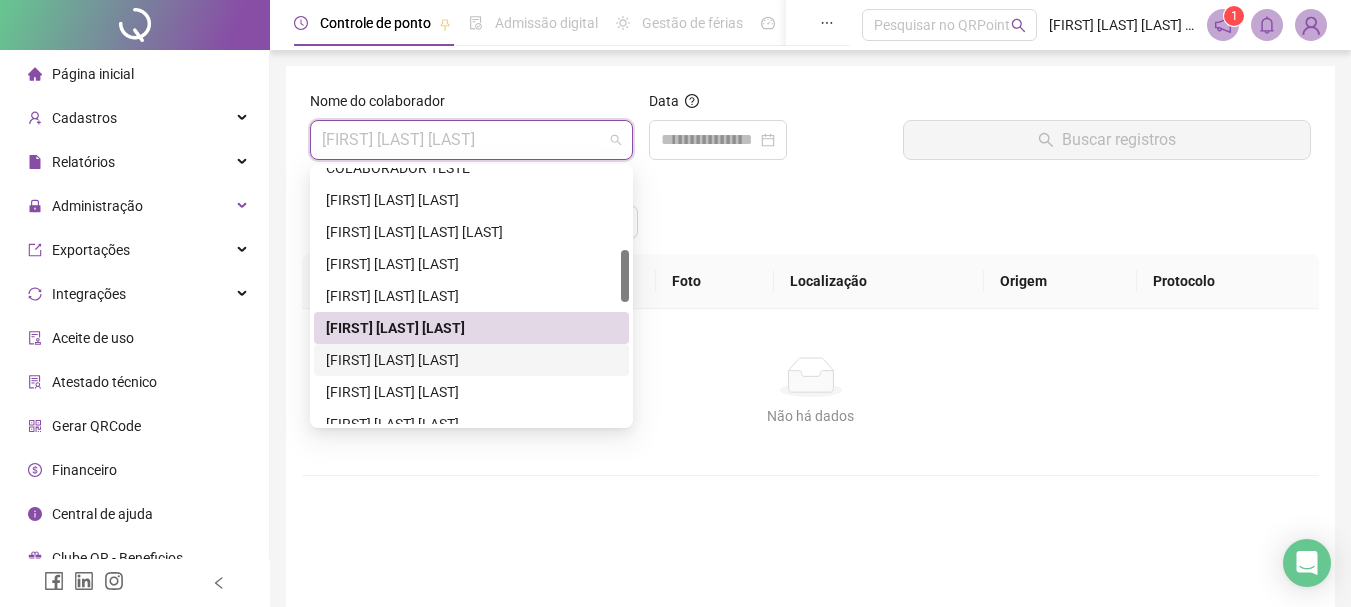 click on "[FIRST] [LAST] [LAST]" at bounding box center (471, 360) 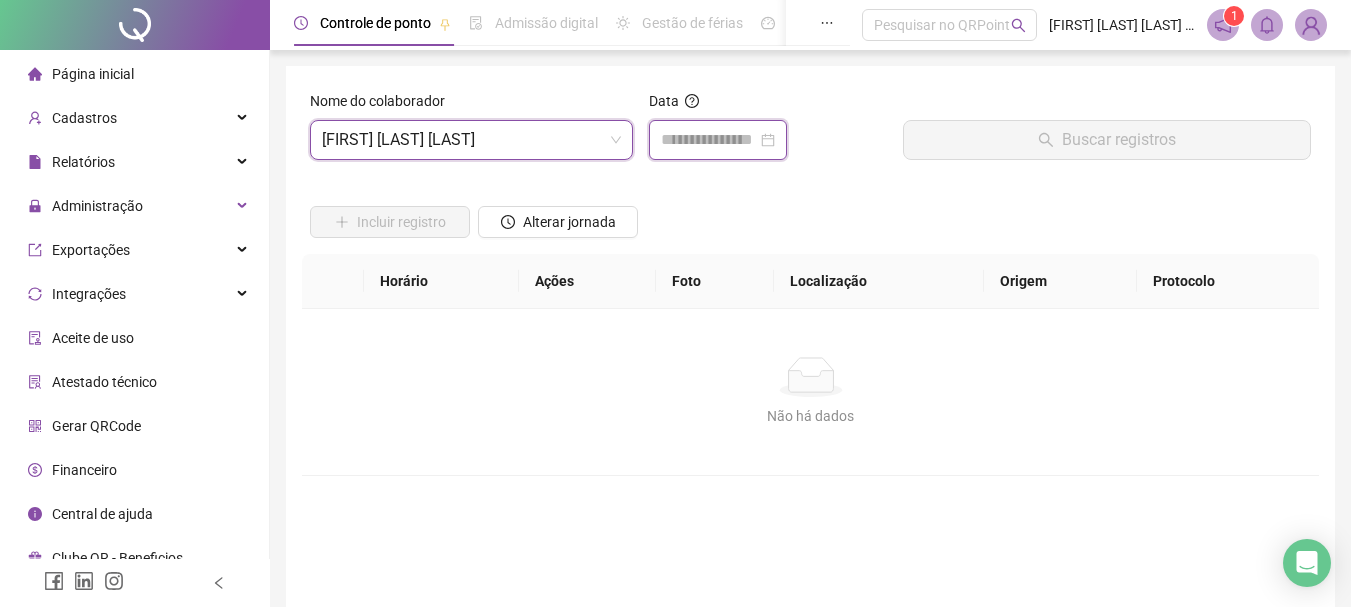 click at bounding box center [709, 140] 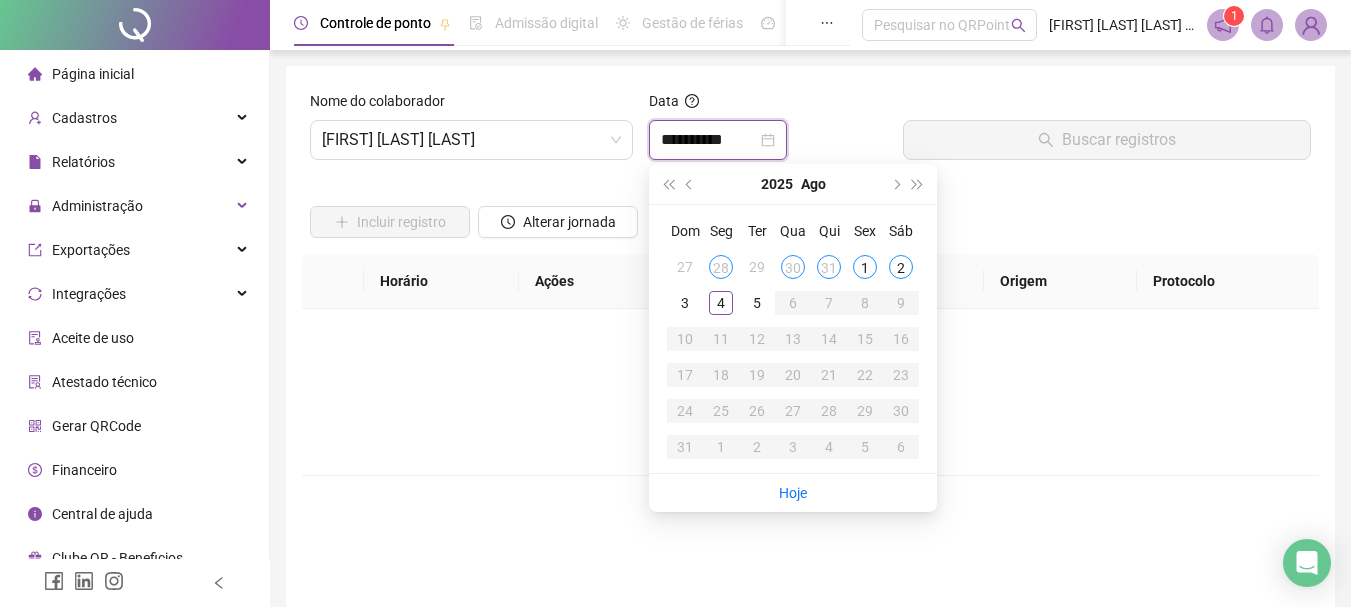 type on "**********" 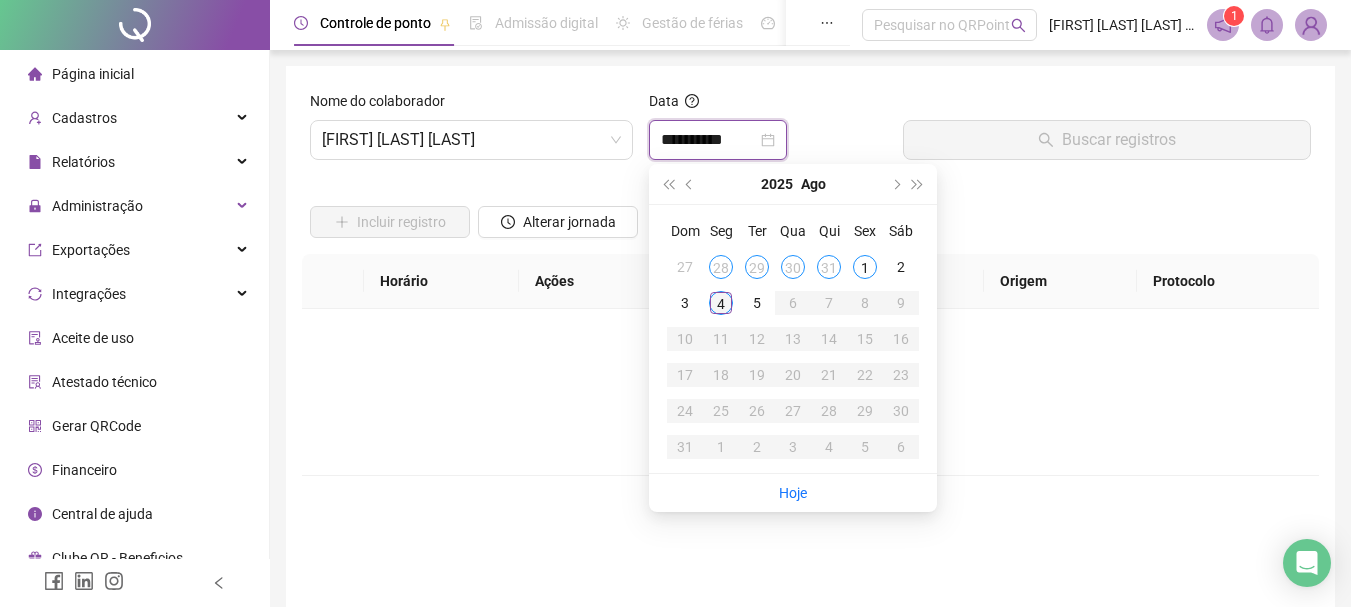 type on "**********" 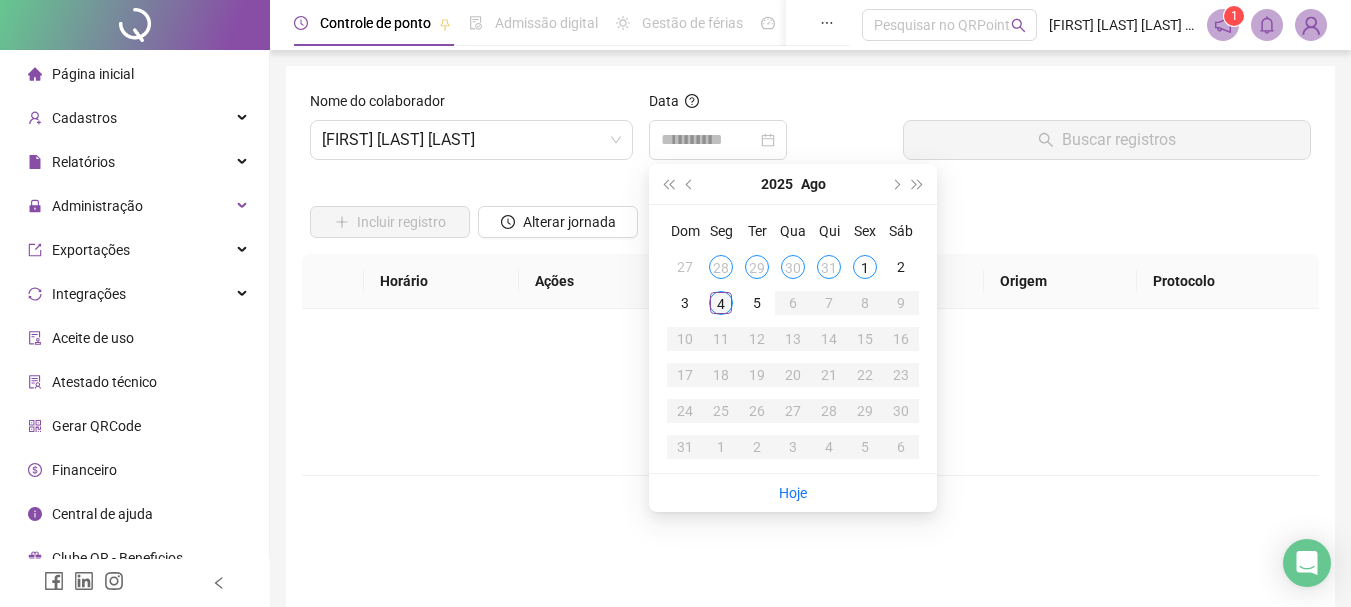 click on "4" at bounding box center [721, 303] 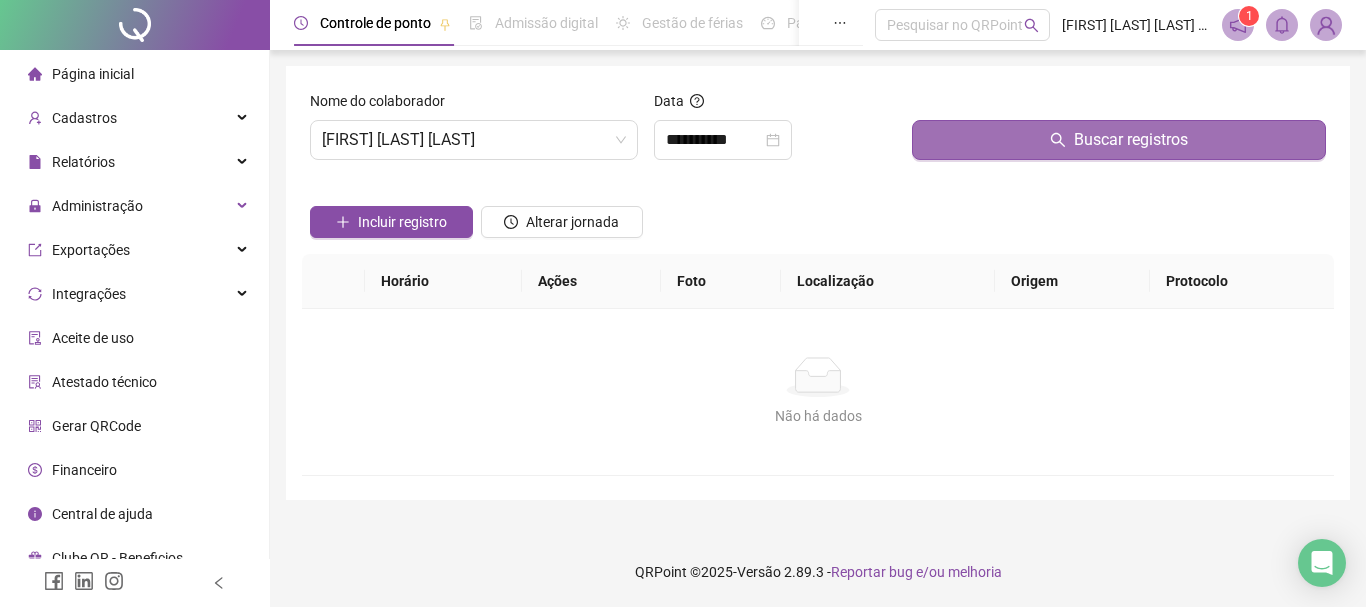 click on "Buscar registros" at bounding box center [1131, 140] 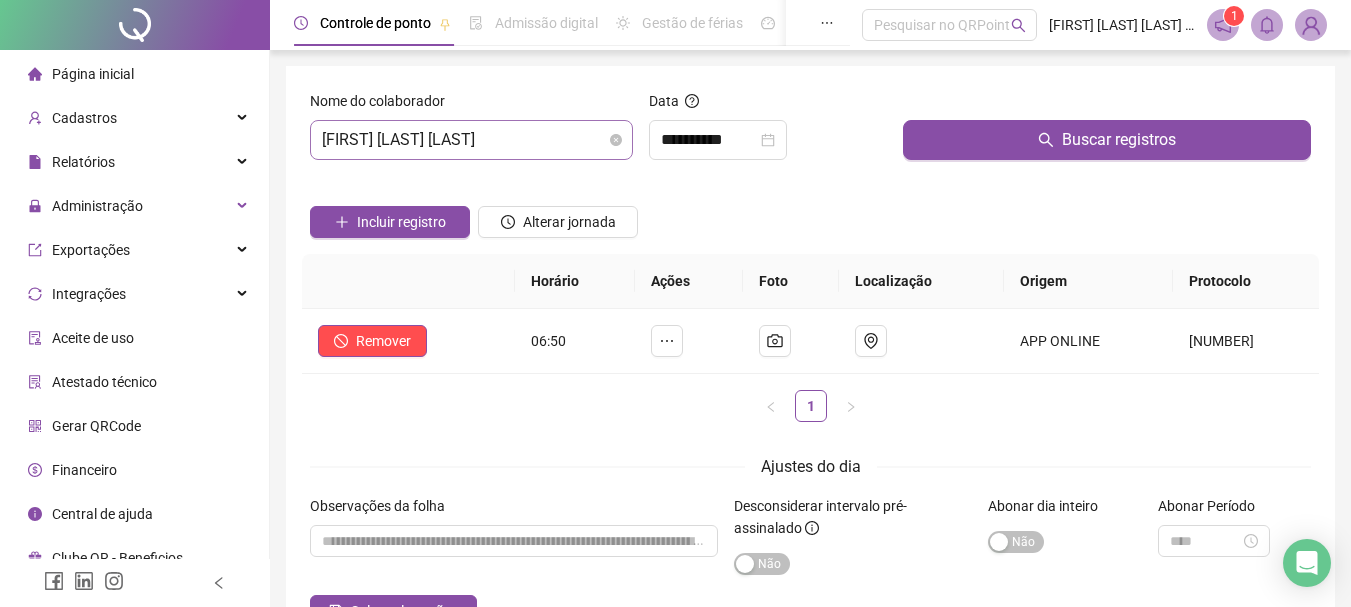 click on "[FIRST] [LAST] [LAST]" at bounding box center (471, 140) 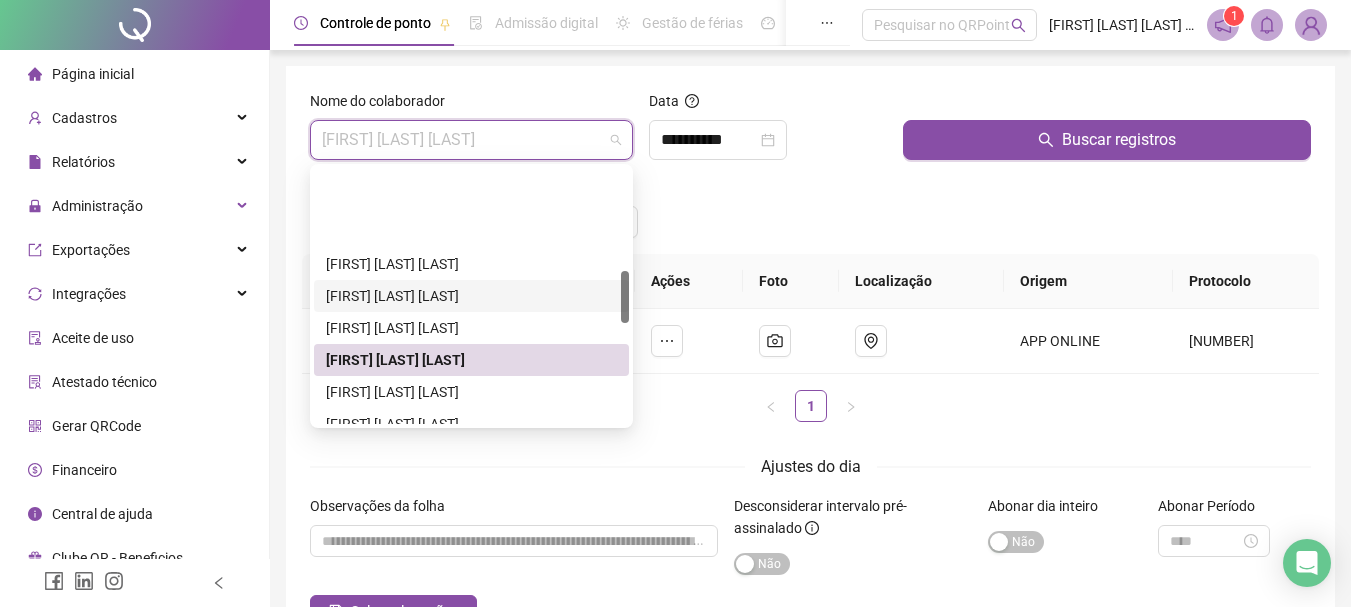 scroll, scrollTop: 600, scrollLeft: 0, axis: vertical 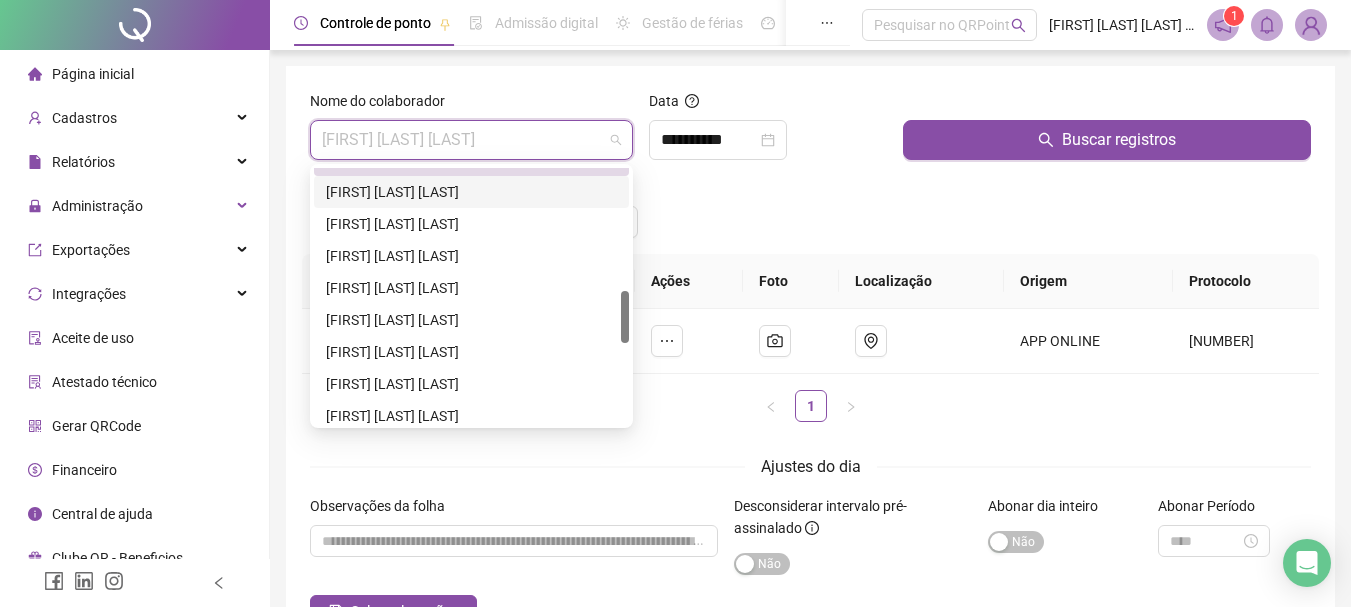 click on "[FIRST] [LAST] [LAST]" at bounding box center (471, 192) 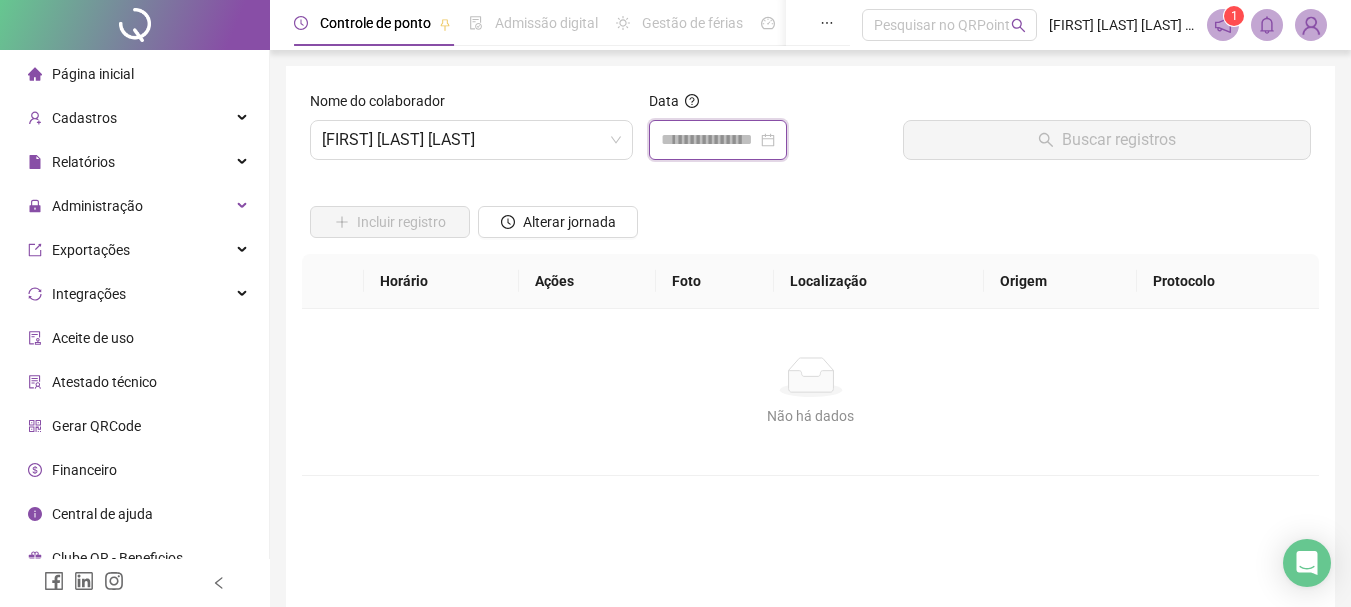 click at bounding box center (709, 140) 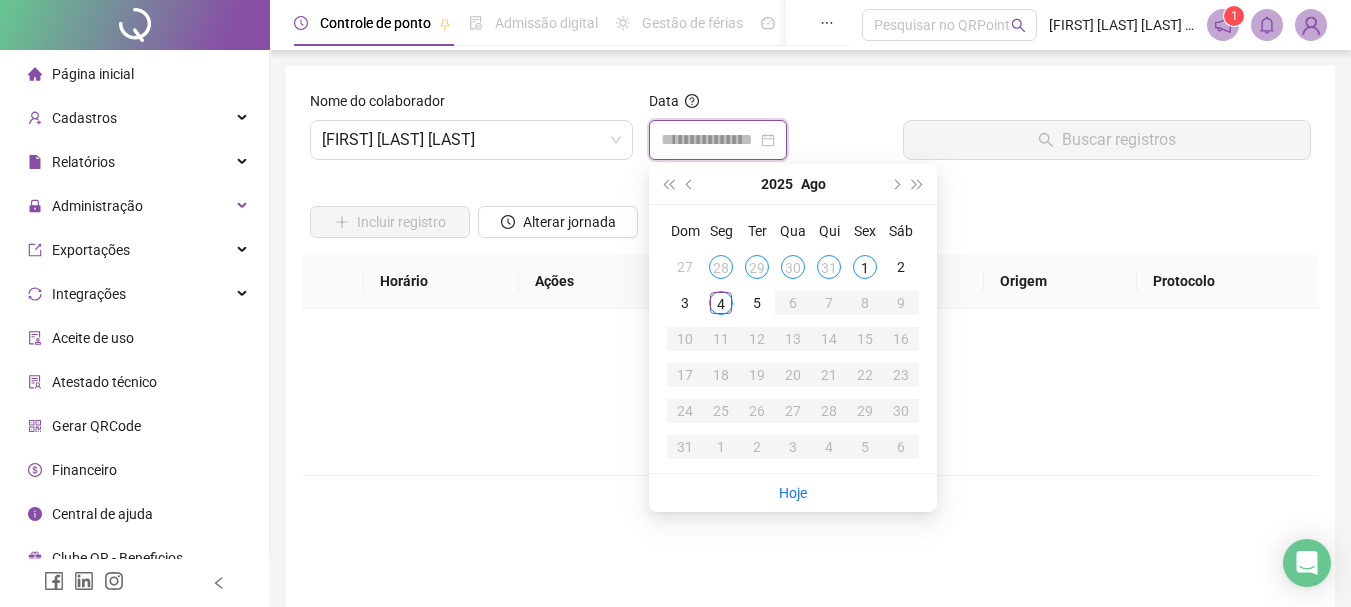 type on "**********" 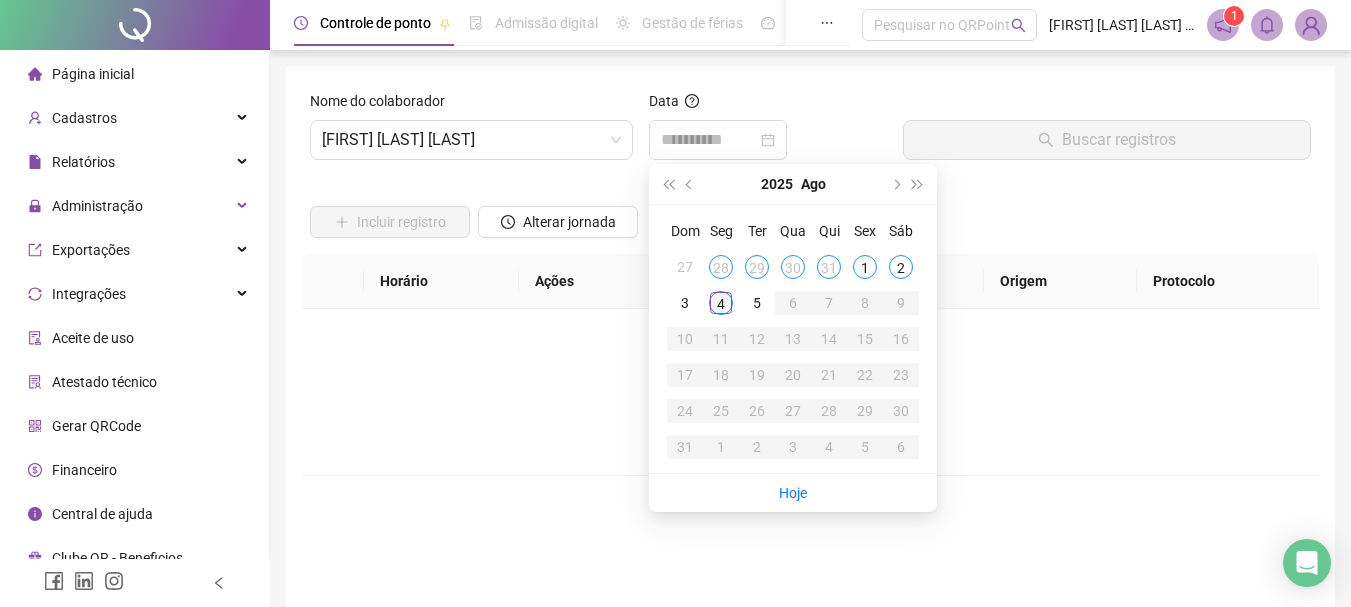 click on "4" at bounding box center (721, 303) 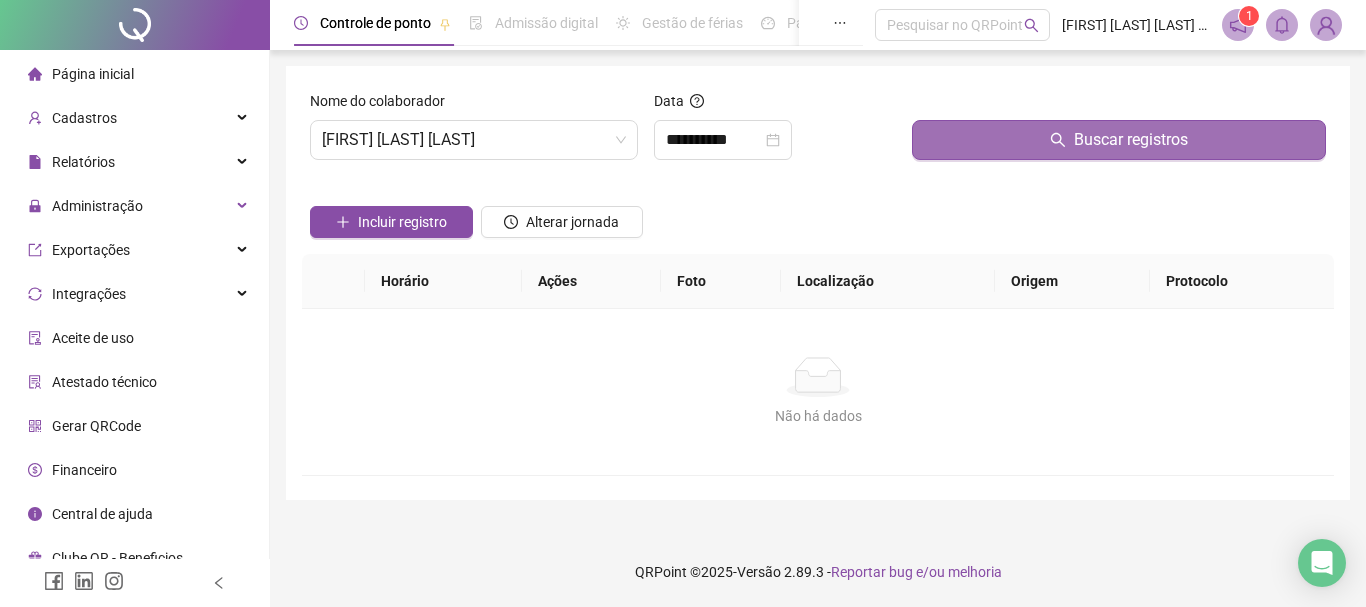 click on "Buscar registros" at bounding box center (1119, 140) 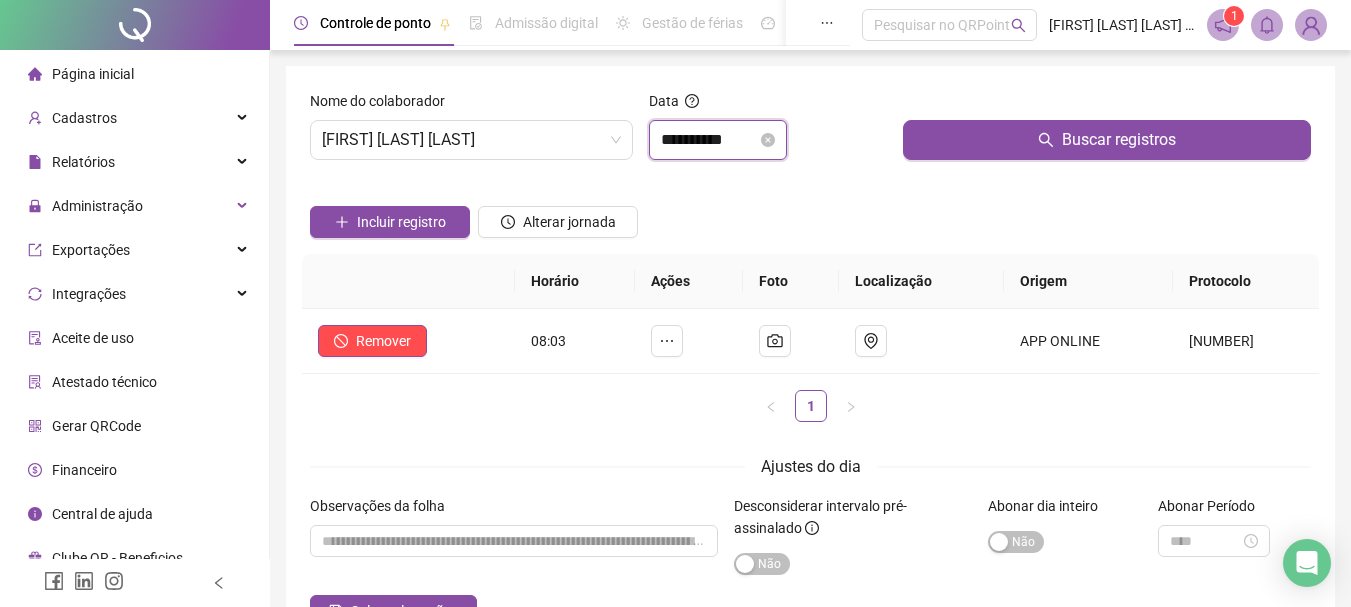 click on "**********" at bounding box center [709, 140] 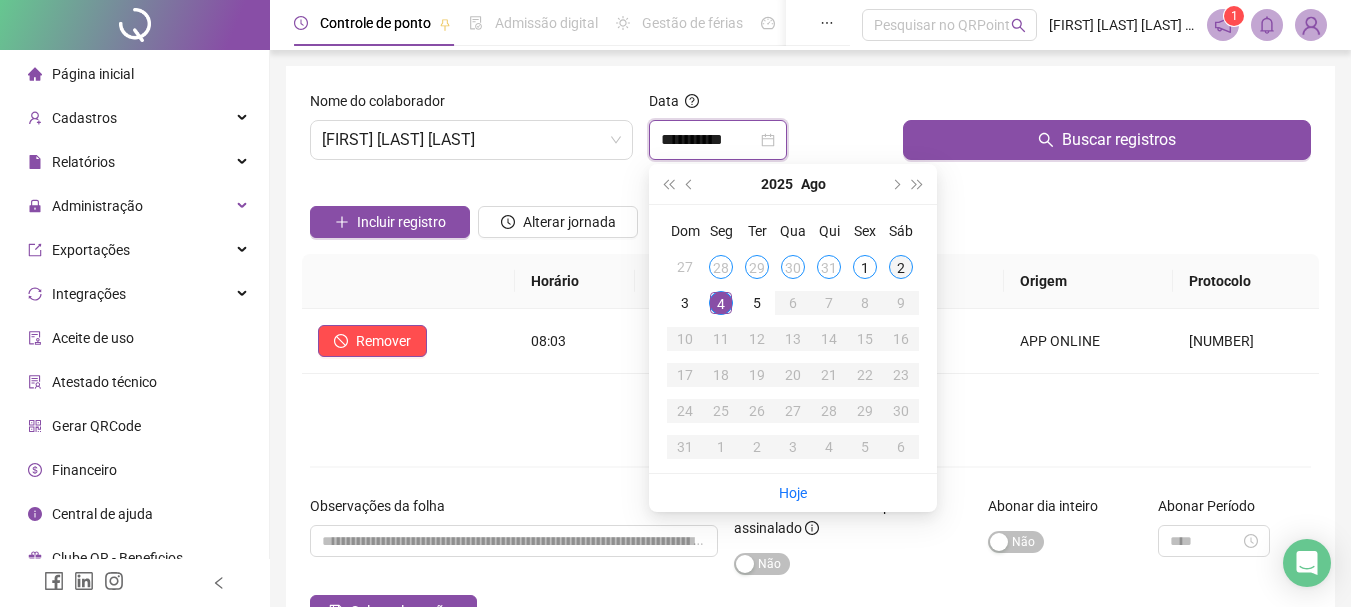 type on "**********" 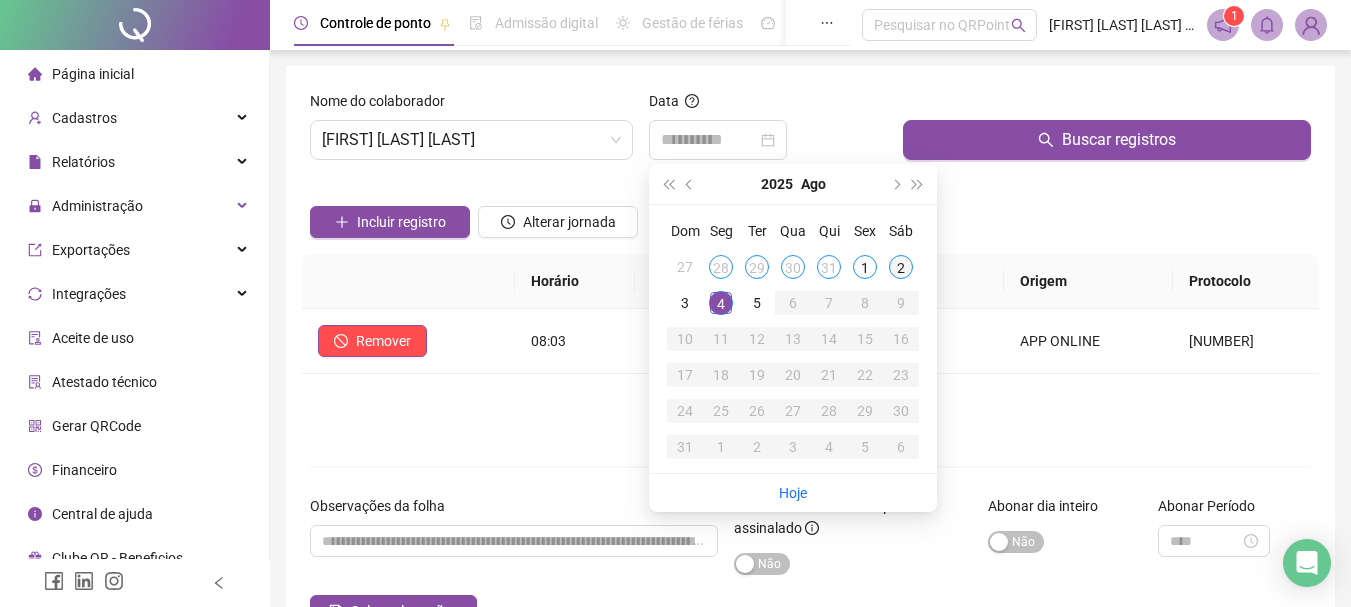 click on "2" at bounding box center [901, 267] 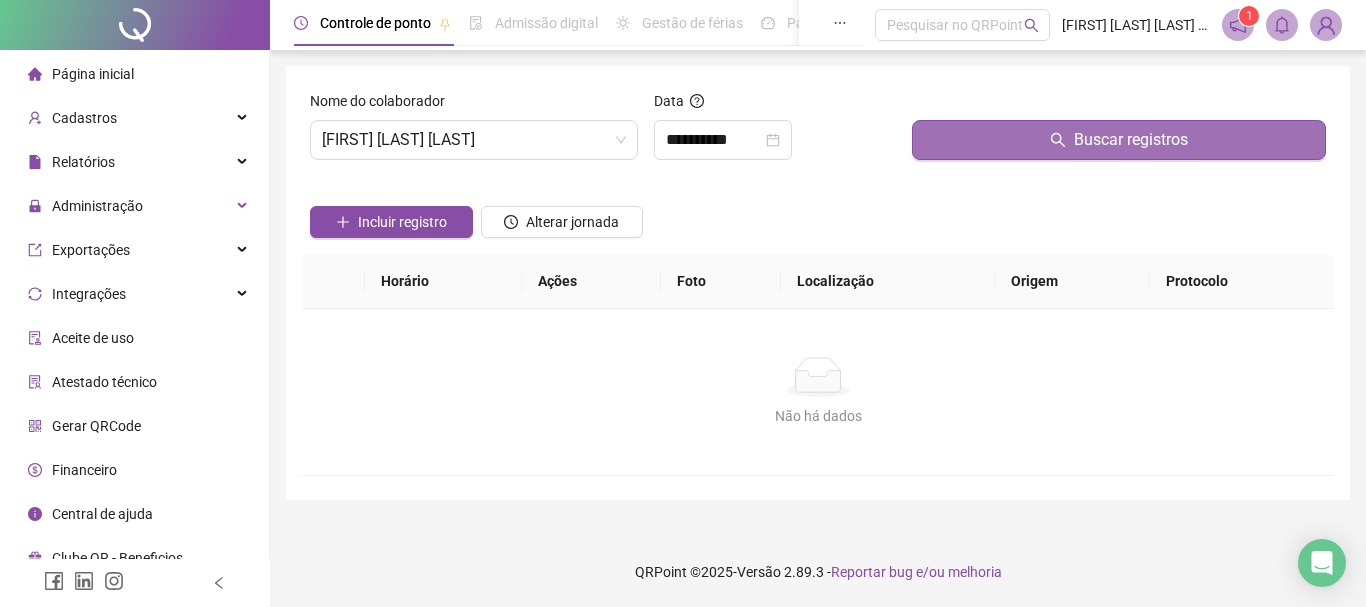 click on "Buscar registros" at bounding box center [1131, 140] 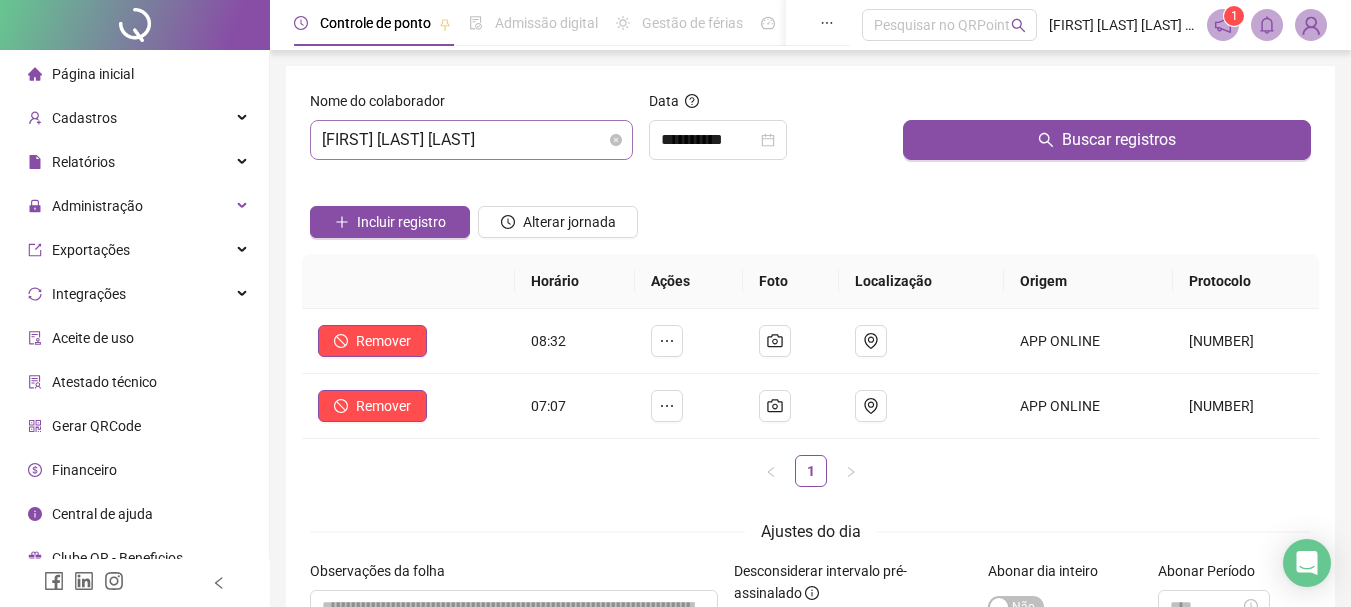 click on "[FIRST] [LAST] [LAST]" at bounding box center [471, 140] 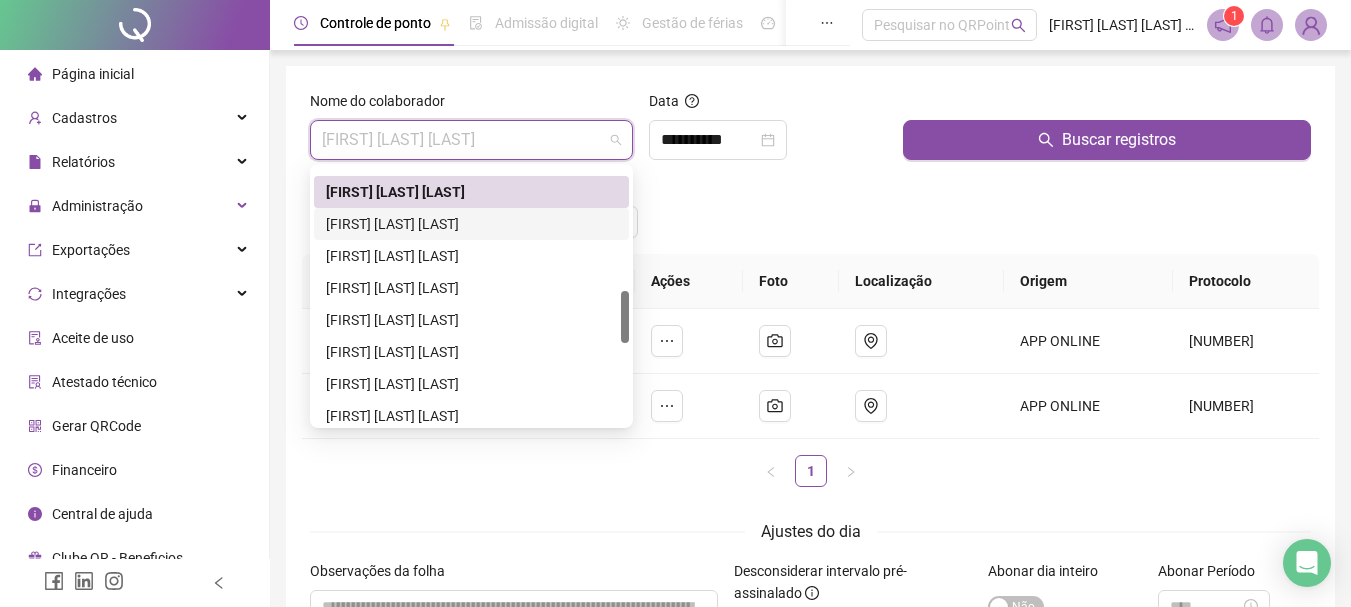 click on "[FIRST] [LAST] [LAST]" at bounding box center [471, 224] 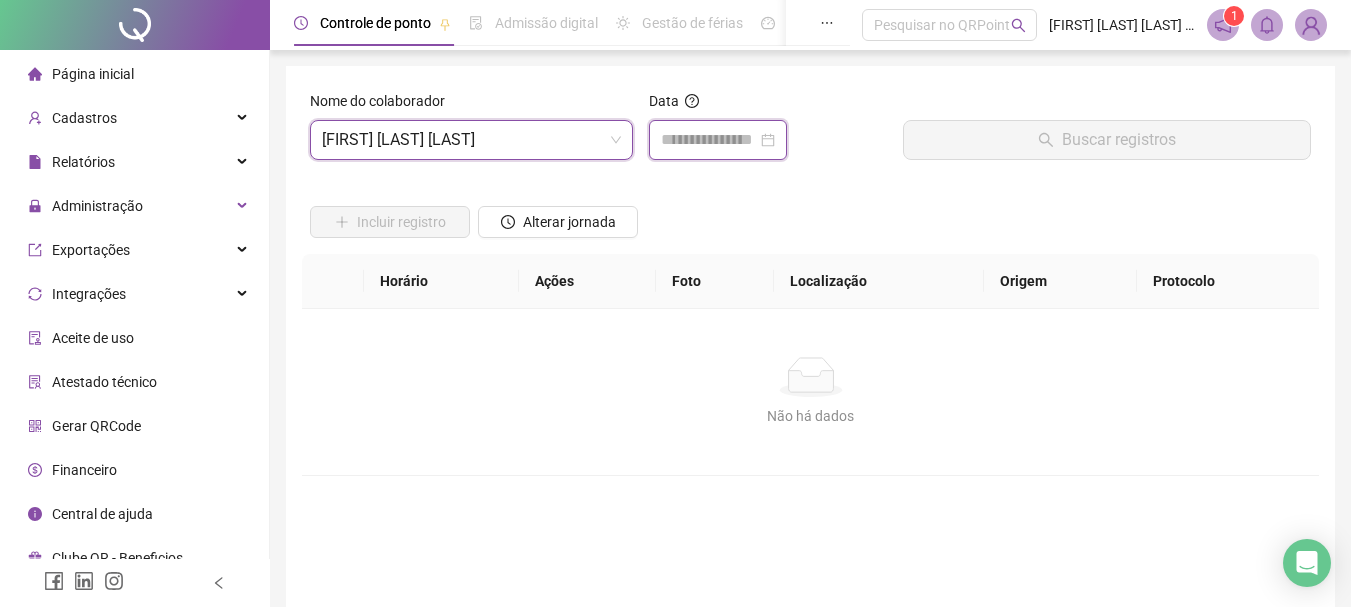 click at bounding box center (709, 140) 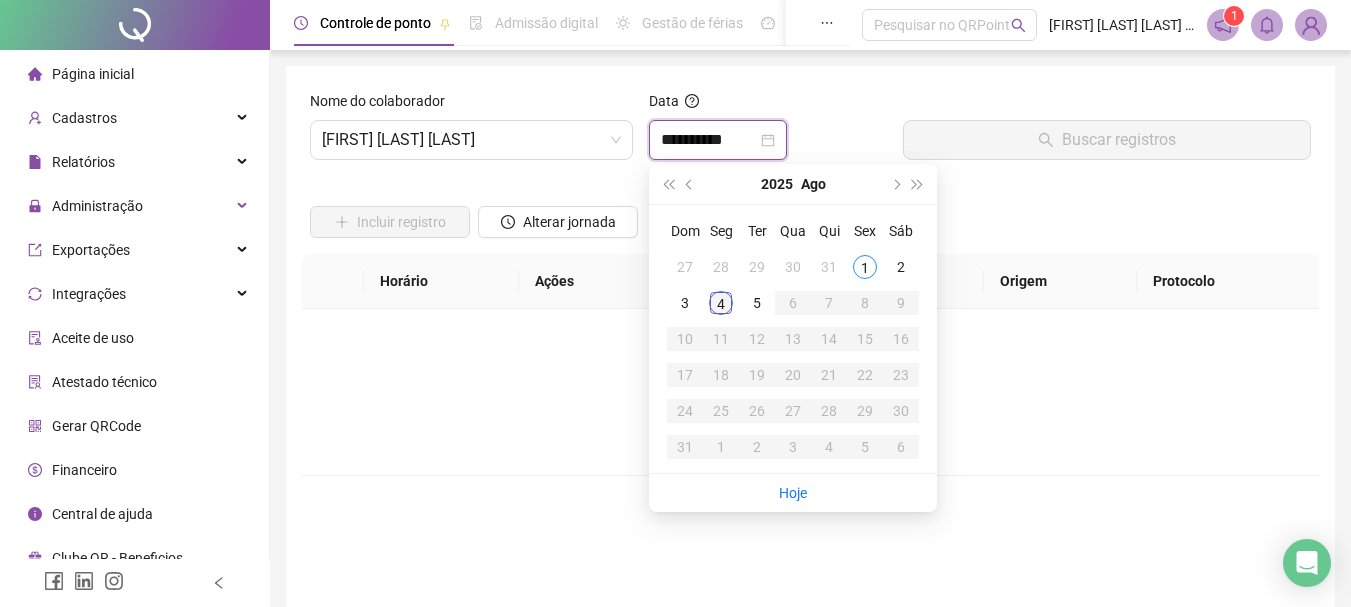 type on "**********" 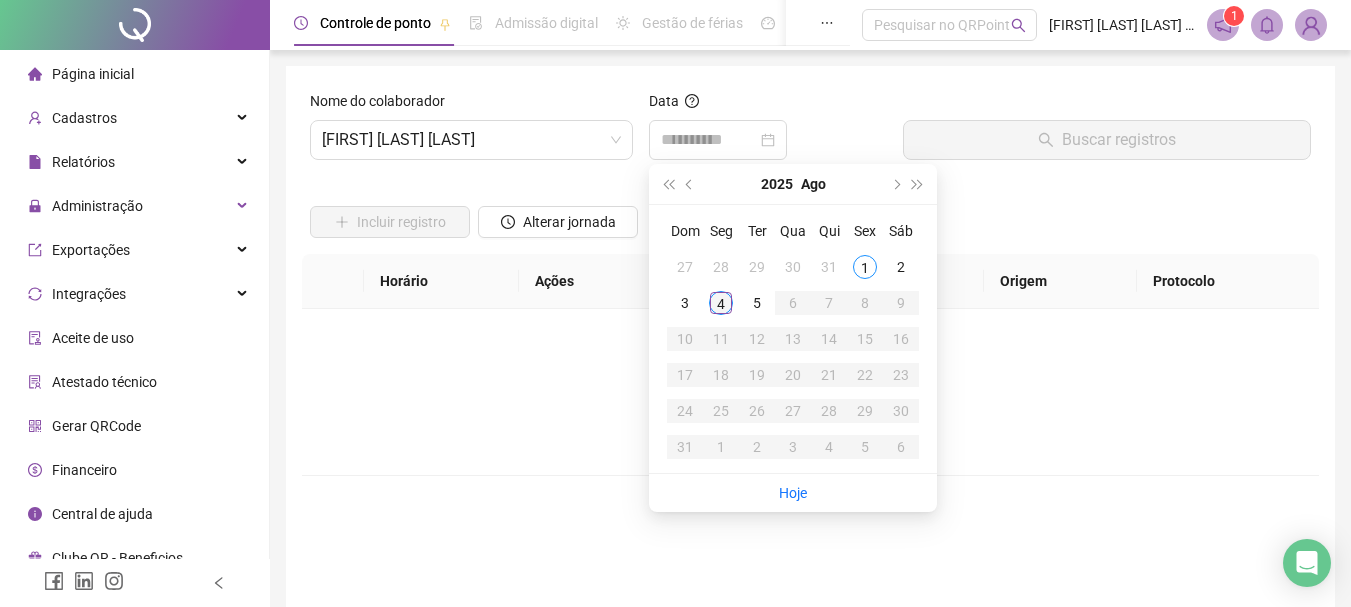click on "4" at bounding box center (721, 303) 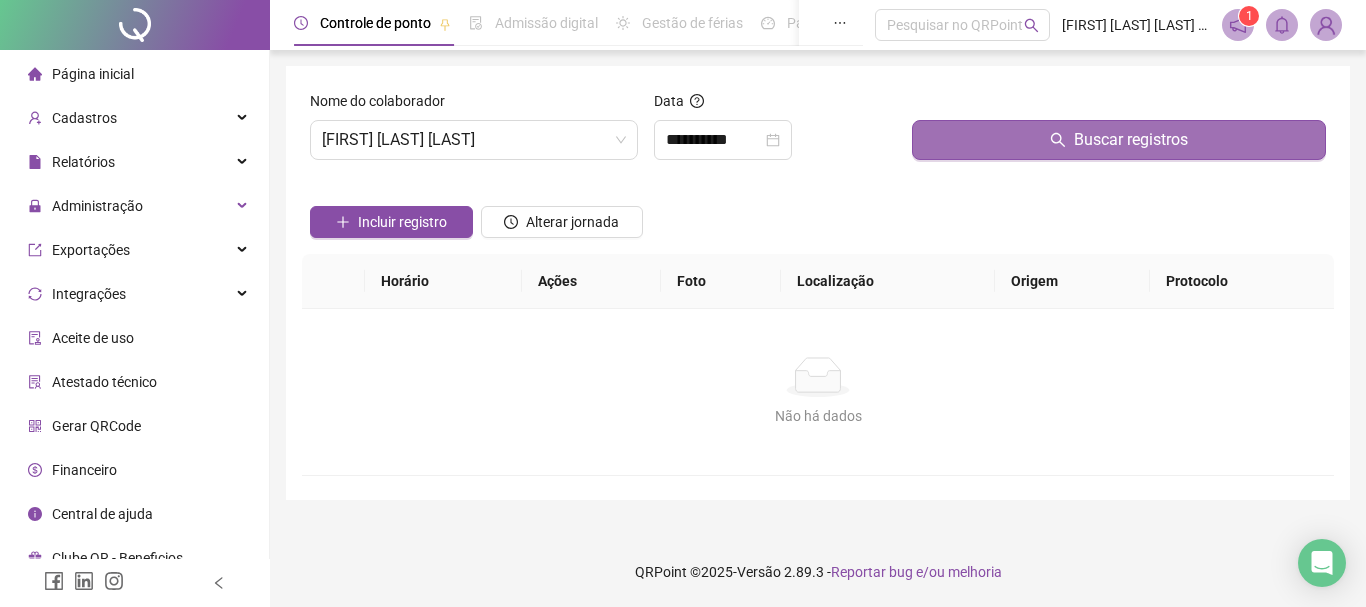 click on "Buscar registros" at bounding box center [1119, 140] 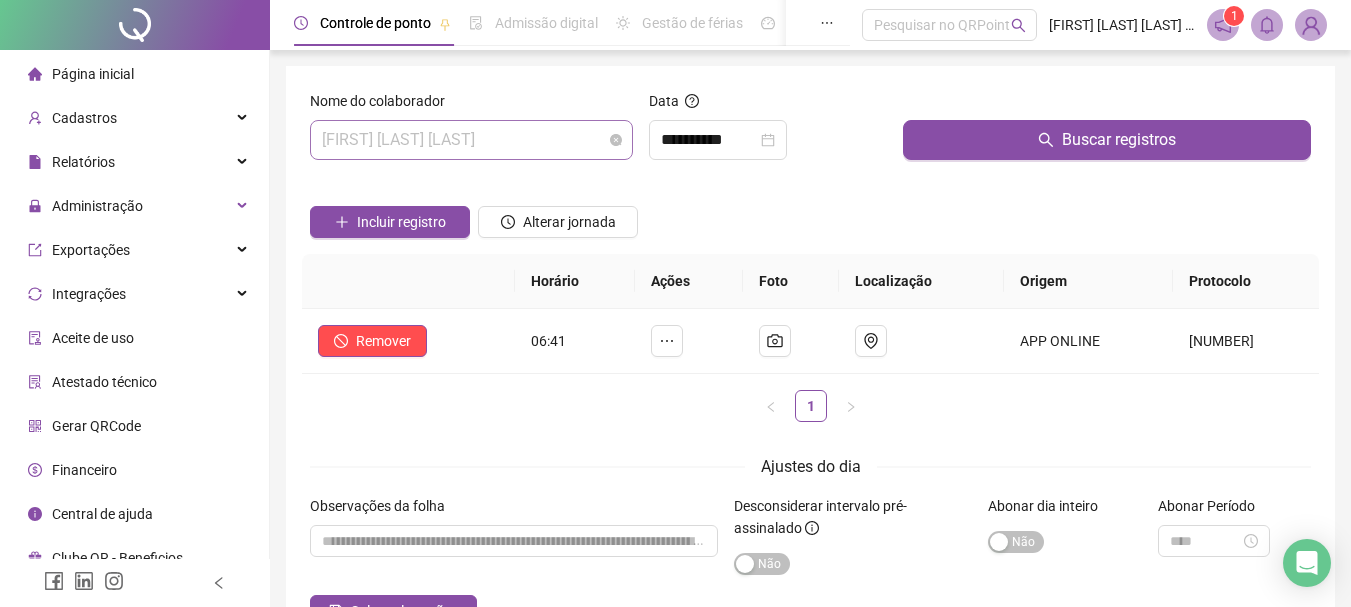 click on "[FIRST] [LAST] [LAST]" at bounding box center [471, 140] 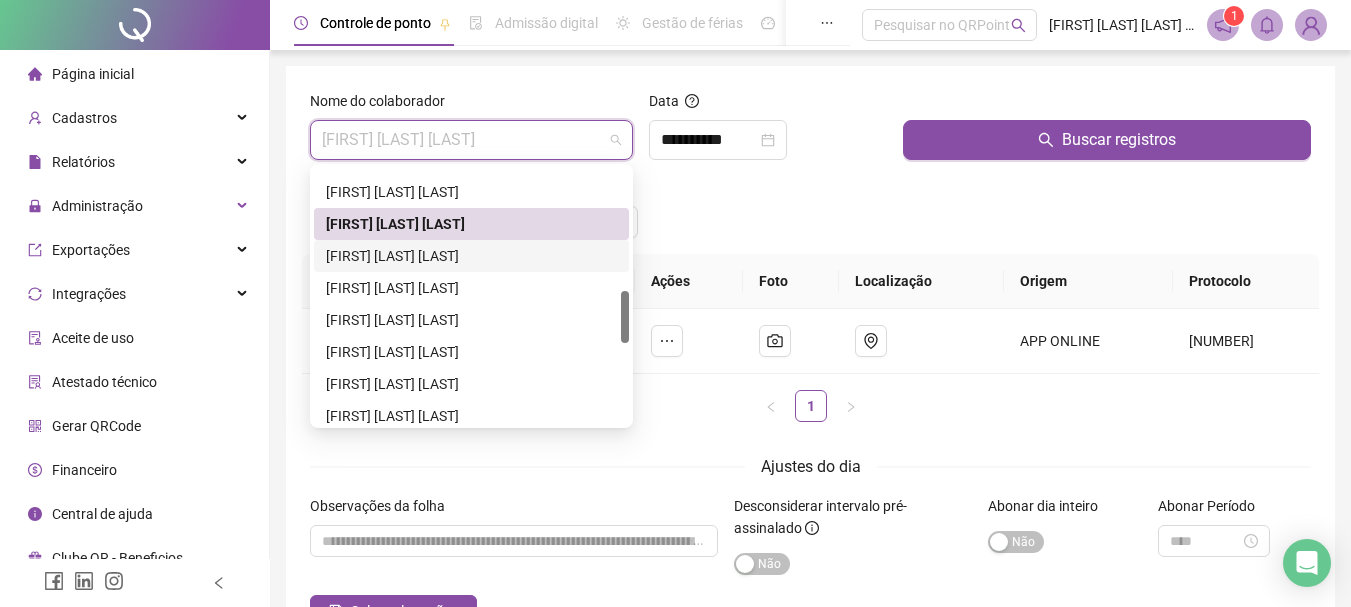 click on "[FIRST] [LAST] [LAST]" at bounding box center [471, 256] 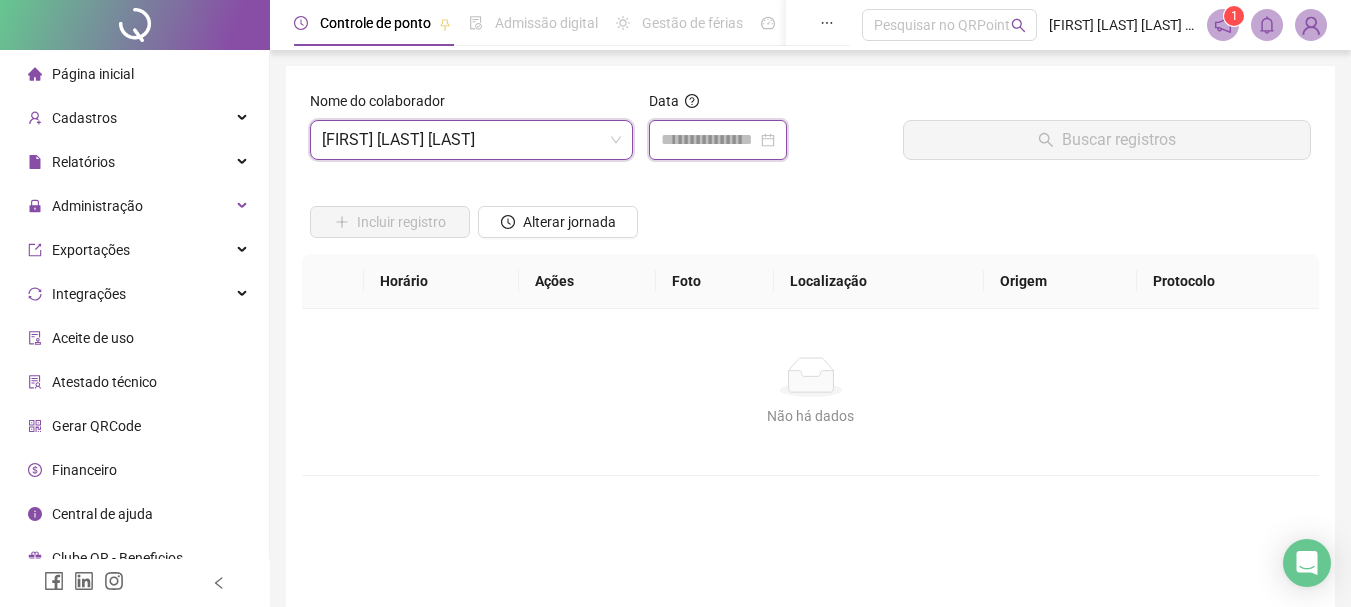 click at bounding box center [709, 140] 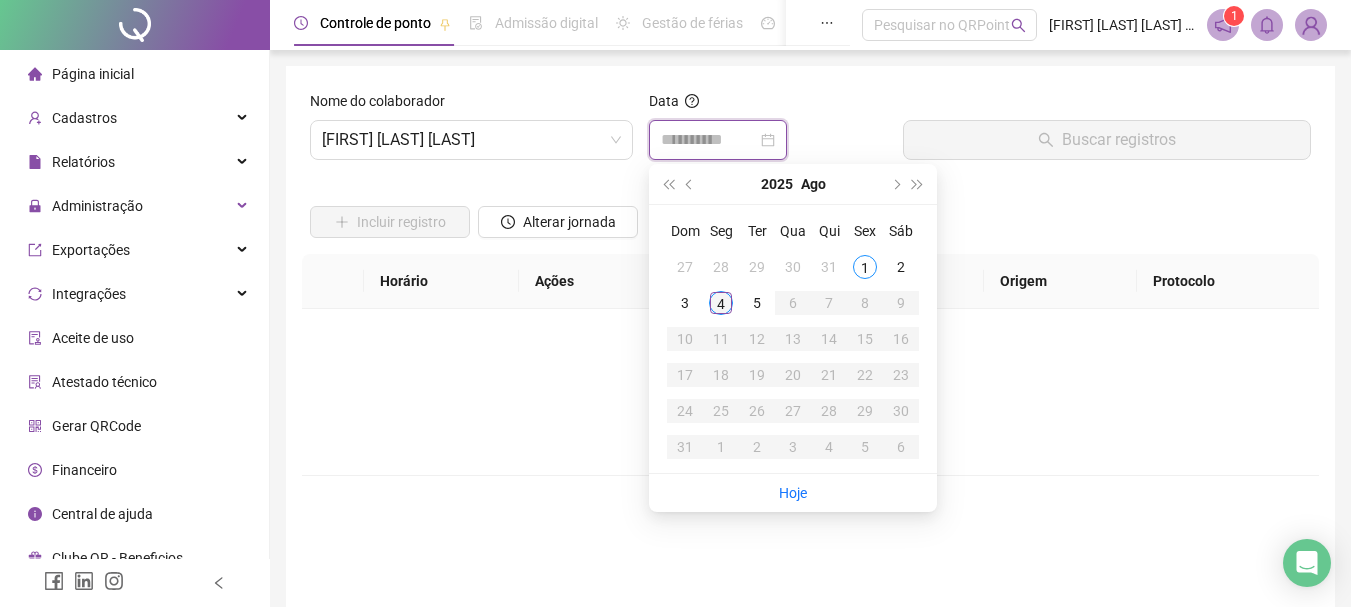 type on "**********" 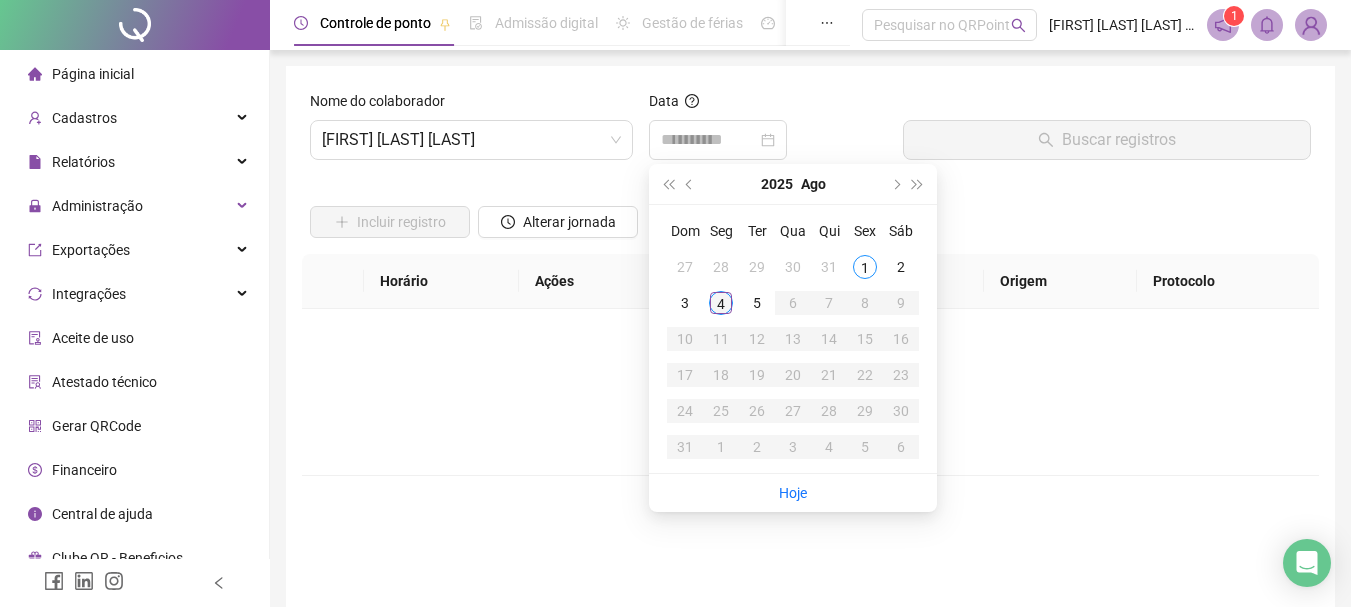 click on "4" at bounding box center (721, 303) 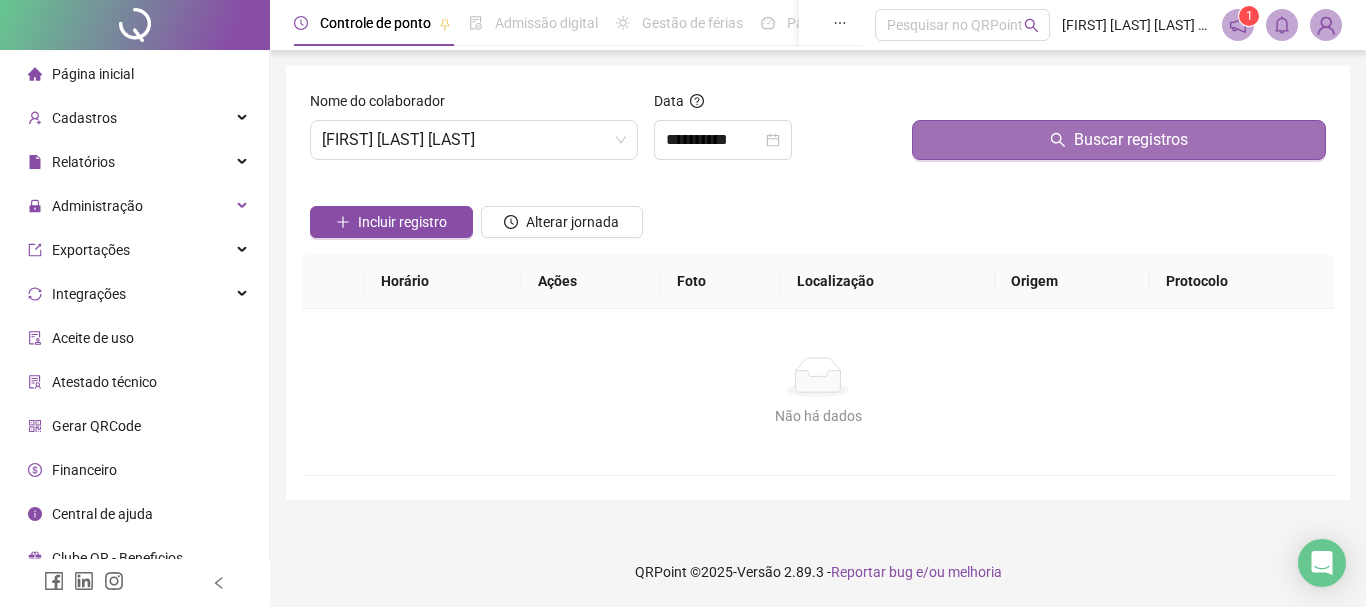 click on "Buscar registros" at bounding box center [1131, 140] 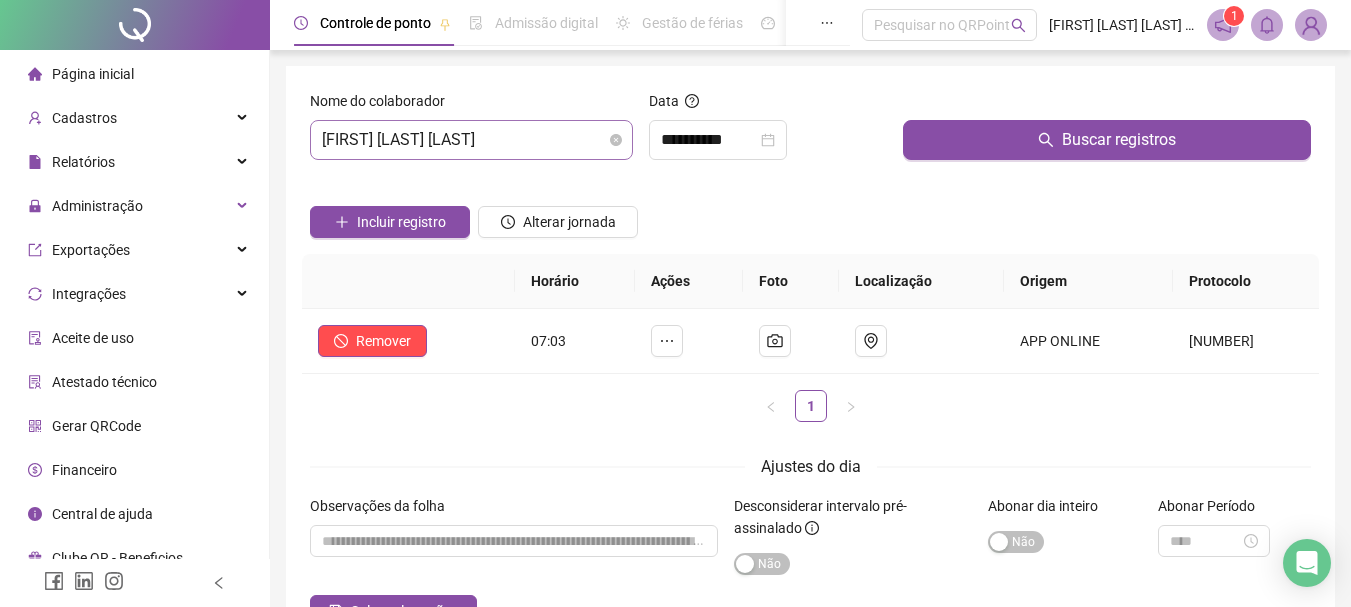 click on "[FIRST] [LAST] [LAST]" at bounding box center [471, 140] 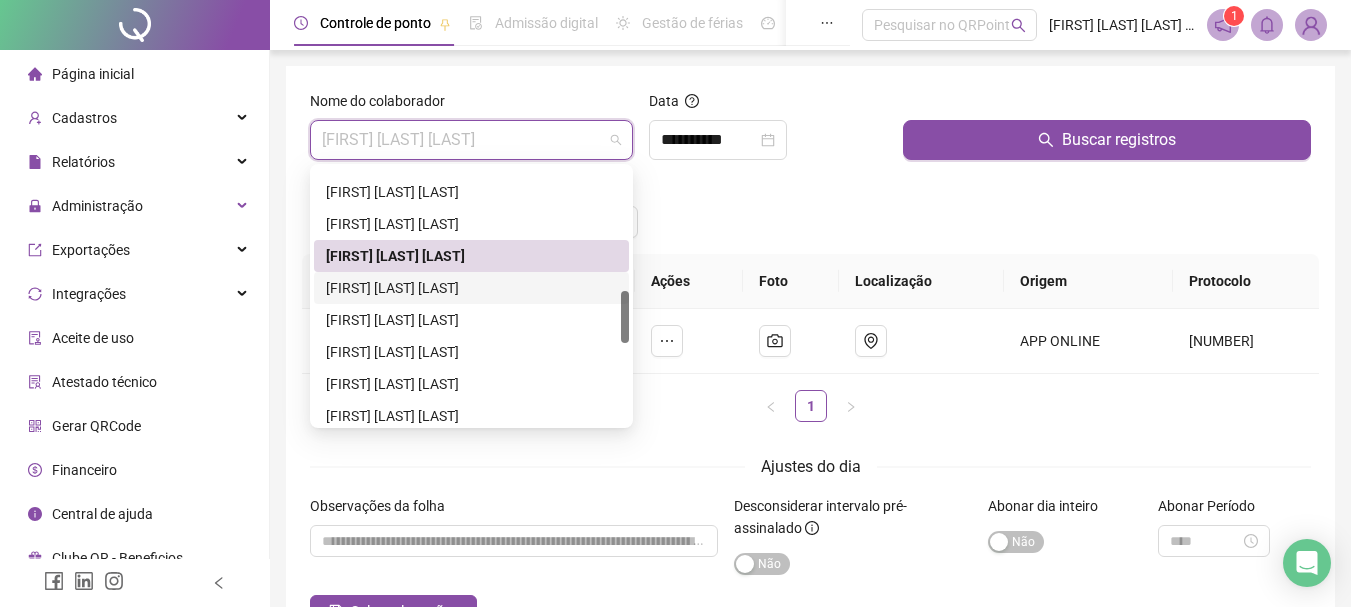 click on "[FIRST] [LAST] [LAST]" at bounding box center [471, 288] 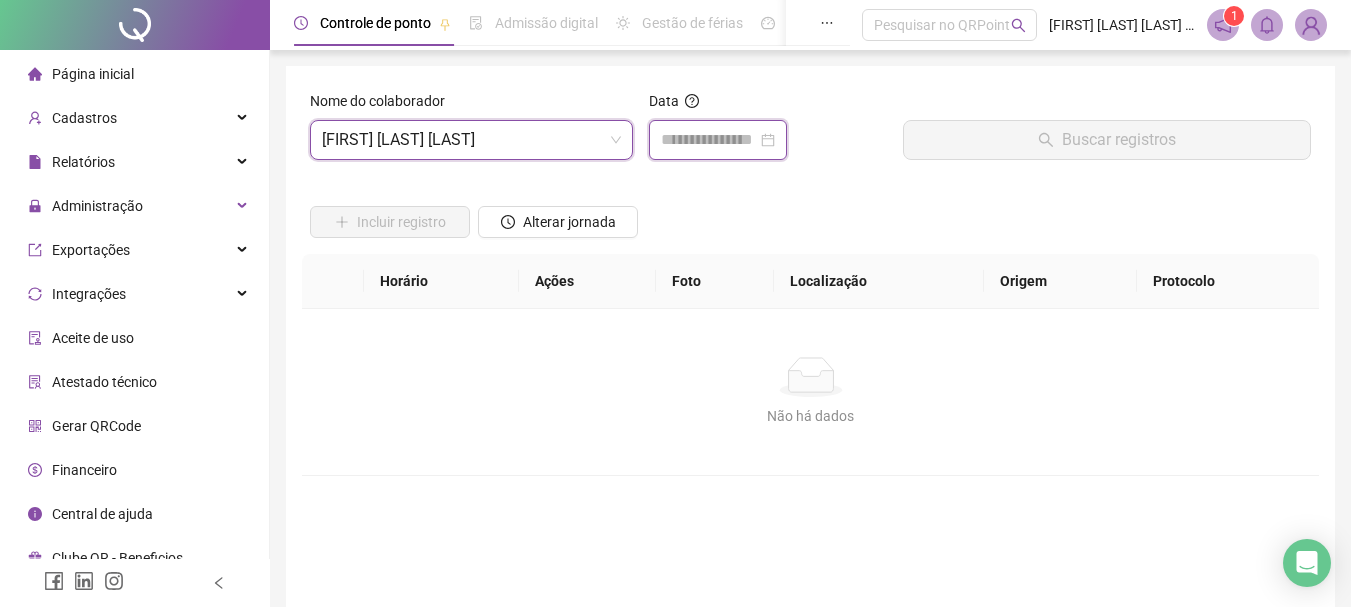click at bounding box center (709, 140) 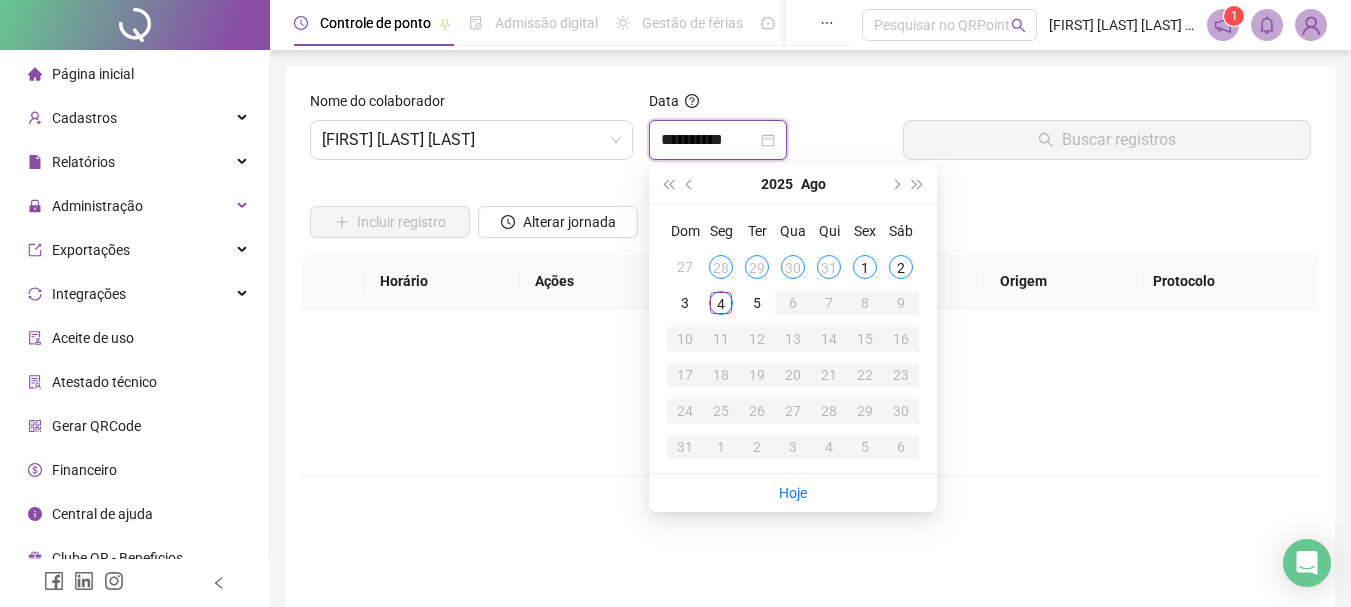 type on "**********" 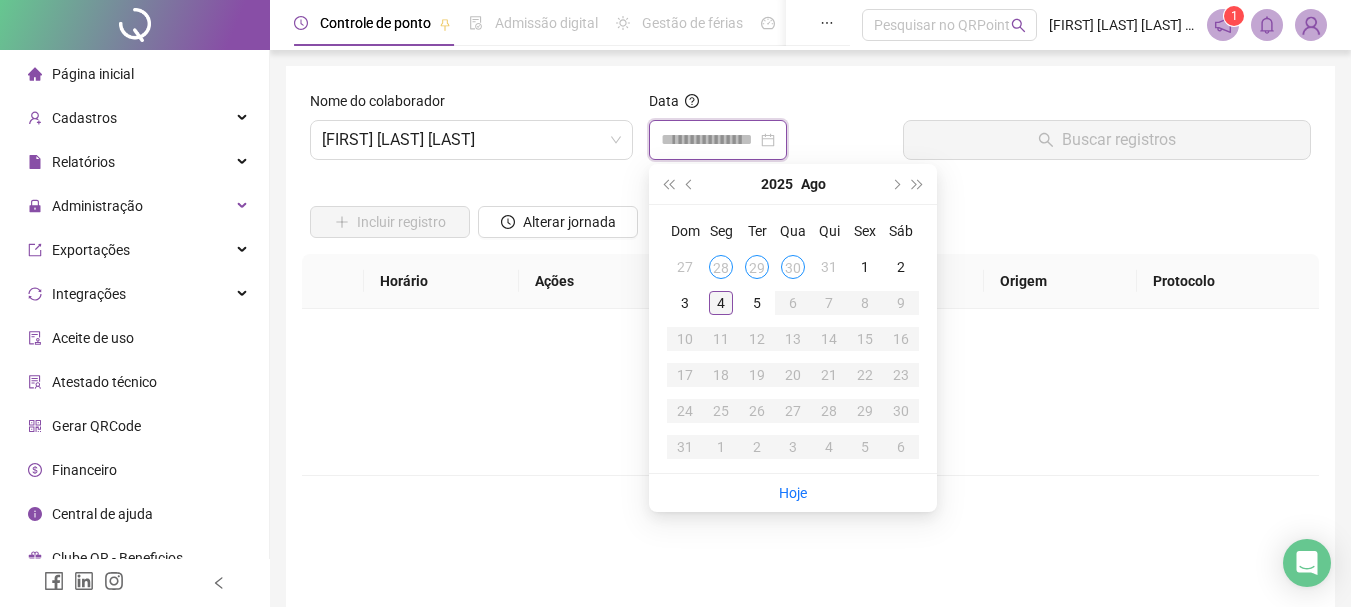 type on "**********" 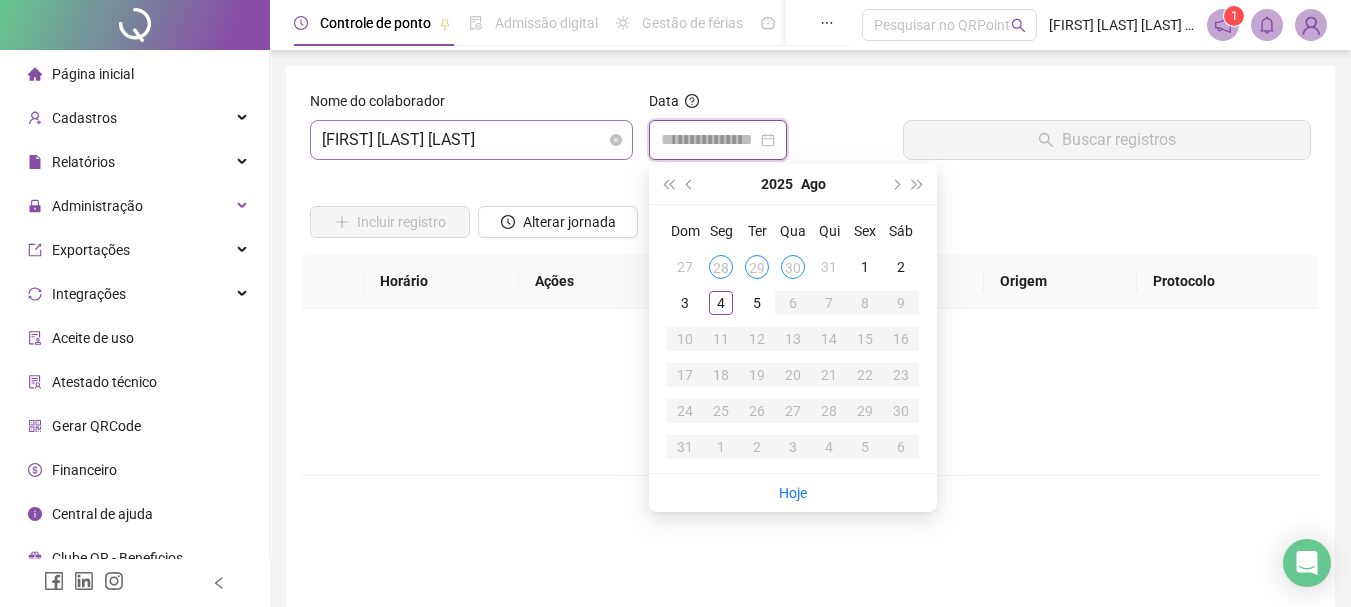 click on "[FIRST] [LAST] [LAST]" at bounding box center (471, 140) 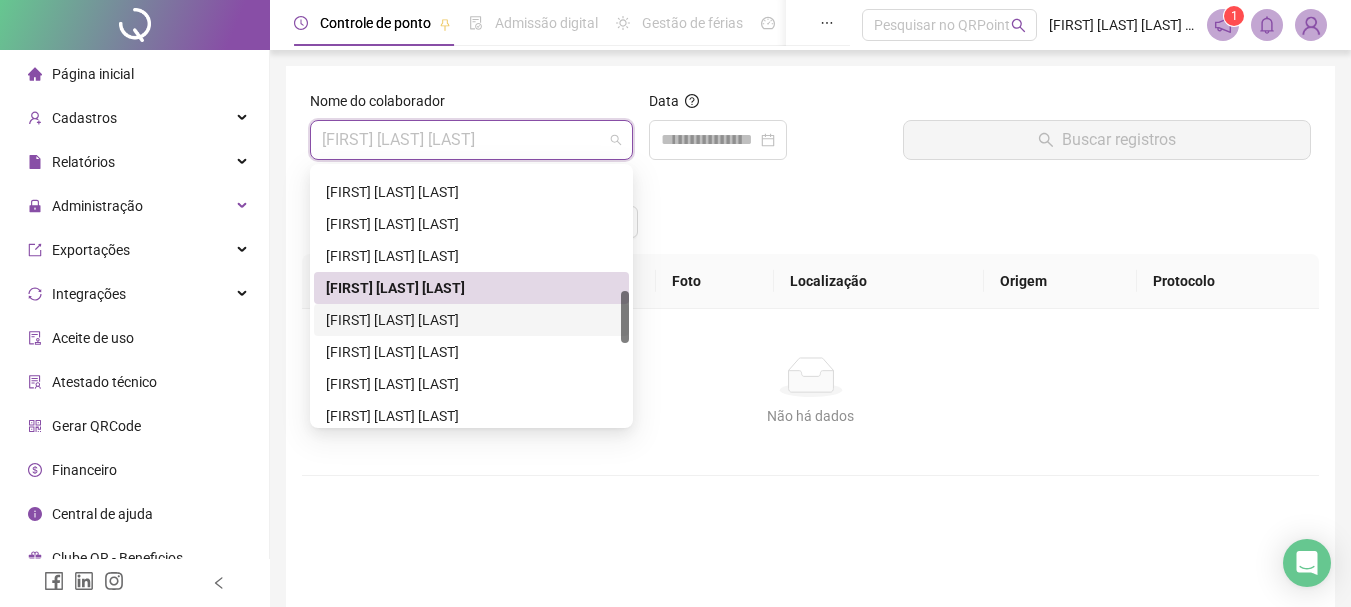 click on "[FIRST] [LAST] [LAST]" at bounding box center [471, 320] 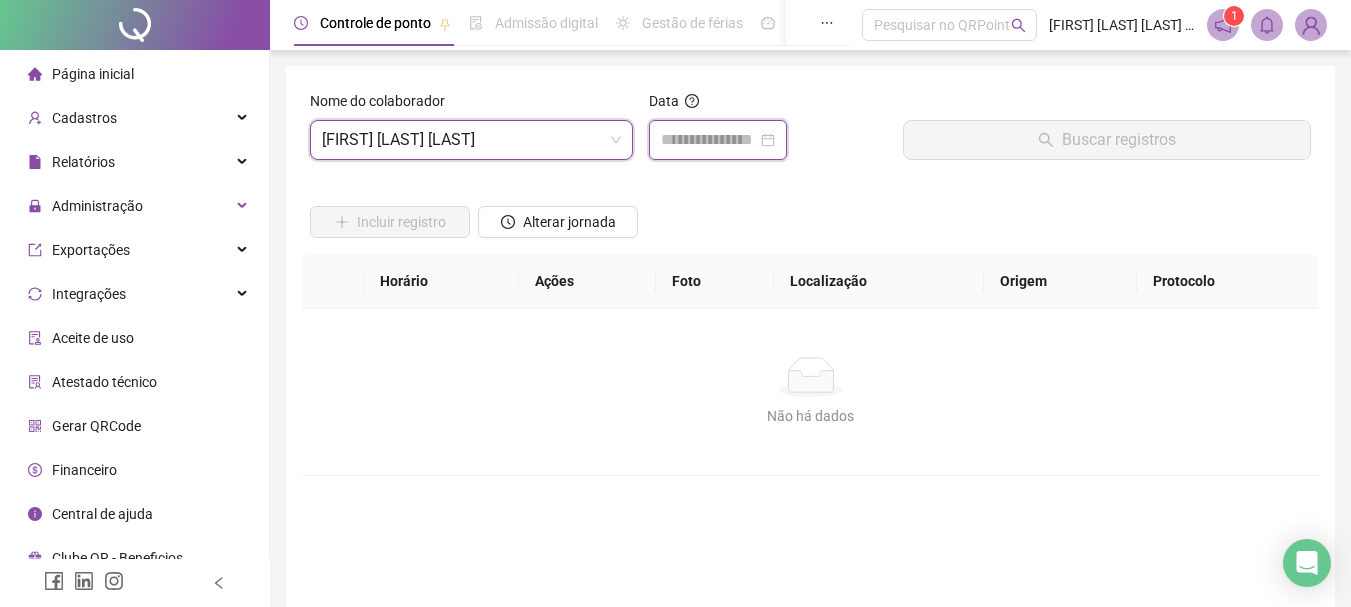 click at bounding box center [709, 140] 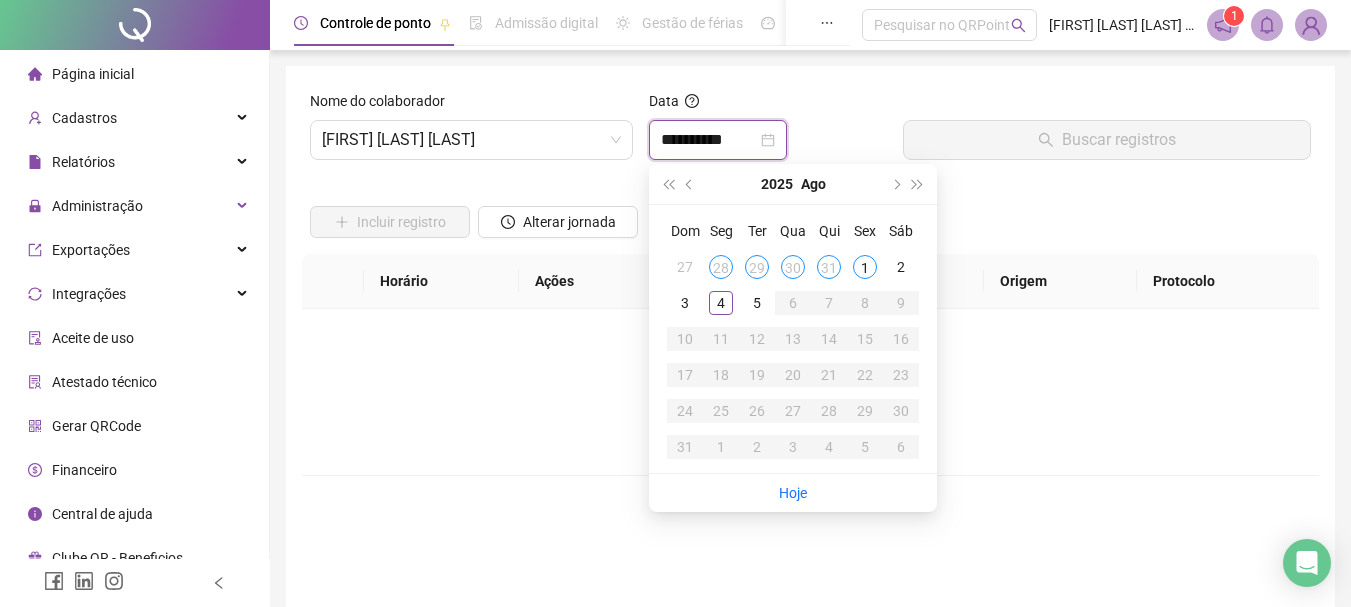 type on "**********" 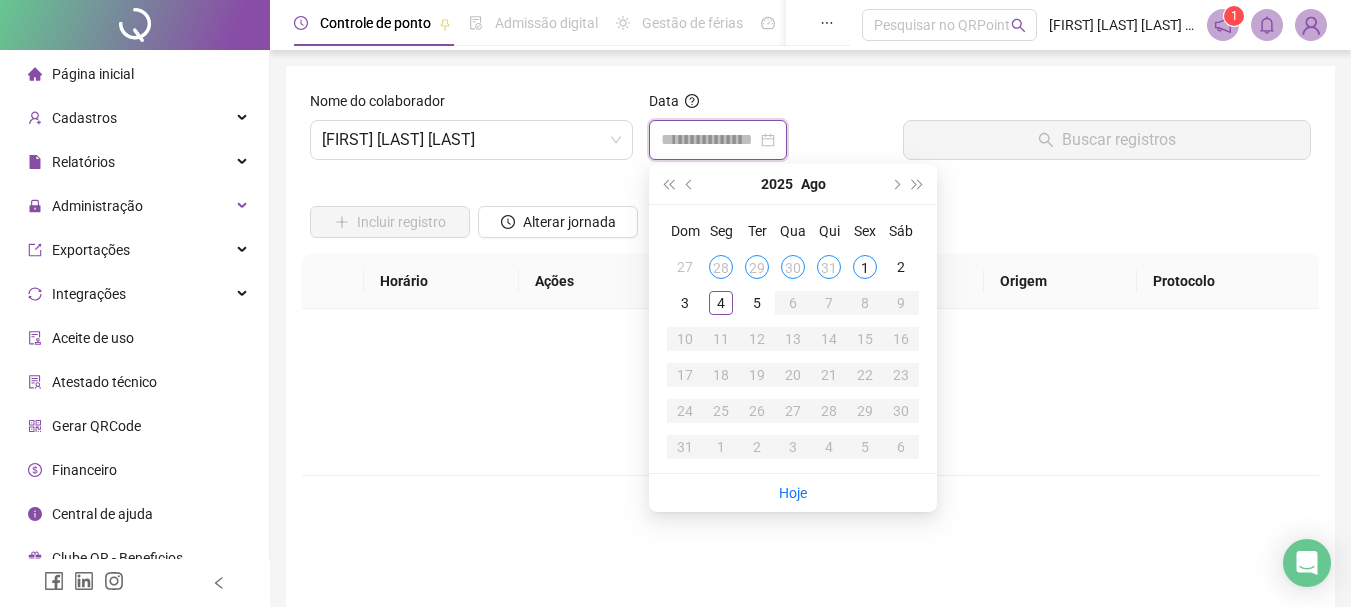 type on "**********" 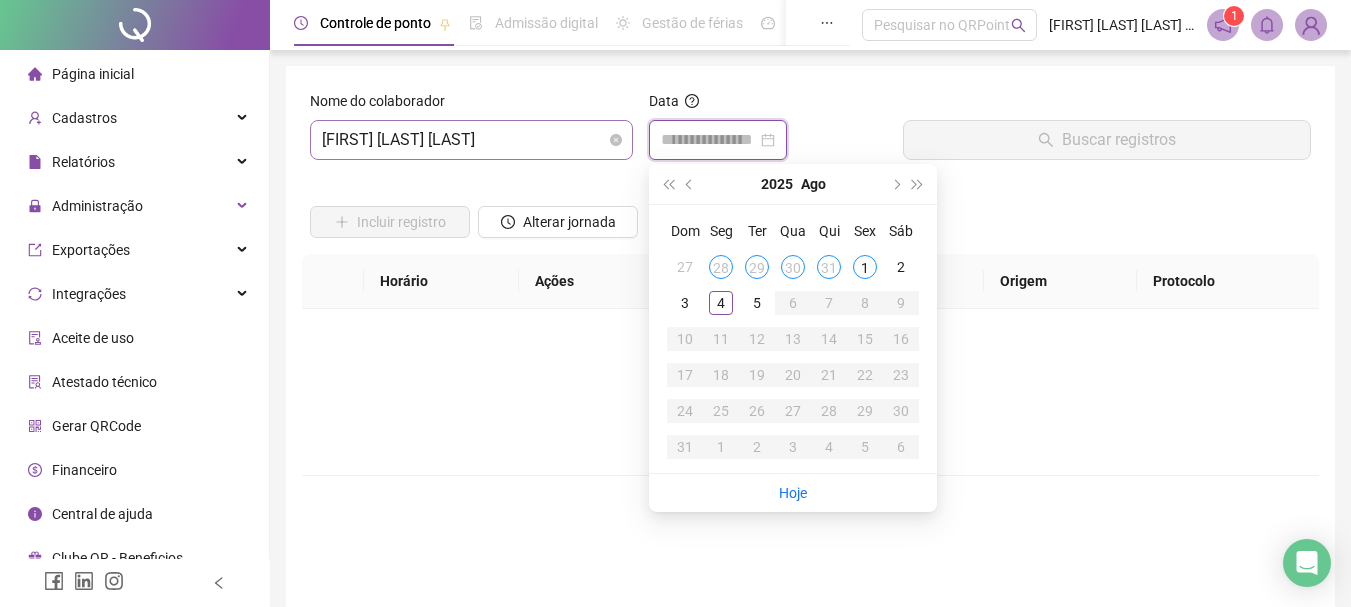 click on "[FIRST] [LAST] [LAST]" at bounding box center [471, 140] 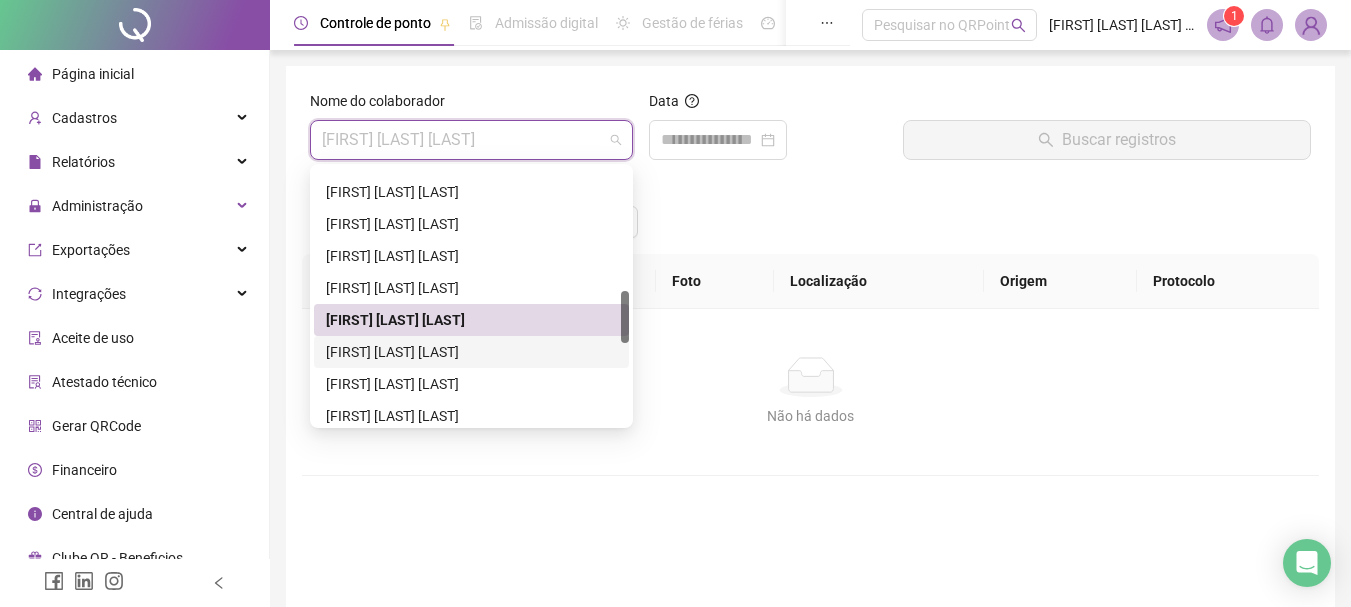 click on "[FIRST] [LAST] [LAST]" at bounding box center (471, 352) 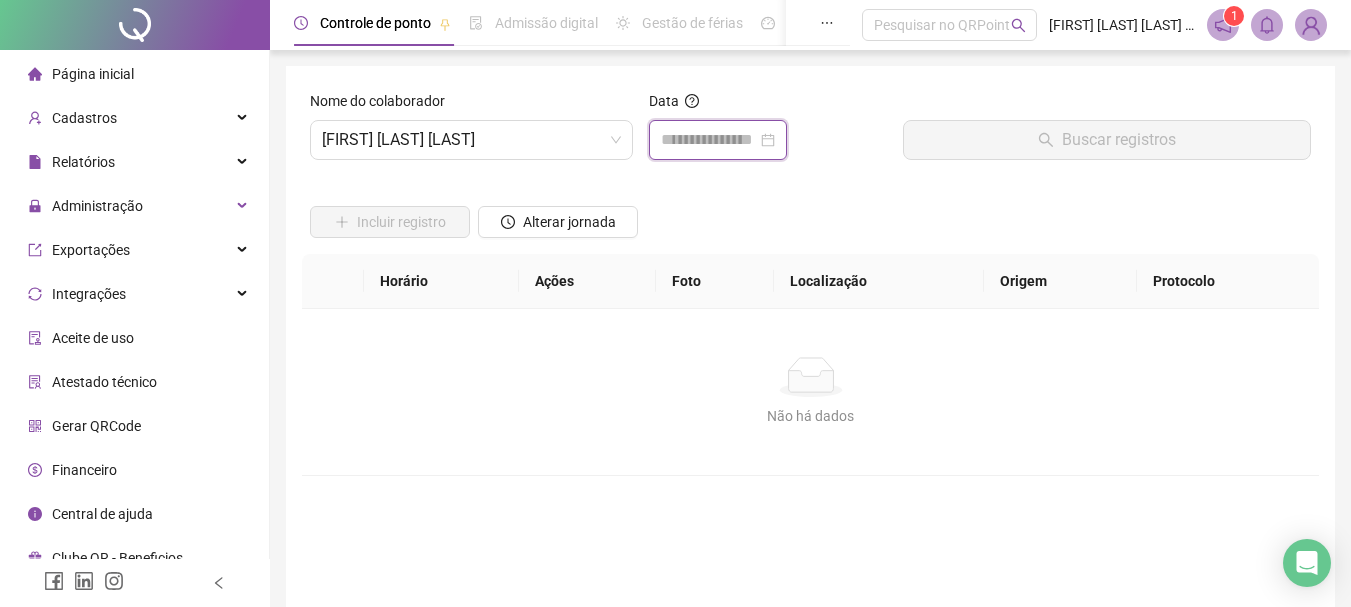 click at bounding box center (709, 140) 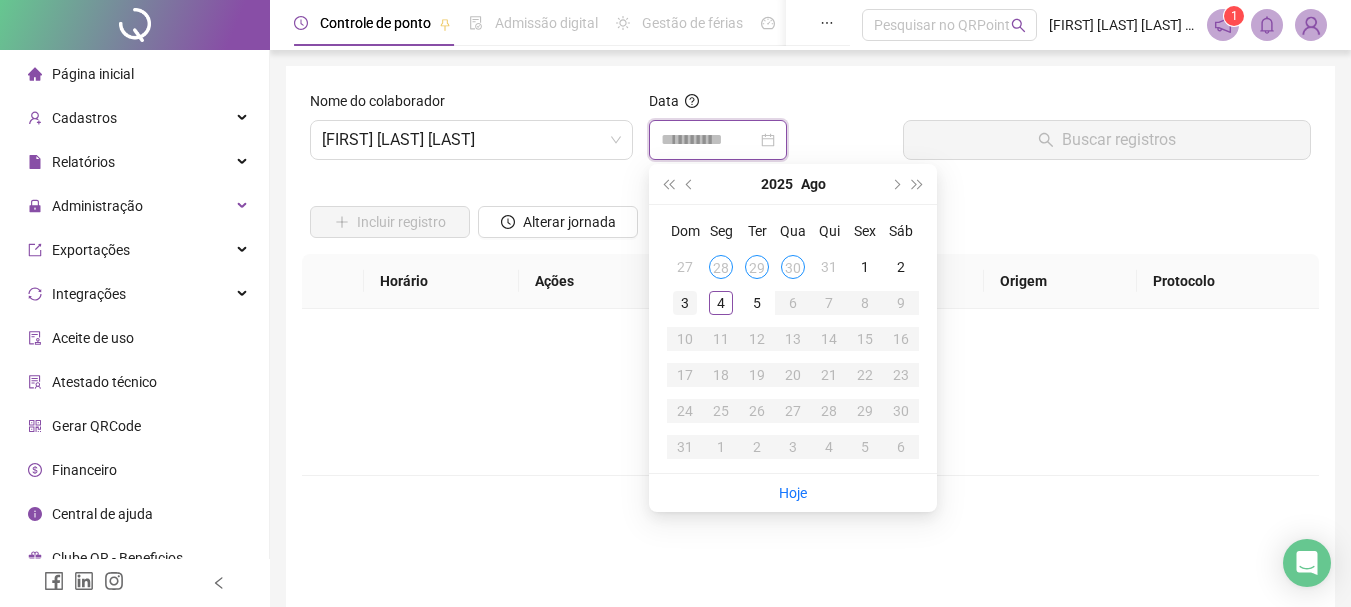 type on "**********" 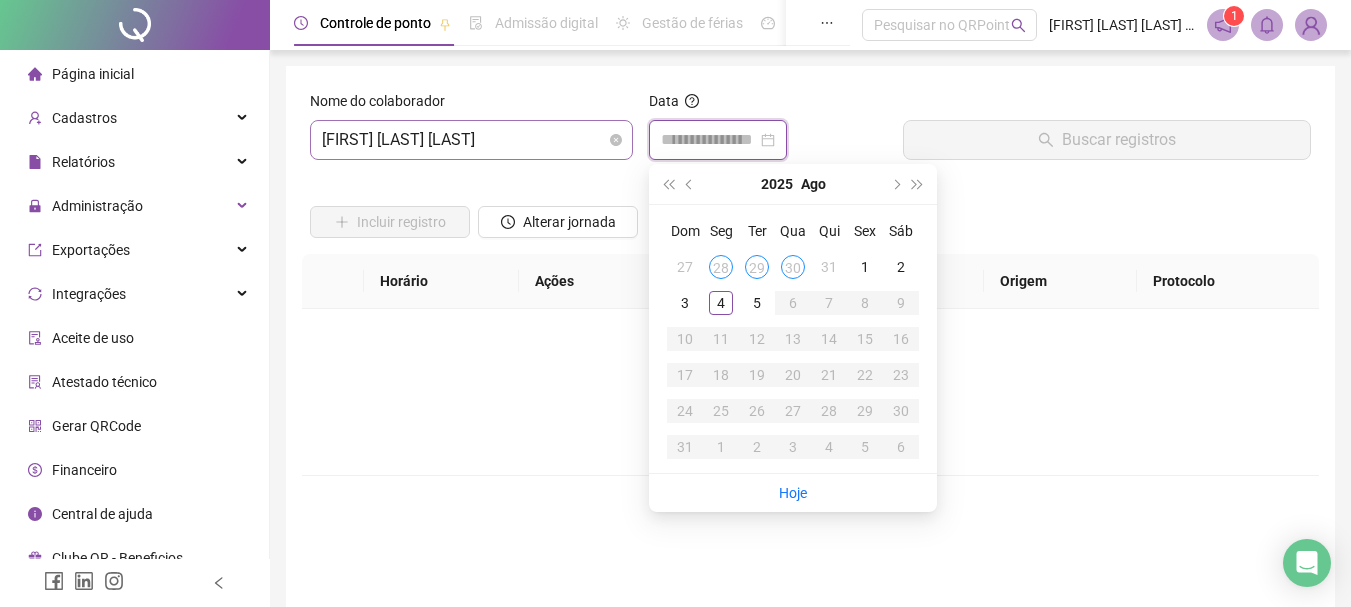 click on "[FIRST] [LAST] [LAST]" at bounding box center [471, 140] 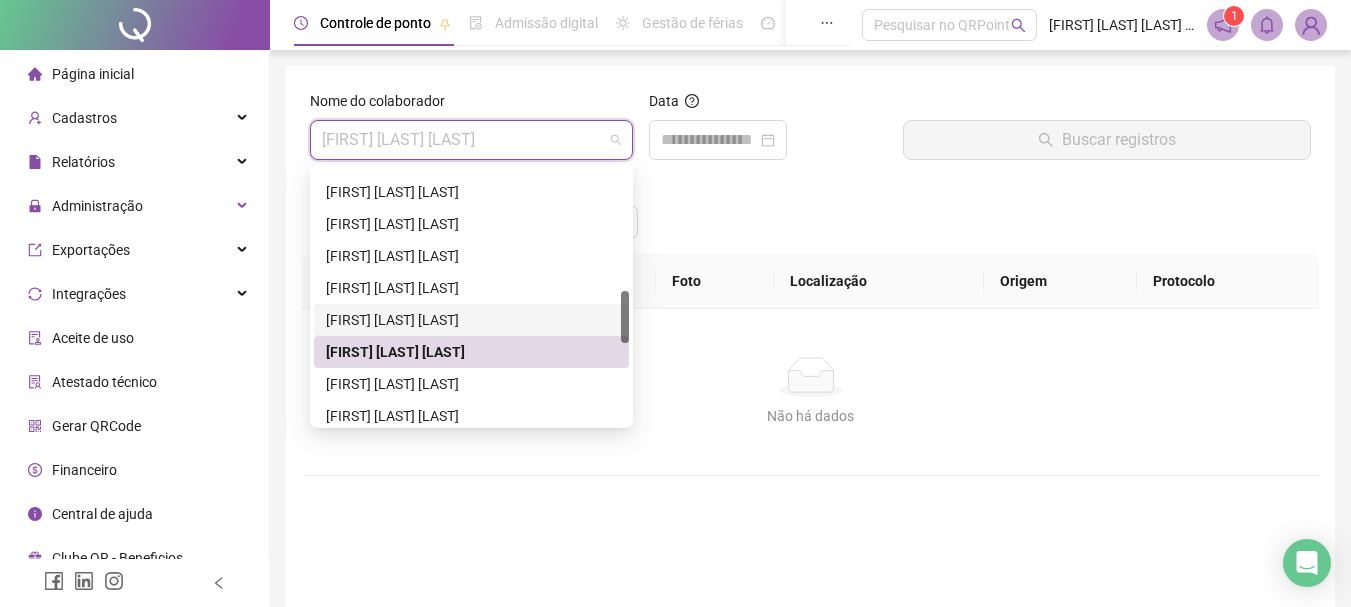 scroll, scrollTop: 700, scrollLeft: 0, axis: vertical 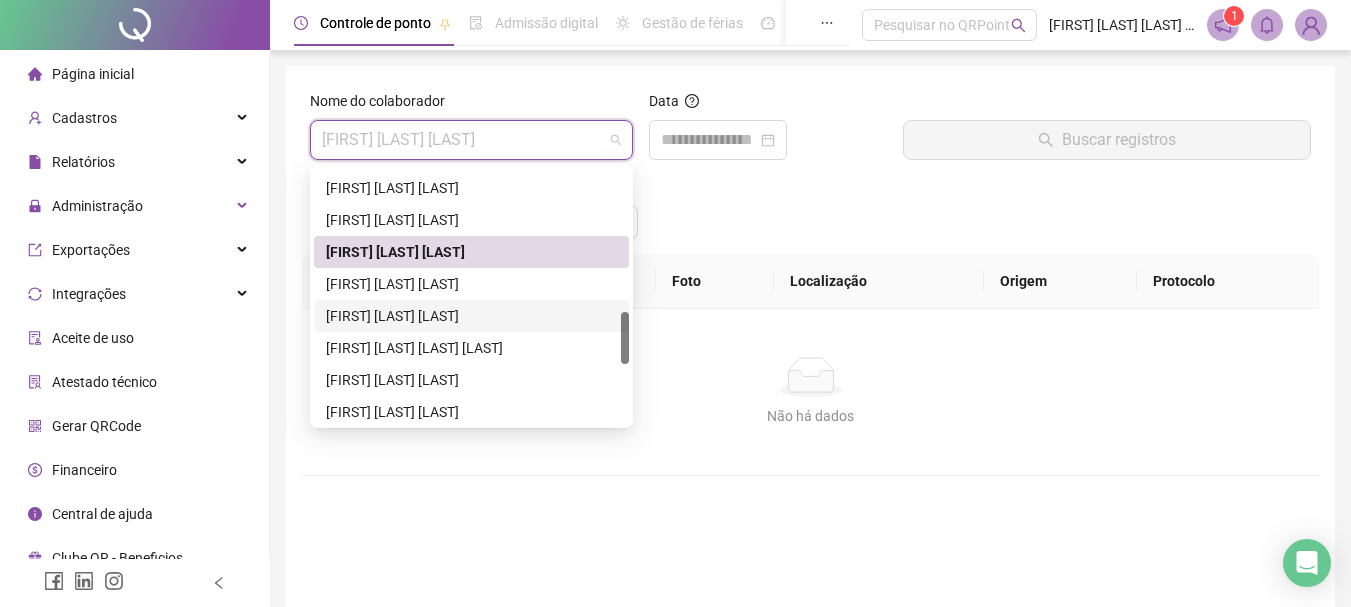click on "[FIRST] [LAST] [LAST]" at bounding box center (471, 316) 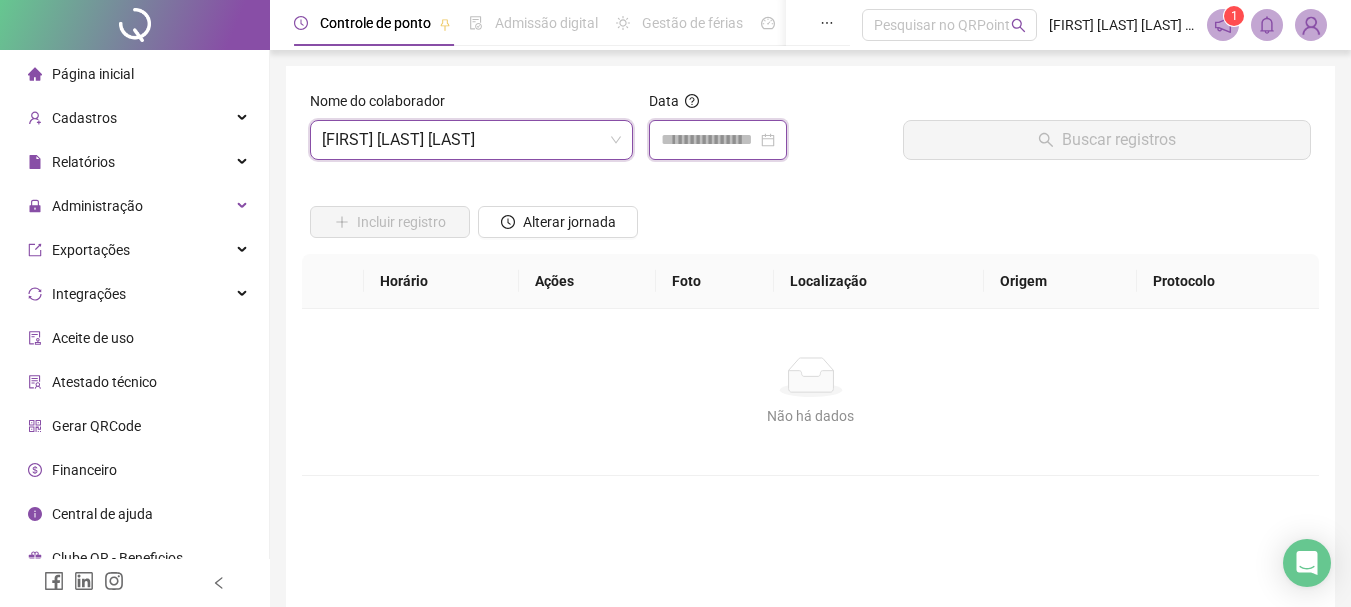 click at bounding box center (709, 140) 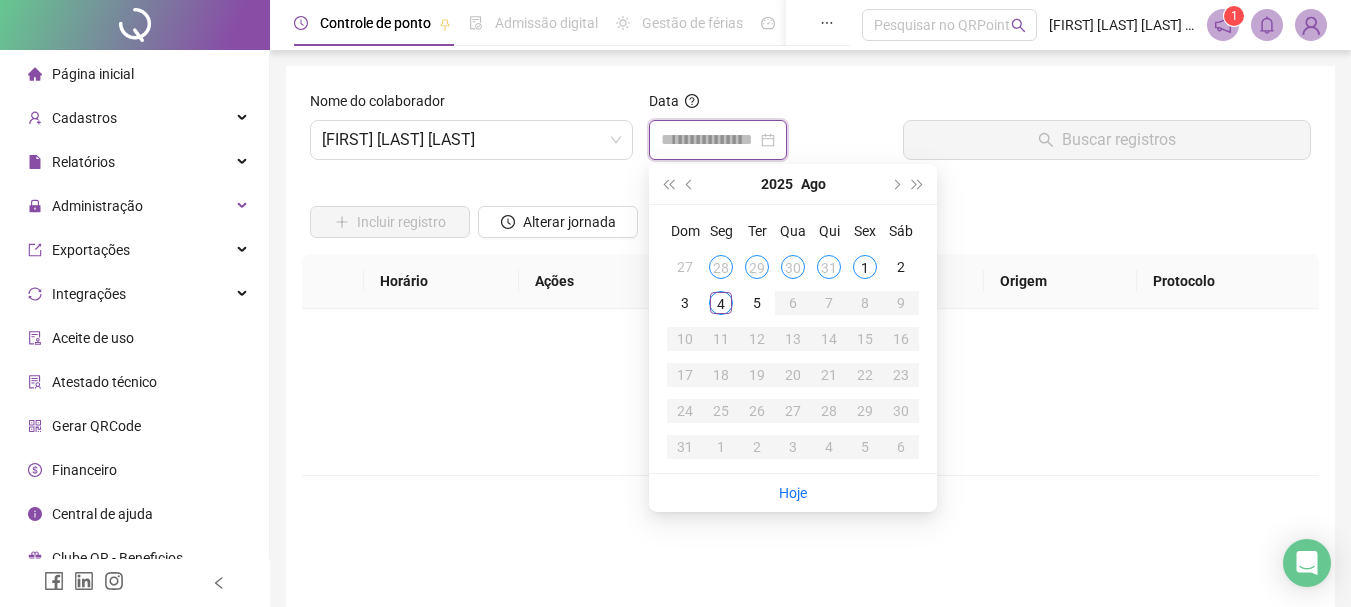 type on "**********" 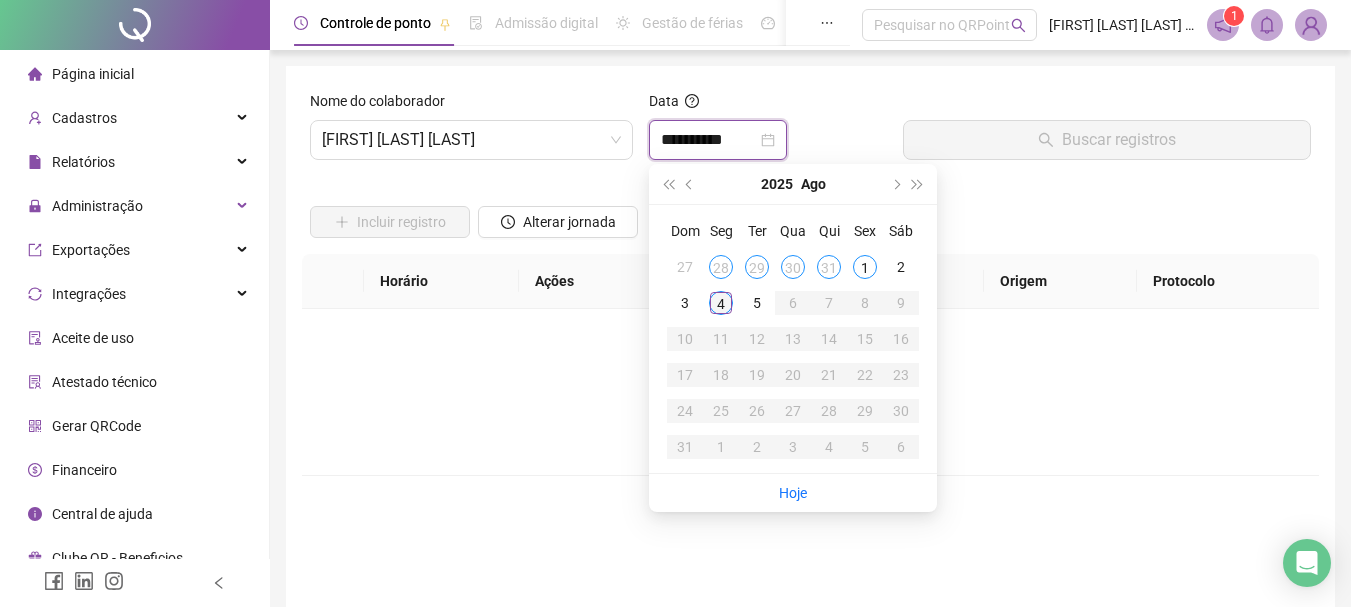 type on "**********" 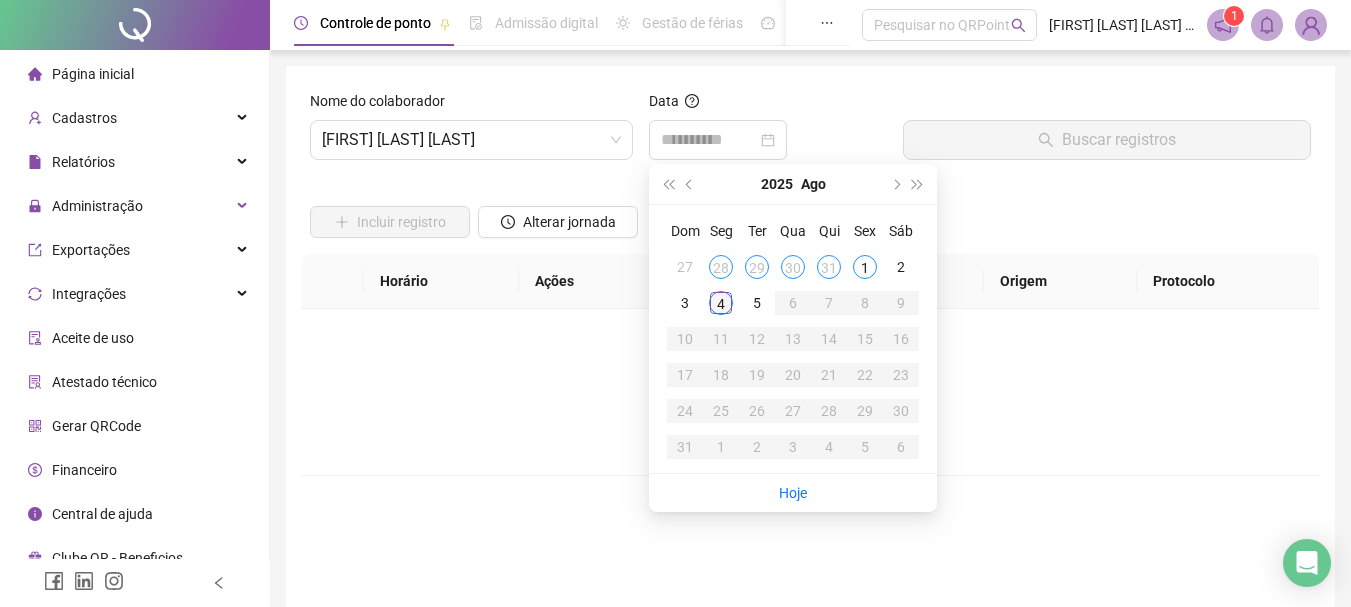click on "4" at bounding box center [721, 303] 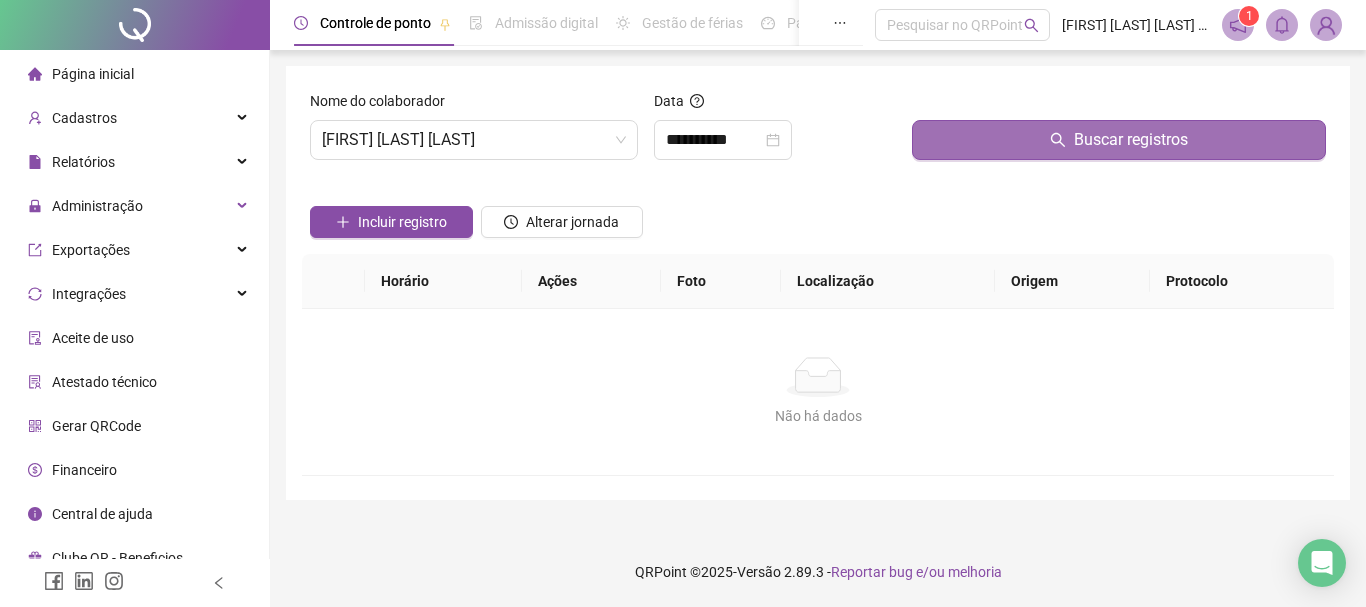 click on "Buscar registros" at bounding box center (1131, 140) 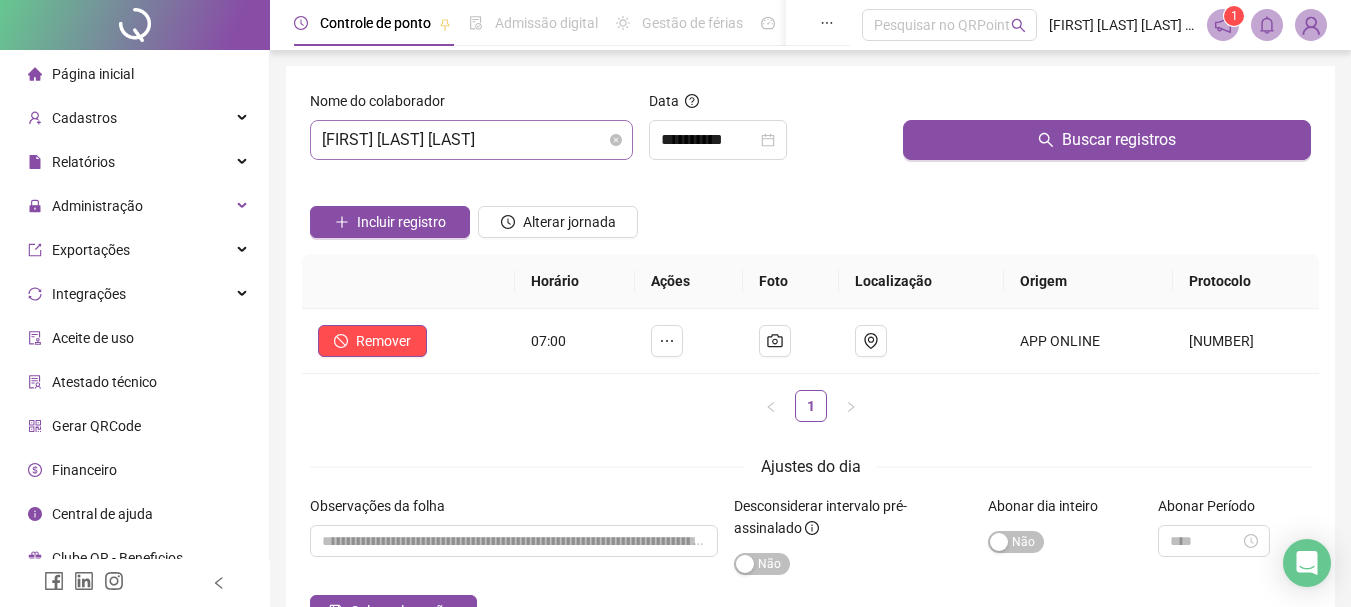click on "[FIRST] [LAST] [LAST]" at bounding box center (471, 140) 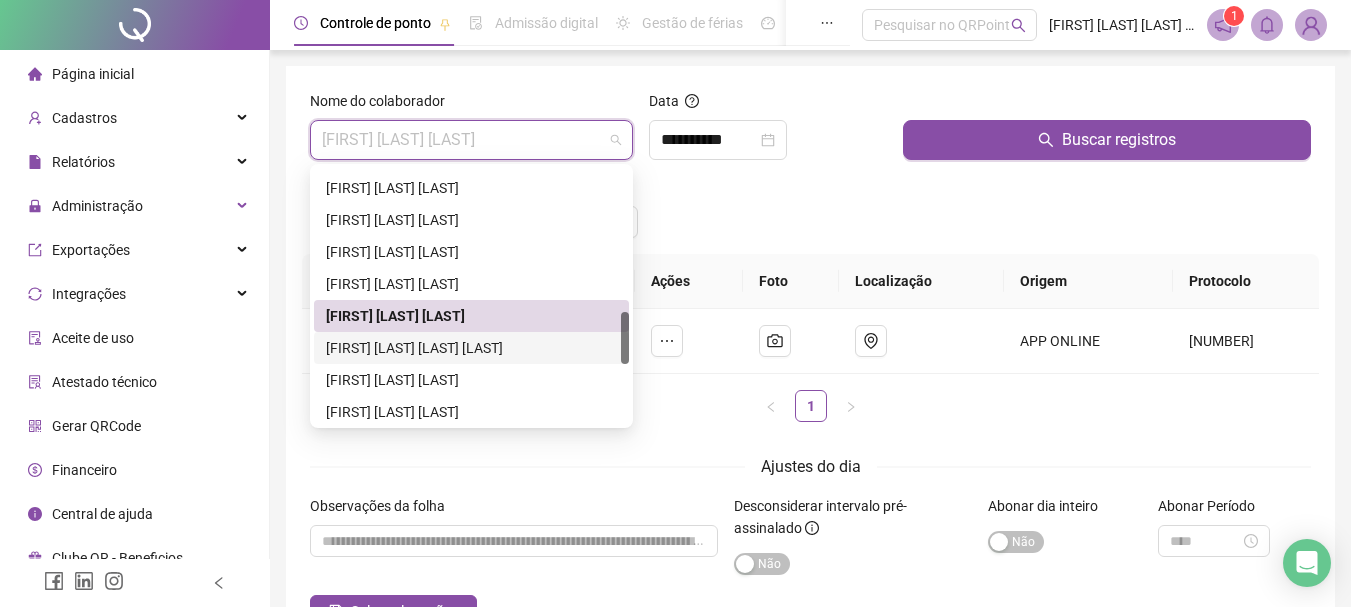 click on "[FIRST] [LAST] [LAST] [LAST]" at bounding box center (471, 348) 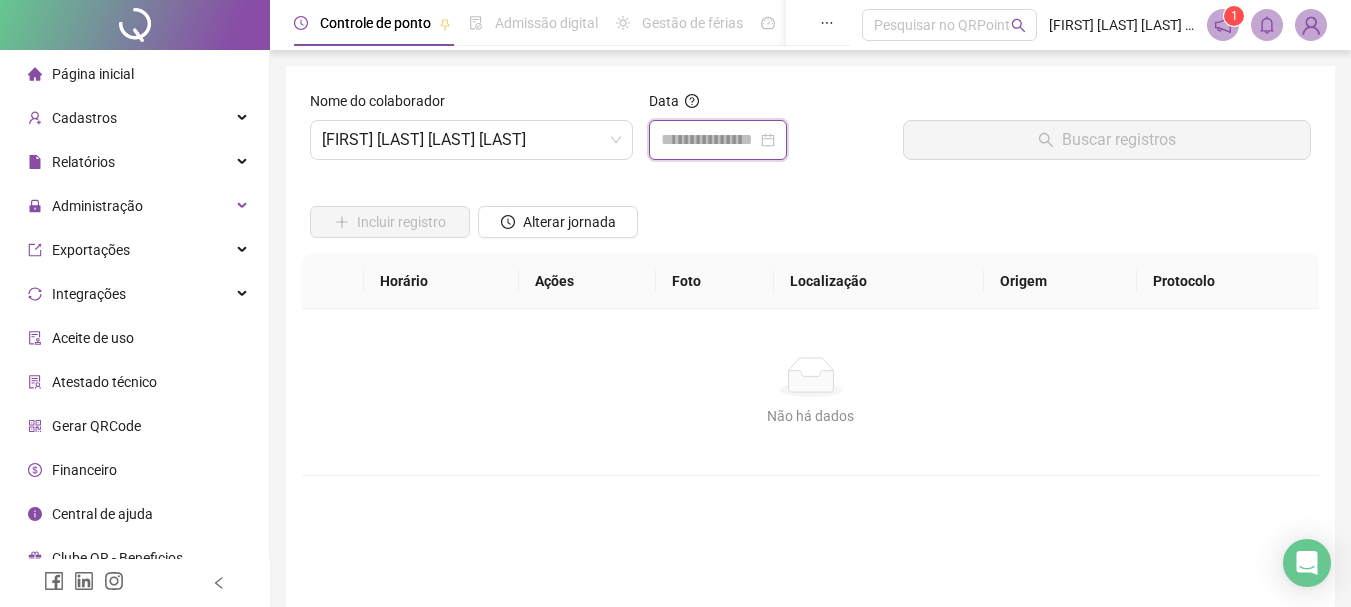 click at bounding box center [709, 140] 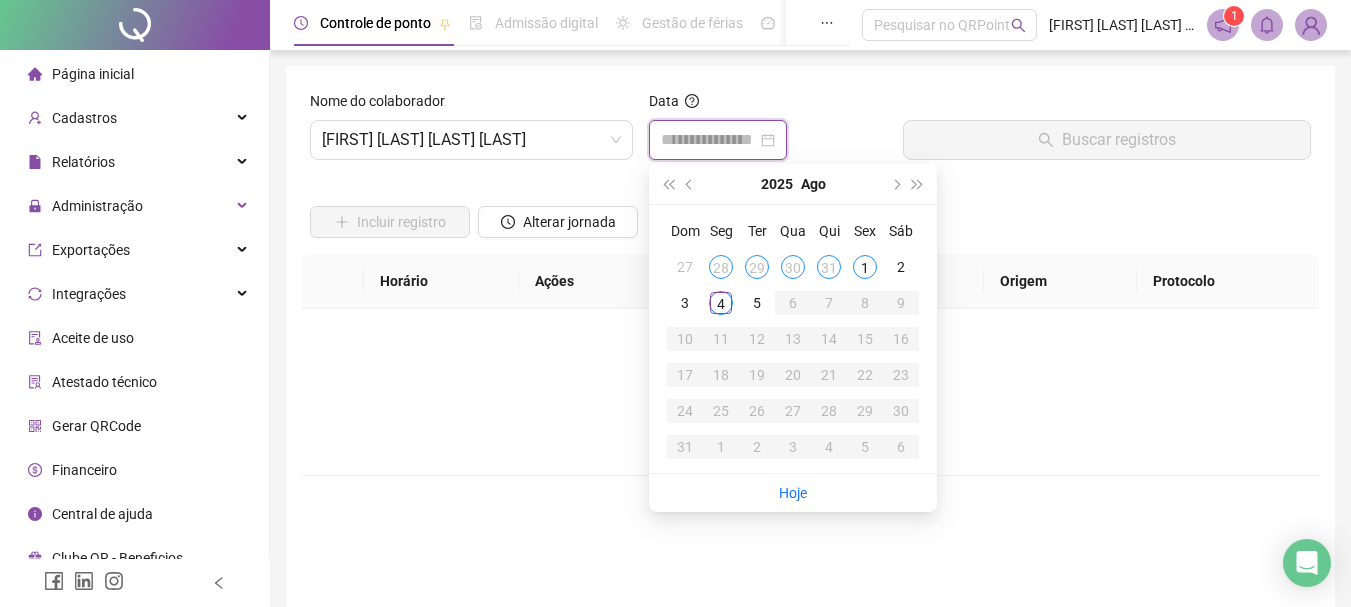type on "**********" 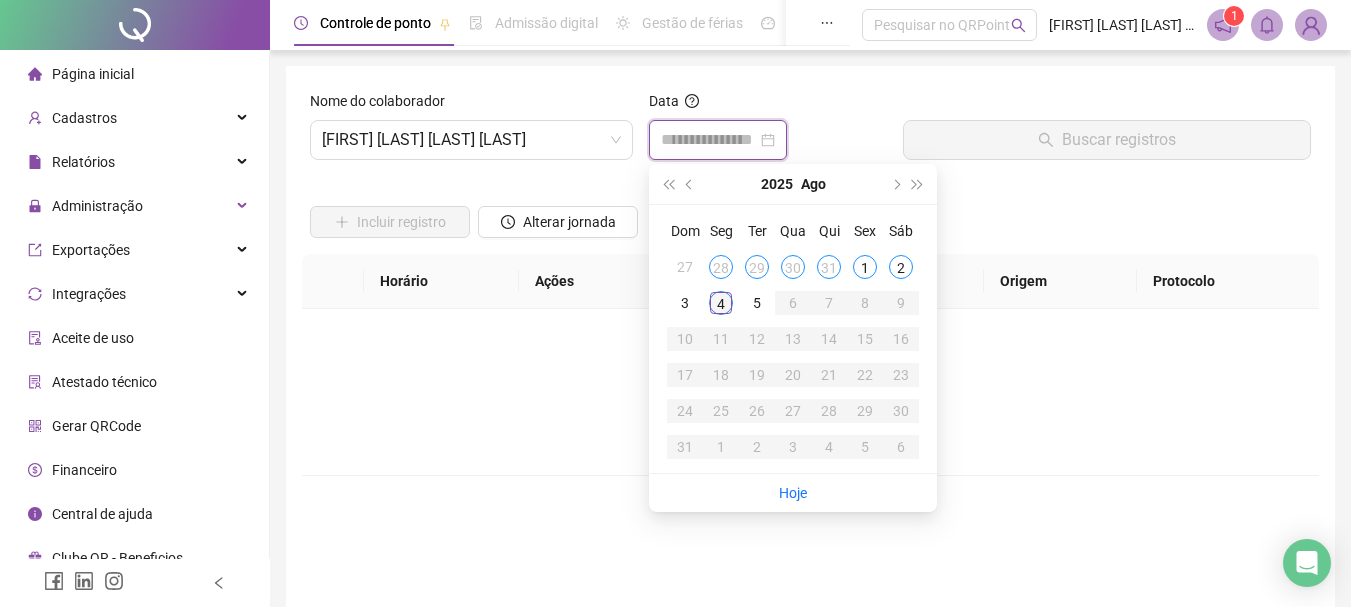 type on "**********" 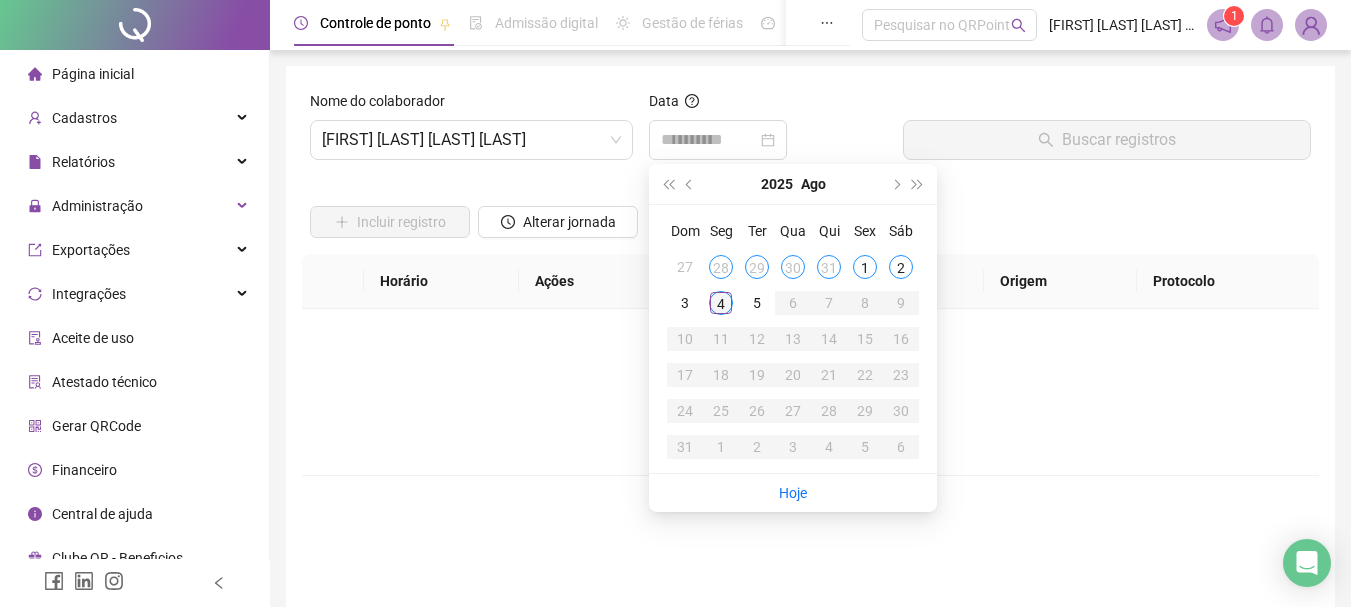 click on "4" at bounding box center (721, 303) 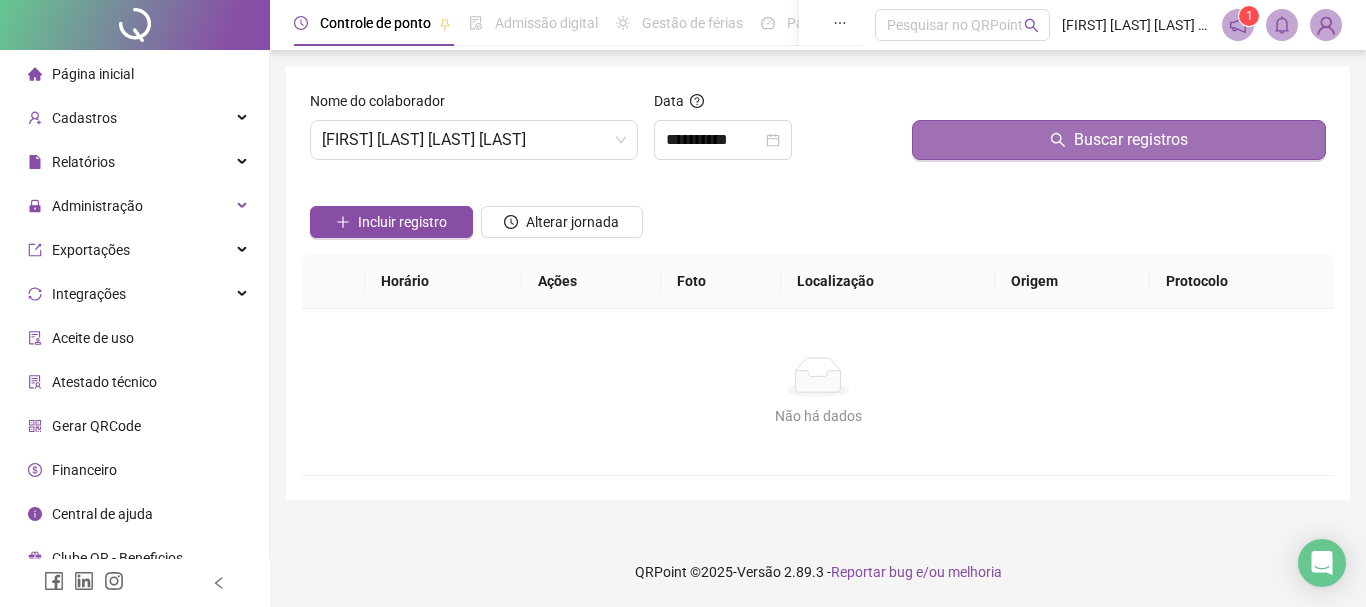 click on "Buscar registros" at bounding box center [1131, 140] 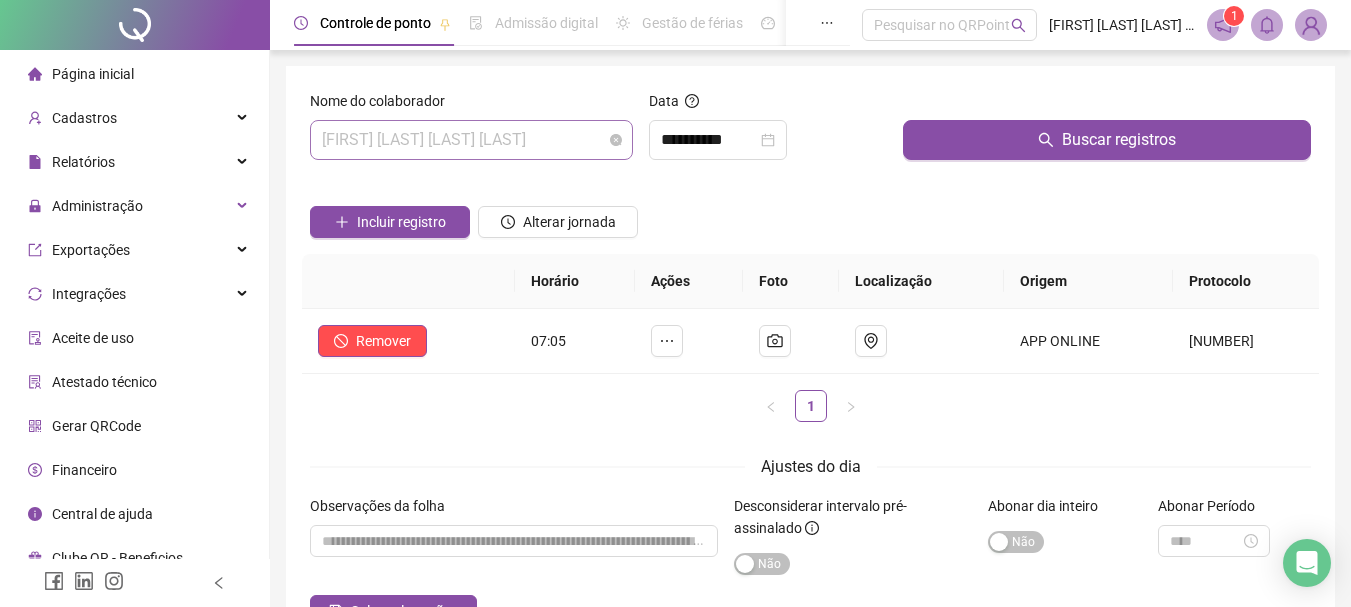 click on "[FIRST] [LAST] [LAST] [LAST]" at bounding box center (471, 140) 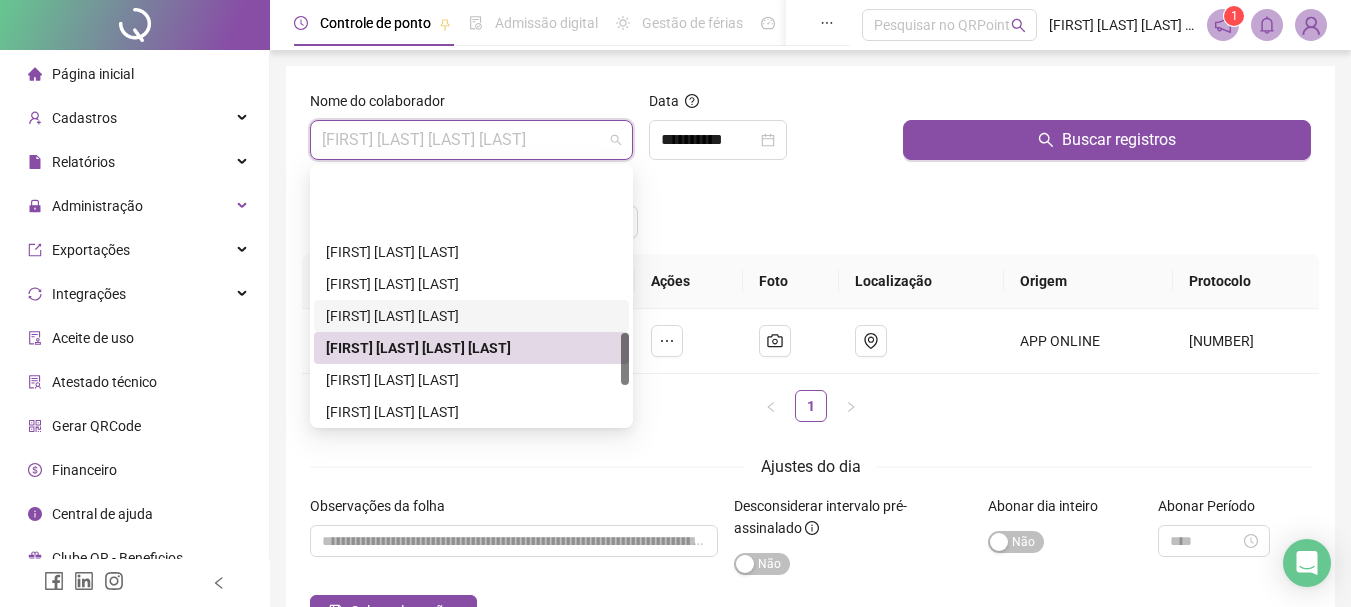 scroll, scrollTop: 800, scrollLeft: 0, axis: vertical 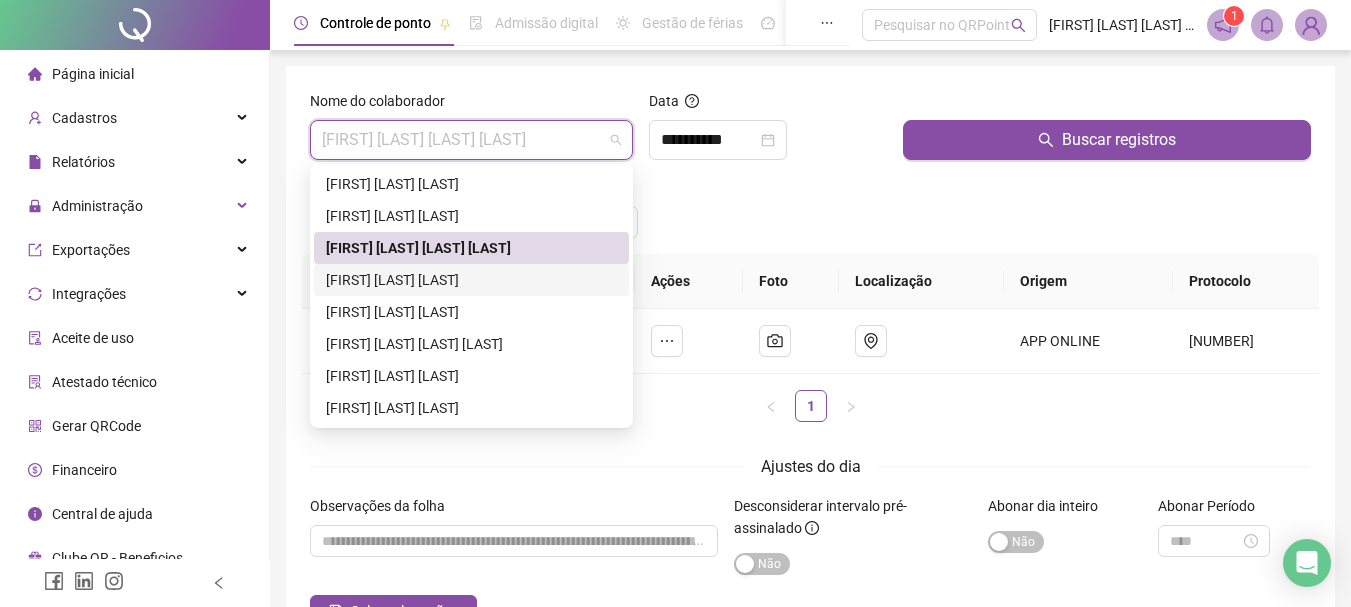 click on "[FIRST] [LAST] [LAST]" at bounding box center [471, 280] 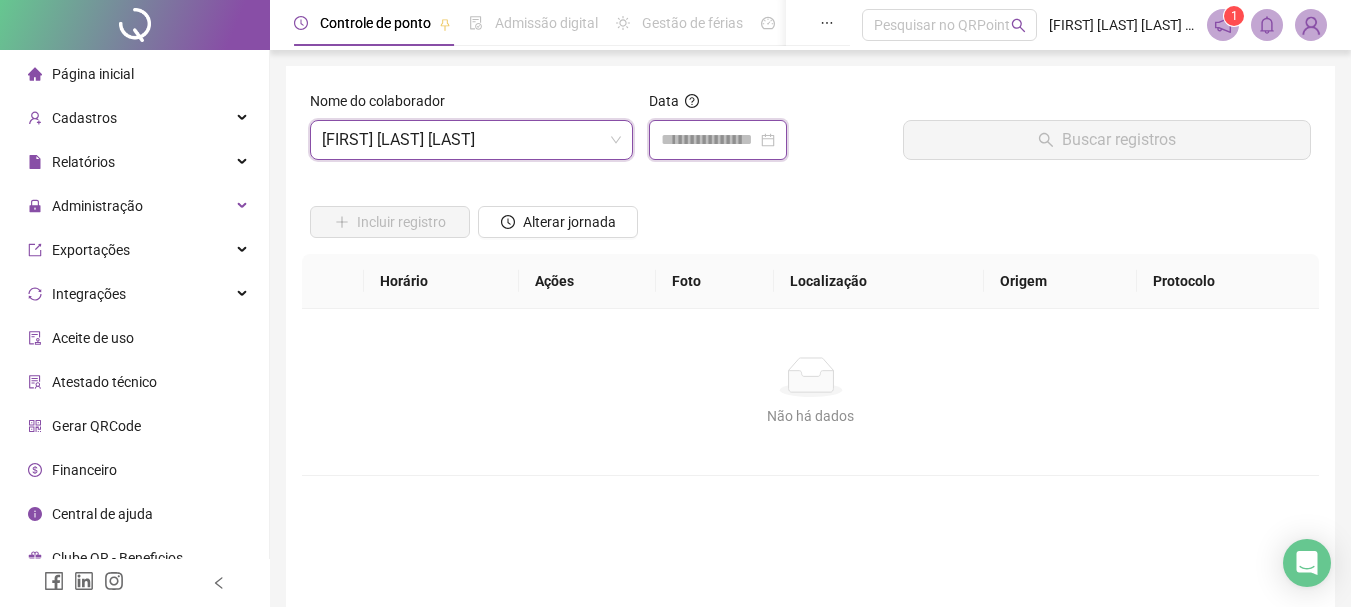 click at bounding box center (709, 140) 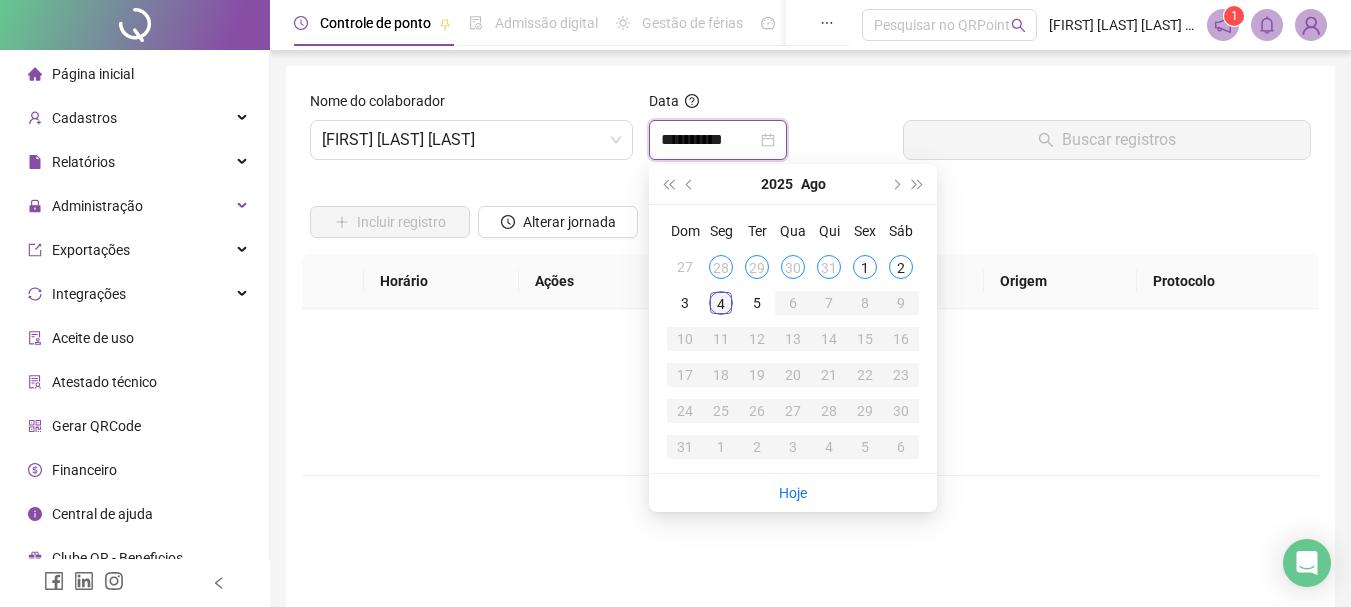 type on "**********" 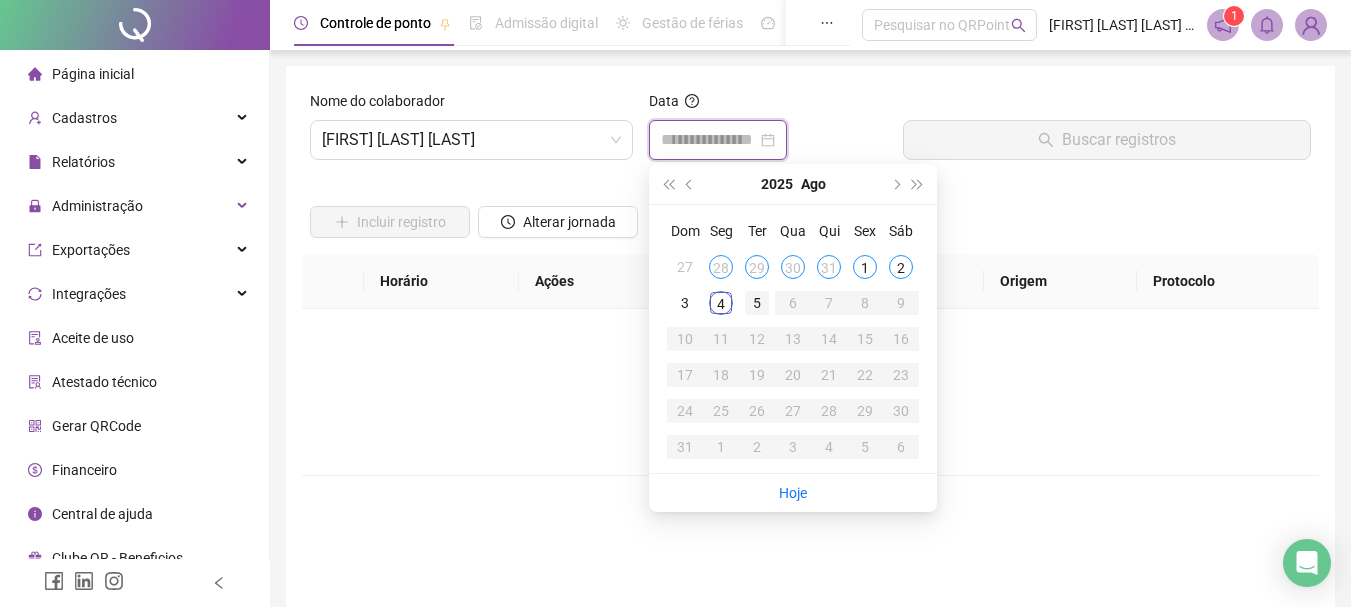 type on "**********" 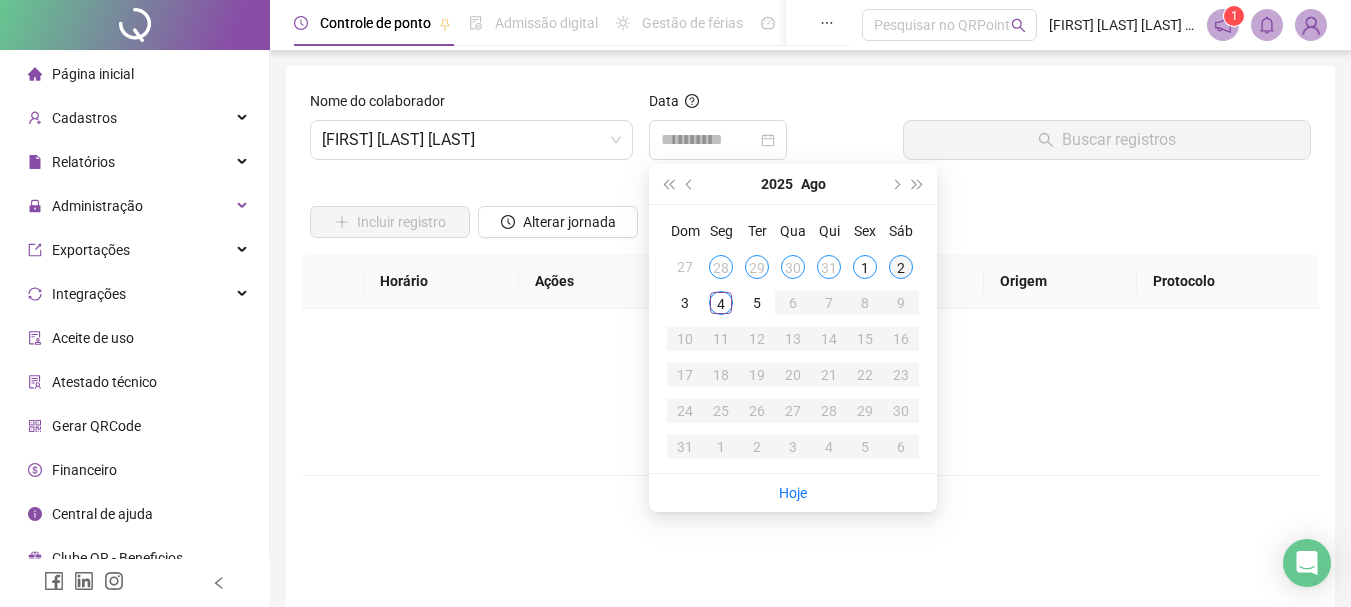 click on "2" at bounding box center (901, 267) 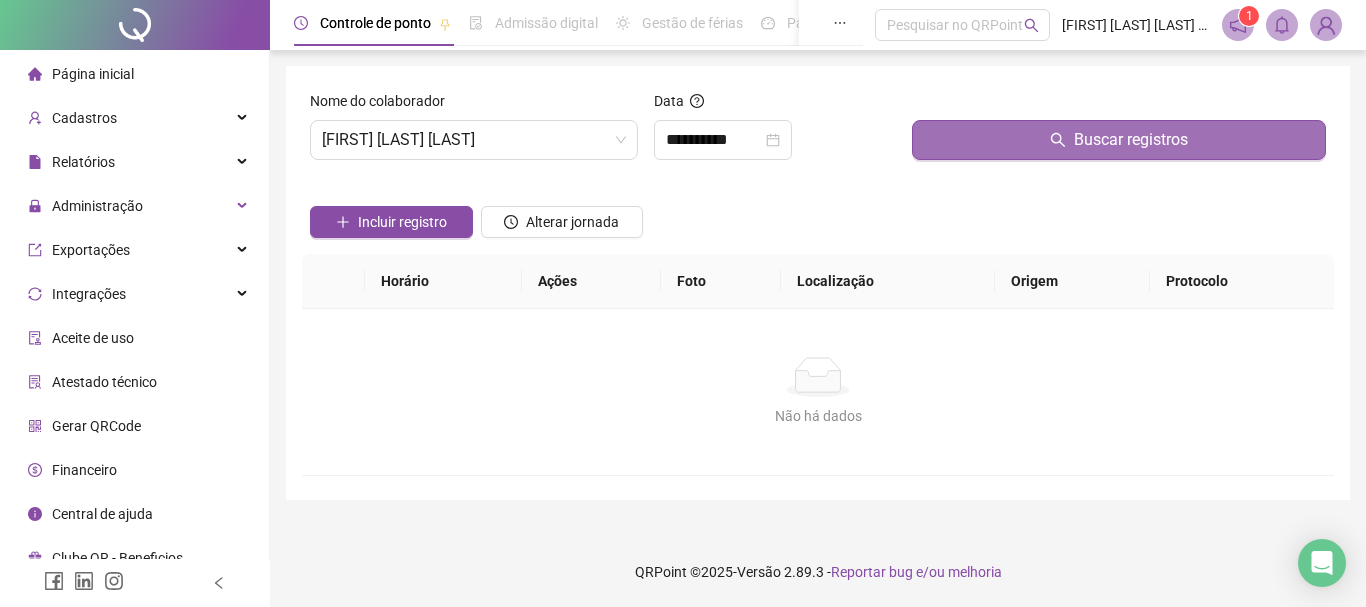 click on "Buscar registros" at bounding box center [1131, 140] 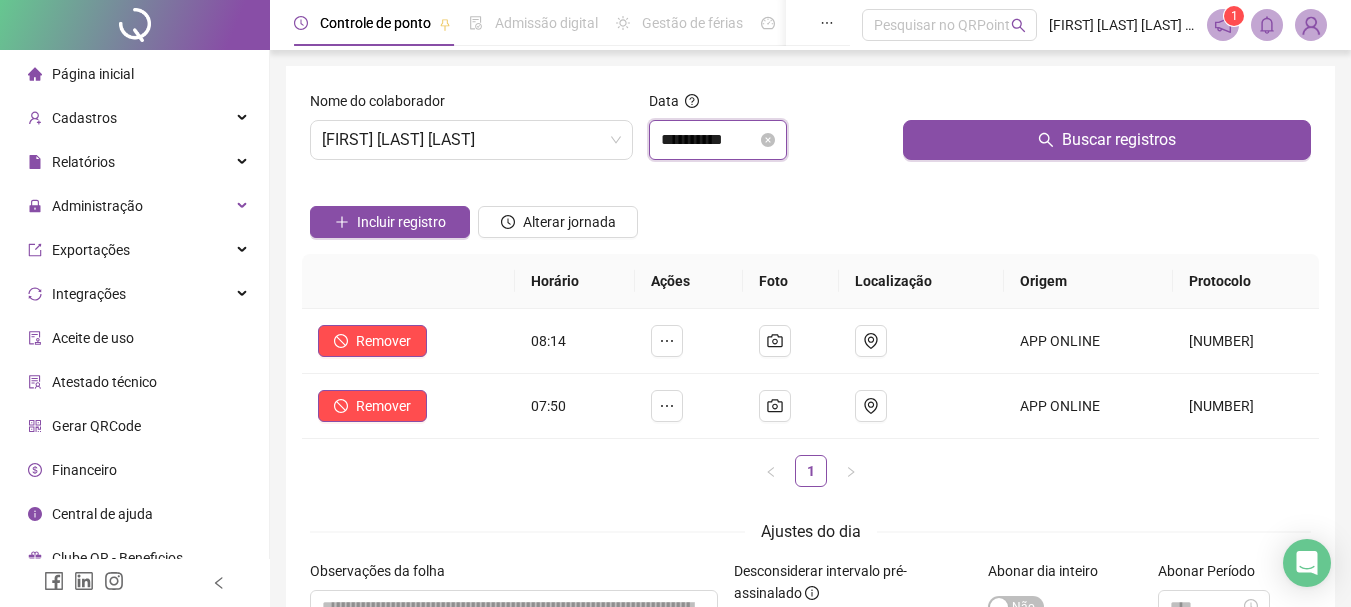 click on "**********" at bounding box center (709, 140) 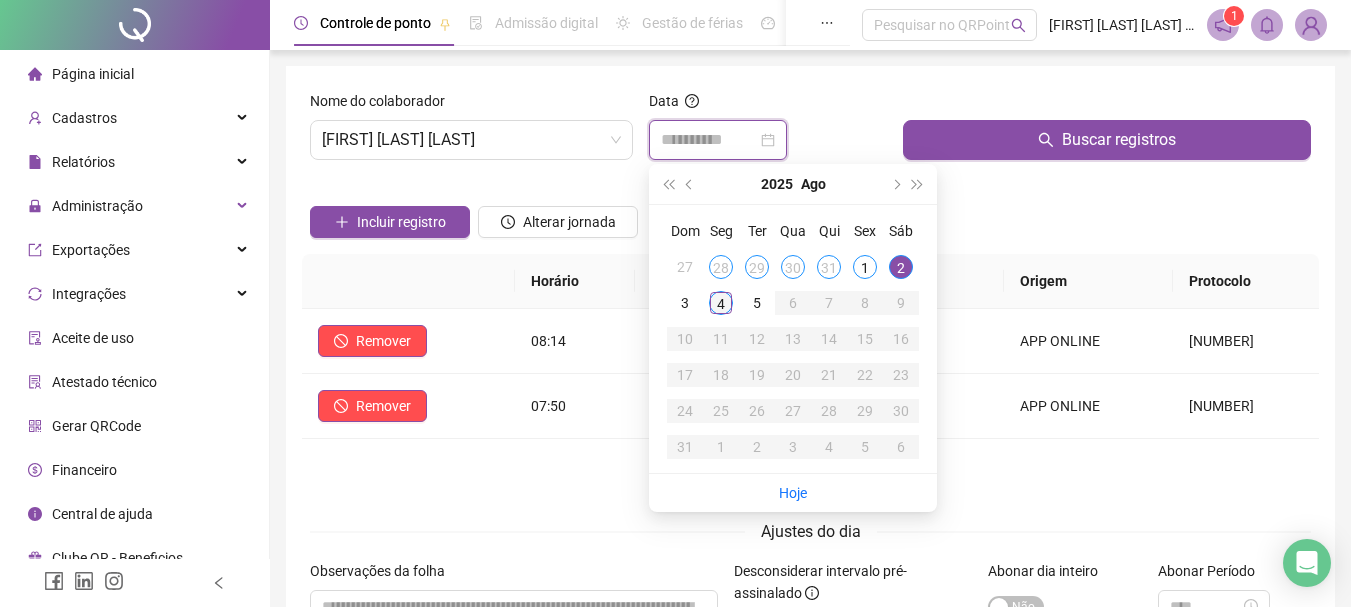 type on "**********" 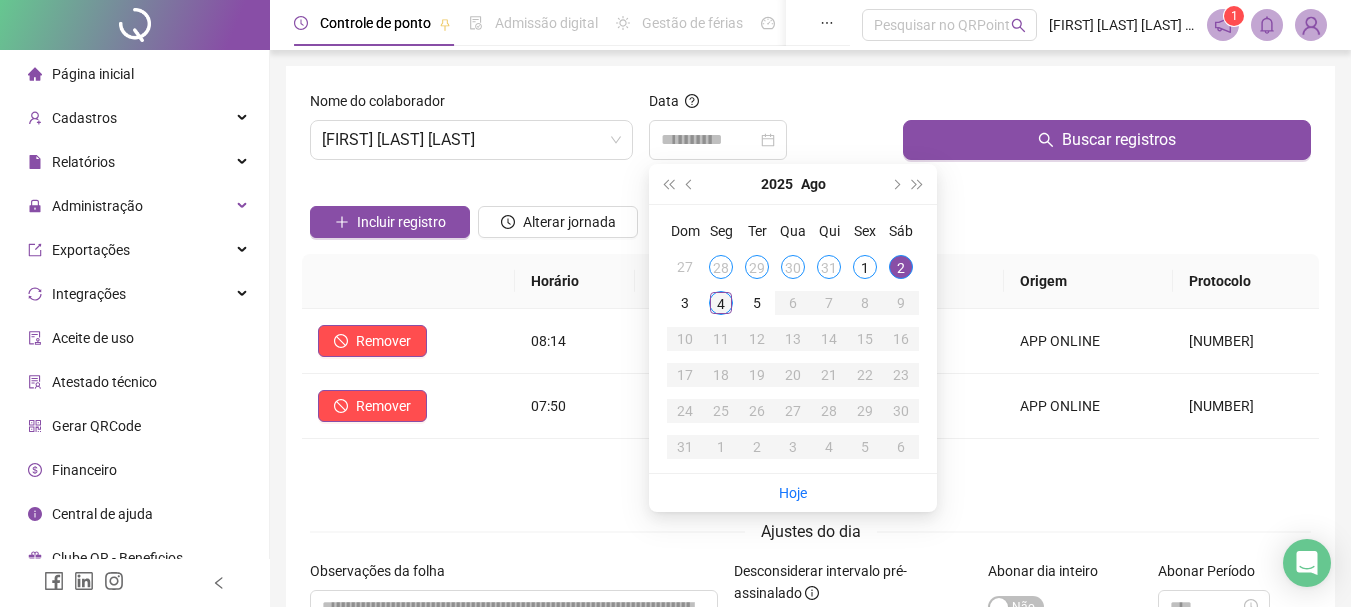 click on "4" at bounding box center [721, 303] 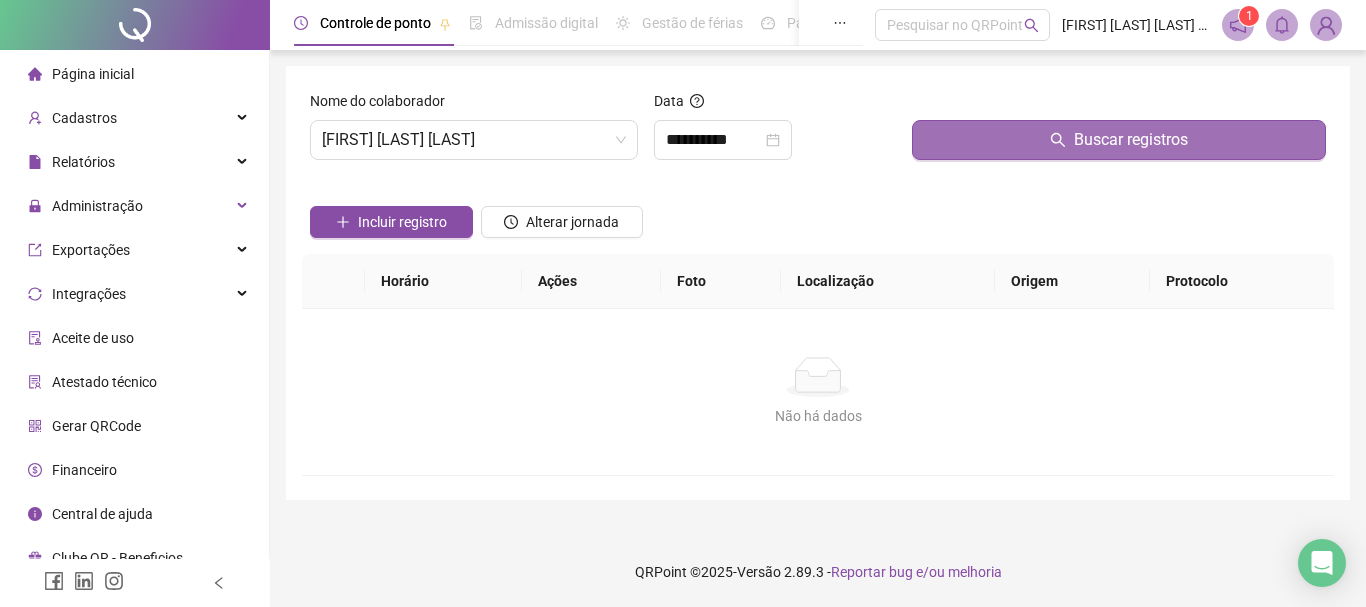 click on "Buscar registros" at bounding box center [1119, 140] 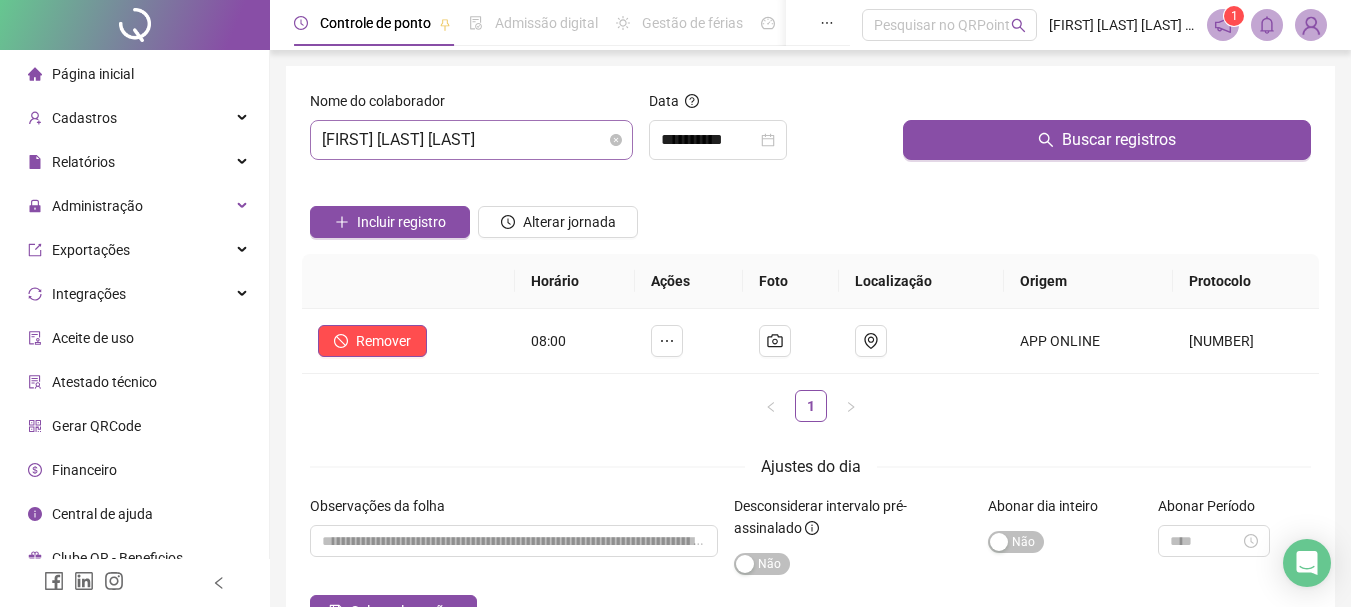 click on "[FIRST] [LAST] [LAST]" at bounding box center [471, 140] 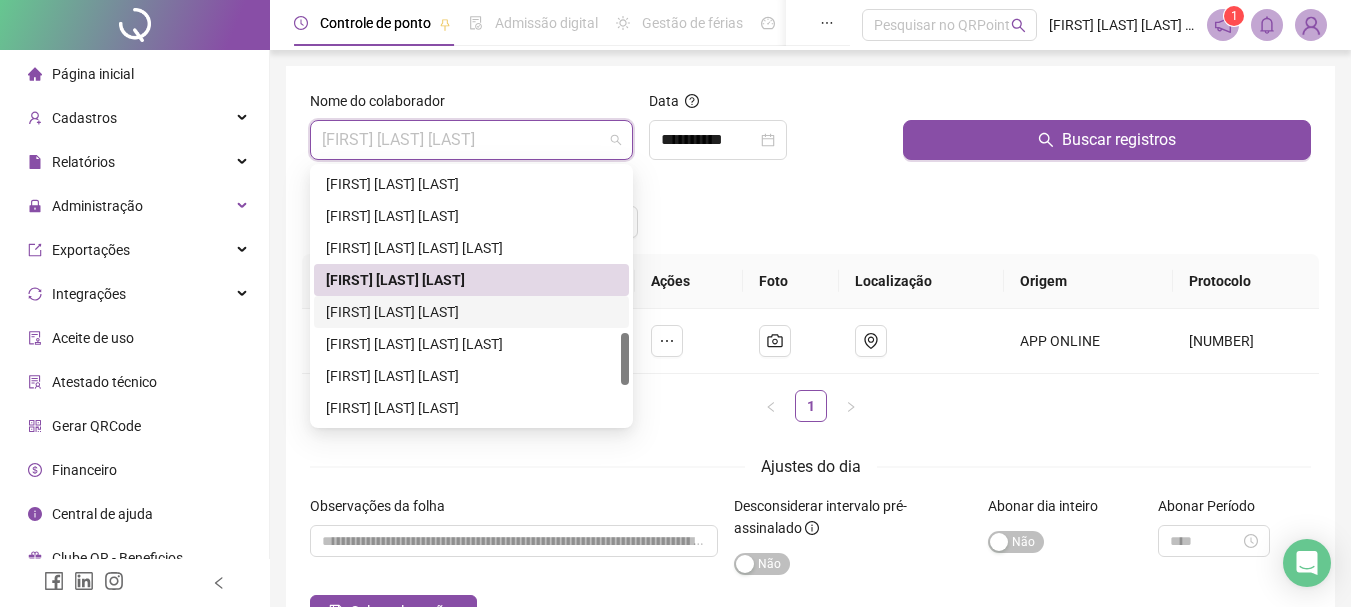 click on "[FIRST] [LAST] [LAST]" at bounding box center (471, 312) 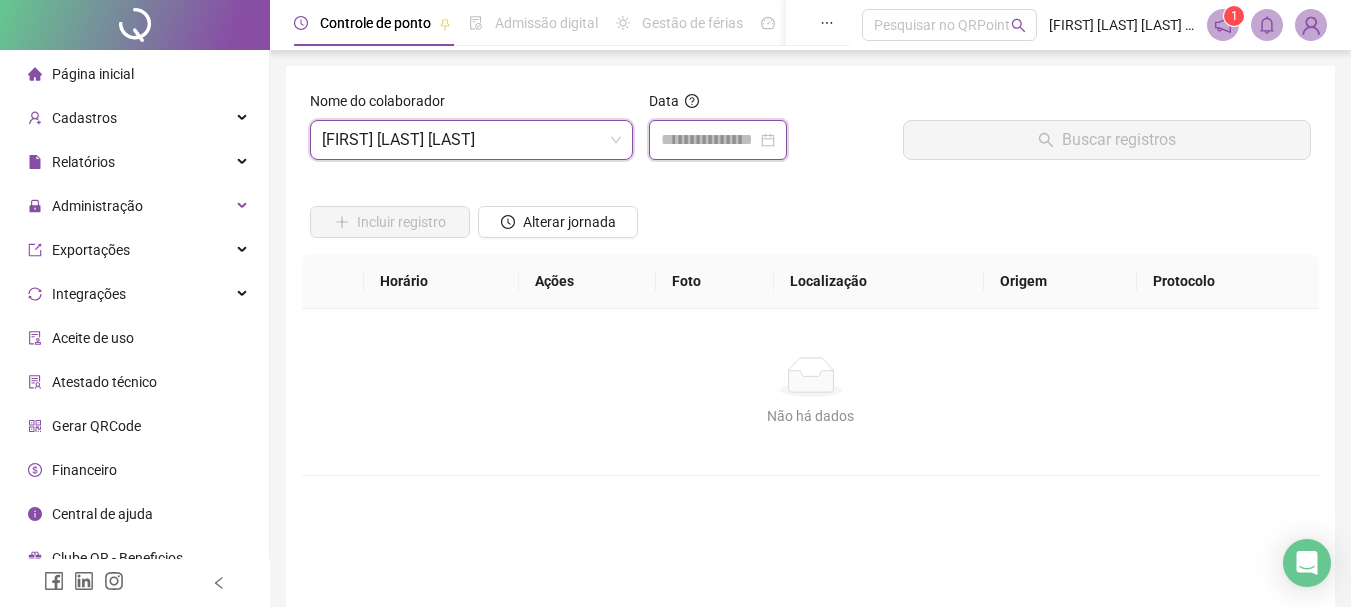 click at bounding box center [709, 140] 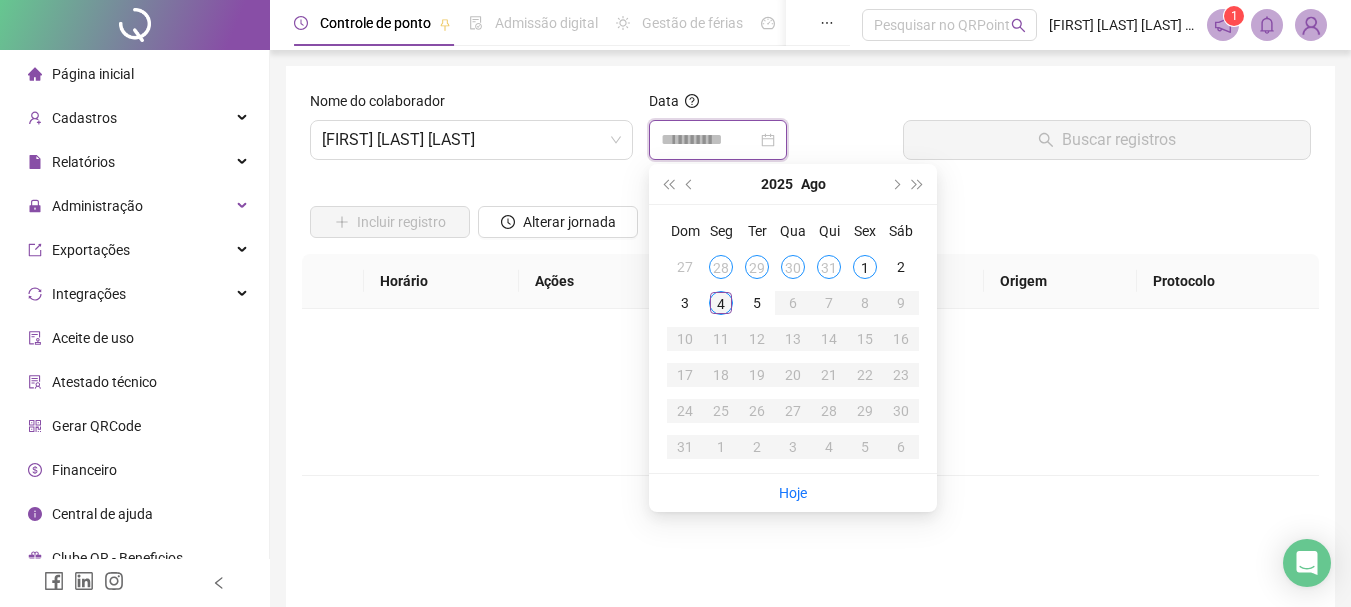 type on "**********" 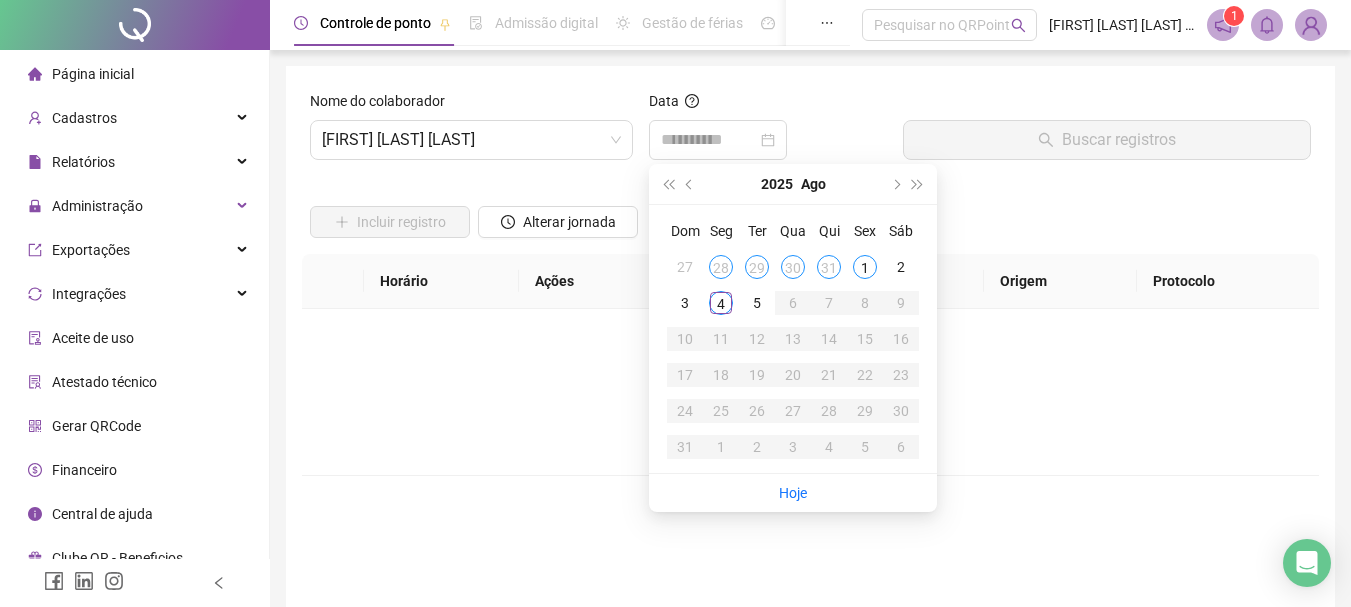drag, startPoint x: 722, startPoint y: 306, endPoint x: 760, endPoint y: 285, distance: 43.416588 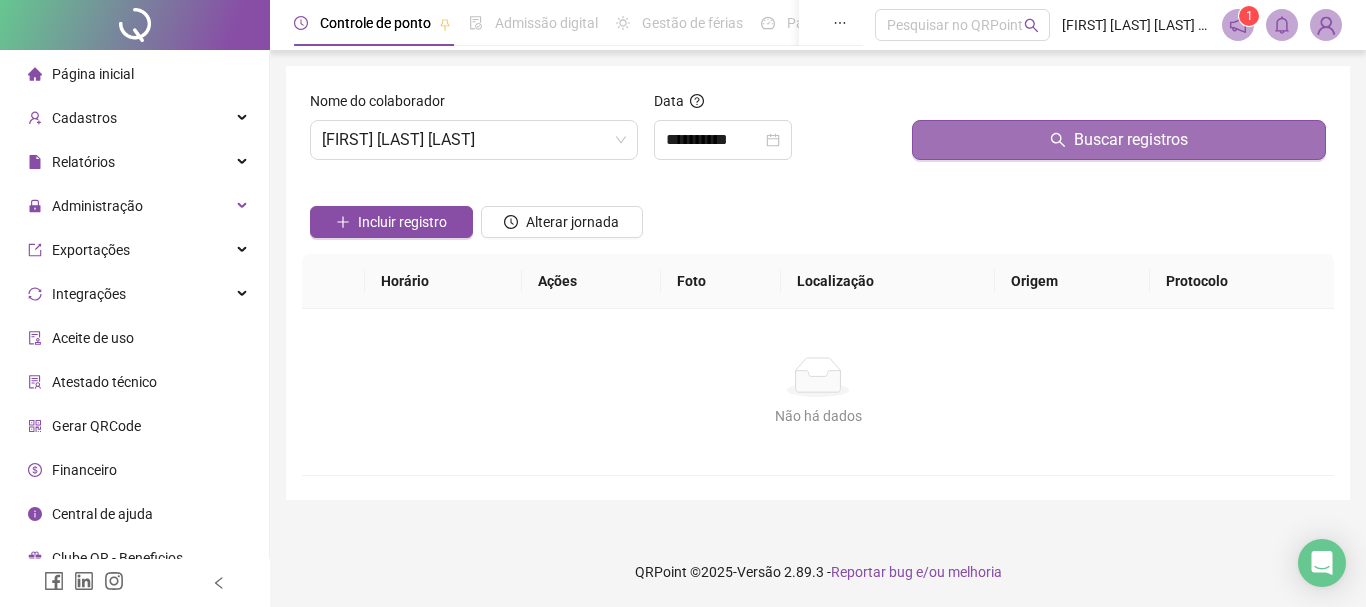 click on "Buscar registros" at bounding box center (1119, 140) 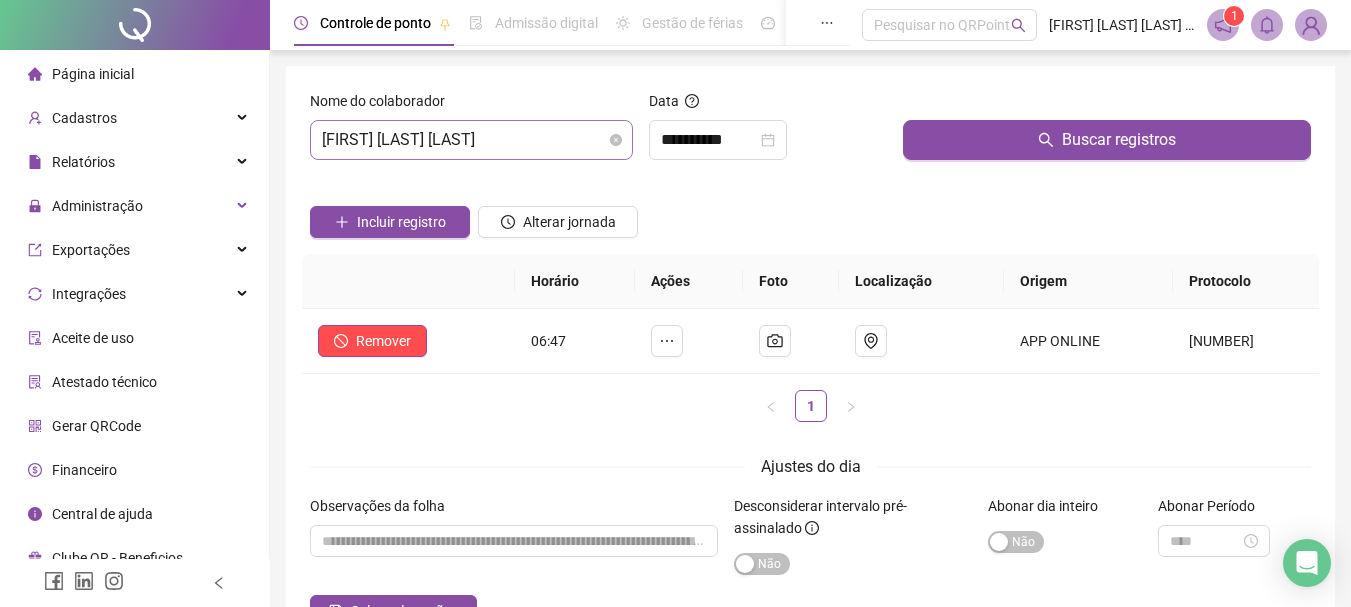 click on "[FIRST] [LAST] [LAST]" at bounding box center (471, 140) 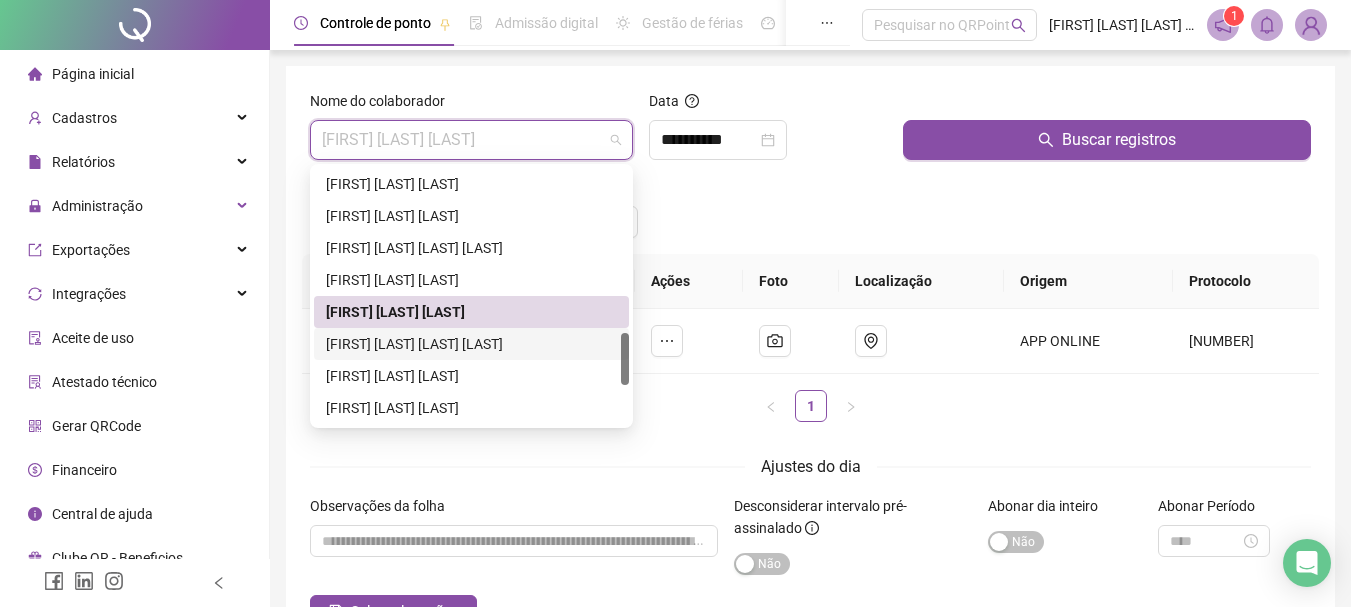 click on "Incluir registro   Alterar jornada" at bounding box center [810, 215] 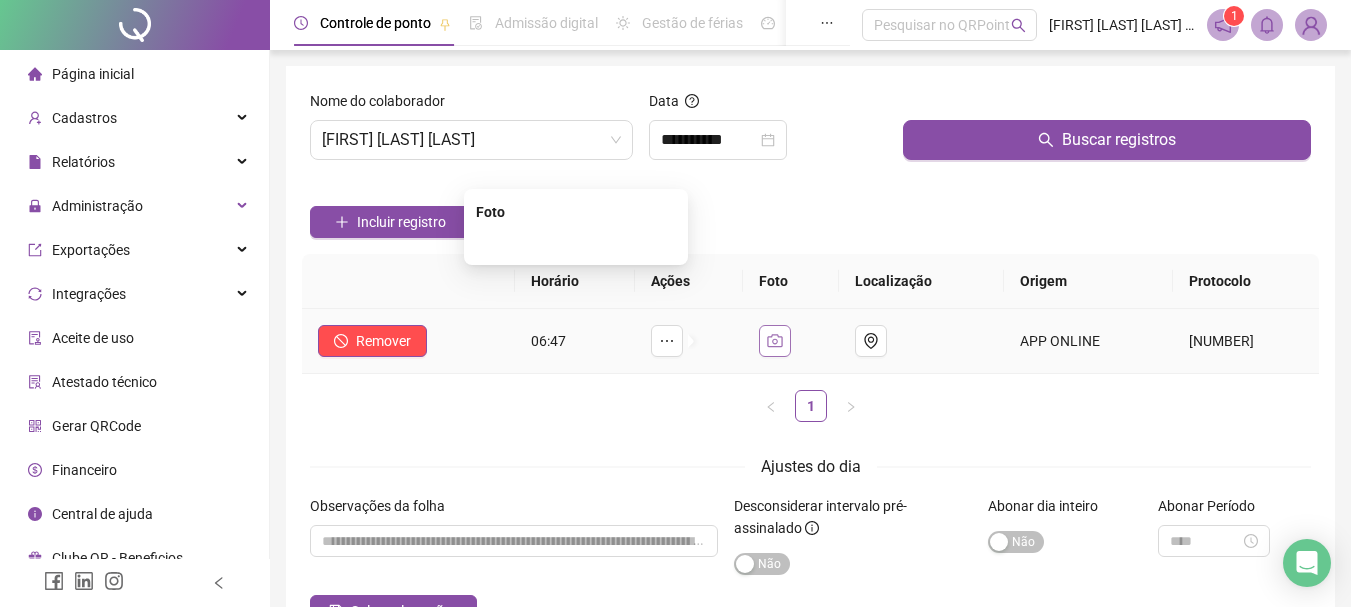 click at bounding box center (775, 341) 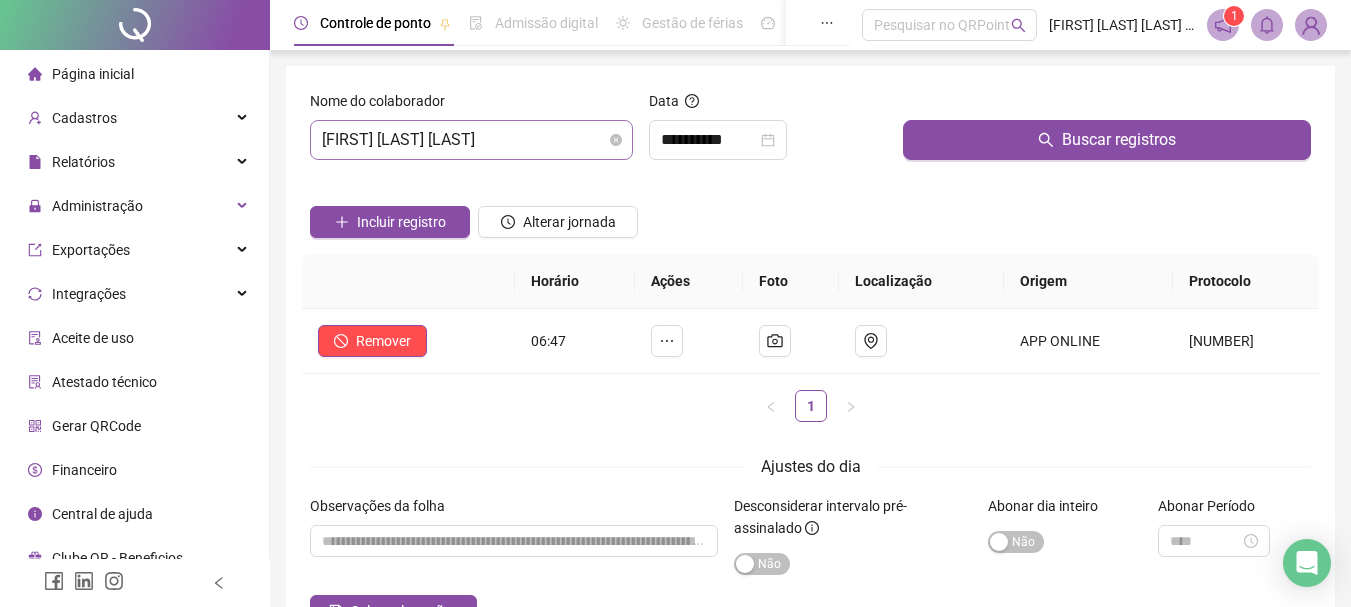 click on "[FIRST] [LAST] [LAST]" at bounding box center [471, 140] 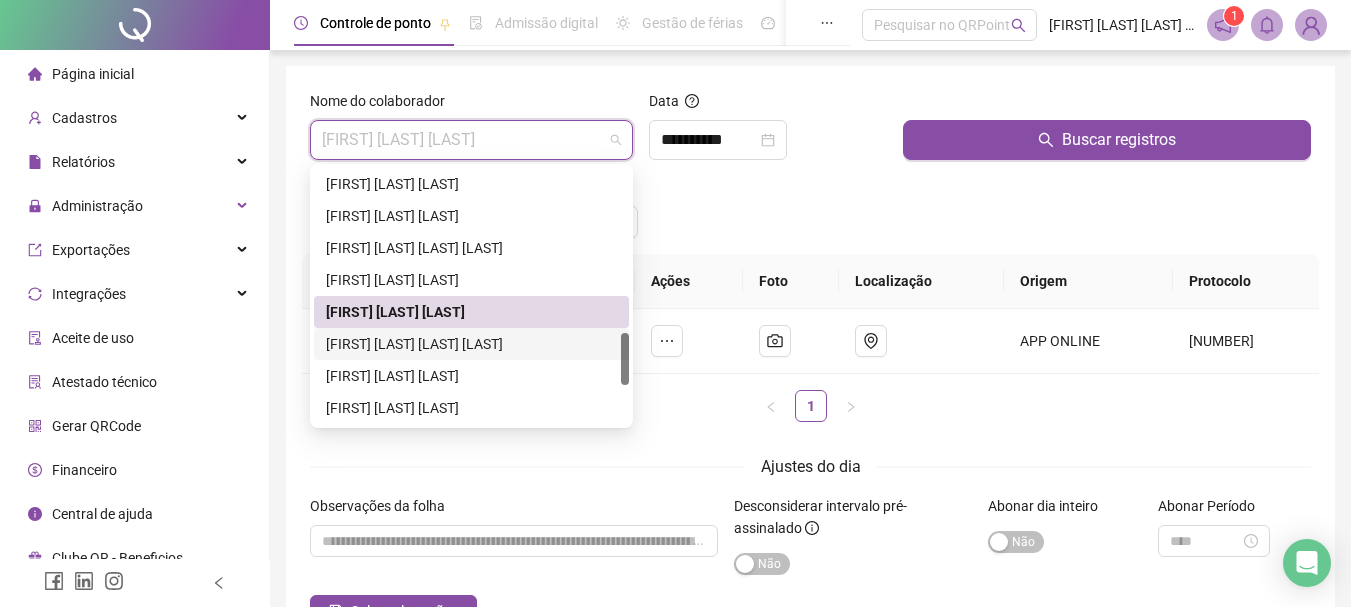 click on "[FIRST] [LAST] [LAST] [LAST]" at bounding box center (471, 344) 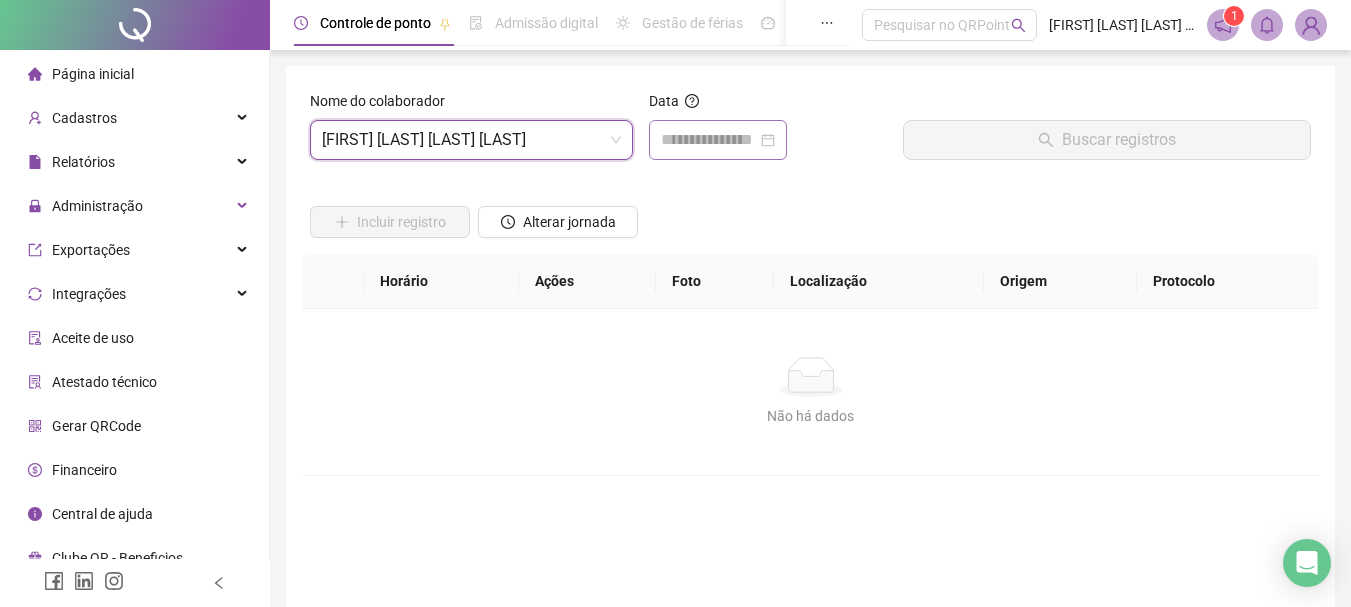 click at bounding box center [718, 140] 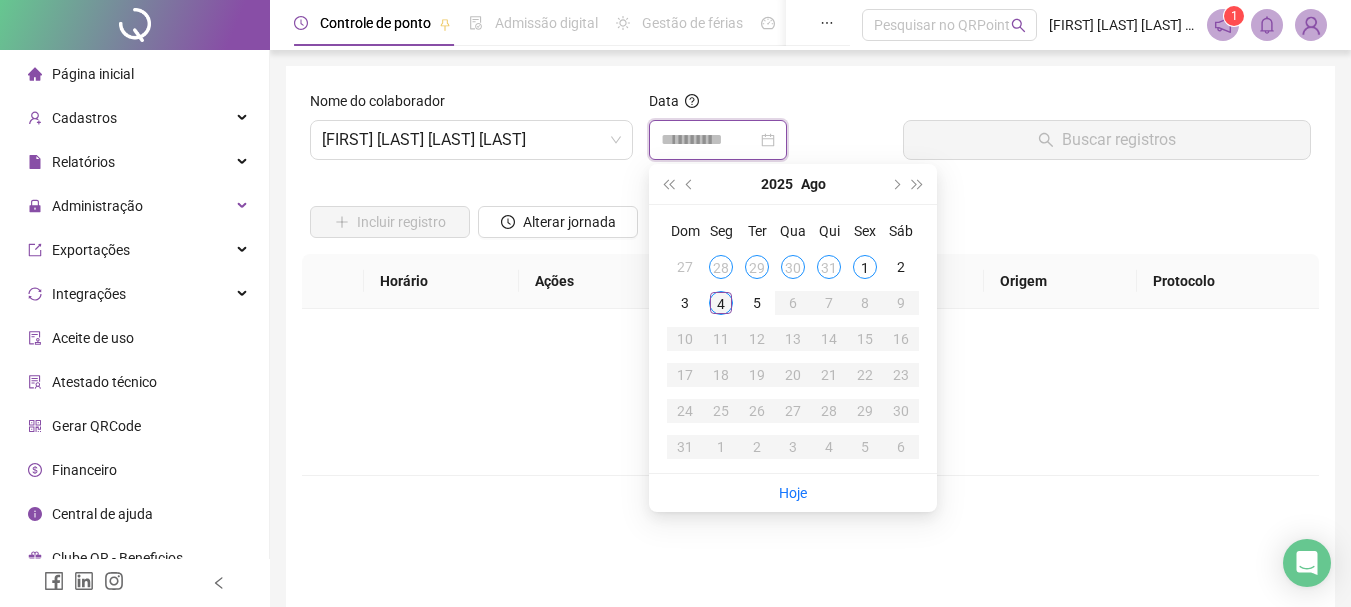 type on "**********" 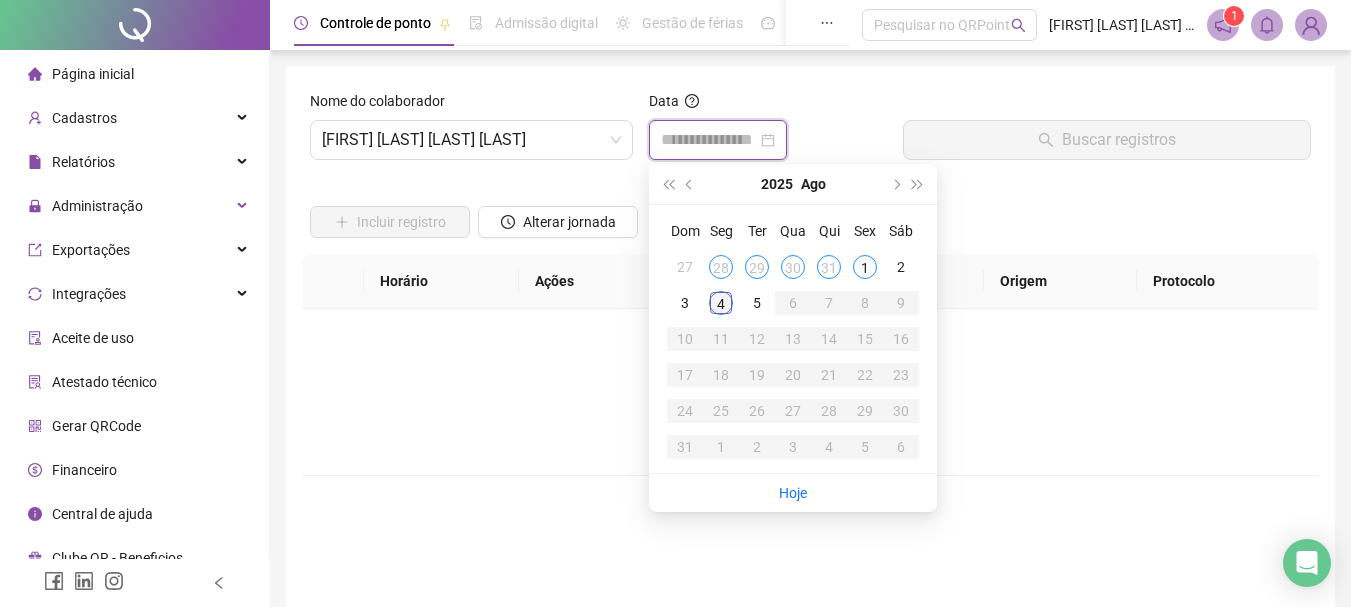 type on "**********" 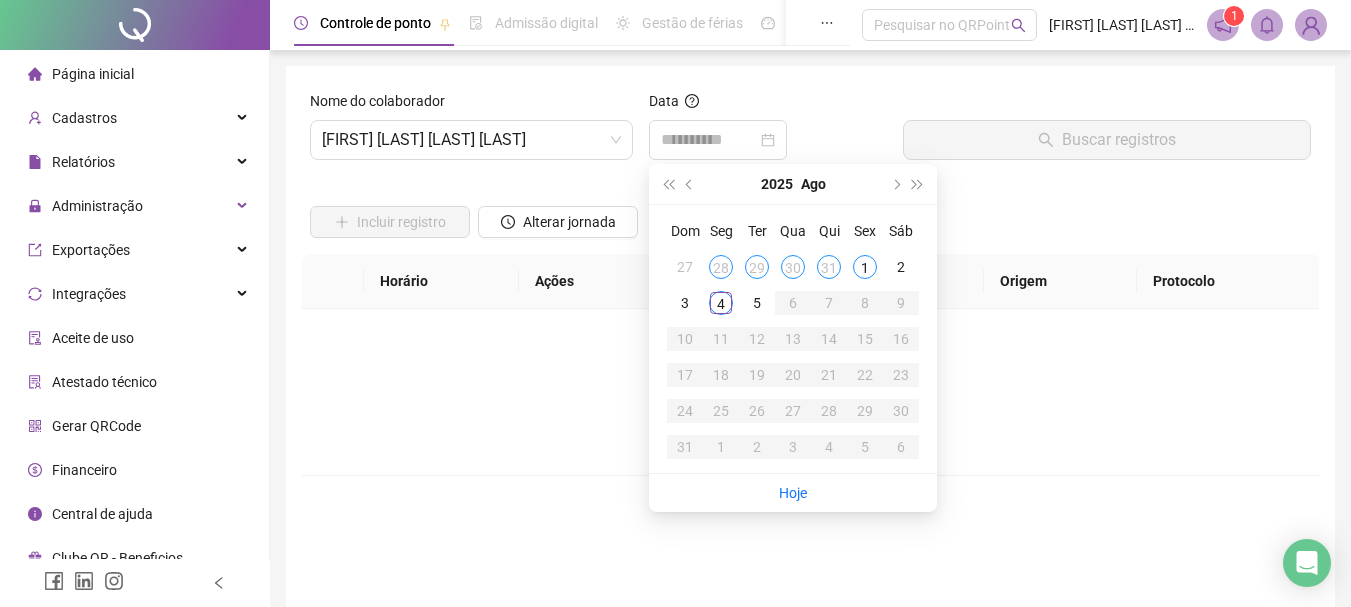 click on "4" at bounding box center [721, 303] 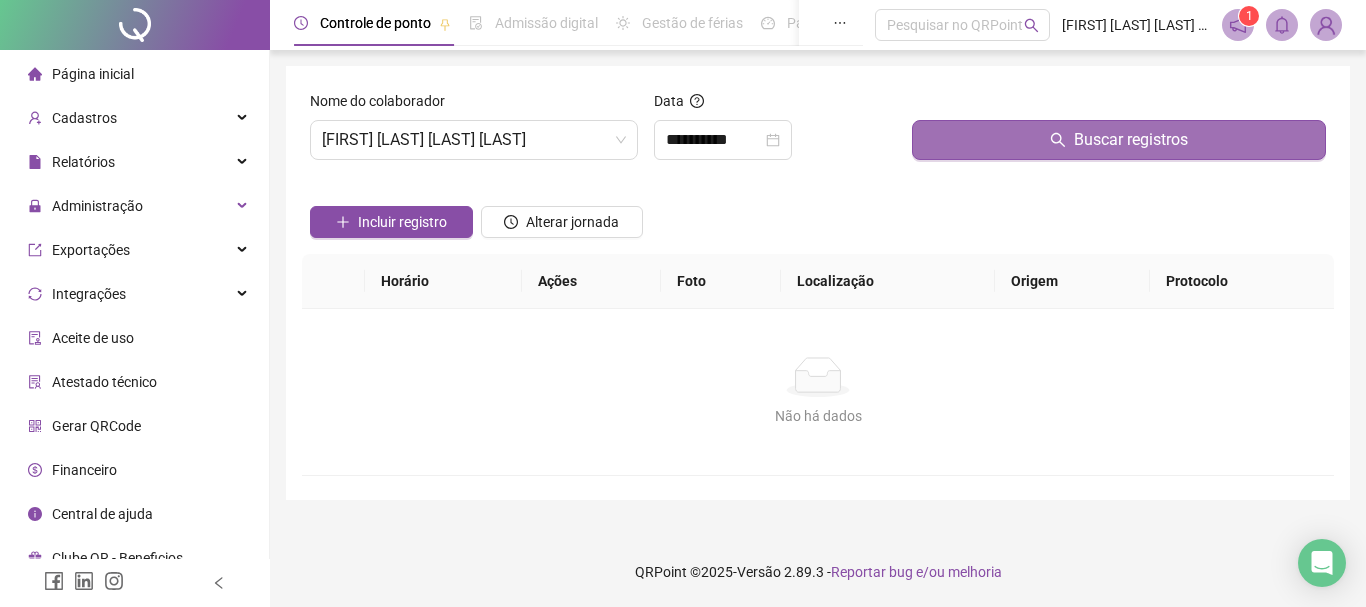 click on "Buscar registros" at bounding box center [1131, 140] 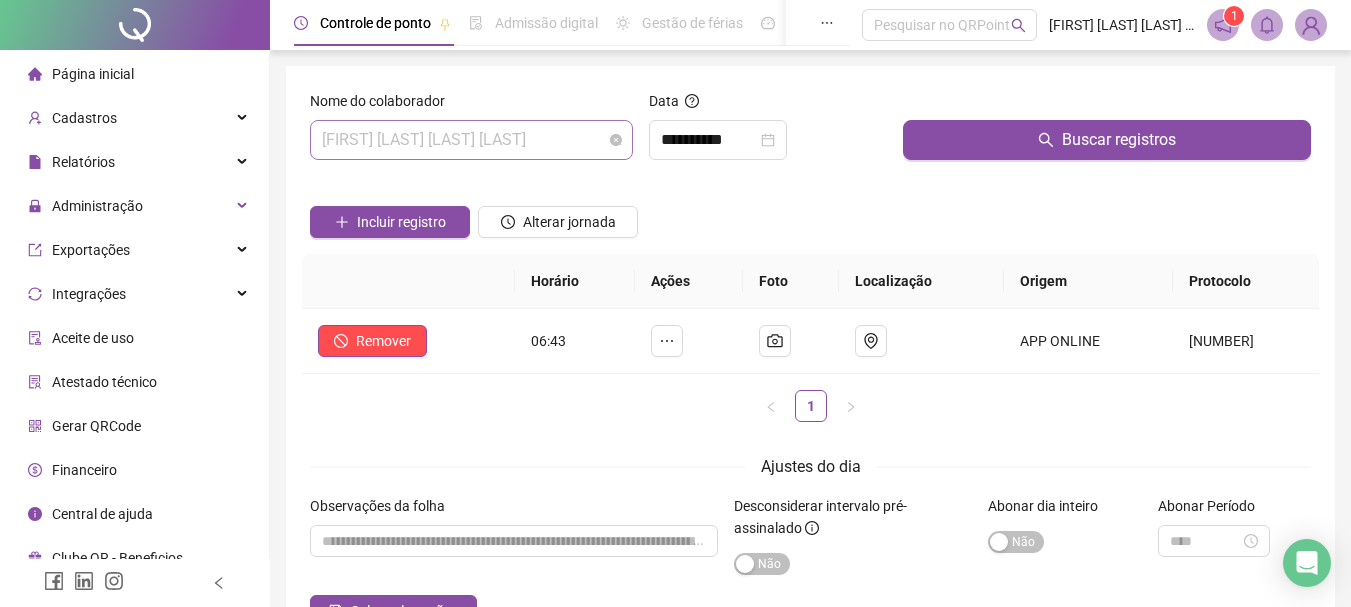 click on "[FIRST] [LAST] [LAST] [LAST]" at bounding box center (471, 140) 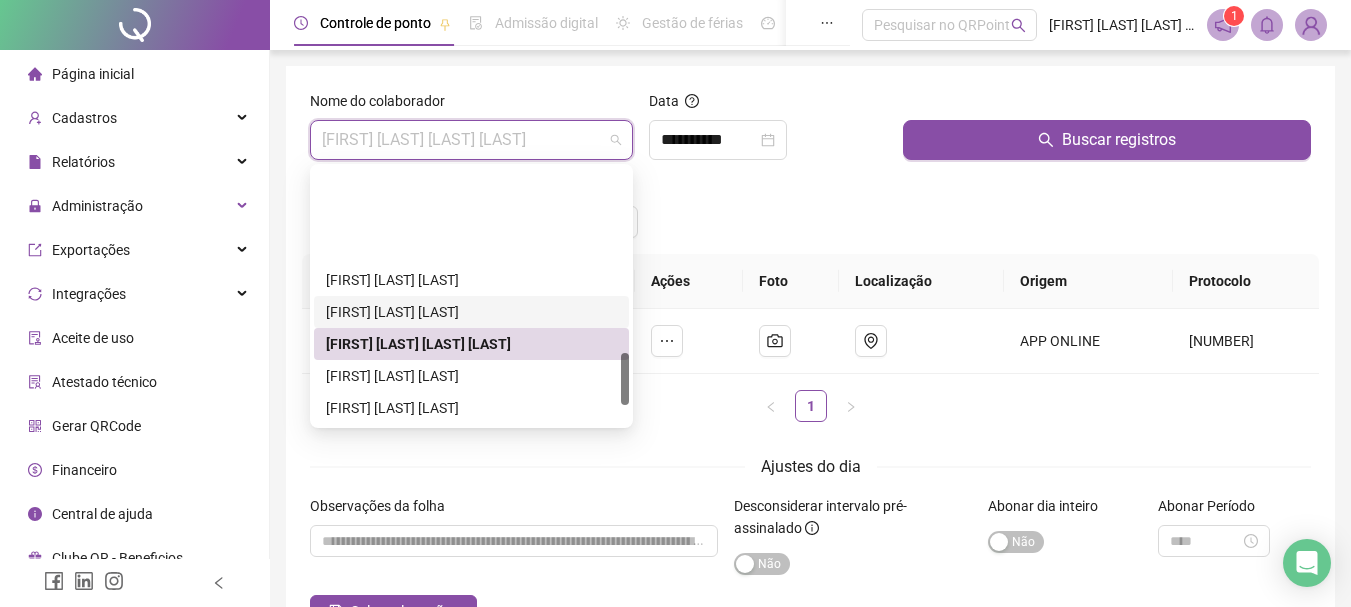 scroll, scrollTop: 900, scrollLeft: 0, axis: vertical 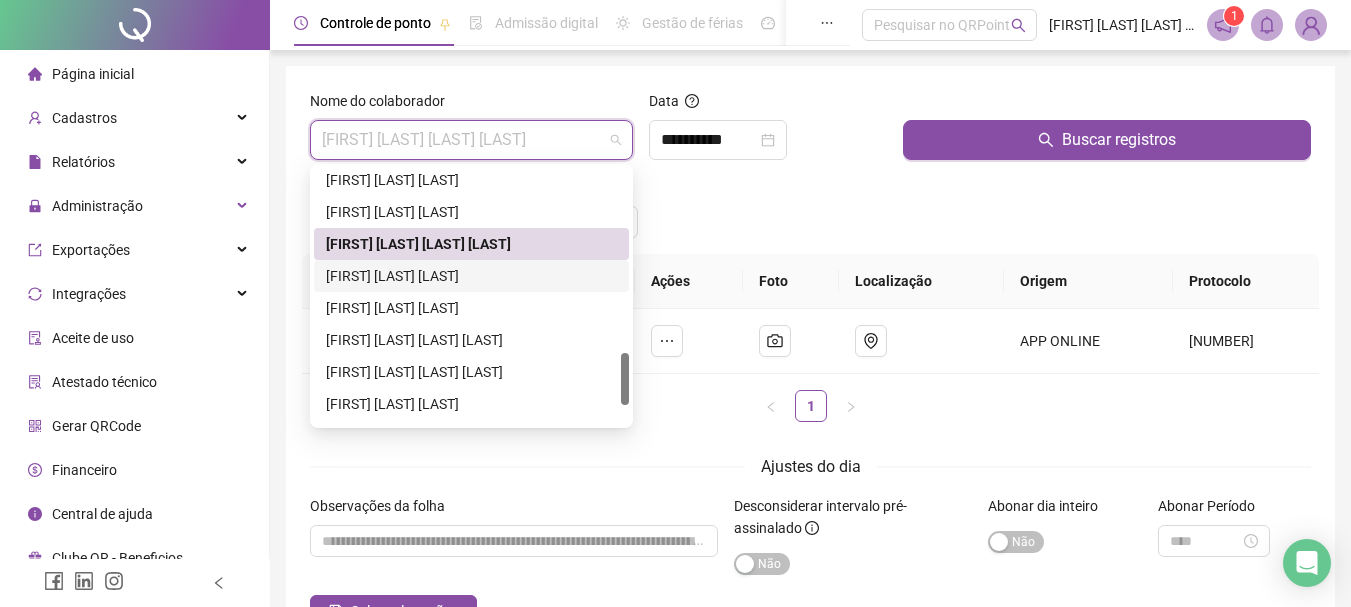 click on "[FIRST] [LAST] [LAST]" at bounding box center (471, 276) 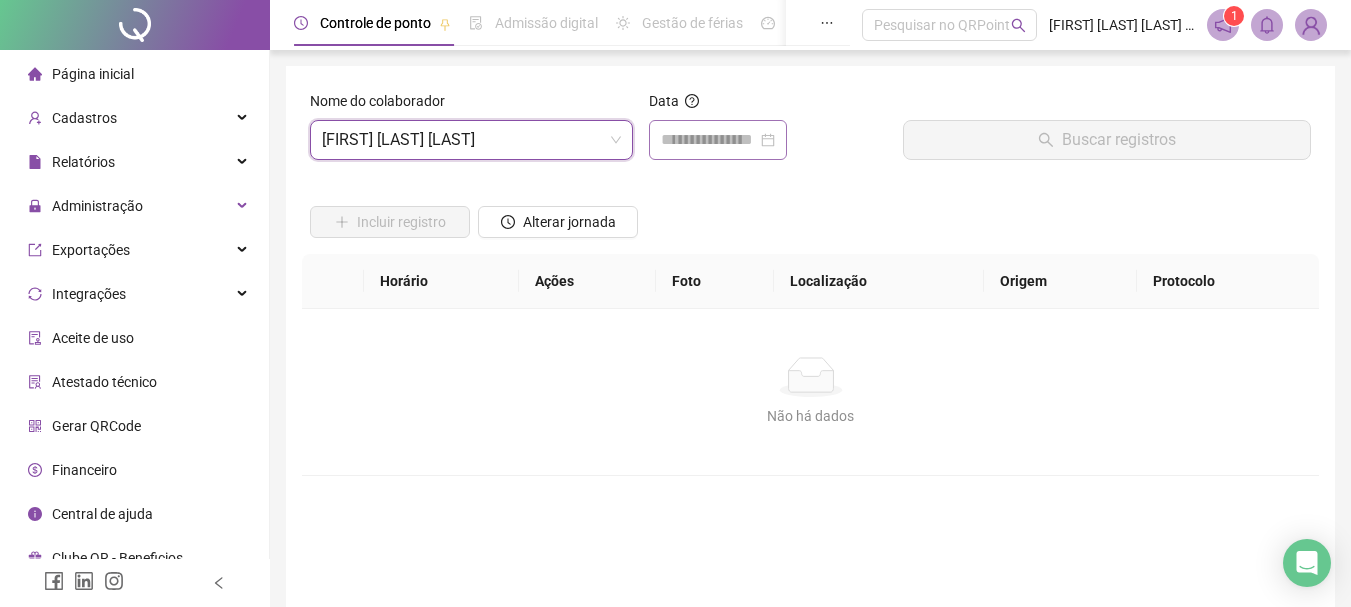 click at bounding box center (718, 140) 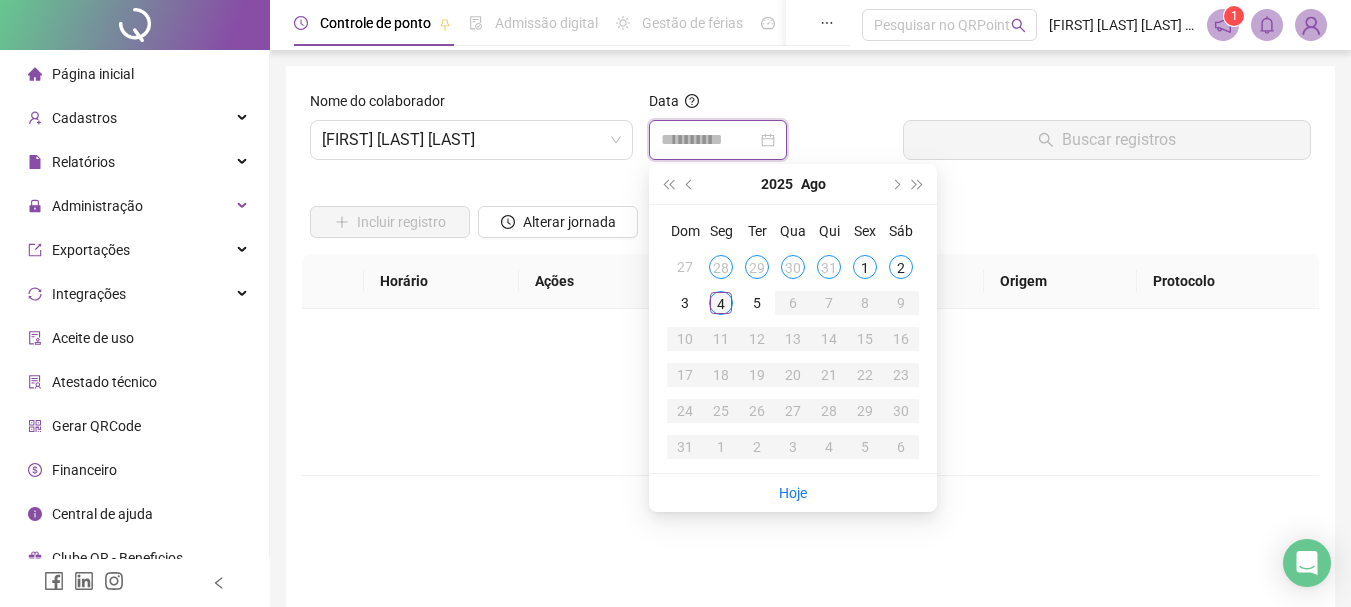 type on "**********" 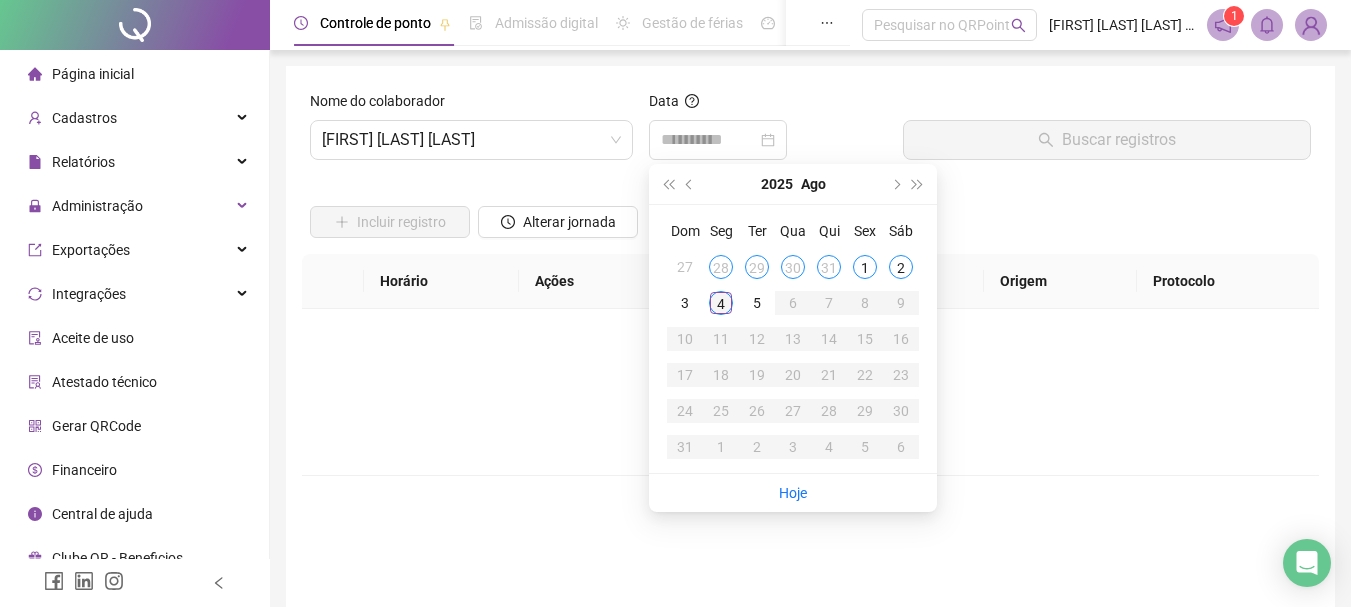click on "4" at bounding box center [721, 303] 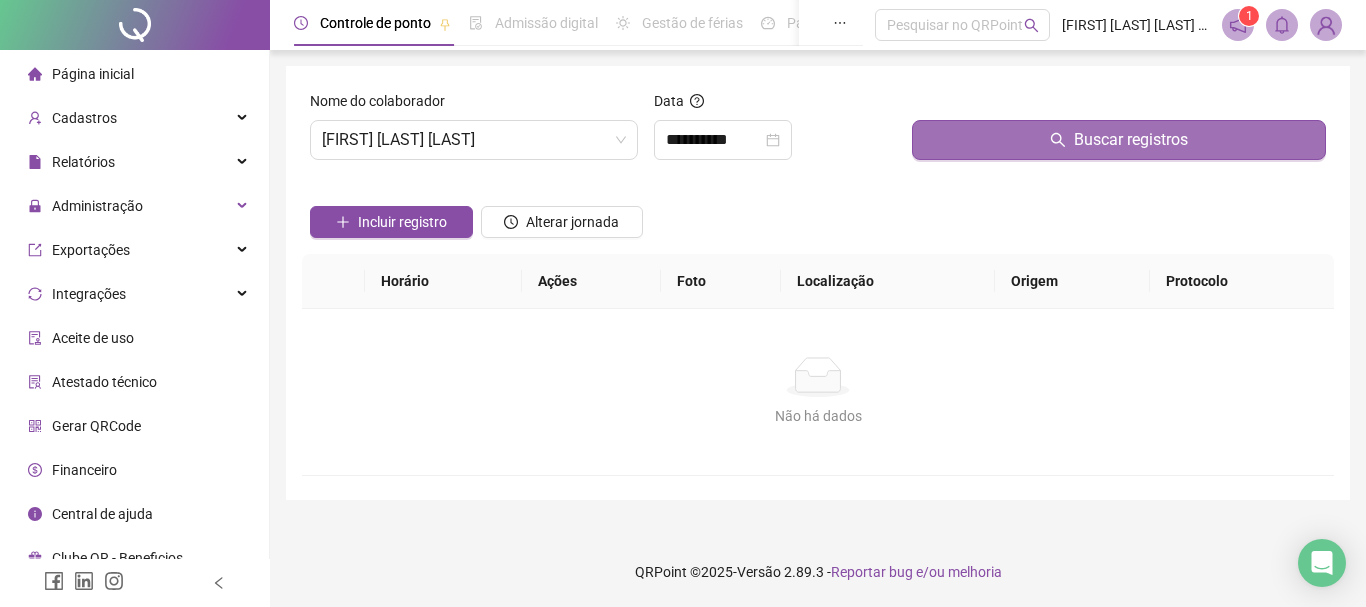 click on "Buscar registros" at bounding box center (1131, 140) 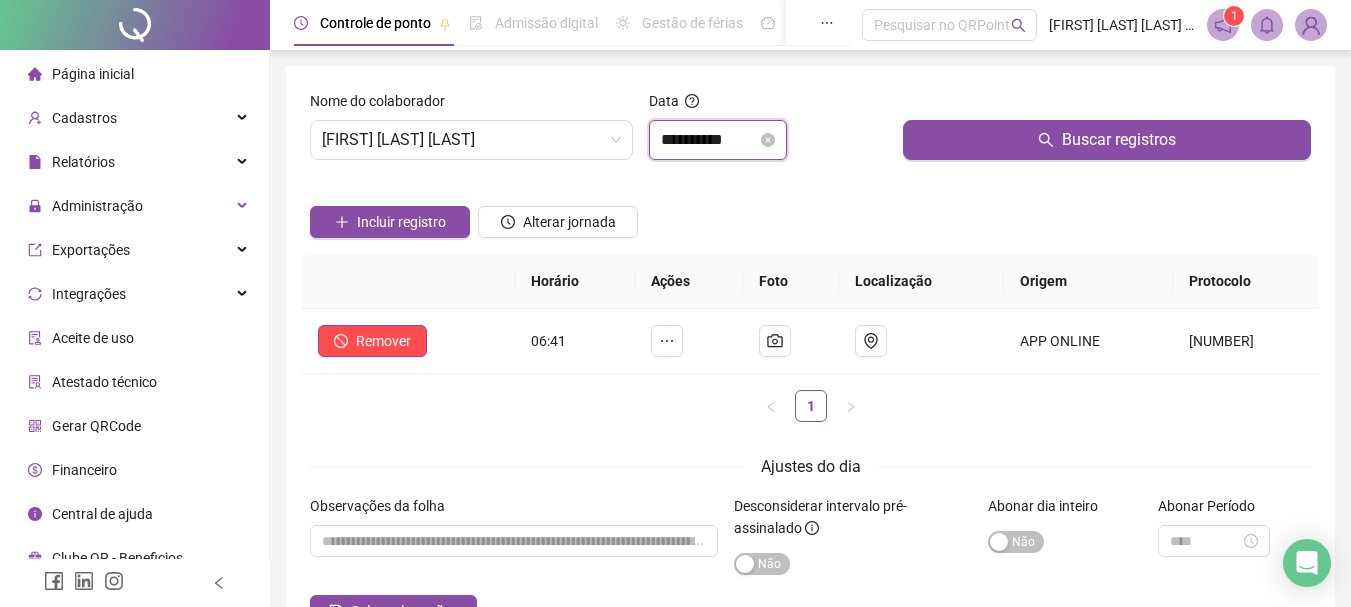 click on "**********" at bounding box center (709, 140) 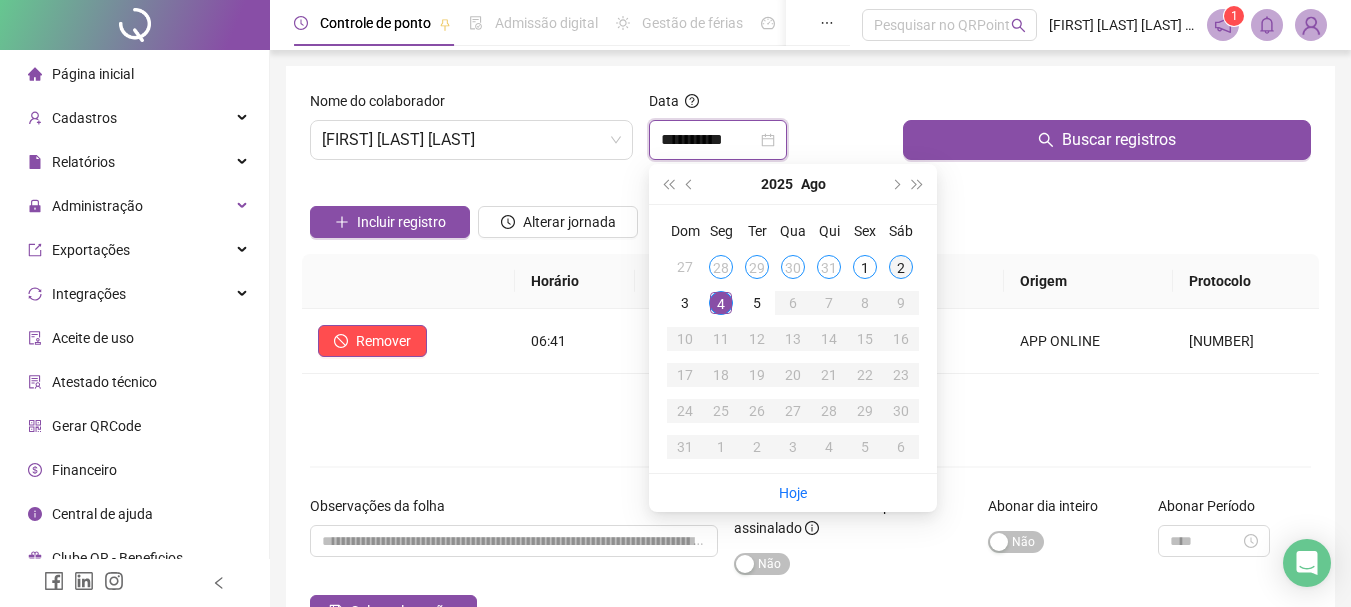 type on "**********" 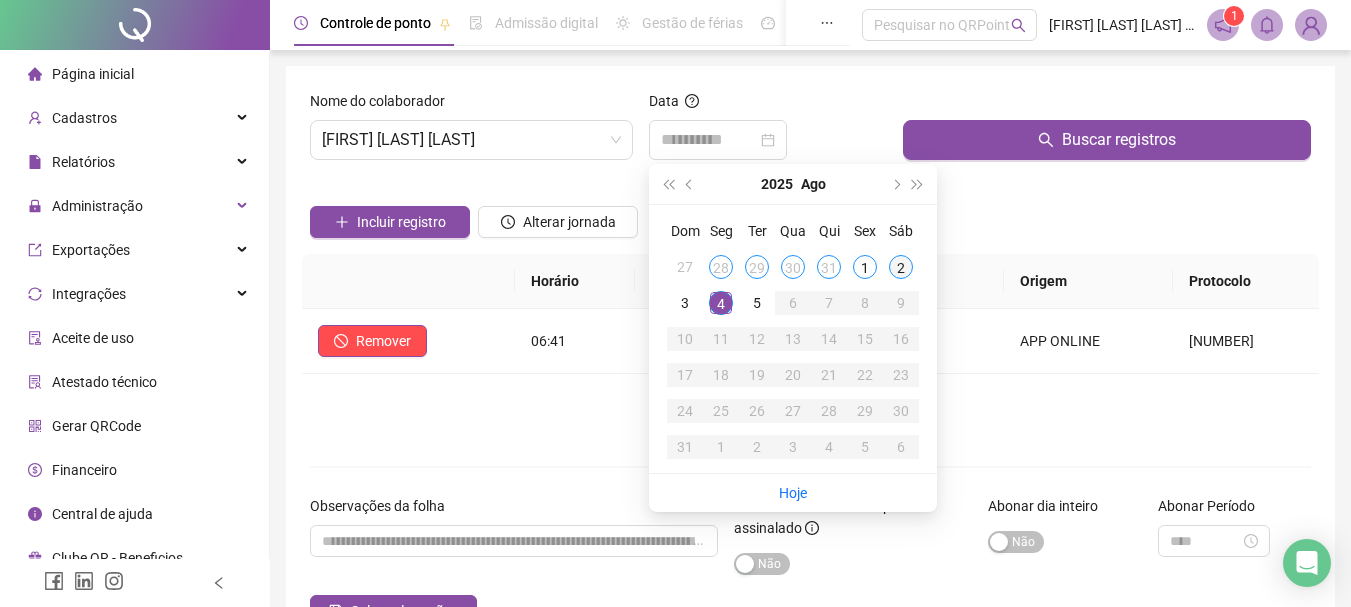 click on "2" at bounding box center (901, 267) 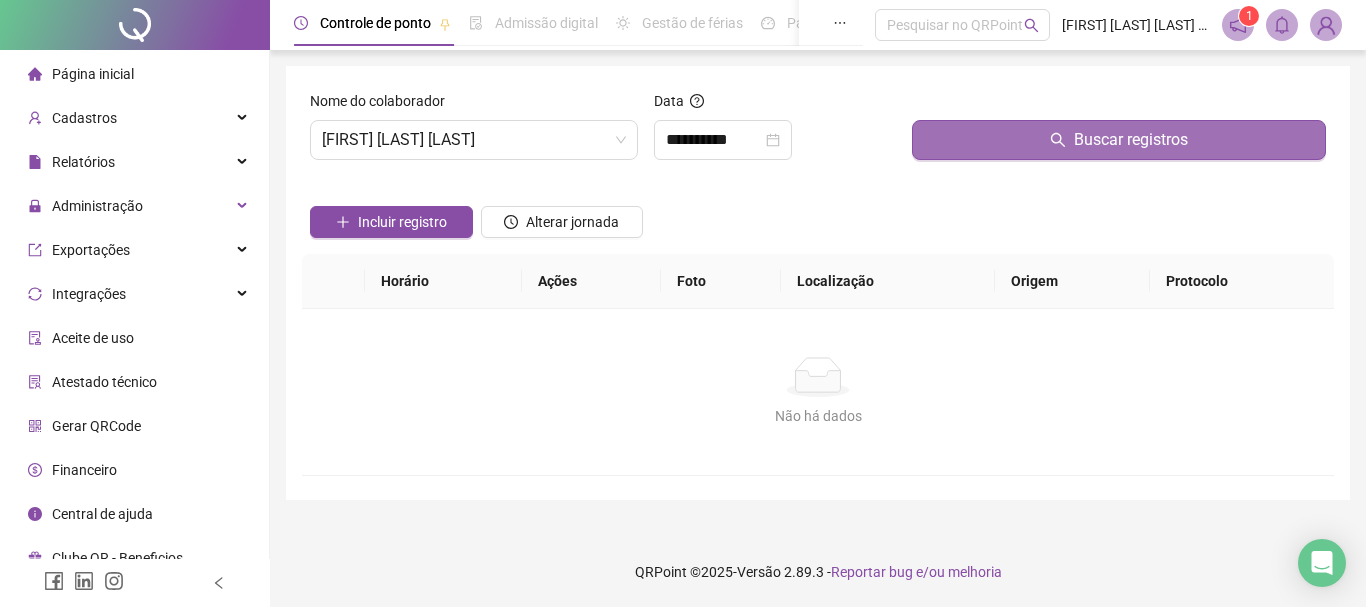click on "Buscar registros" at bounding box center [1119, 140] 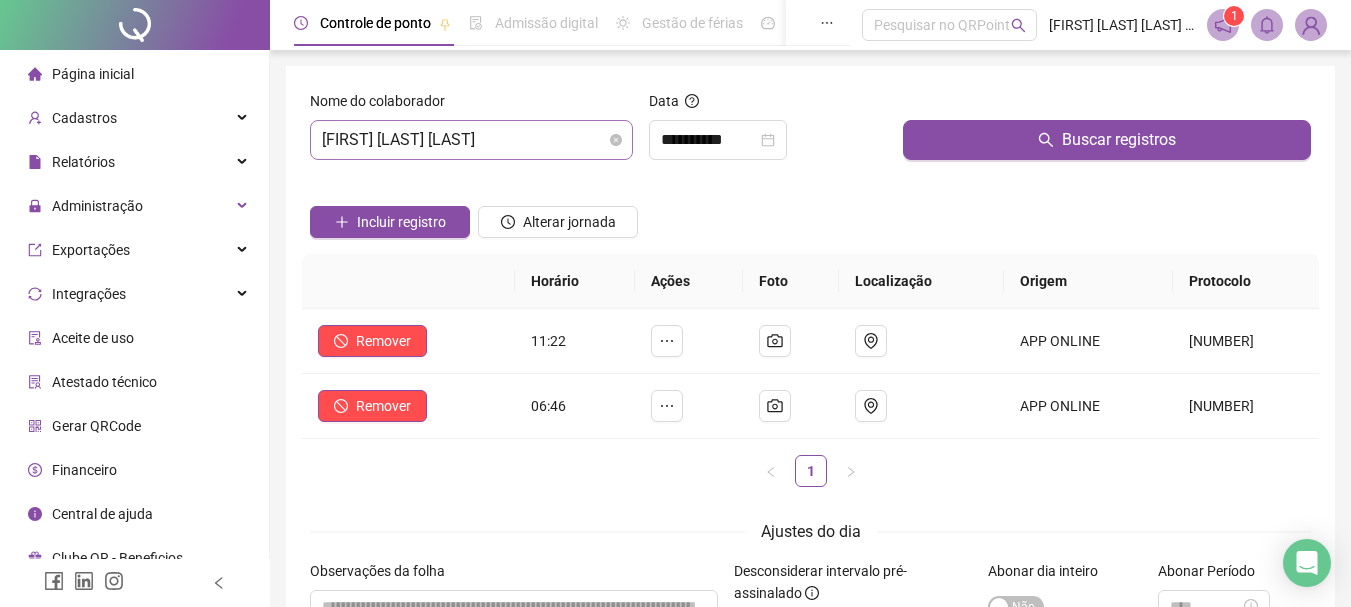 click on "[FIRST] [LAST] [LAST]" at bounding box center (471, 140) 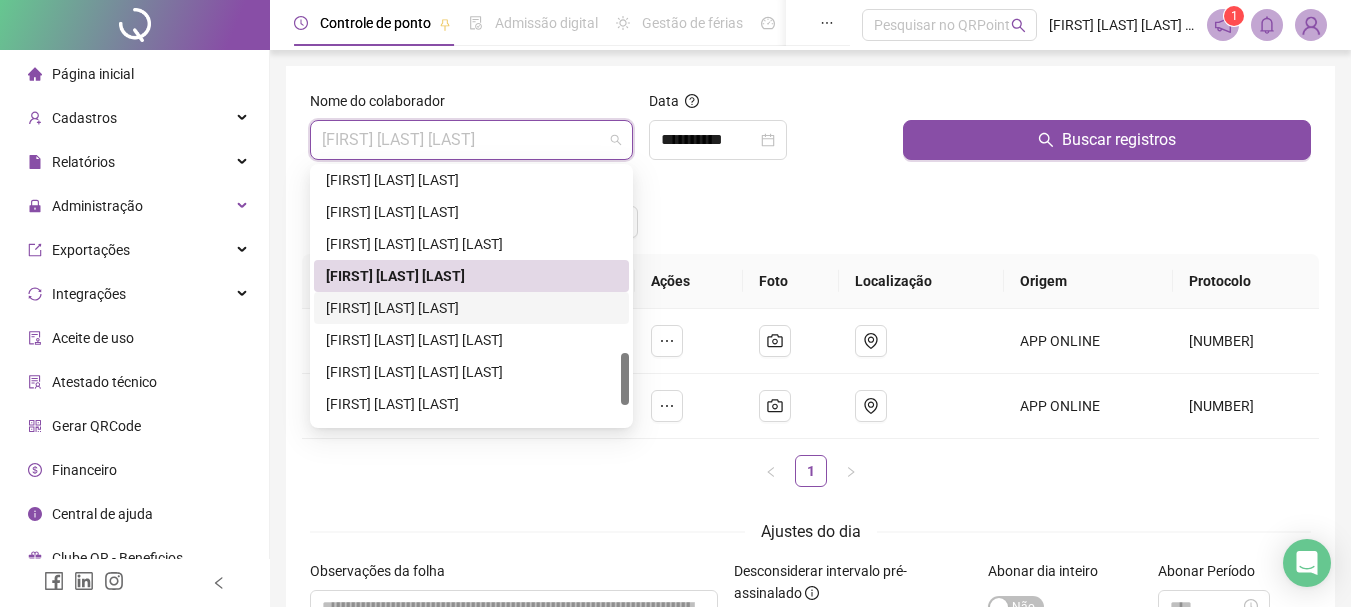 click on "[FIRST] [LAST] [LAST]" at bounding box center (471, 308) 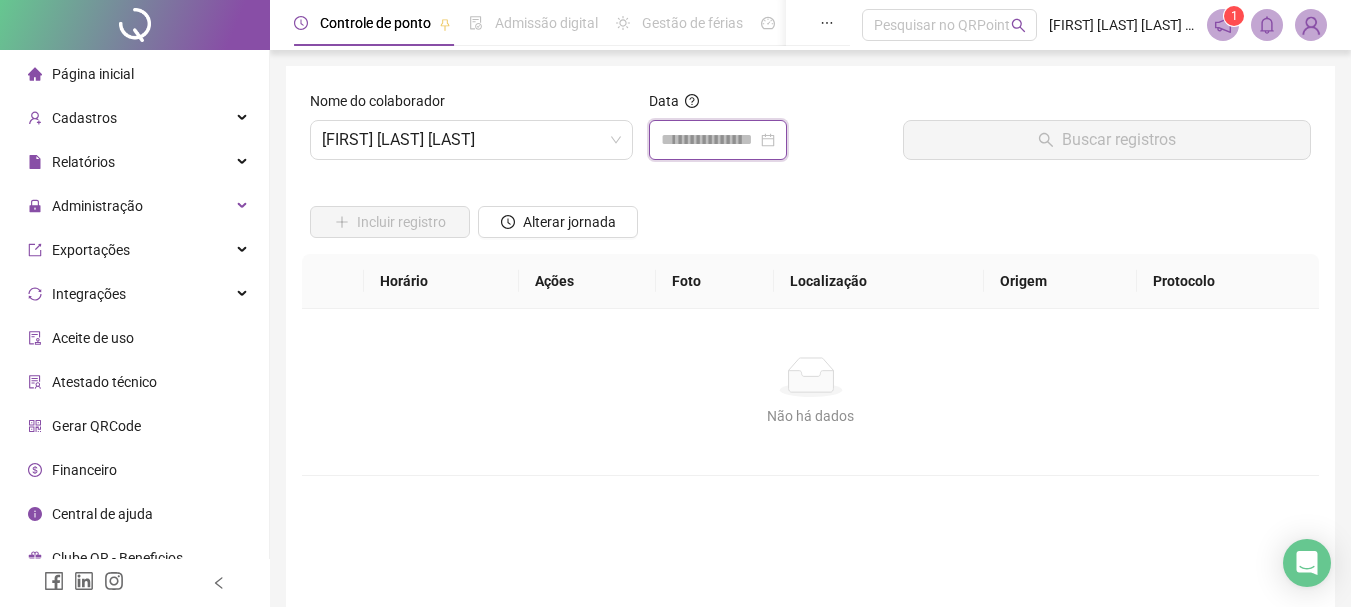 click at bounding box center (709, 140) 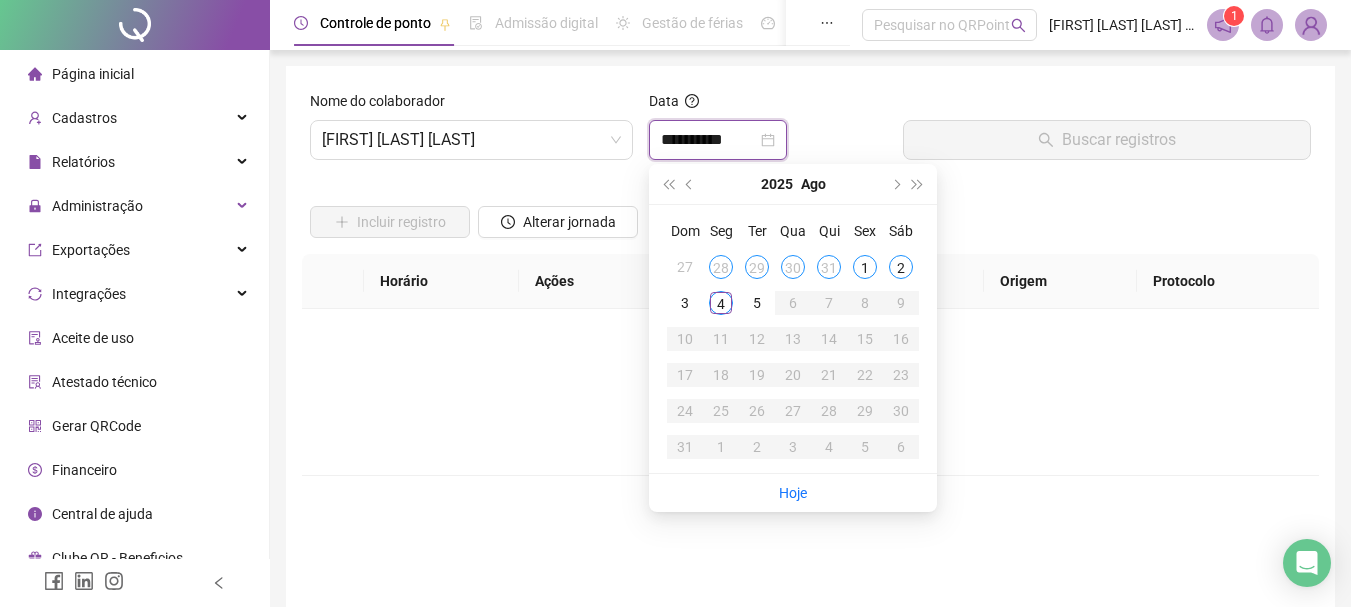 type on "**********" 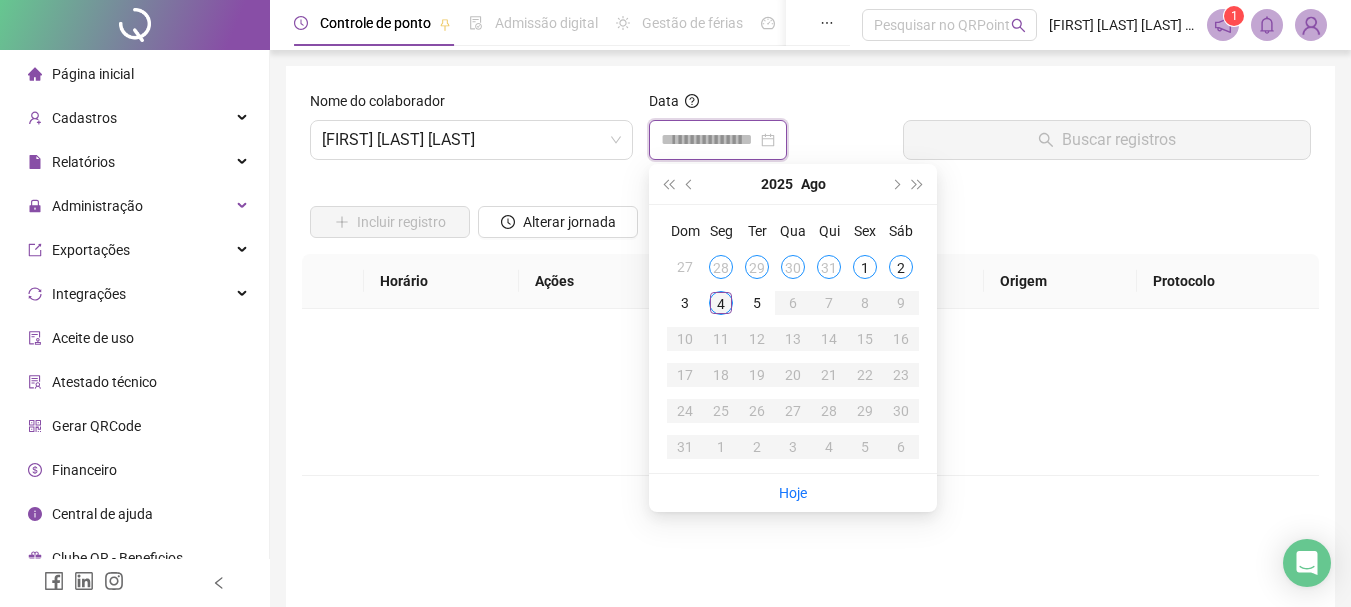 type on "**********" 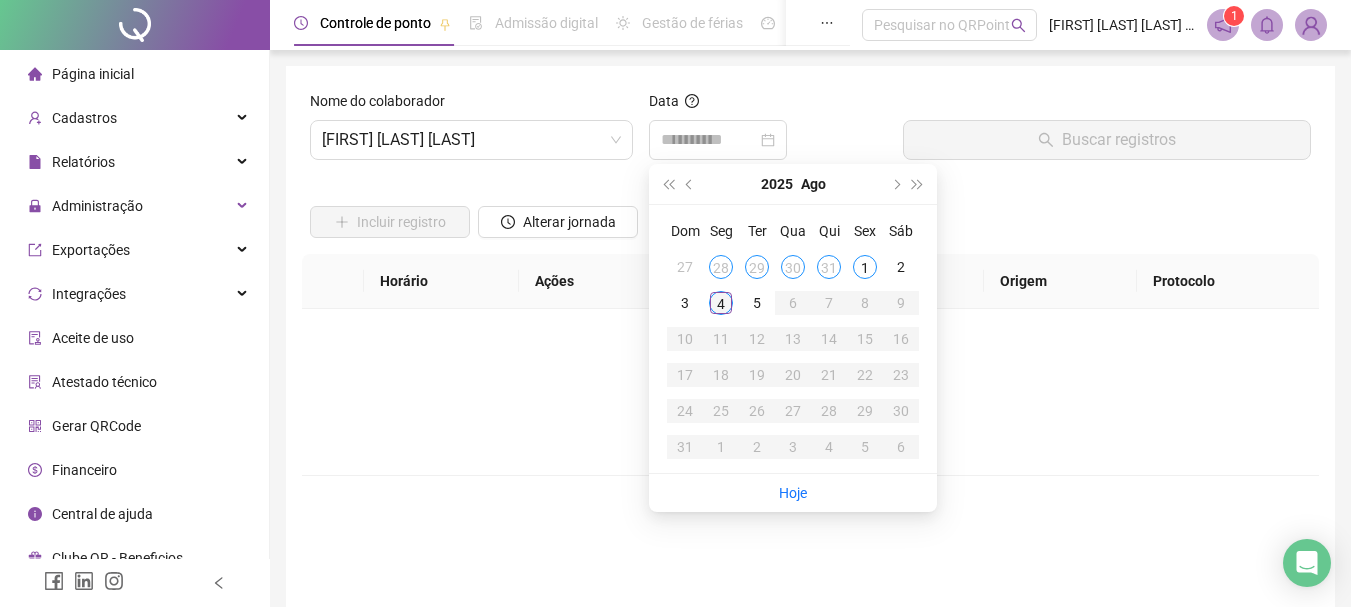 click on "4" at bounding box center (721, 303) 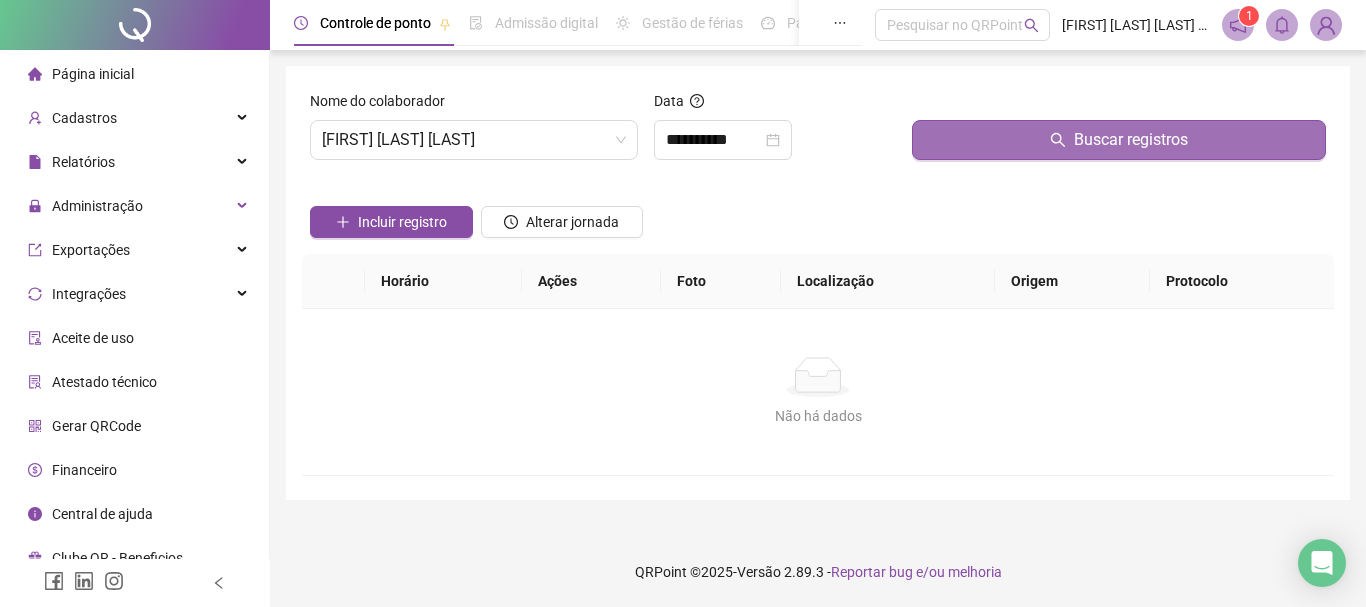 click on "Buscar registros" at bounding box center [1119, 140] 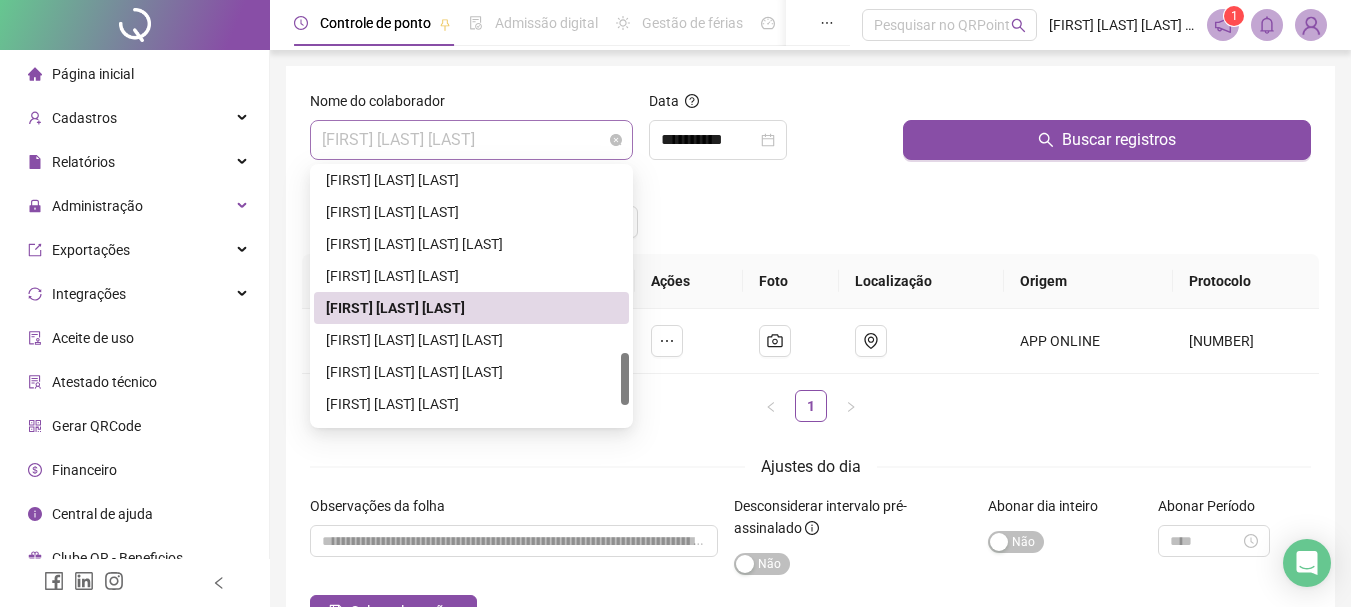 click on "[FIRST] [LAST] [LAST]" at bounding box center (471, 140) 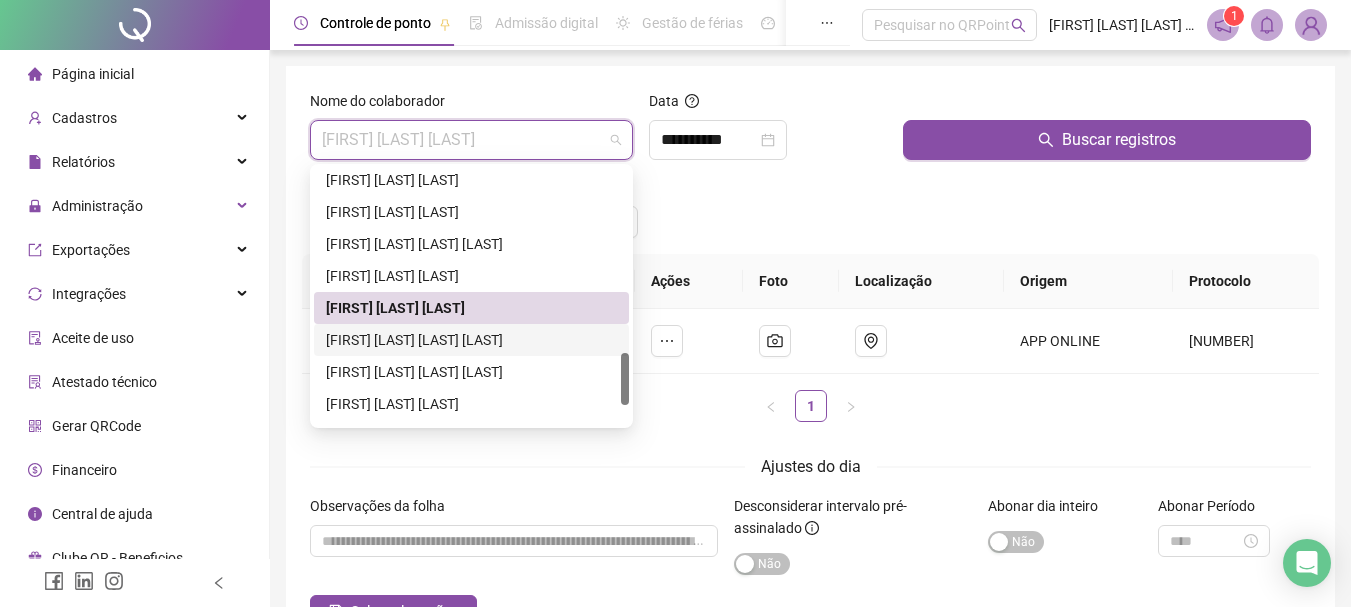 click on "[FIRST] [LAST] [LAST] [LAST]" at bounding box center (471, 340) 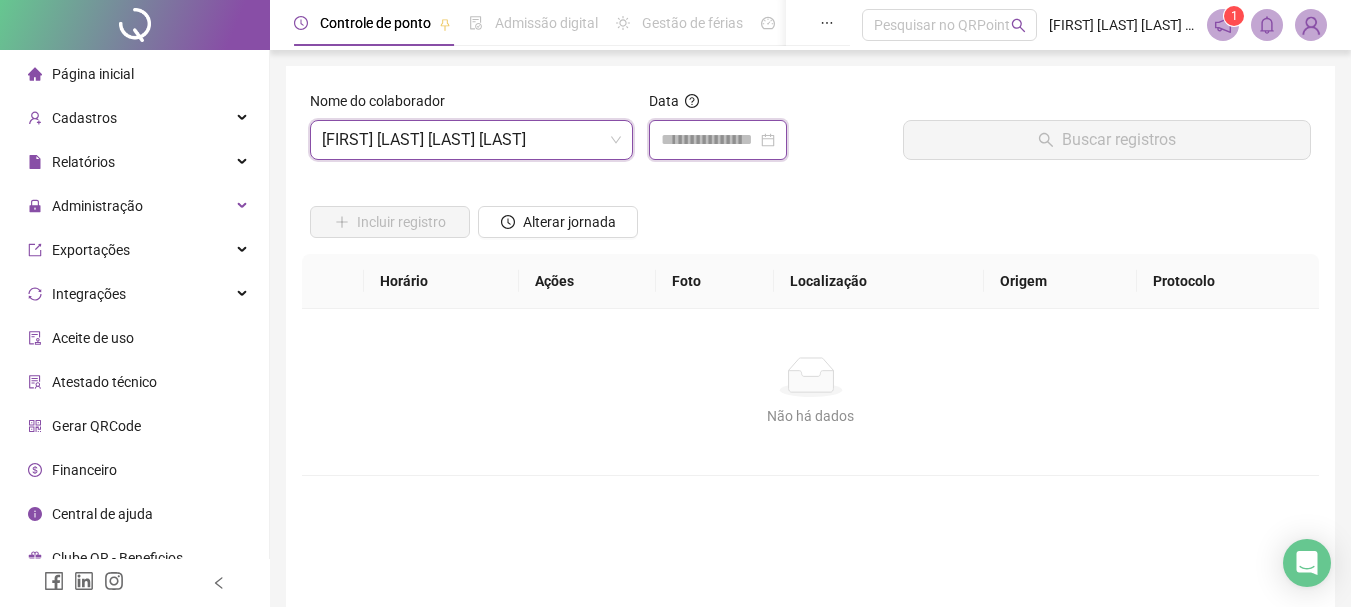 click at bounding box center (709, 140) 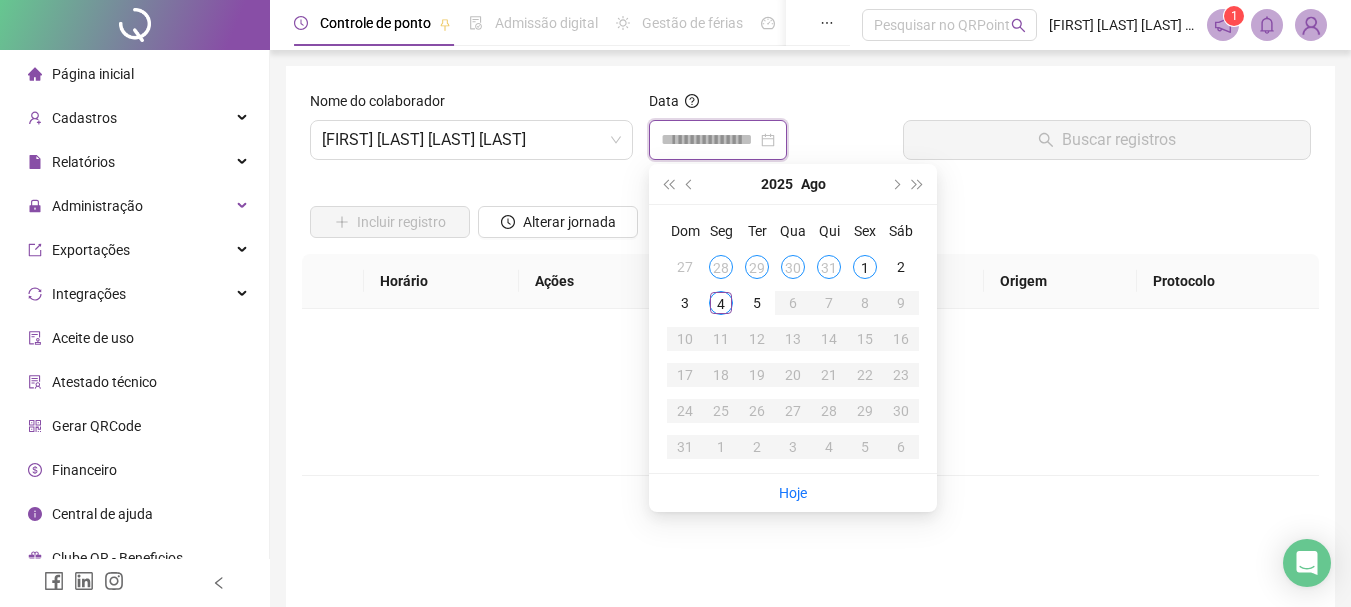 type on "**********" 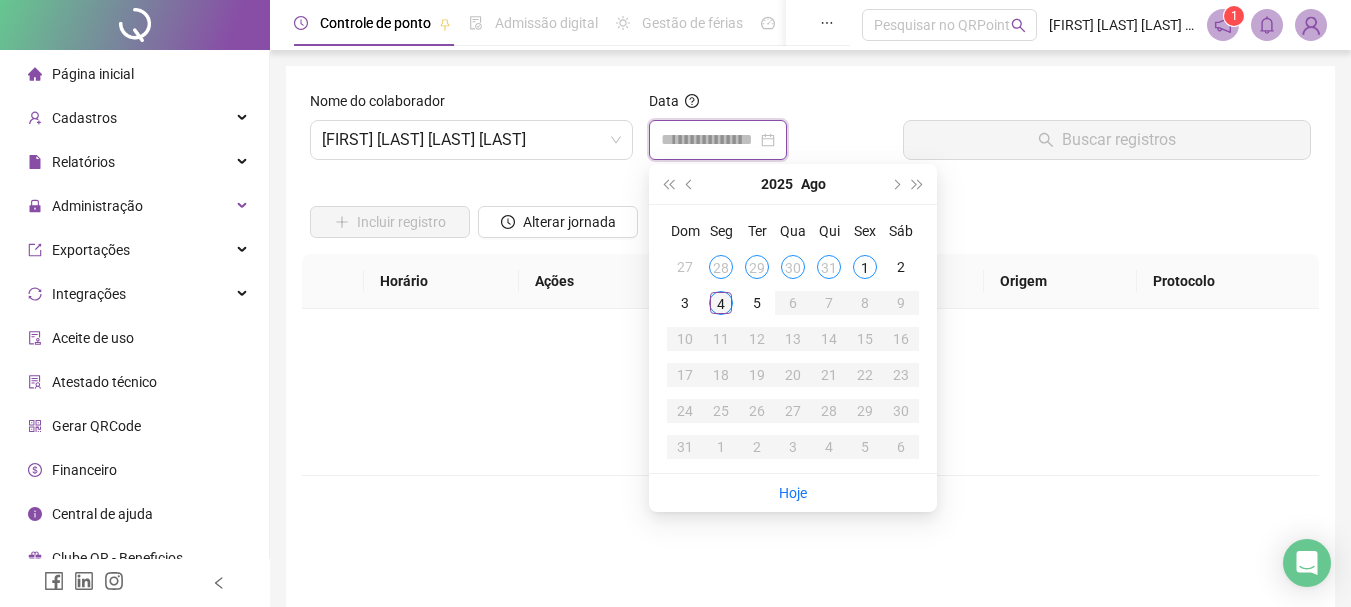 type on "**********" 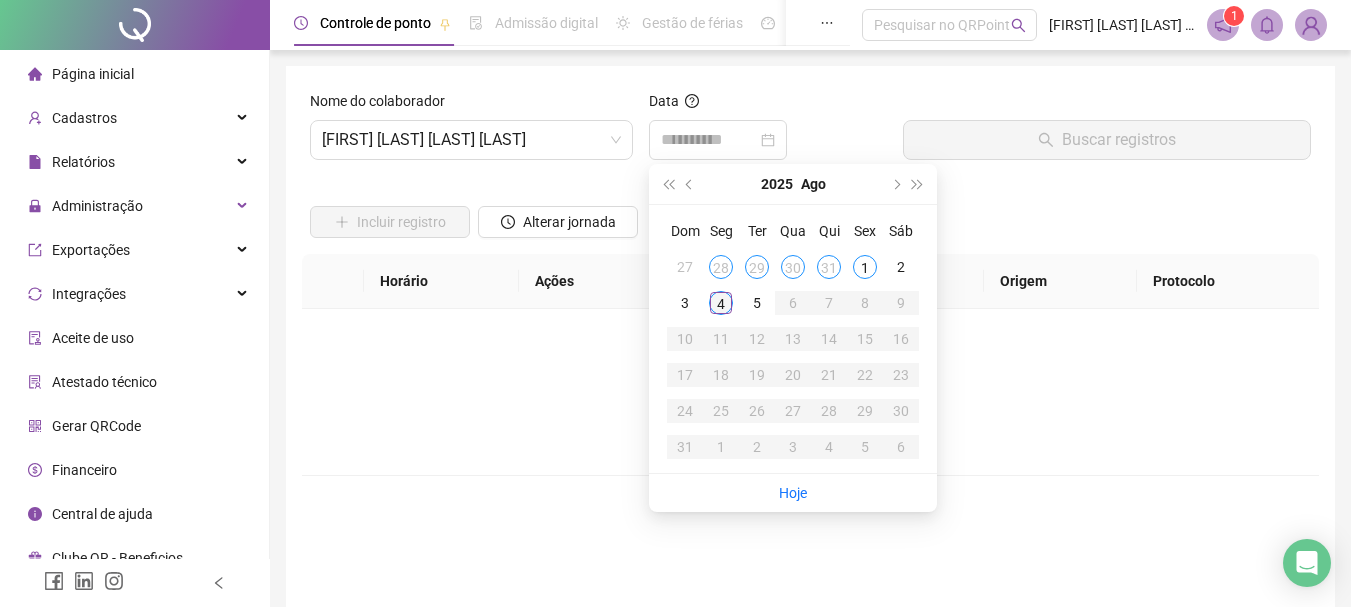 click on "4" at bounding box center (721, 303) 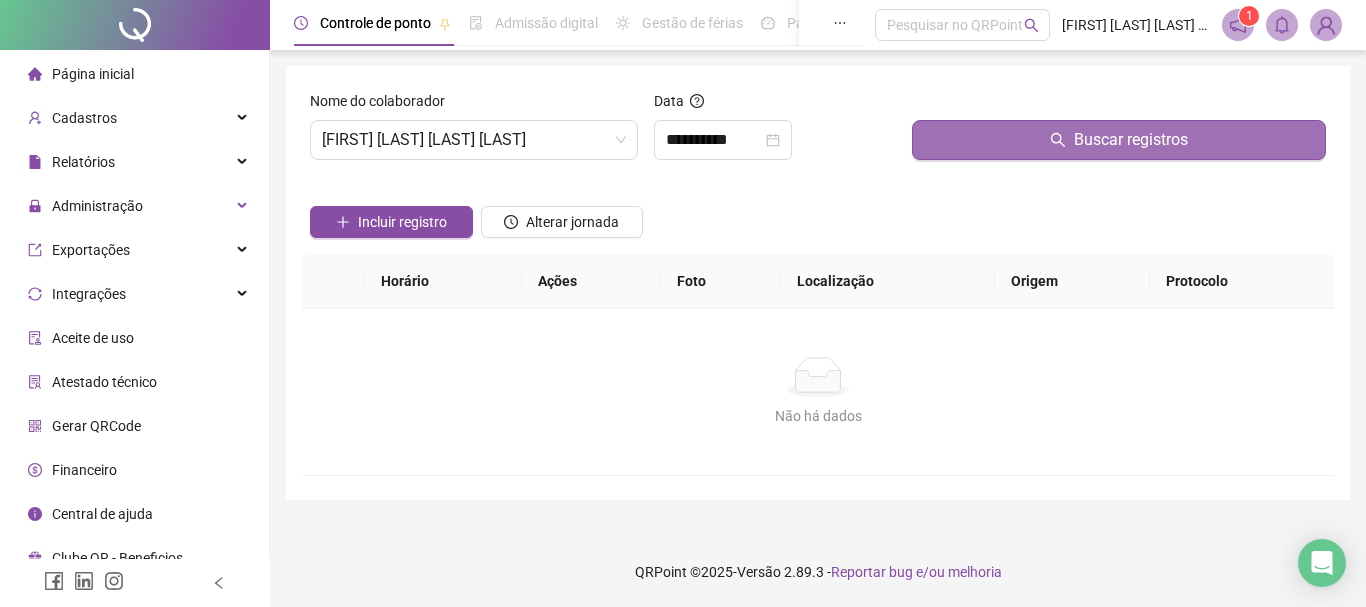 click on "Buscar registros" at bounding box center (1131, 140) 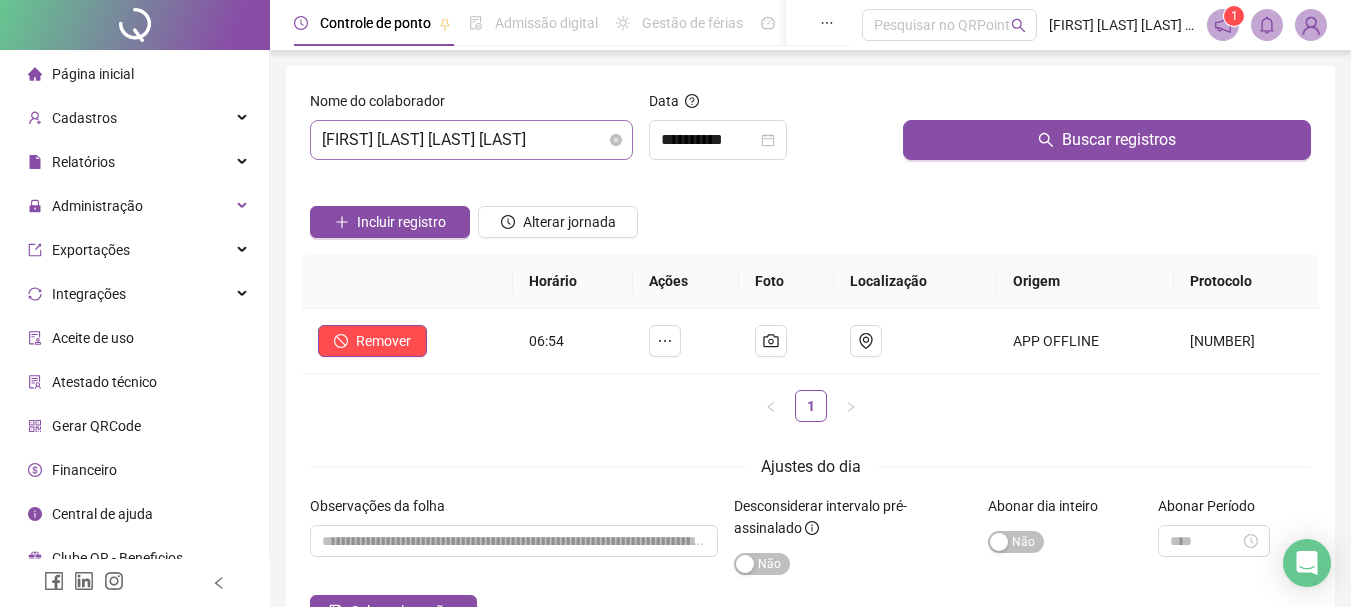click on "[FIRST] [LAST] [LAST] [LAST]" at bounding box center [471, 140] 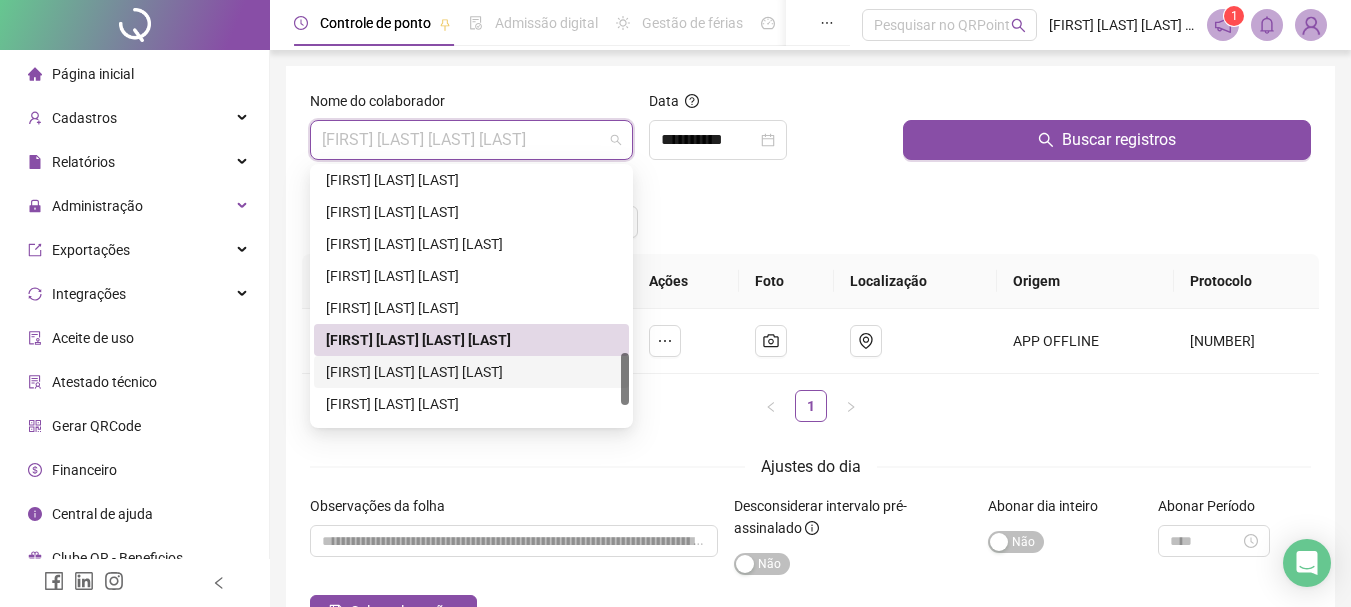 click on "[FIRST] [LAST] [LAST] [LAST]" at bounding box center (471, 372) 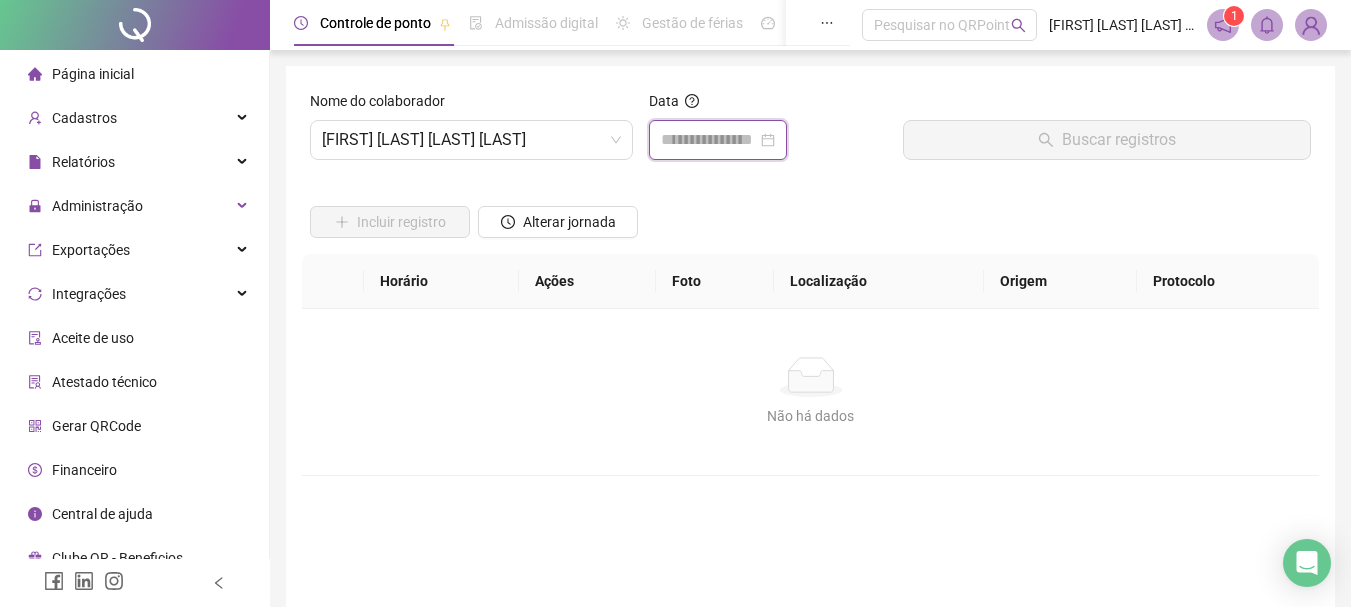 click at bounding box center [709, 140] 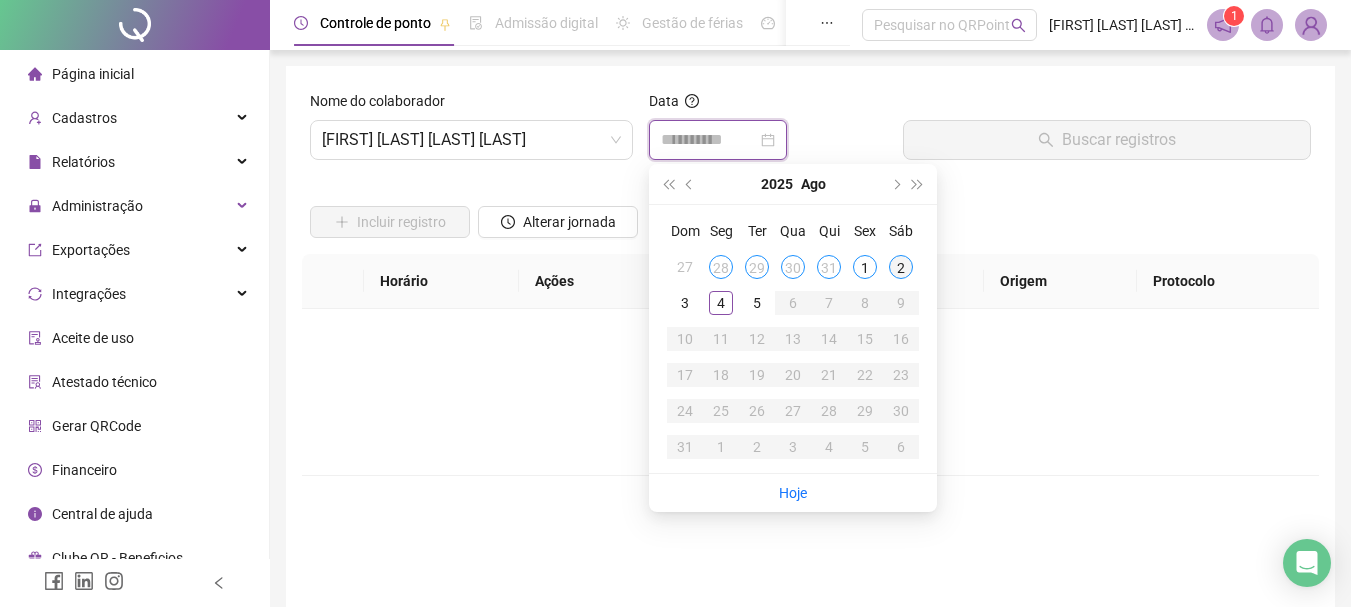 type on "**********" 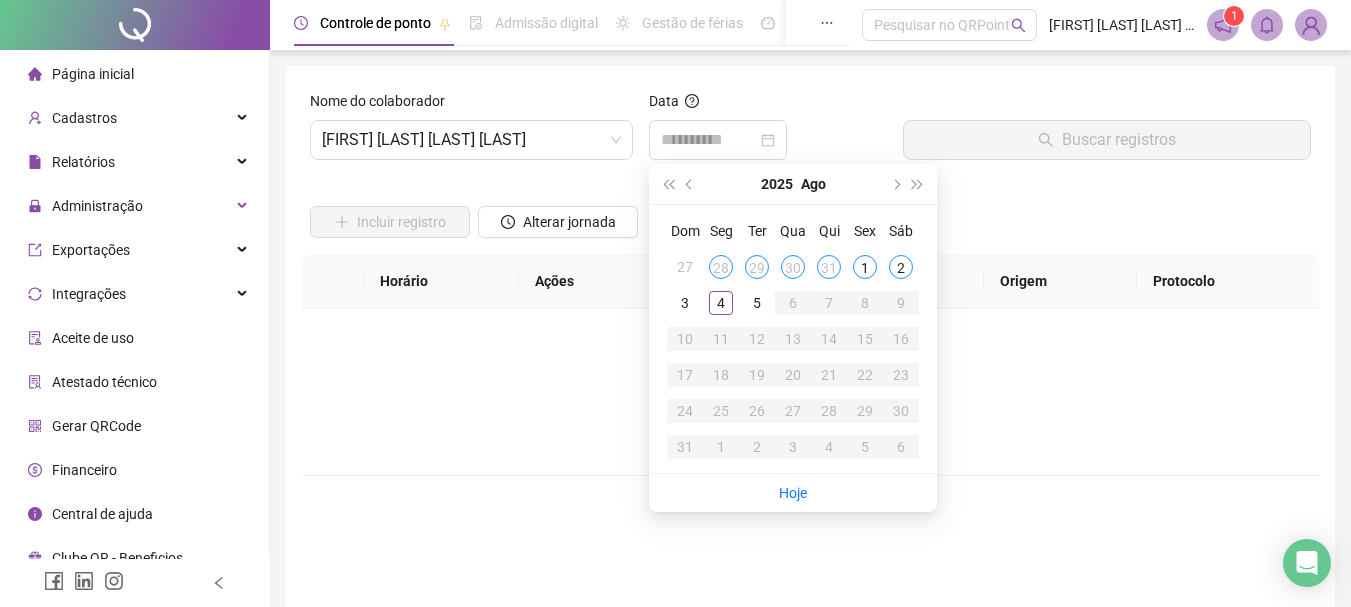 drag, startPoint x: 905, startPoint y: 274, endPoint x: 922, endPoint y: 246, distance: 32.75668 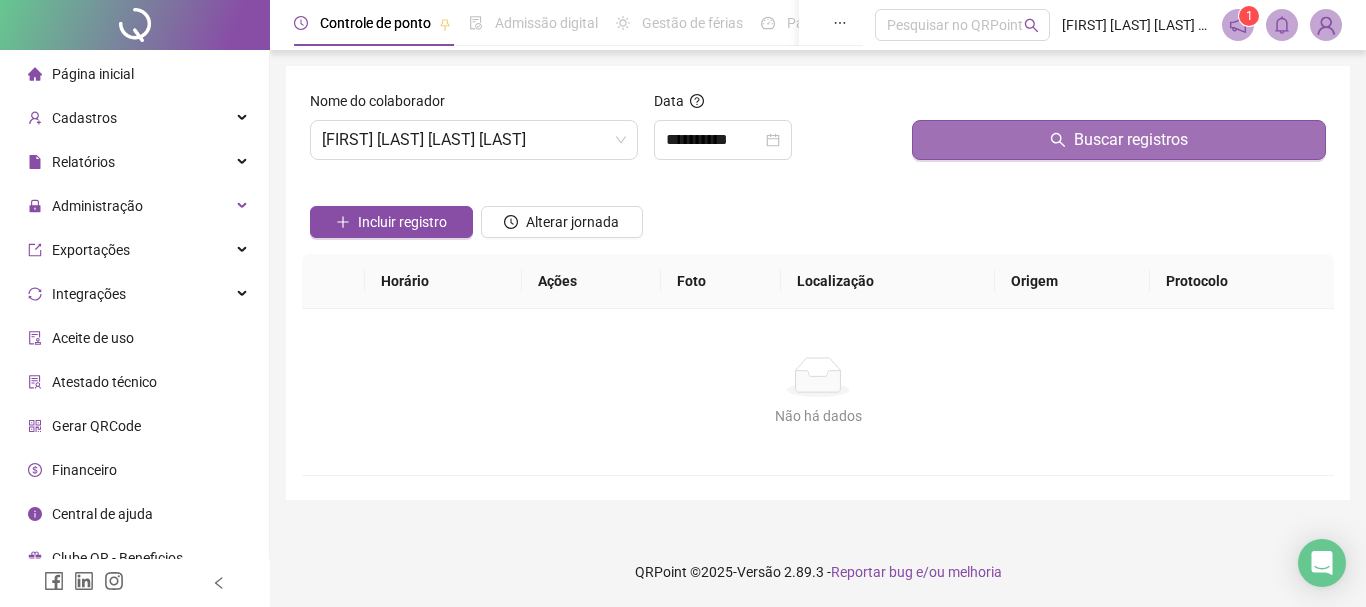 click on "Buscar registros" at bounding box center [1131, 140] 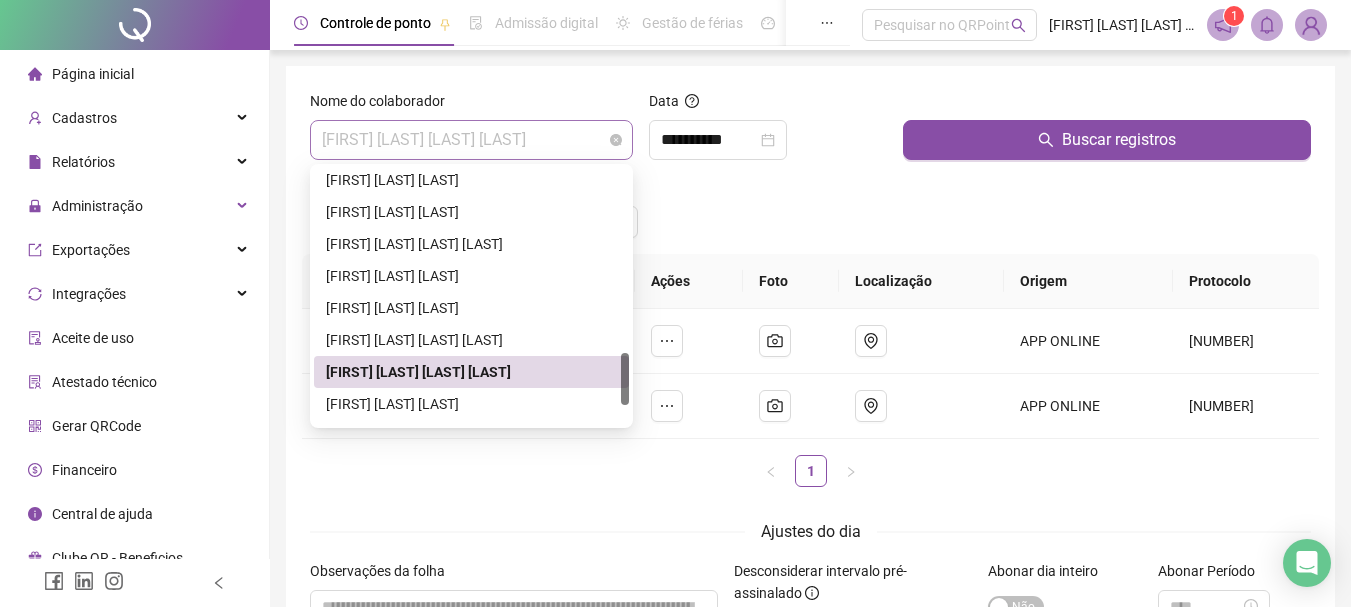 click on "[FIRST] [LAST] [LAST] [LAST]" at bounding box center [471, 140] 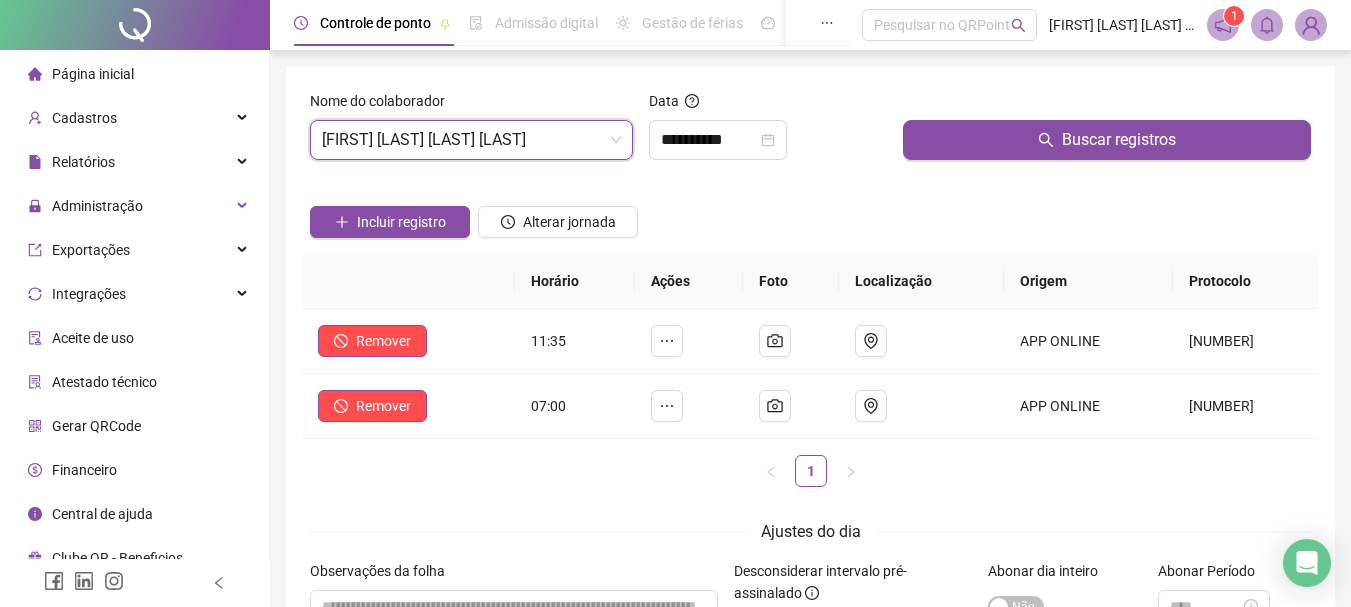 click on "Incluir registro   Alterar jornada" at bounding box center [810, 215] 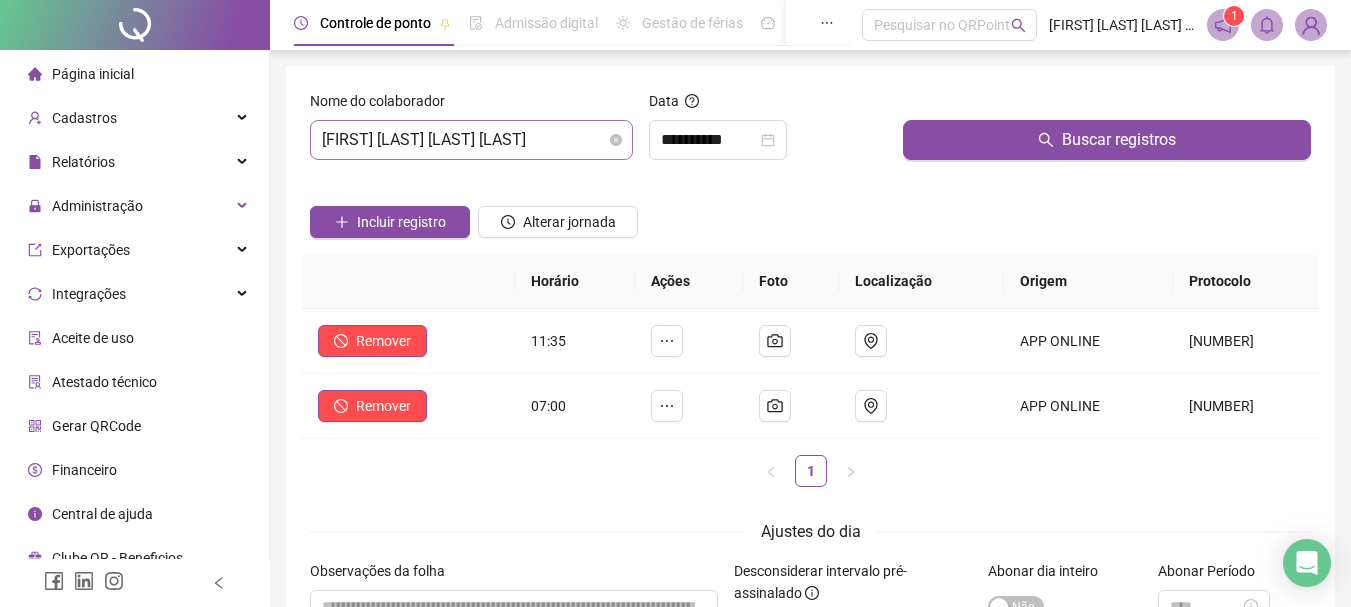 click on "[FIRST] [LAST] [LAST] [LAST]" at bounding box center (471, 140) 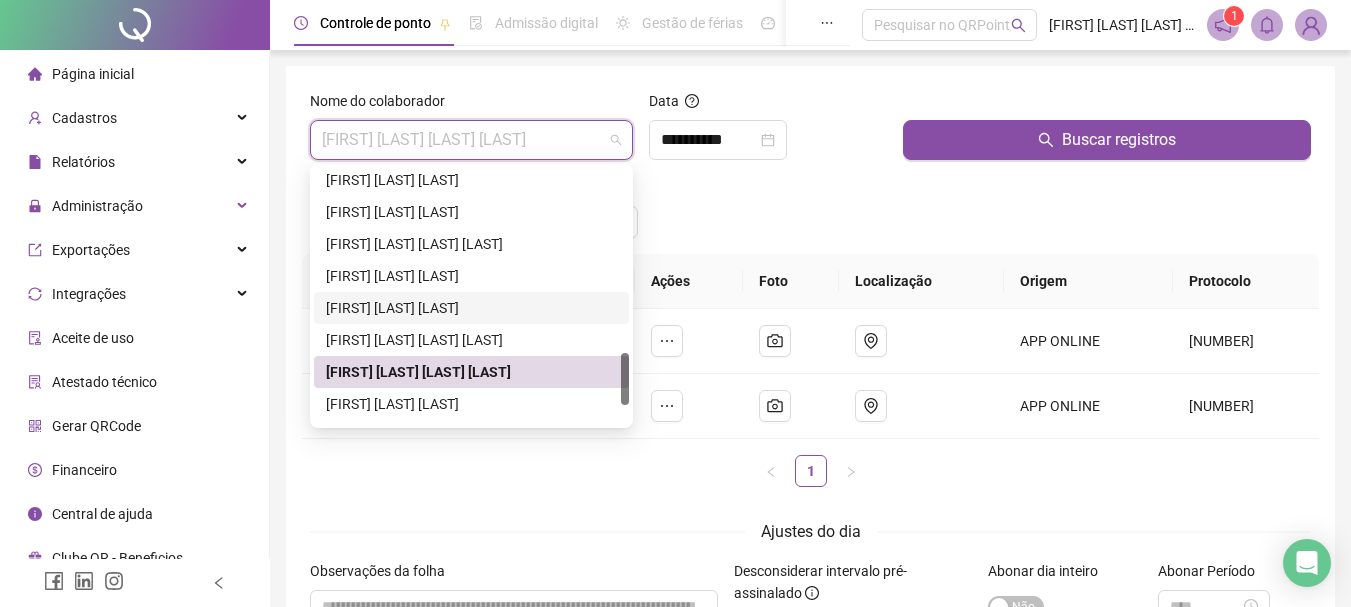 scroll, scrollTop: 992, scrollLeft: 0, axis: vertical 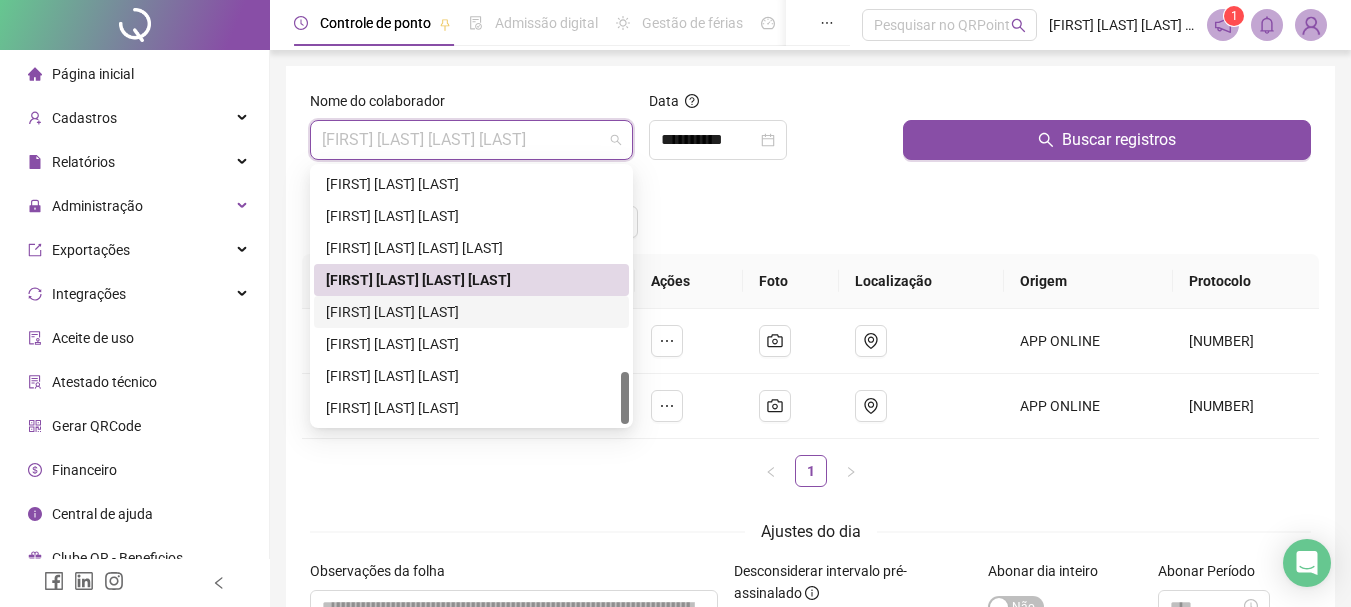 click on "[FIRST] [LAST] [LAST]" at bounding box center (471, 312) 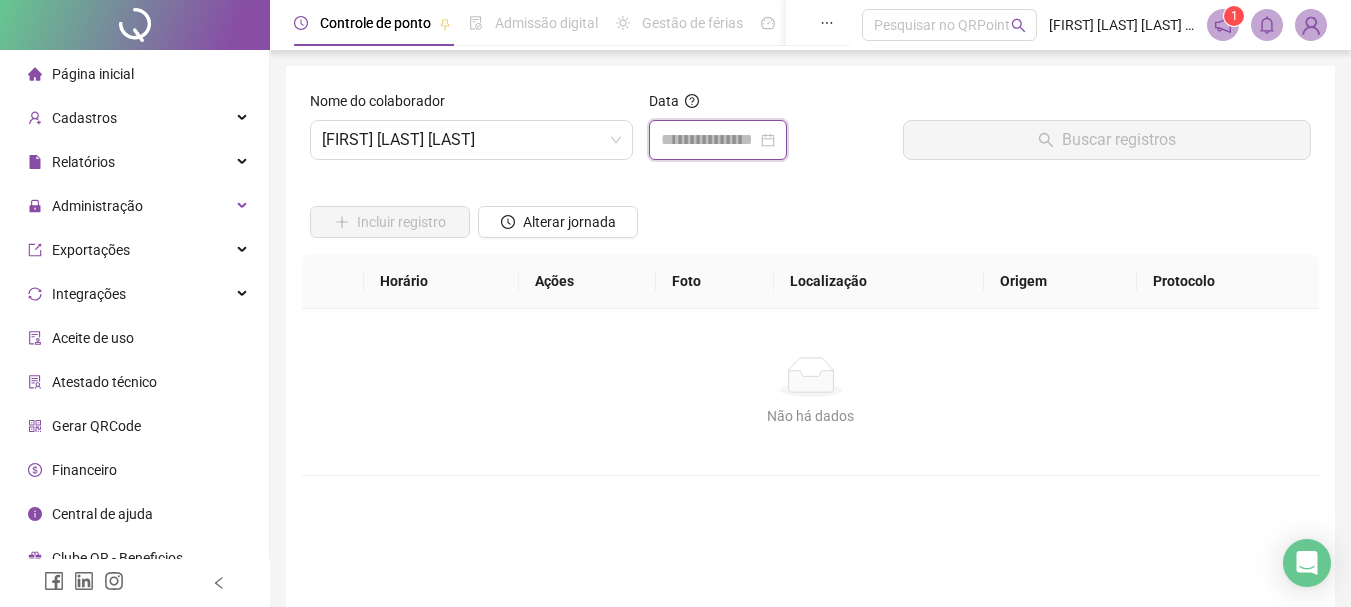 click at bounding box center (709, 140) 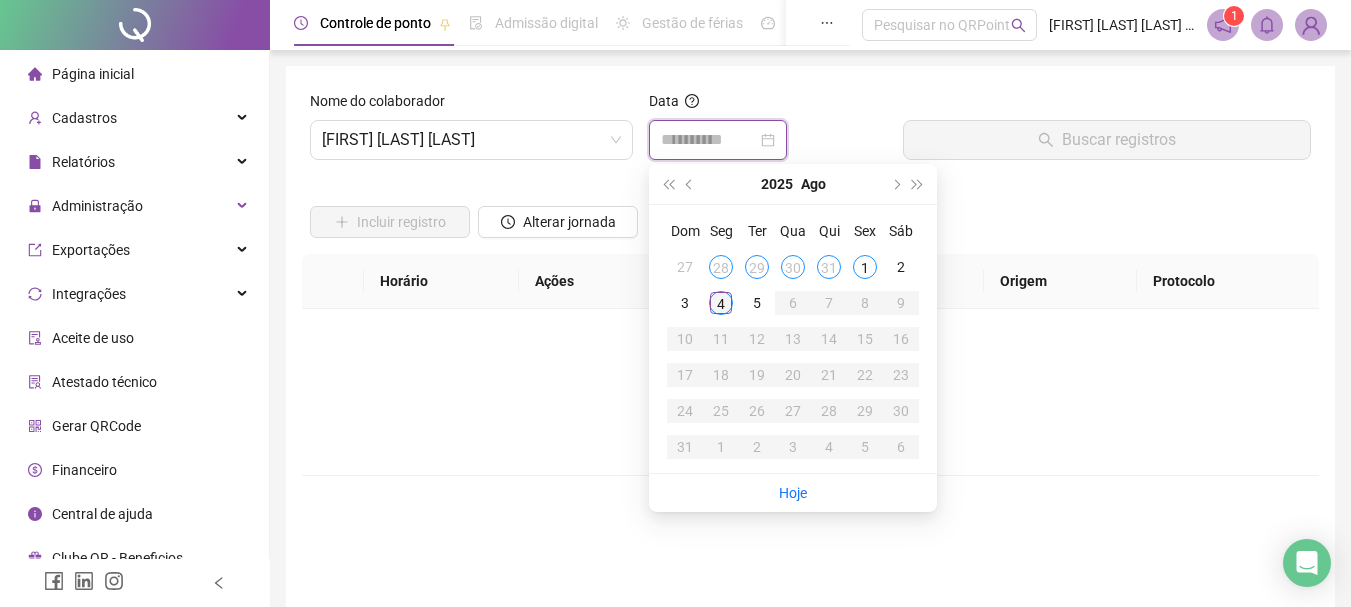 type on "**********" 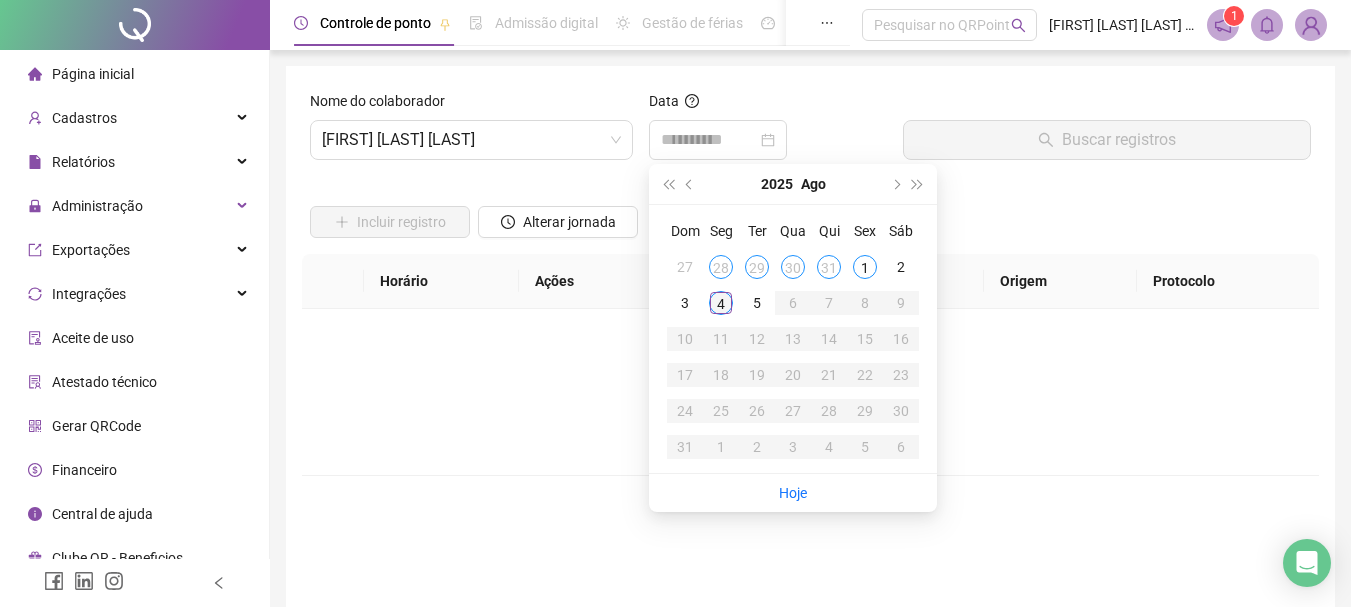 click on "4" at bounding box center (721, 303) 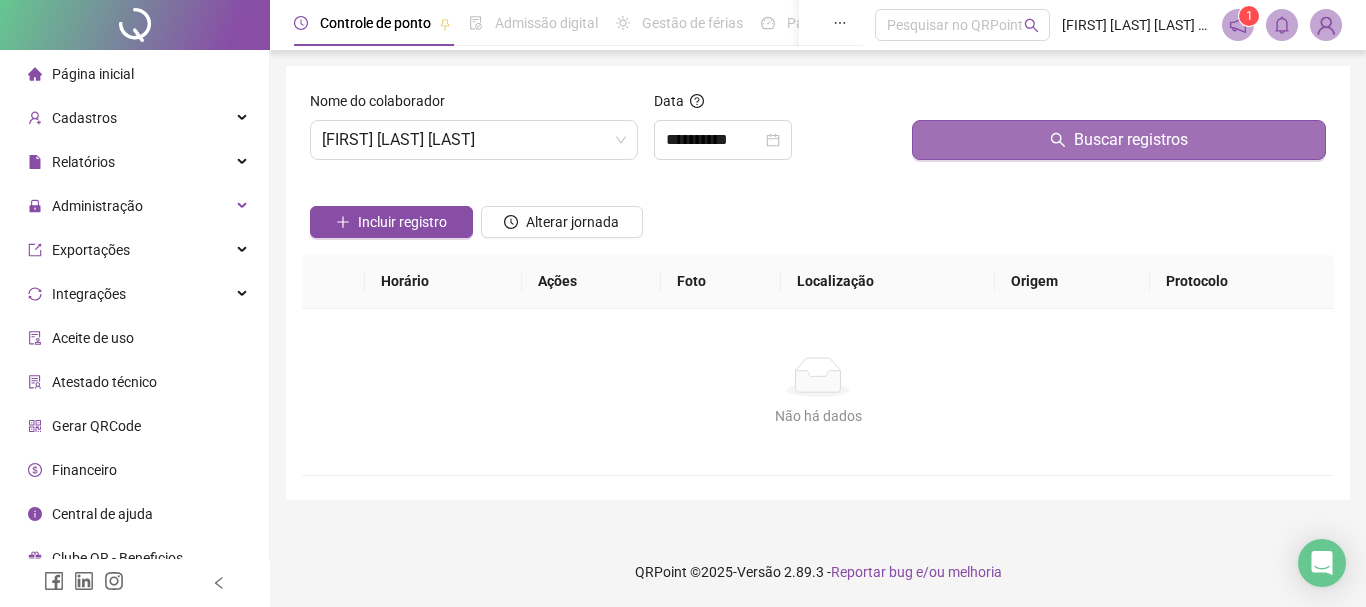 click on "Buscar registros" at bounding box center [1131, 140] 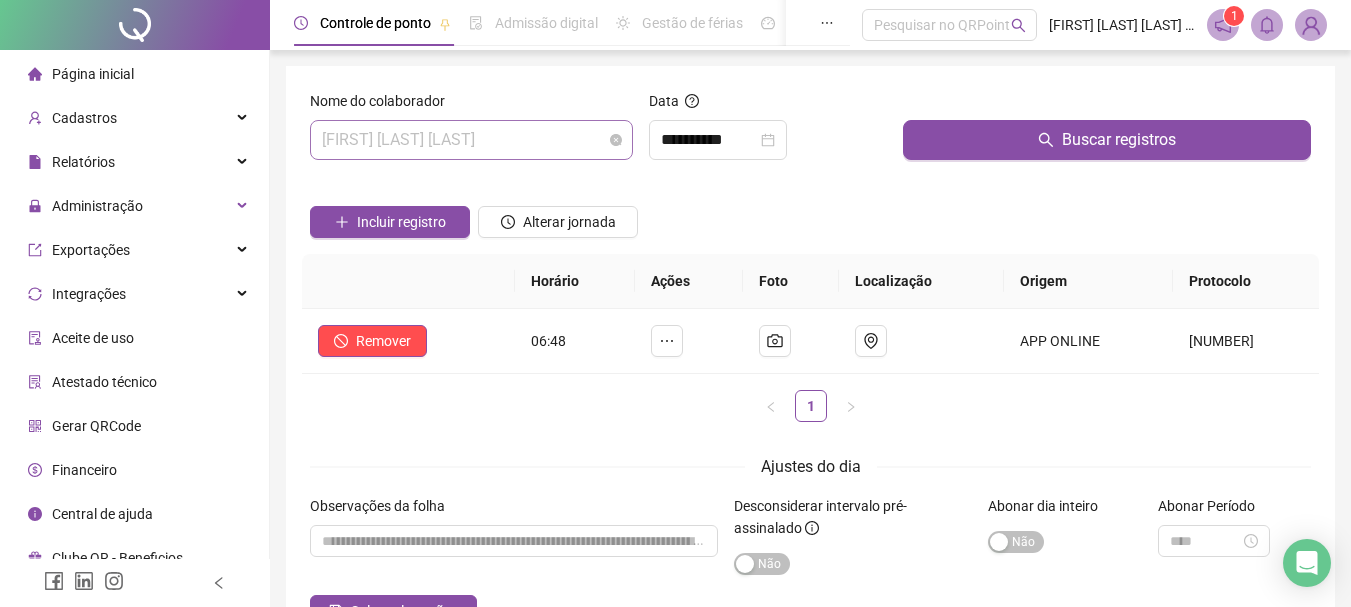 click on "[FIRST] [LAST] [LAST]" at bounding box center [471, 140] 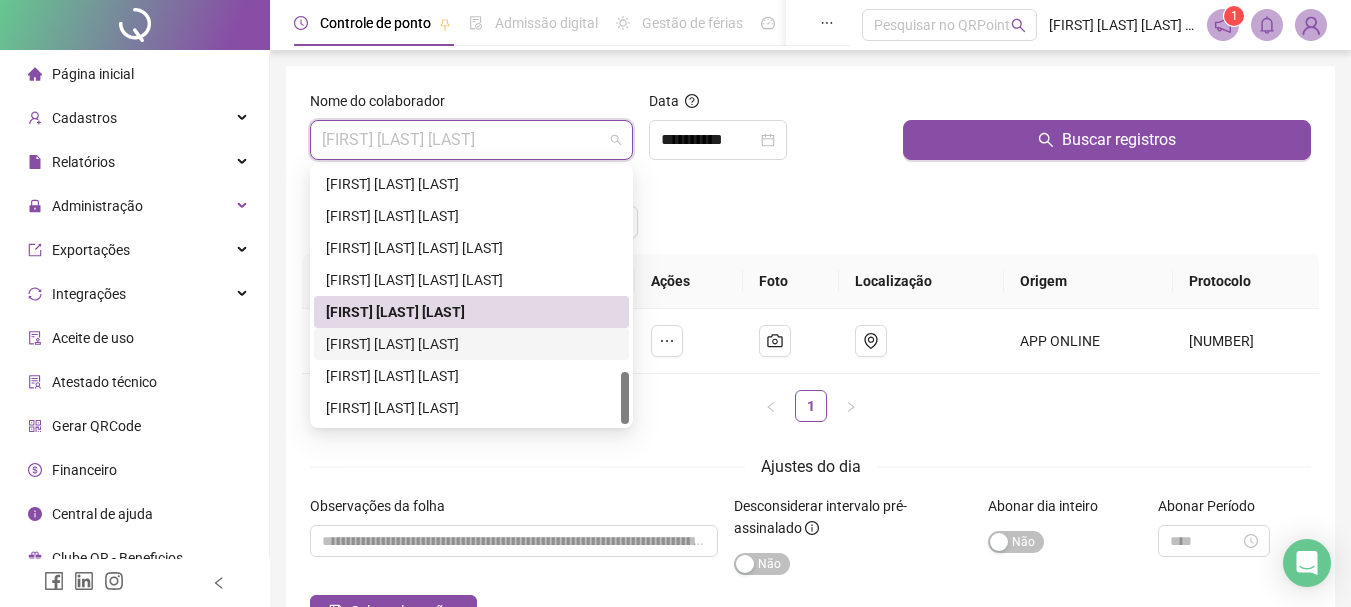 click on "[FIRST] [LAST] [LAST]" at bounding box center [471, 344] 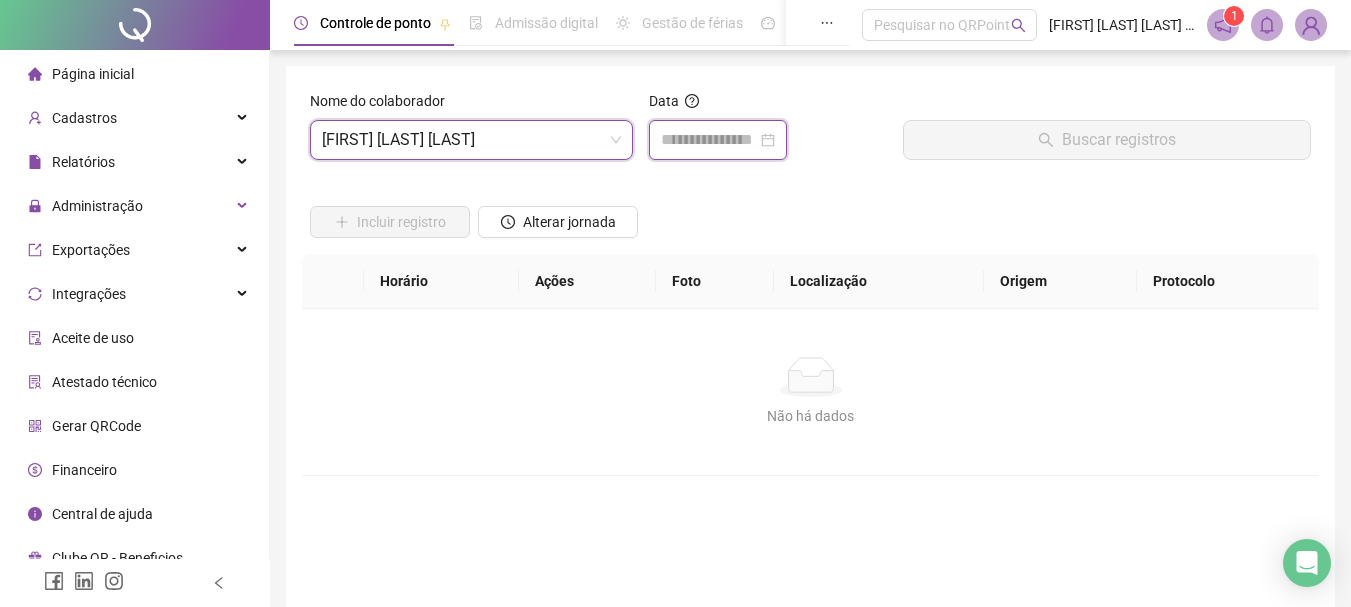click at bounding box center (709, 140) 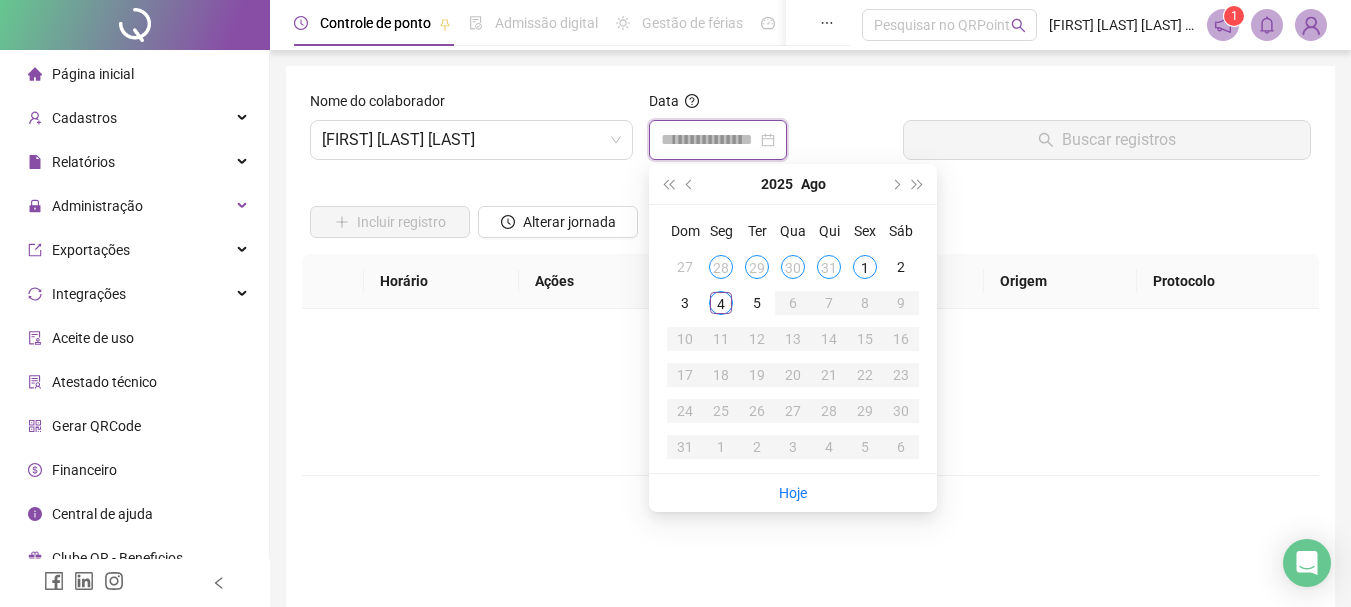type on "**********" 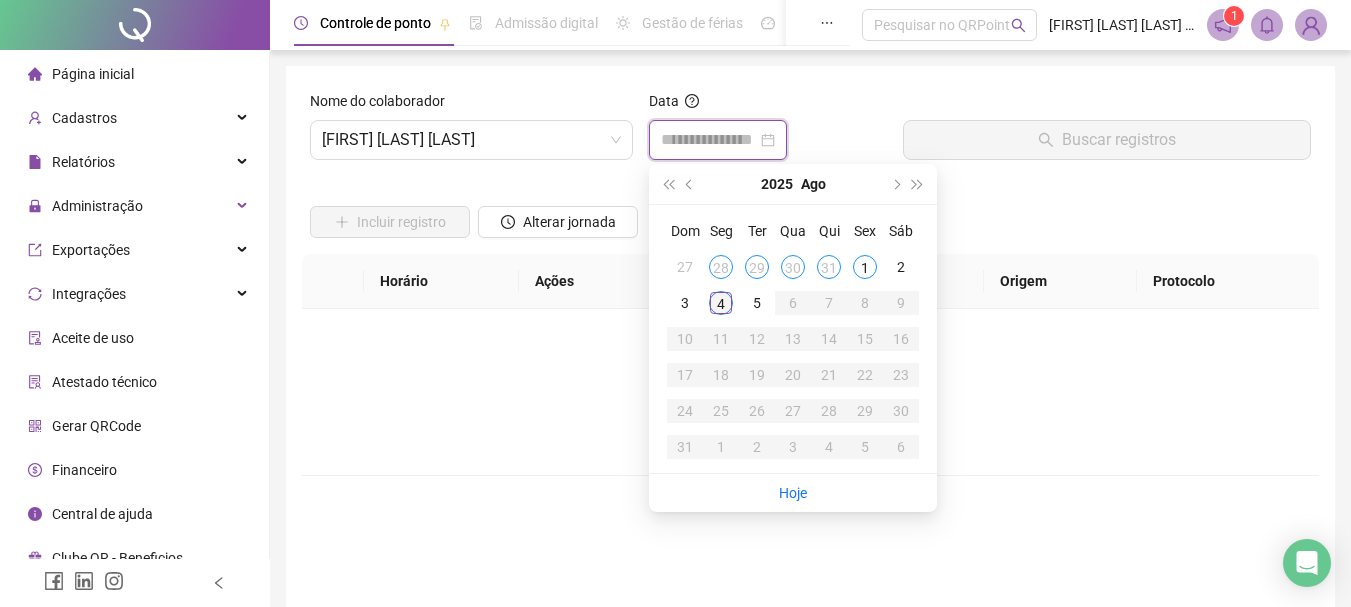 type on "**********" 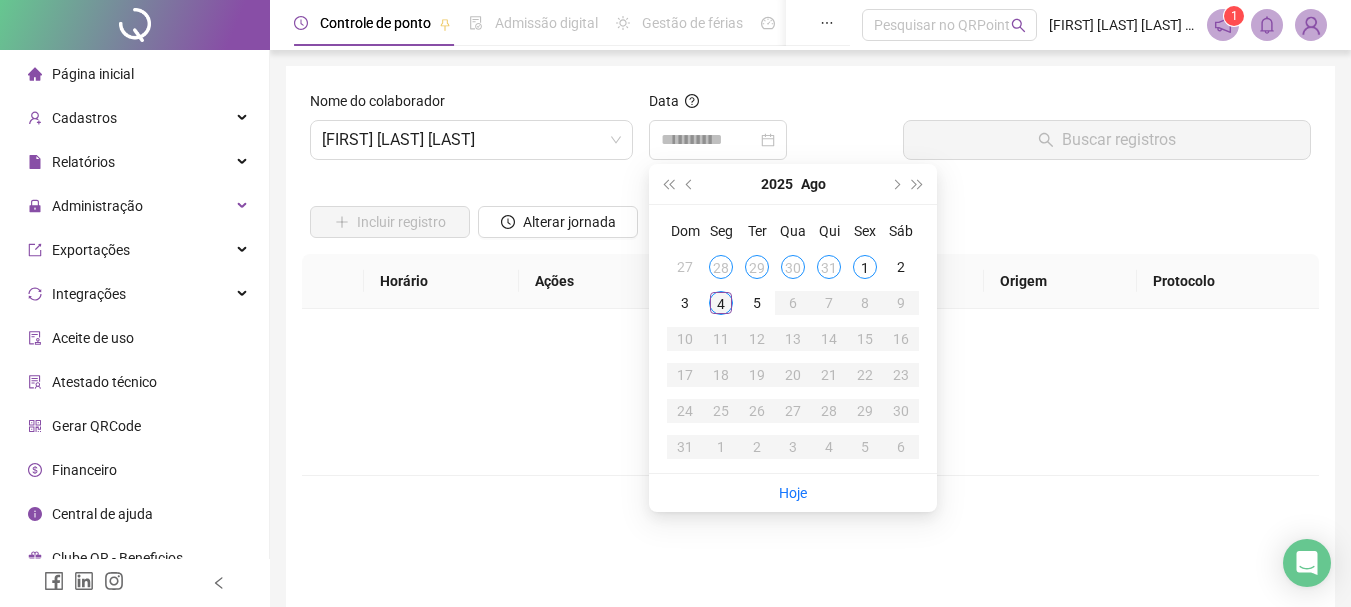 click on "4" at bounding box center (721, 303) 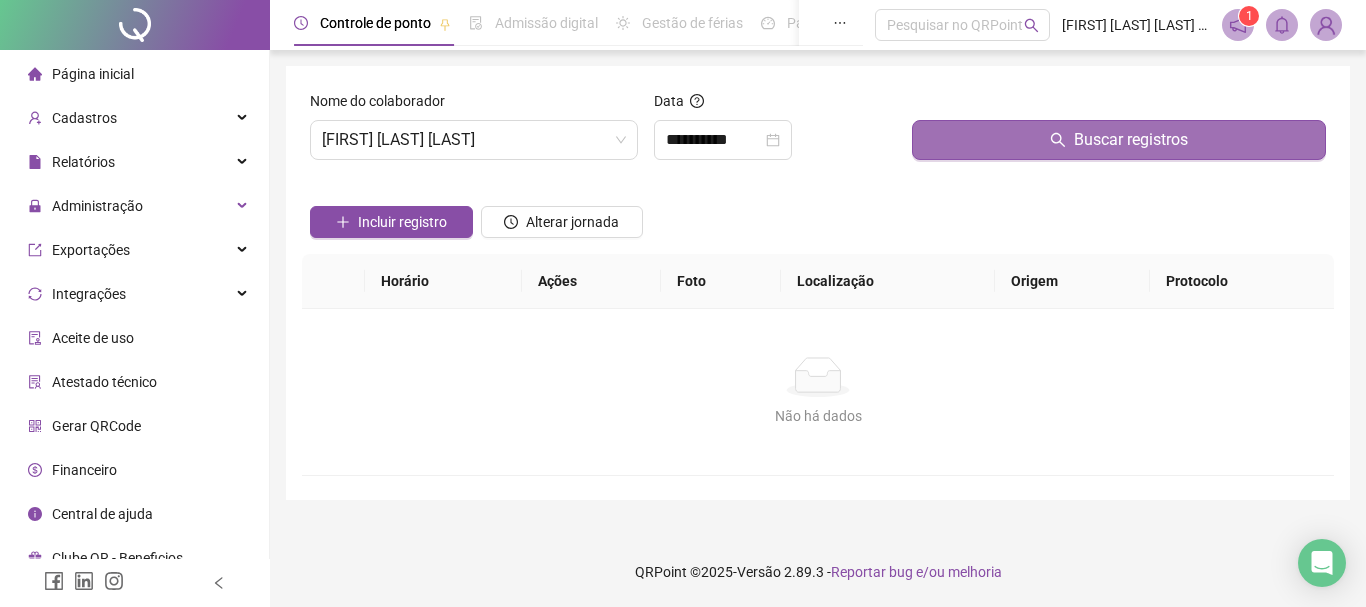 click on "Buscar registros" at bounding box center (1119, 140) 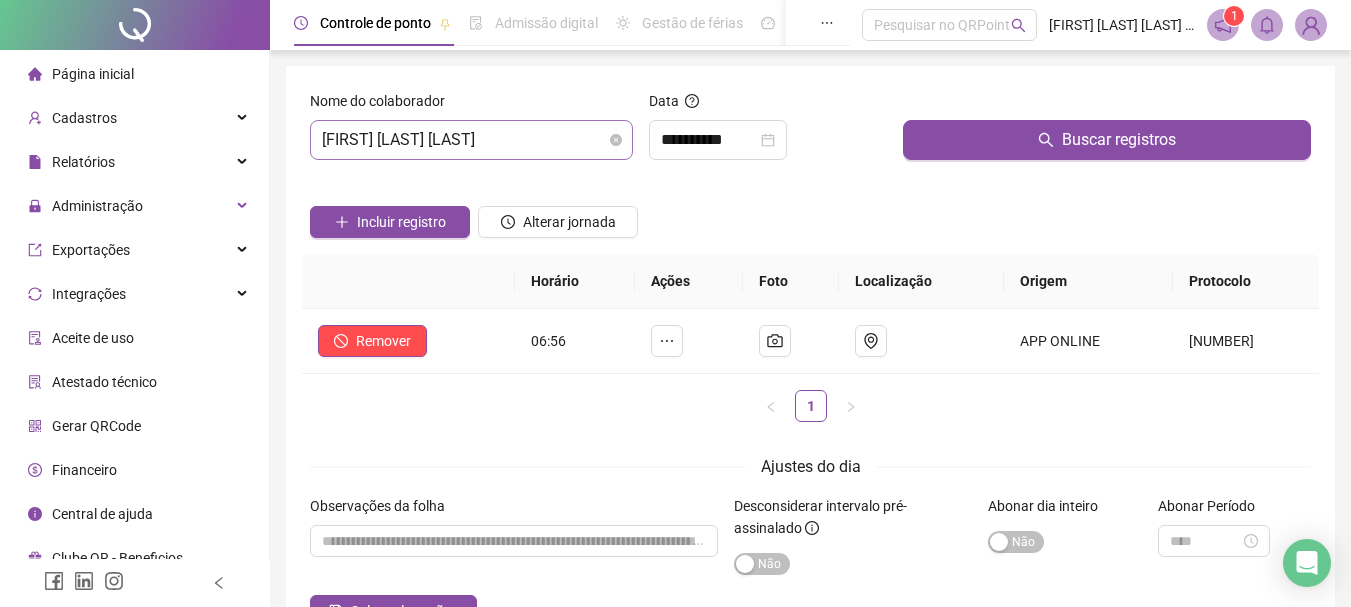 click on "[FIRST] [LAST] [LAST]" at bounding box center [471, 140] 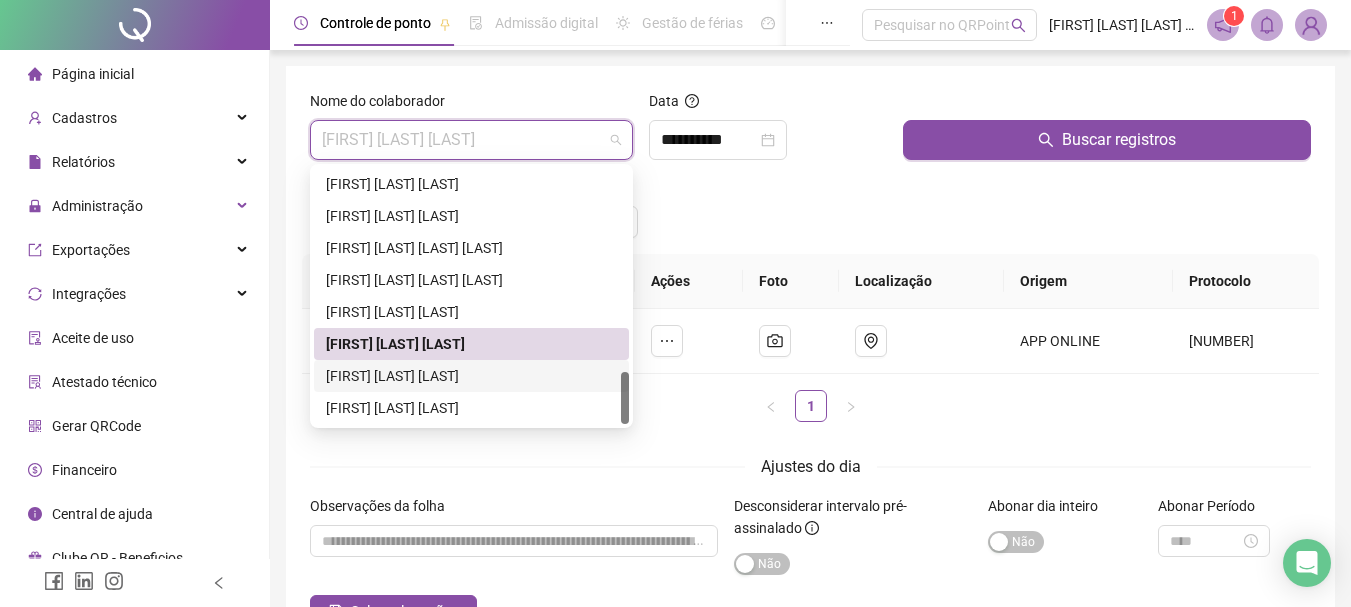 click on "[FIRST] [LAST] [LAST]" at bounding box center (471, 376) 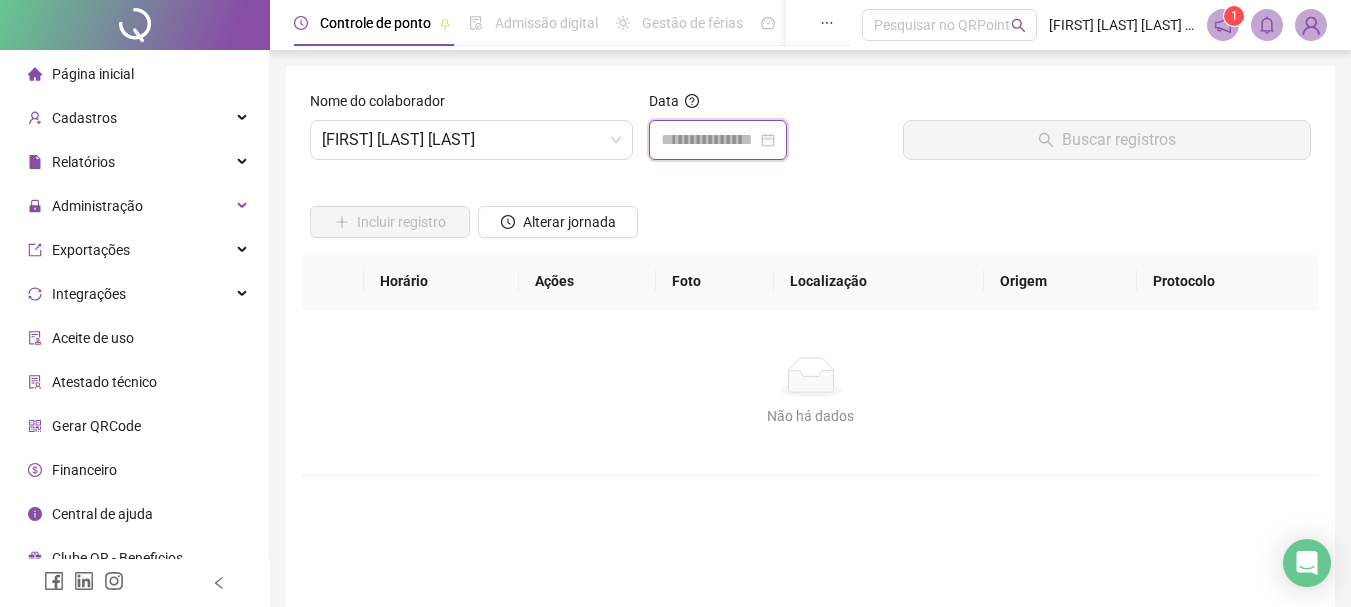 click at bounding box center (709, 140) 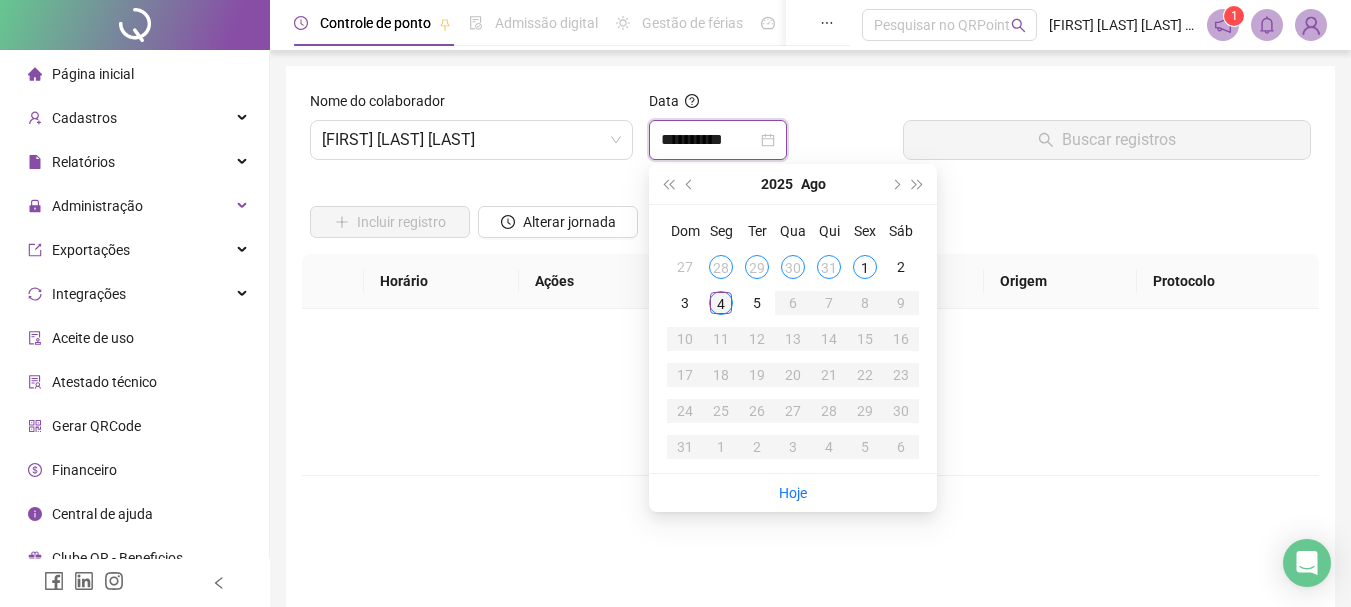 type on "**********" 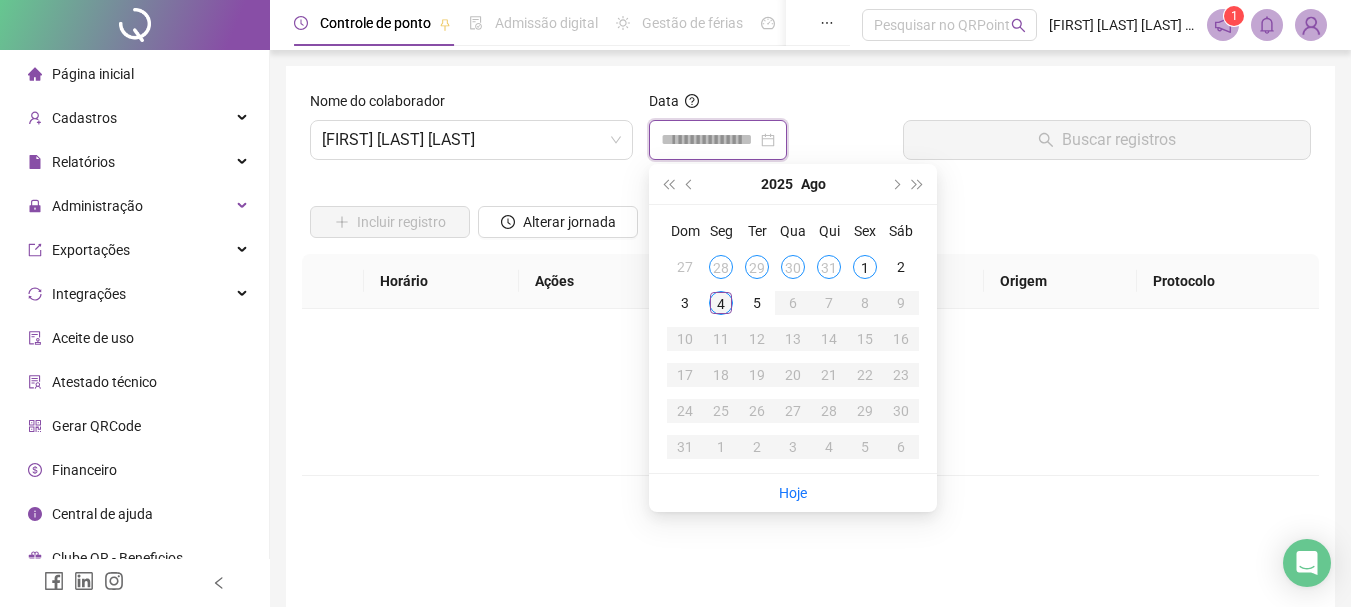 type on "**********" 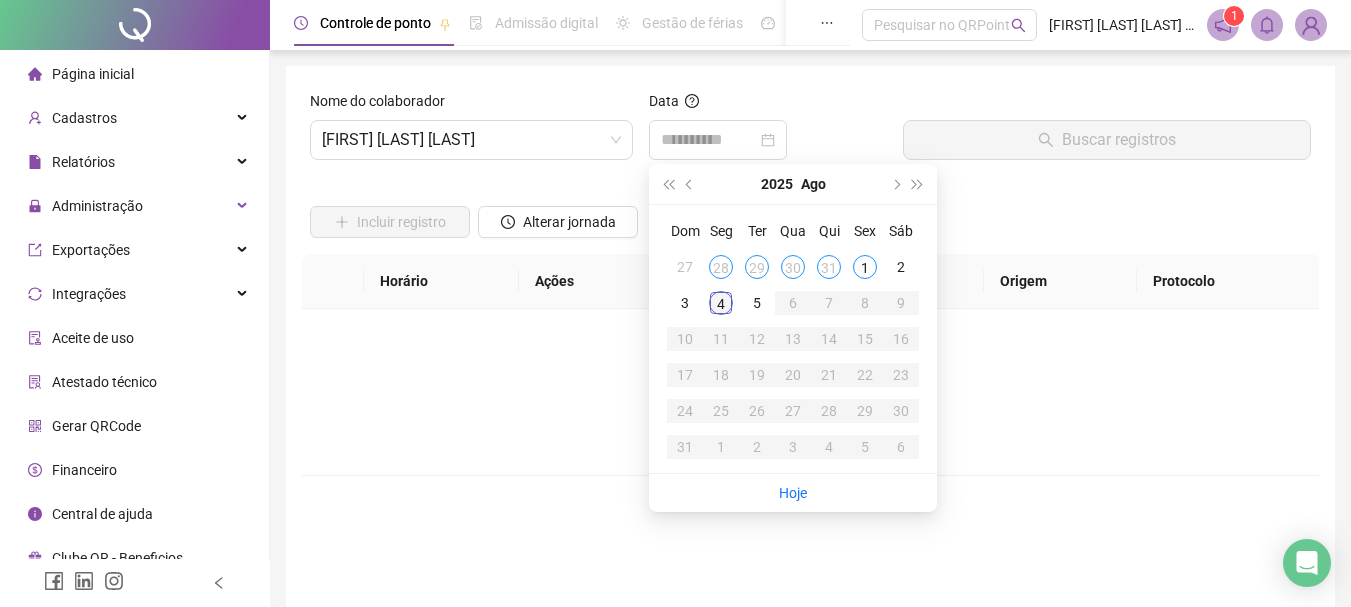 click on "4" at bounding box center [721, 303] 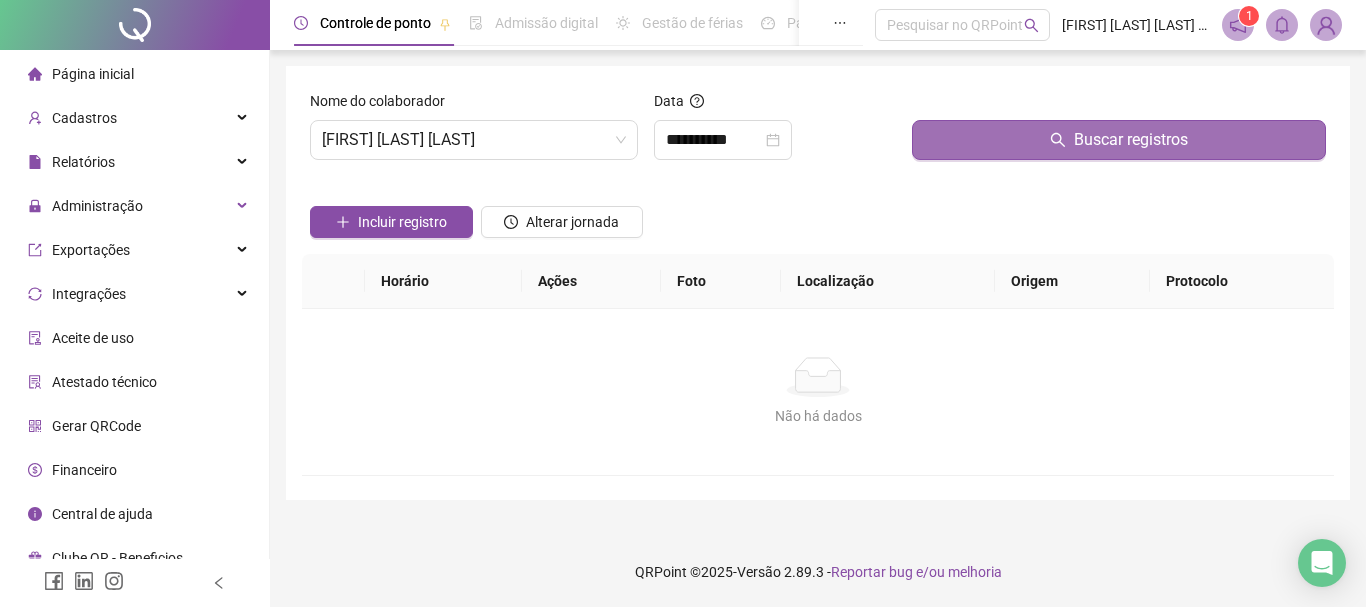 click on "Buscar registros" at bounding box center [1119, 140] 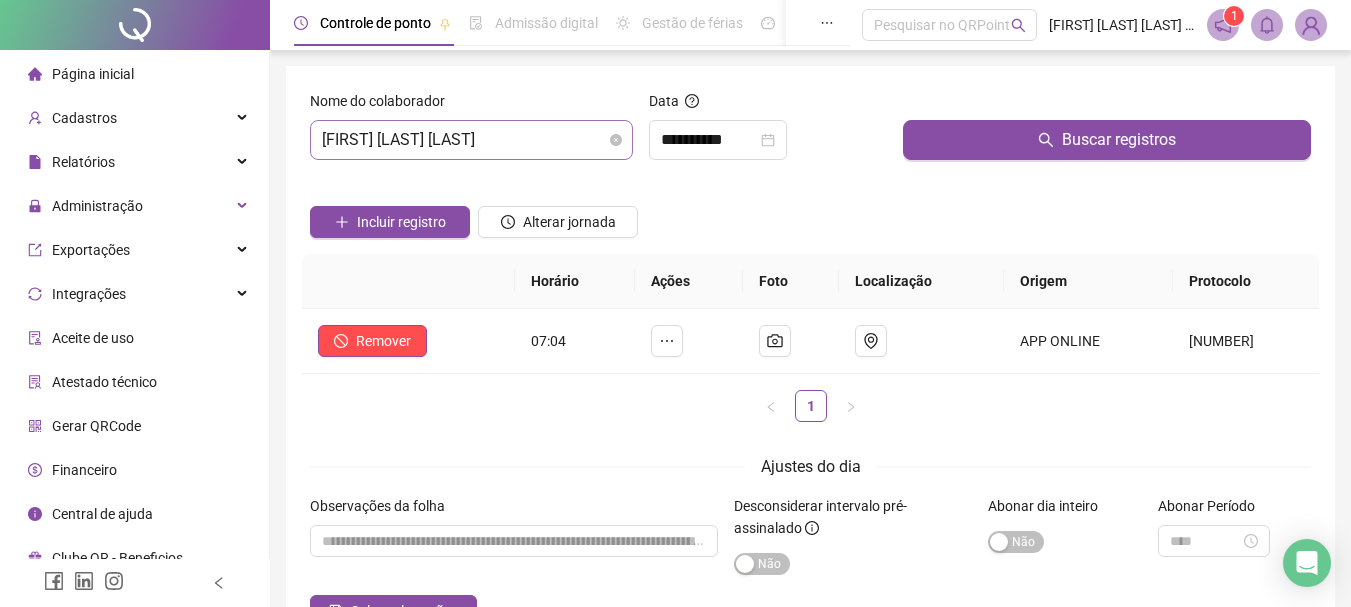 click on "[FIRST] [LAST] [LAST]" at bounding box center [471, 140] 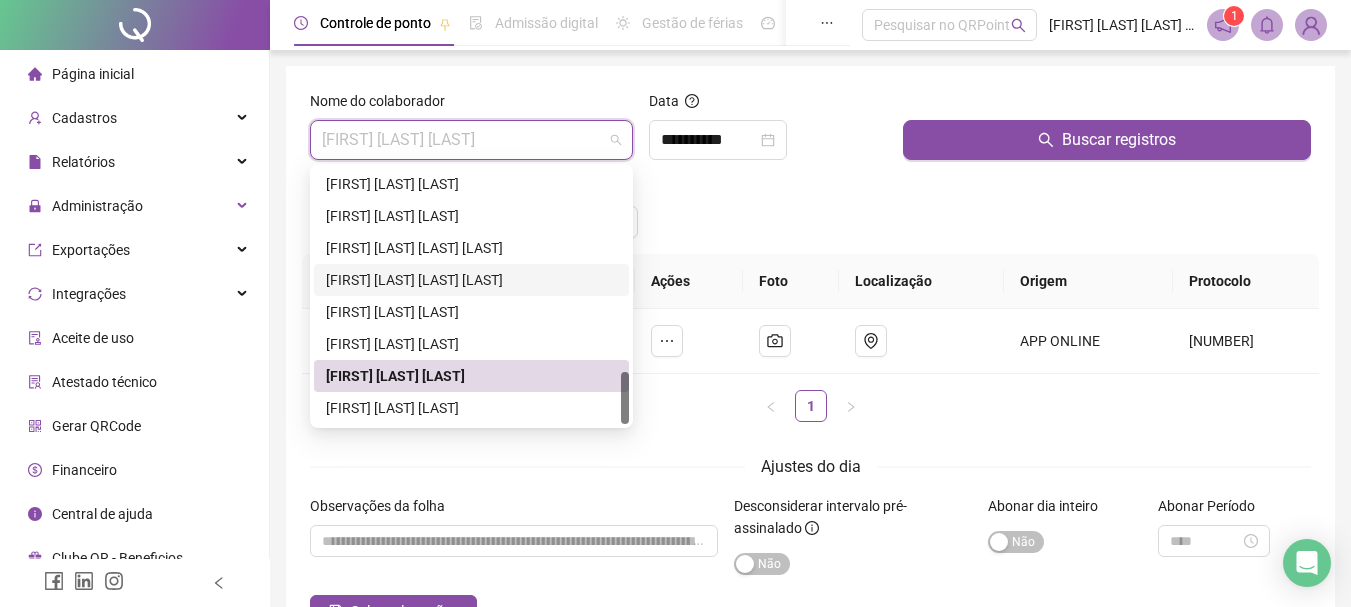 scroll, scrollTop: 130, scrollLeft: 0, axis: vertical 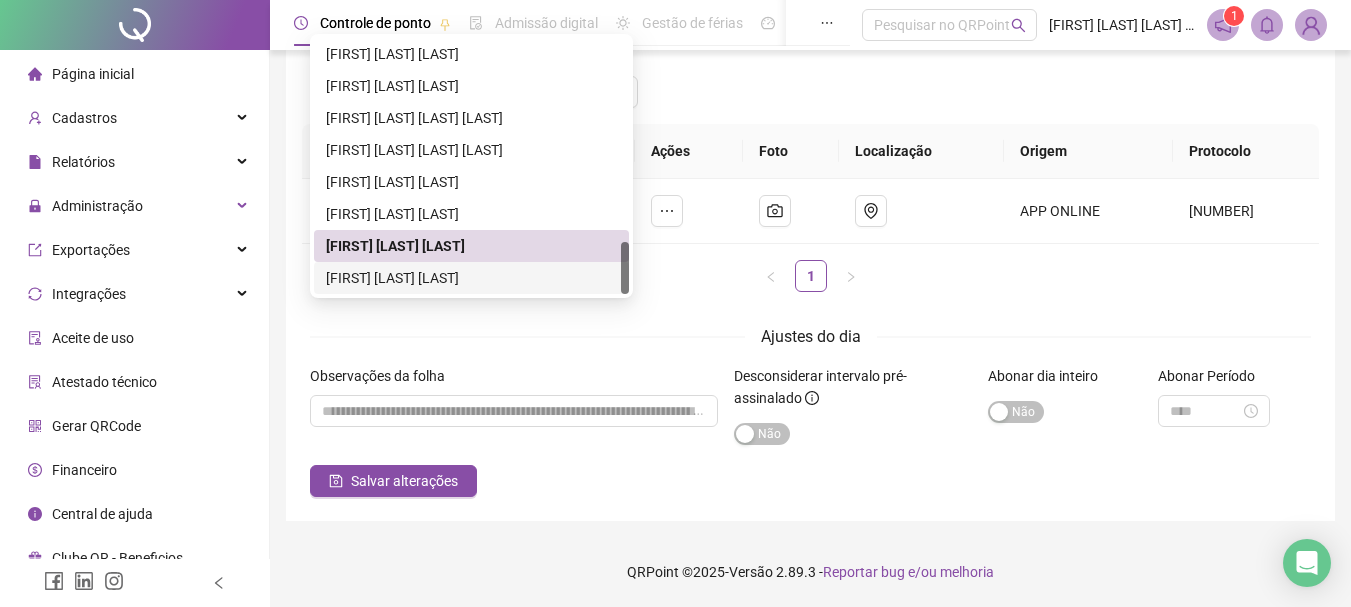 click on "[FIRST] [LAST] [LAST]" at bounding box center (471, 278) 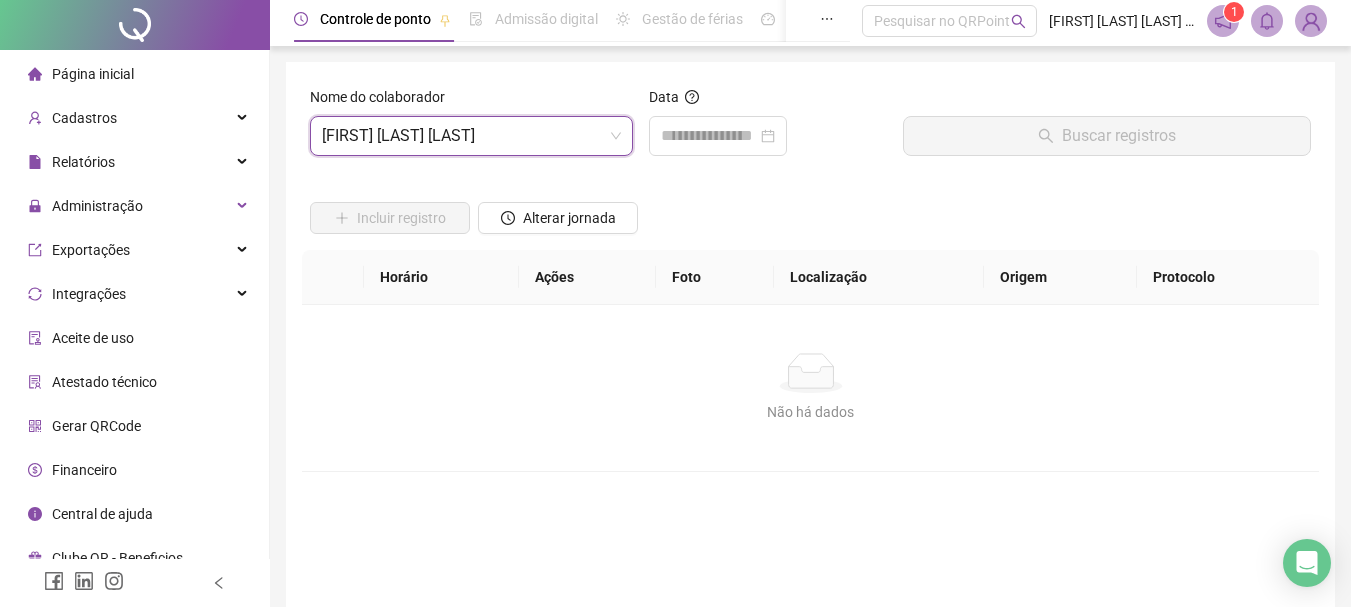 scroll, scrollTop: 0, scrollLeft: 0, axis: both 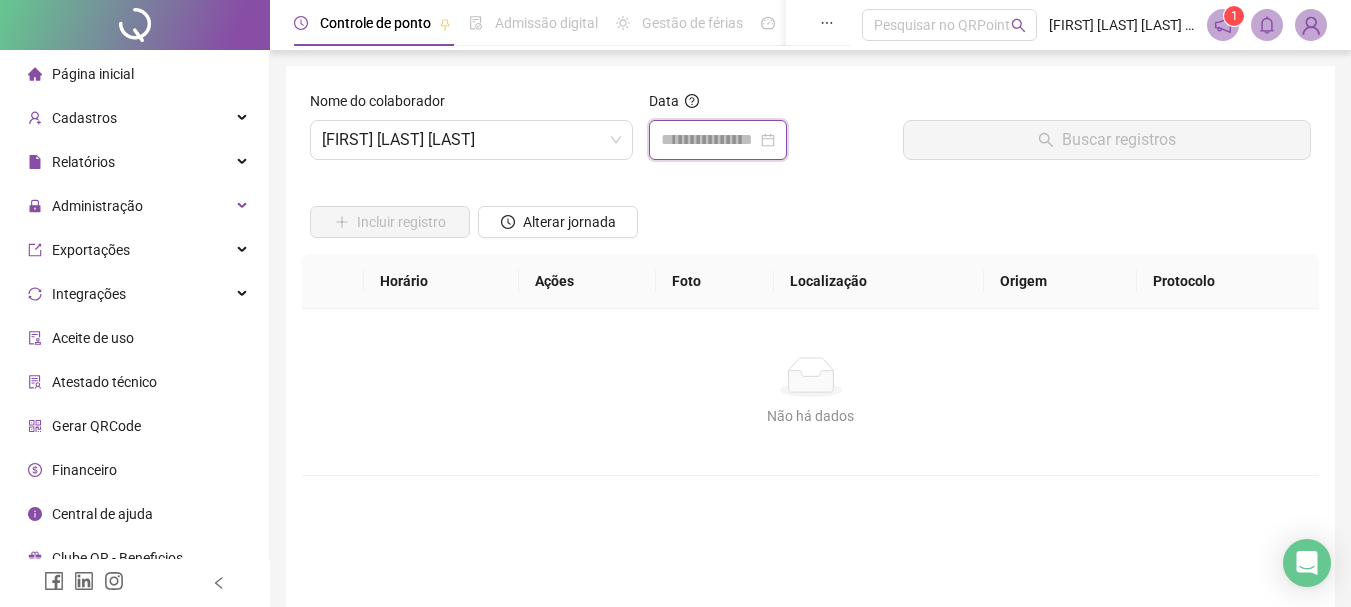 click at bounding box center [709, 140] 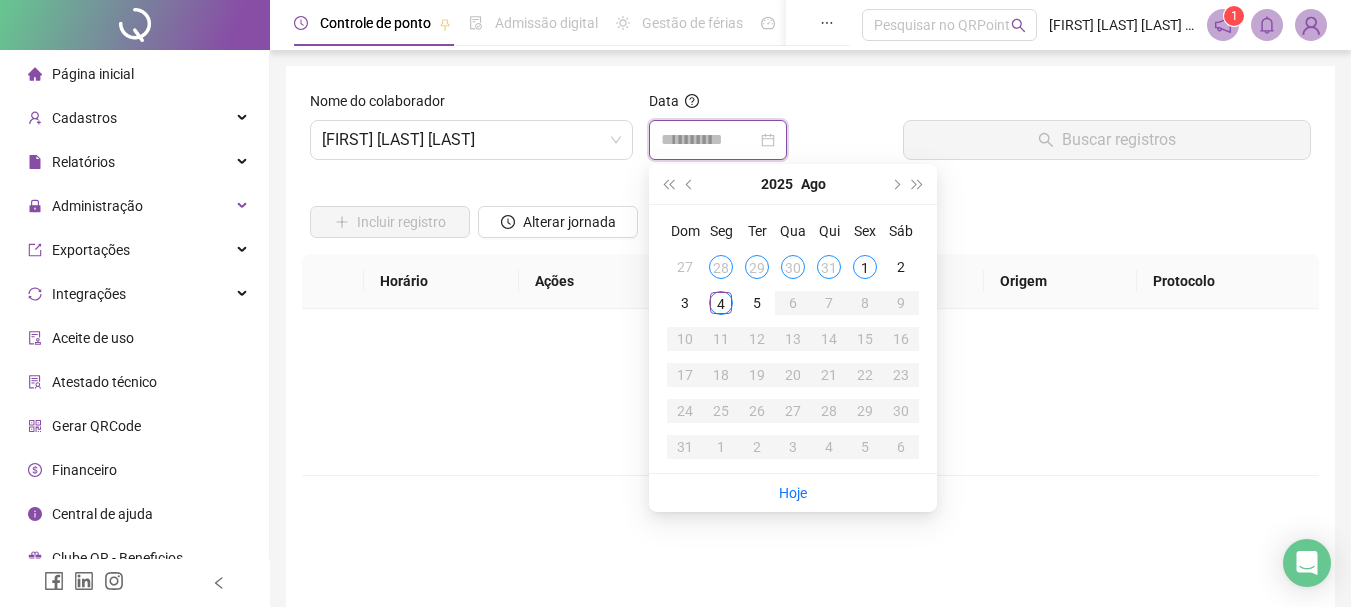 type on "**********" 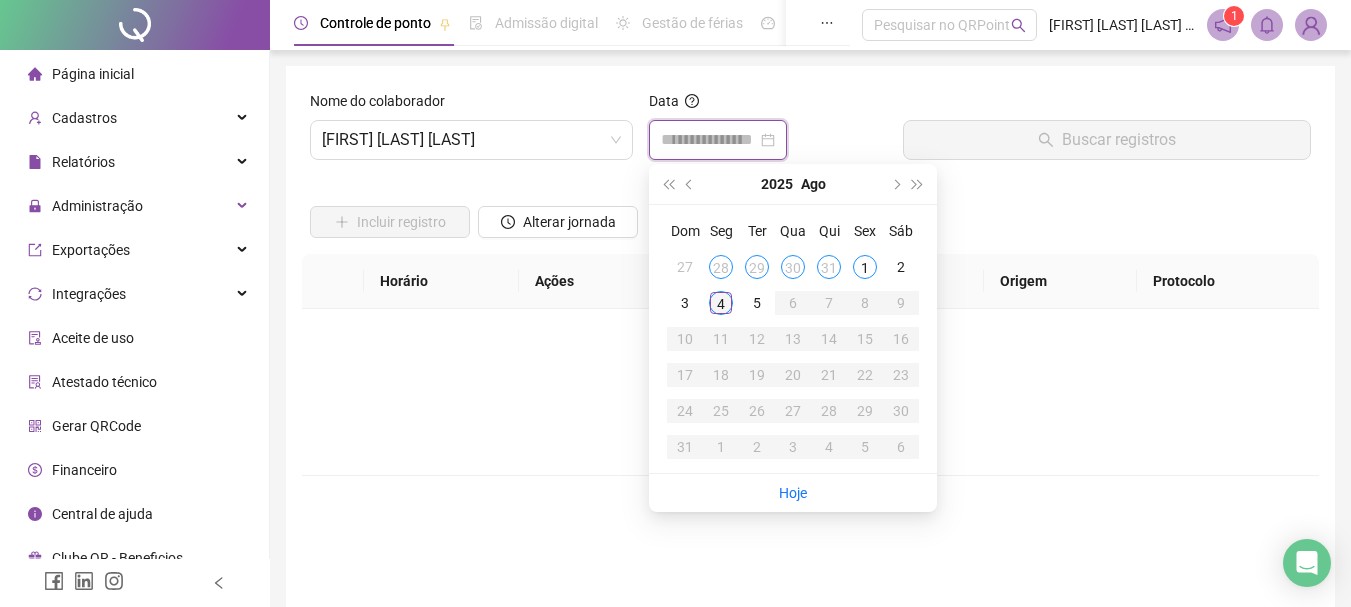 type on "**********" 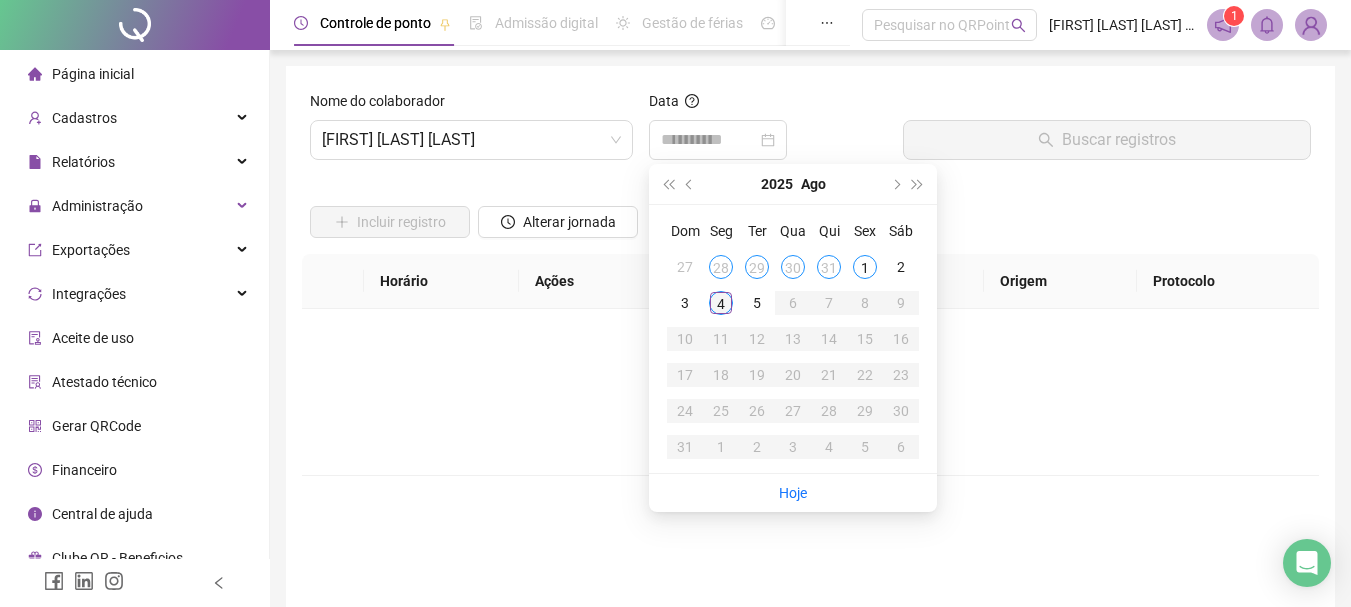 click on "4" at bounding box center [721, 303] 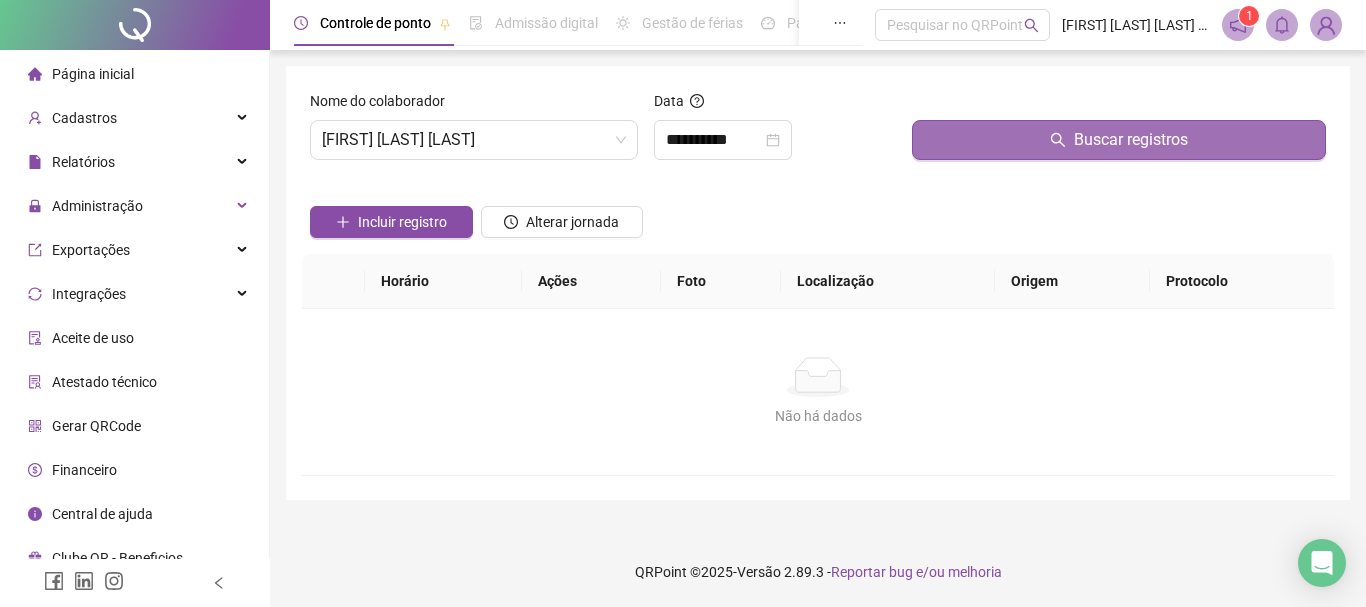 click on "Buscar registros" at bounding box center (1131, 140) 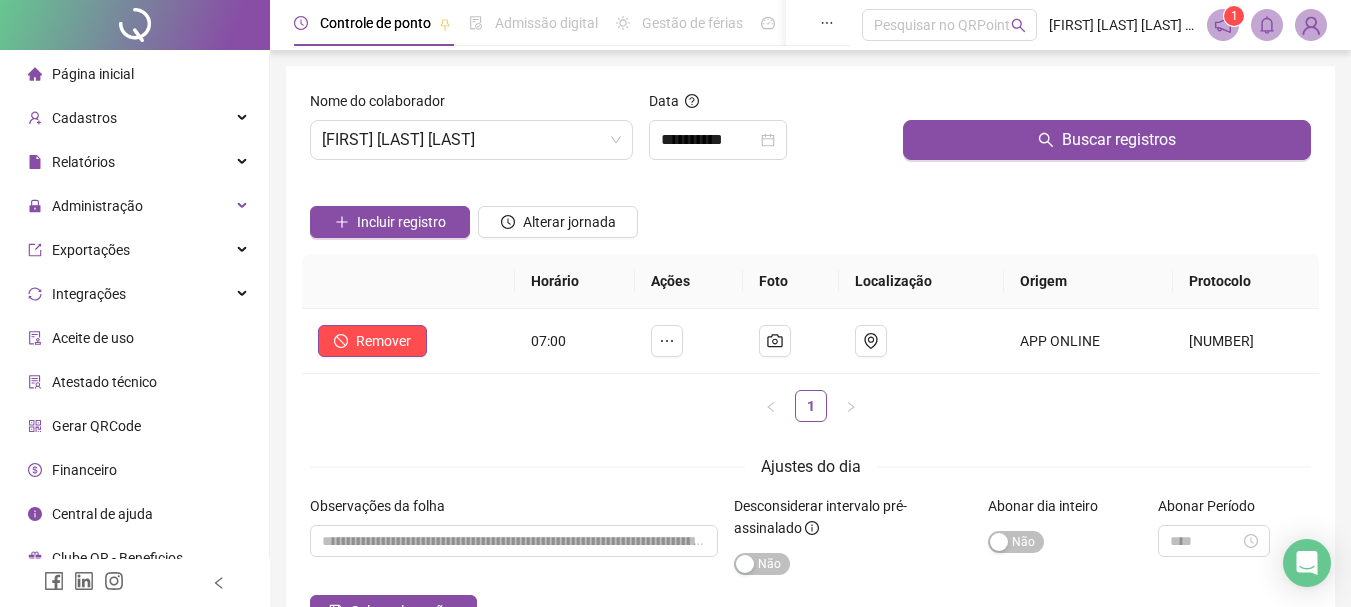 click on "Página inicial" at bounding box center [93, 74] 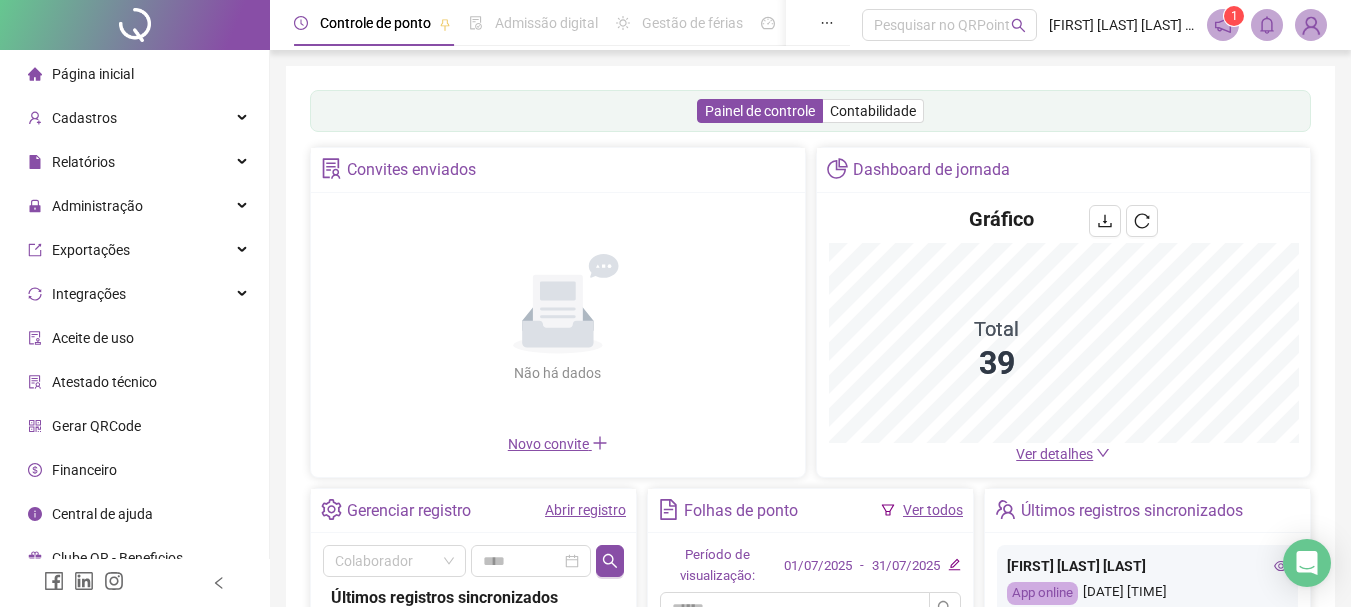 type 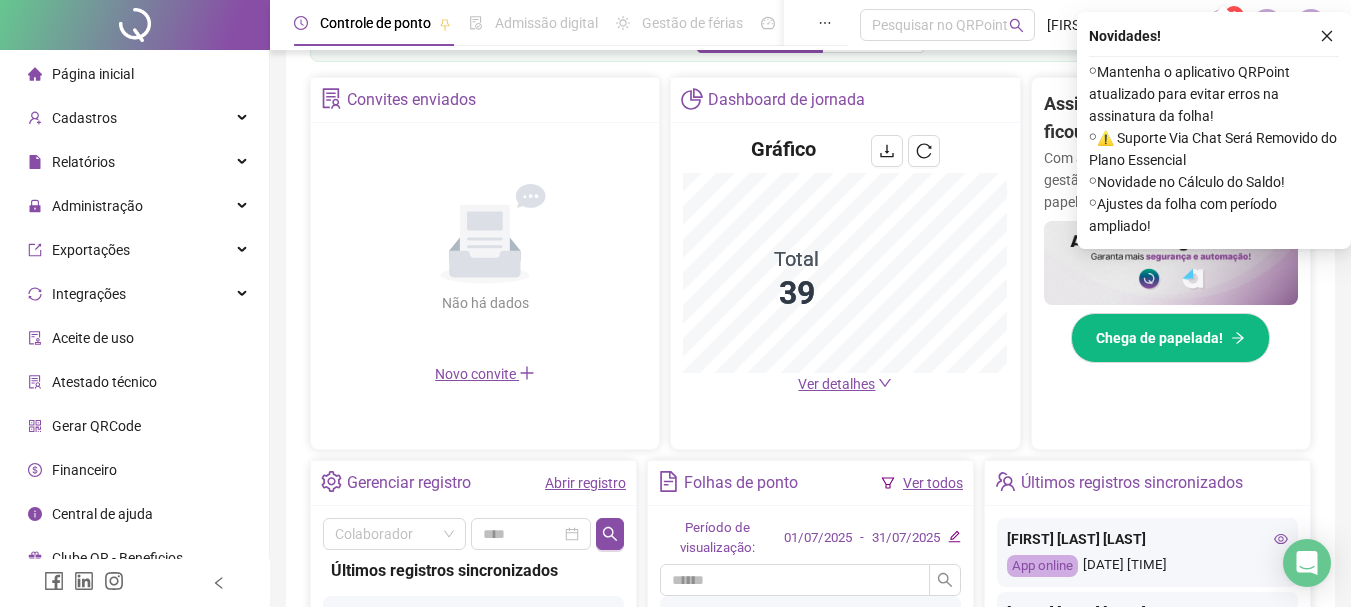scroll, scrollTop: 400, scrollLeft: 0, axis: vertical 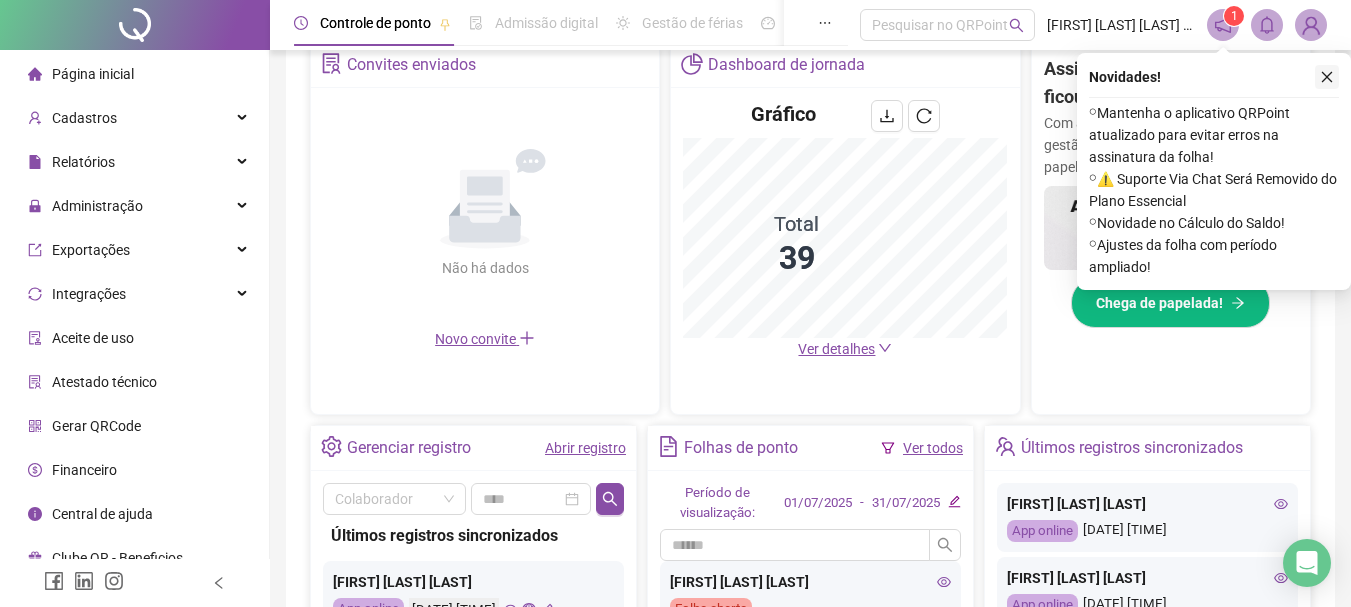 click 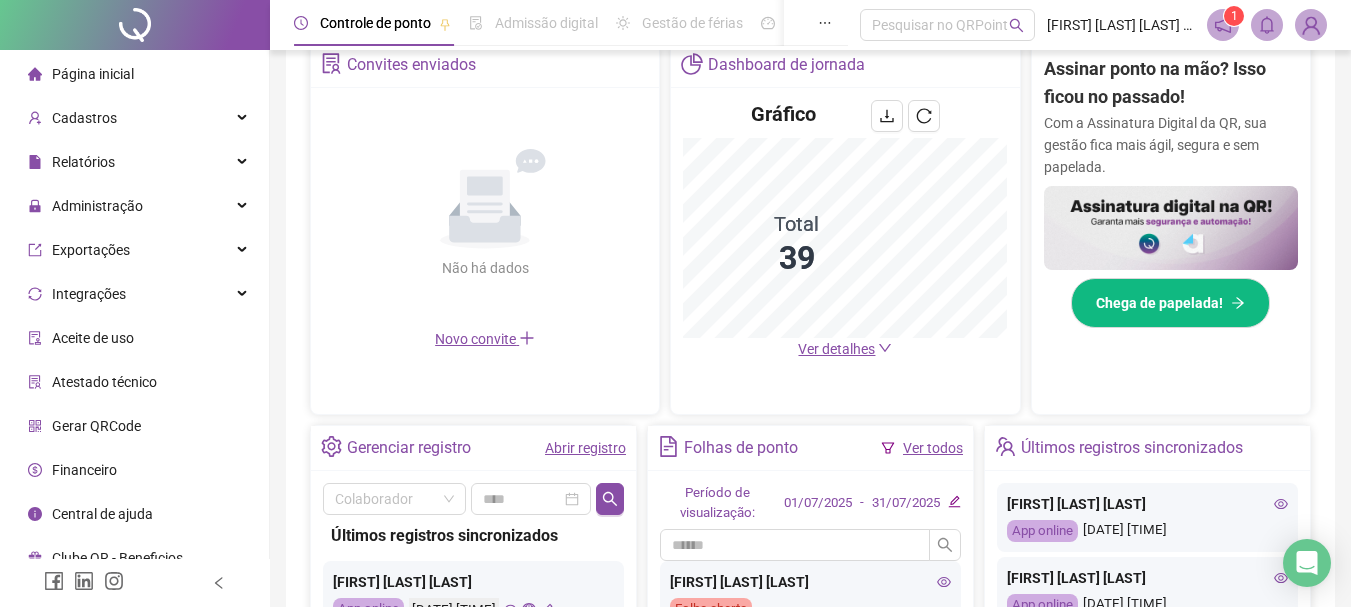click on "Abrir registro" at bounding box center (585, 448) 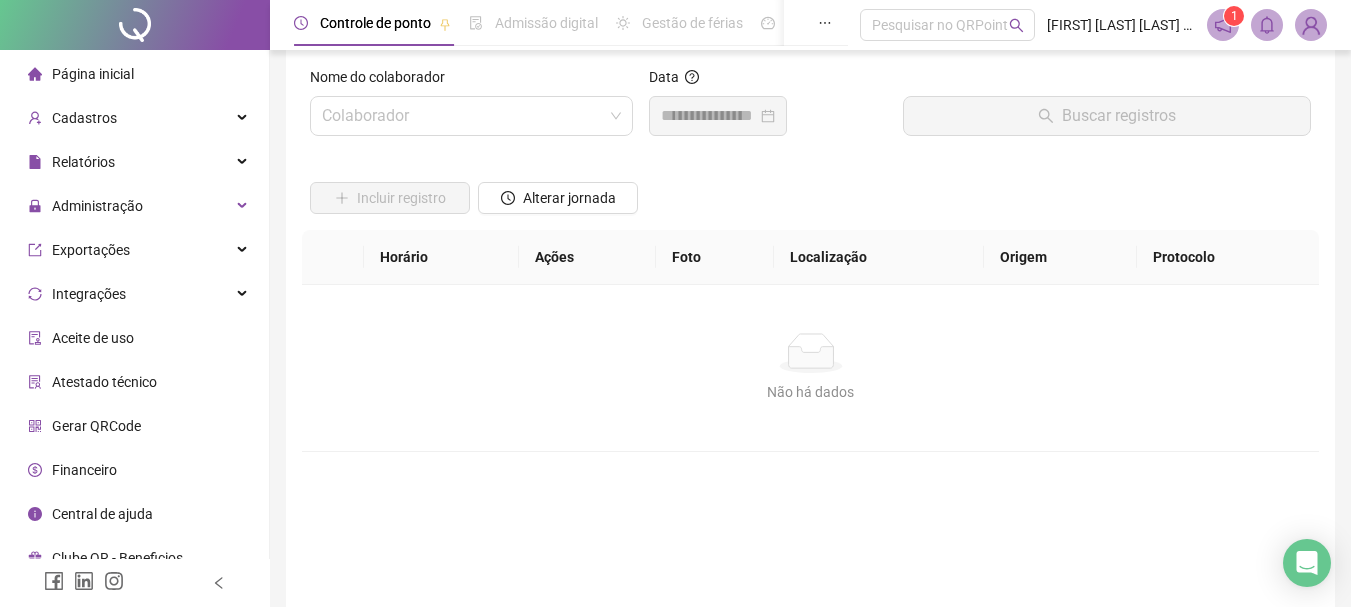 scroll, scrollTop: 0, scrollLeft: 0, axis: both 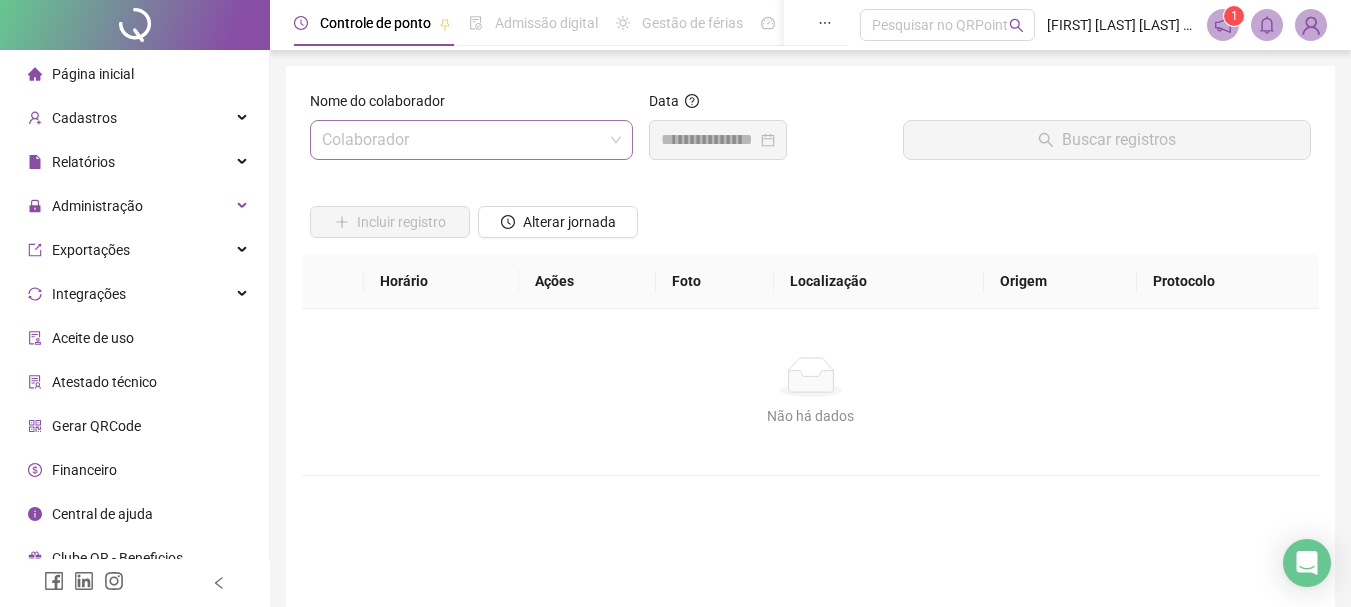 click at bounding box center [462, 140] 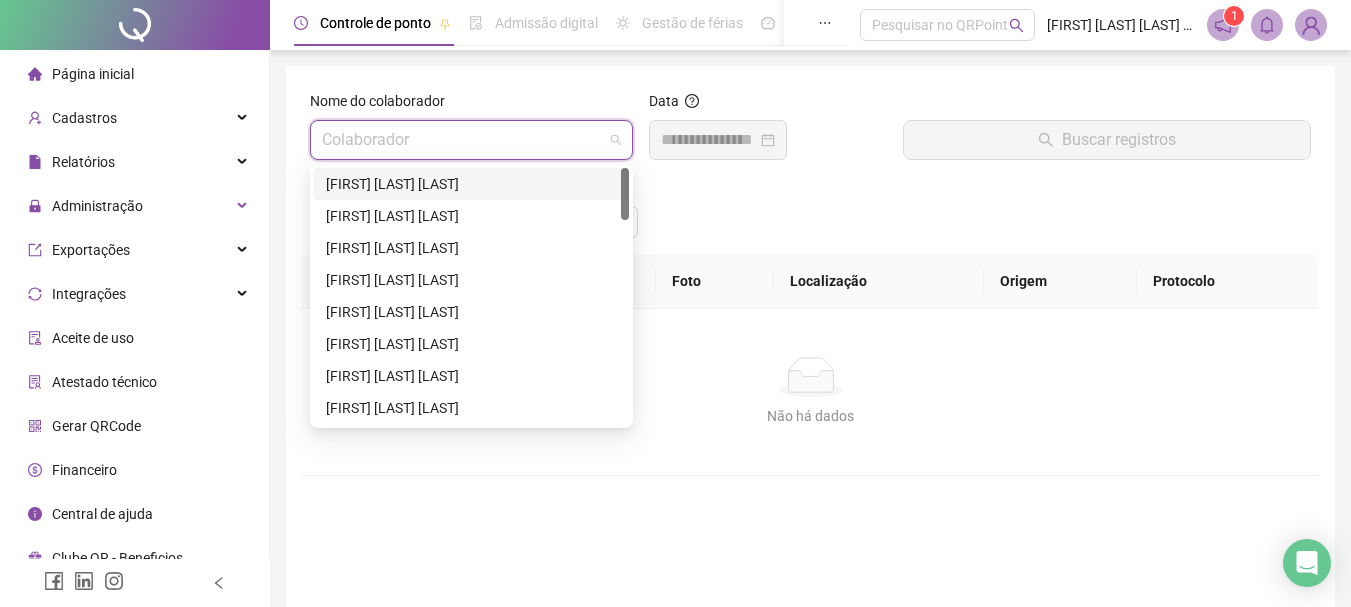 click on "[FIRST] [LAST] [LAST]" at bounding box center (471, 184) 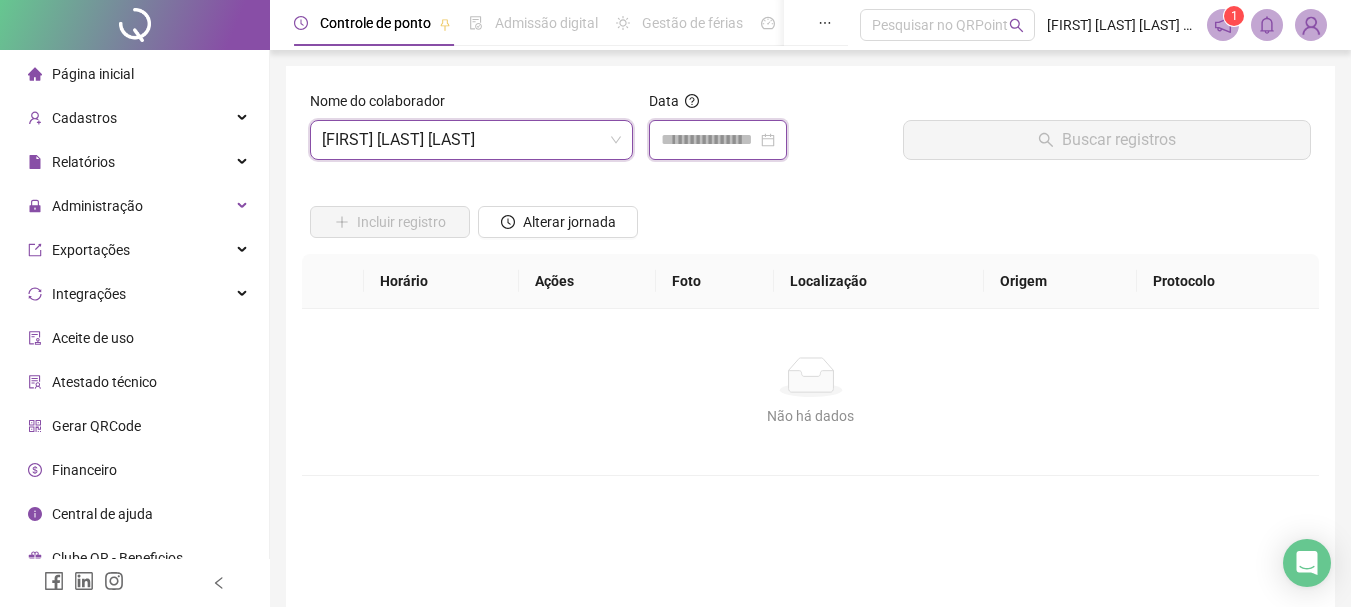 click at bounding box center (709, 140) 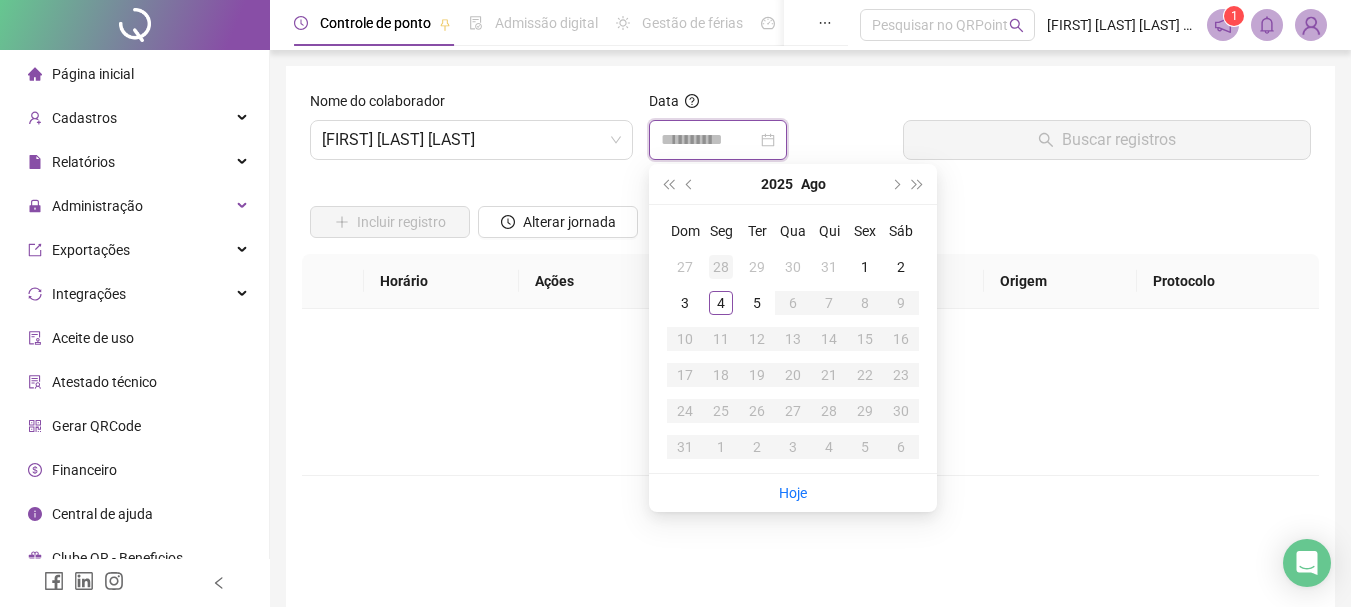 type on "**********" 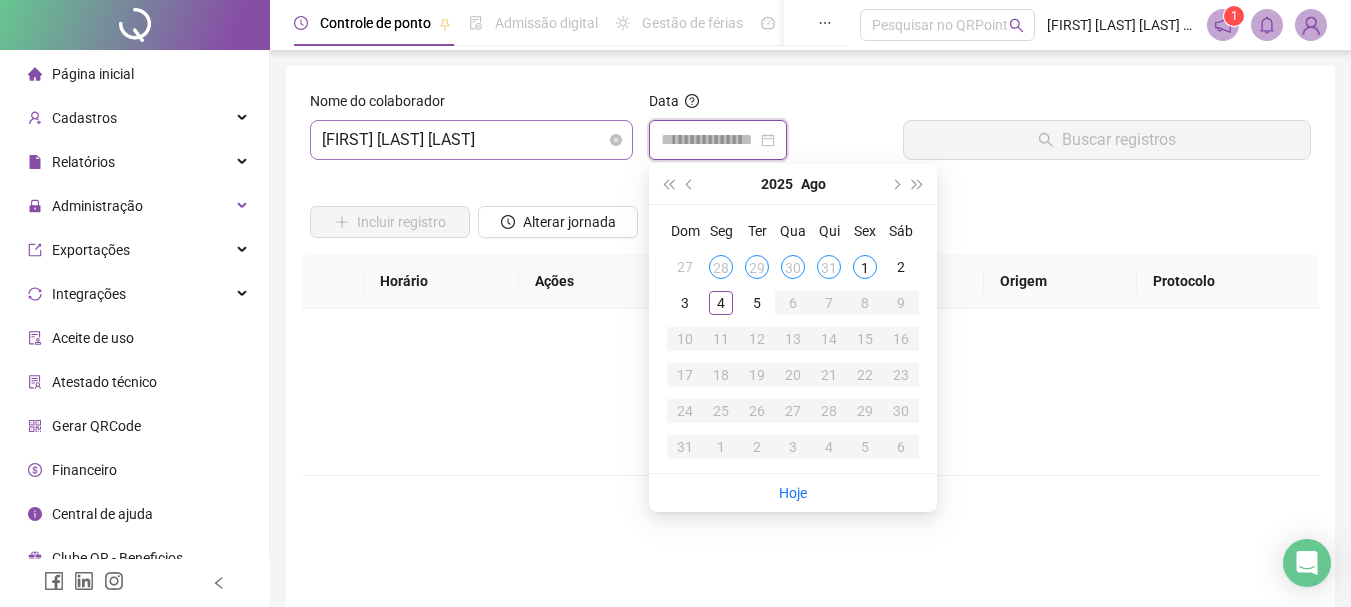 click on "[FIRST] [LAST] [LAST]" at bounding box center [471, 140] 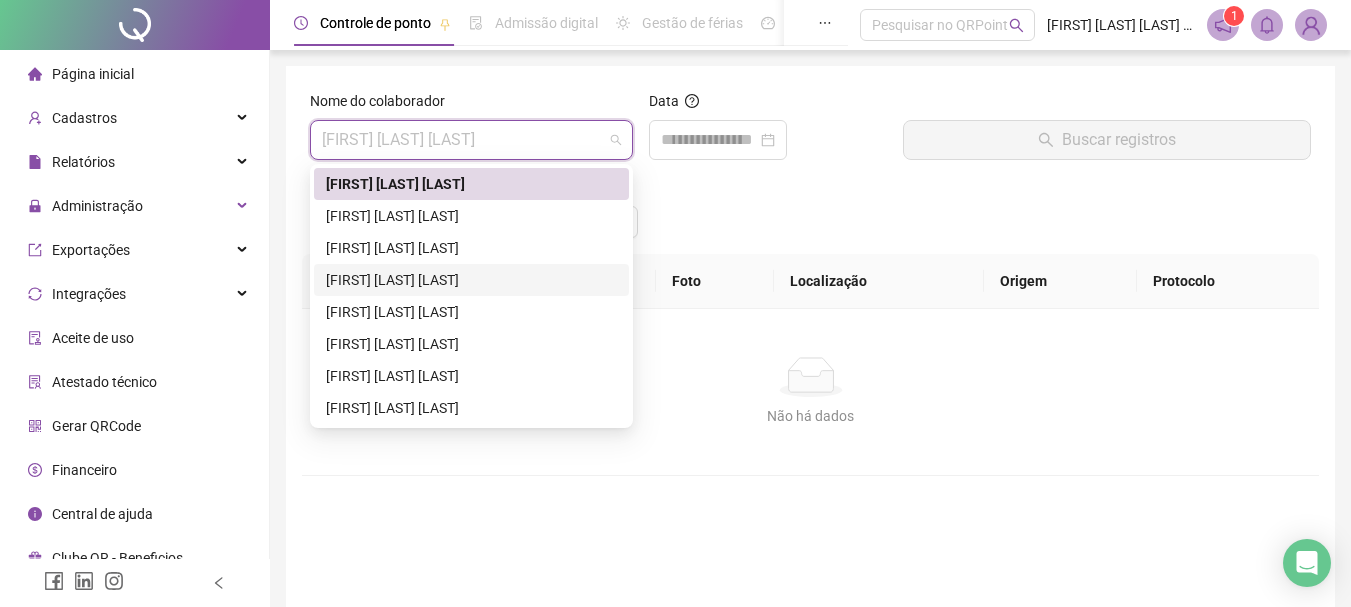 click on "[FIRST] [LAST] [LAST]" at bounding box center [471, 280] 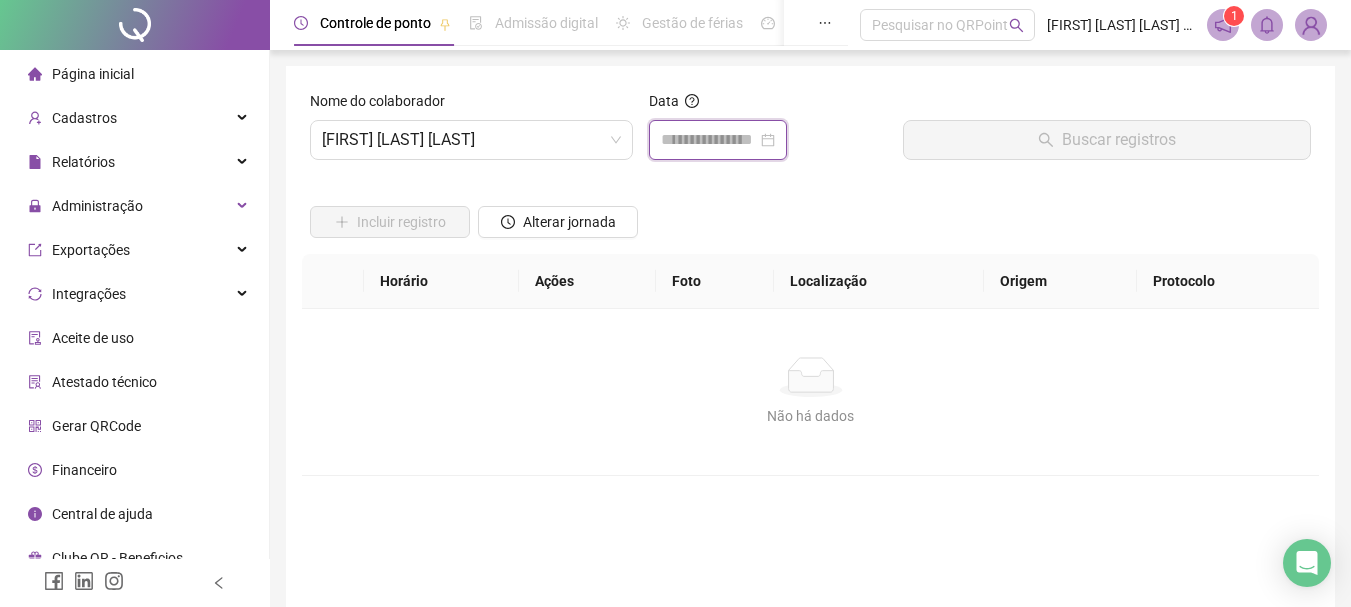 click at bounding box center (709, 140) 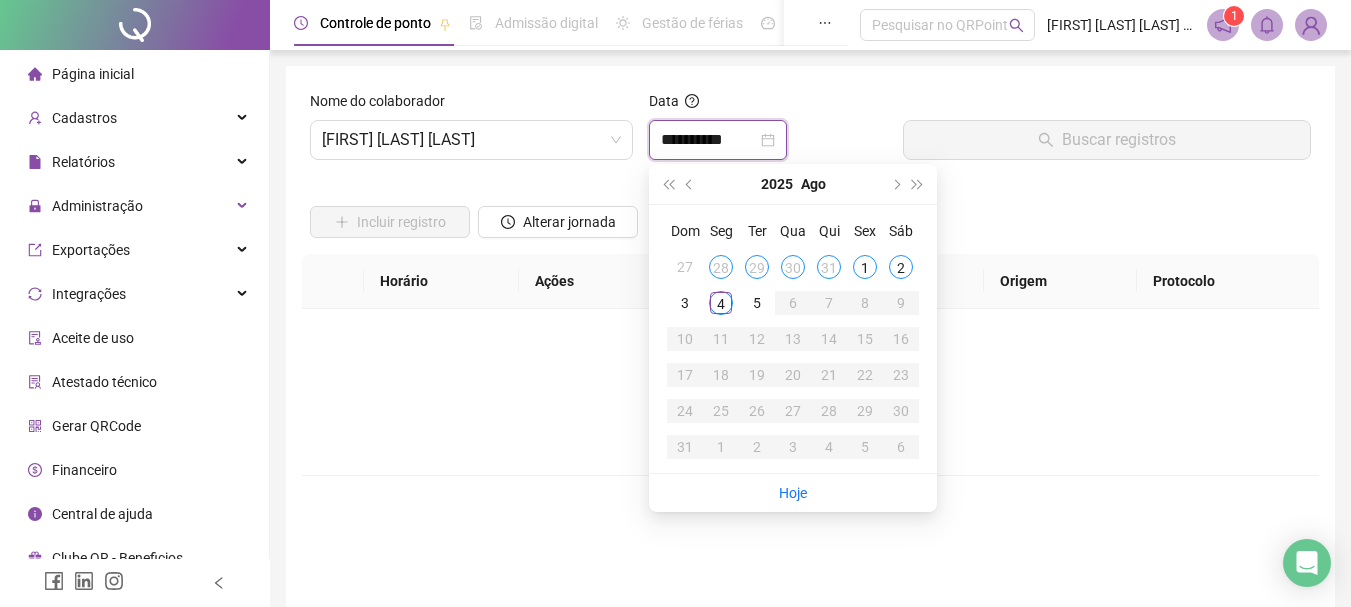 type on "**********" 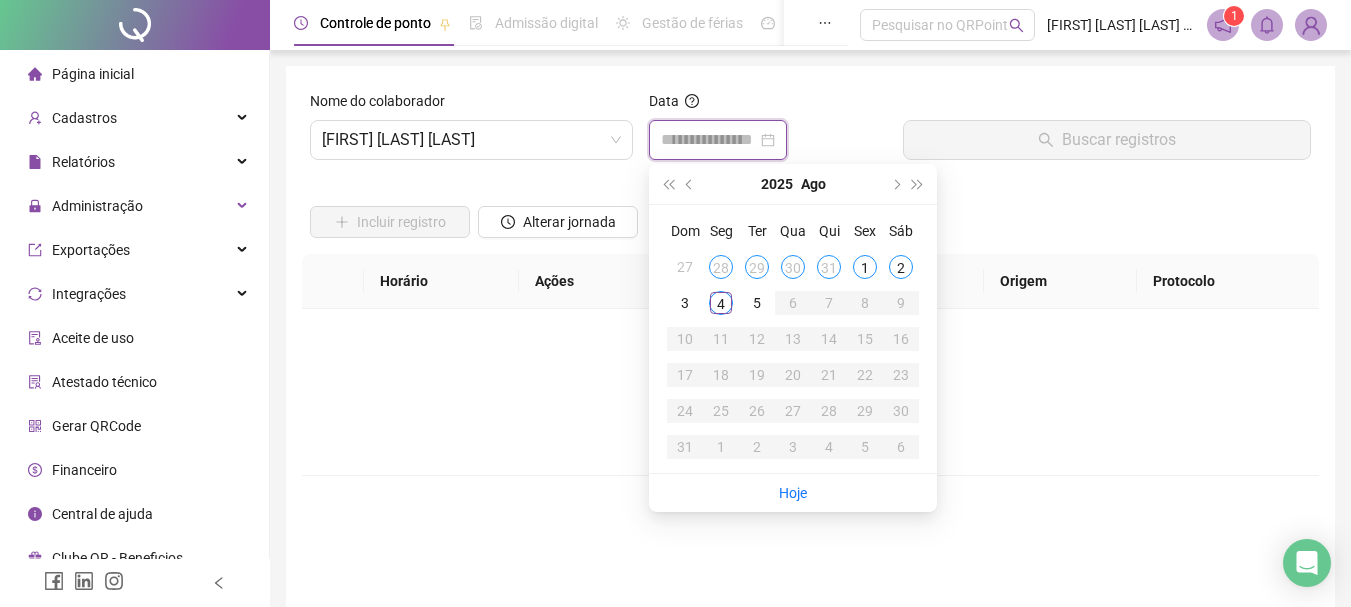 type on "**********" 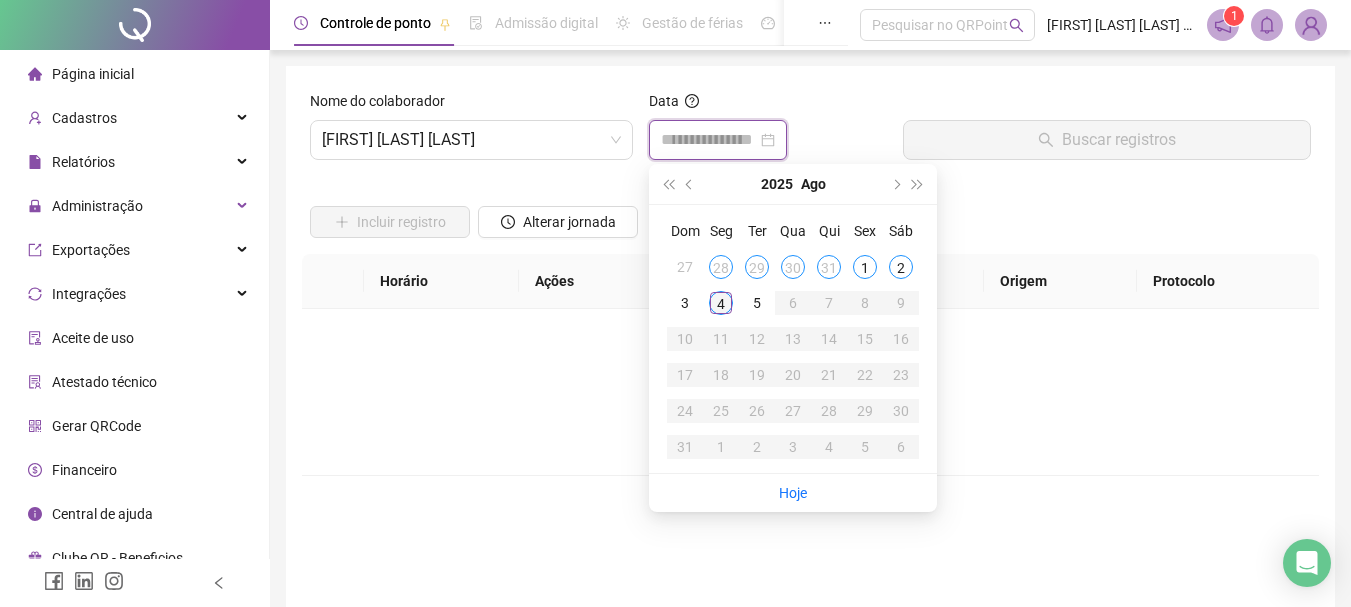 type on "**********" 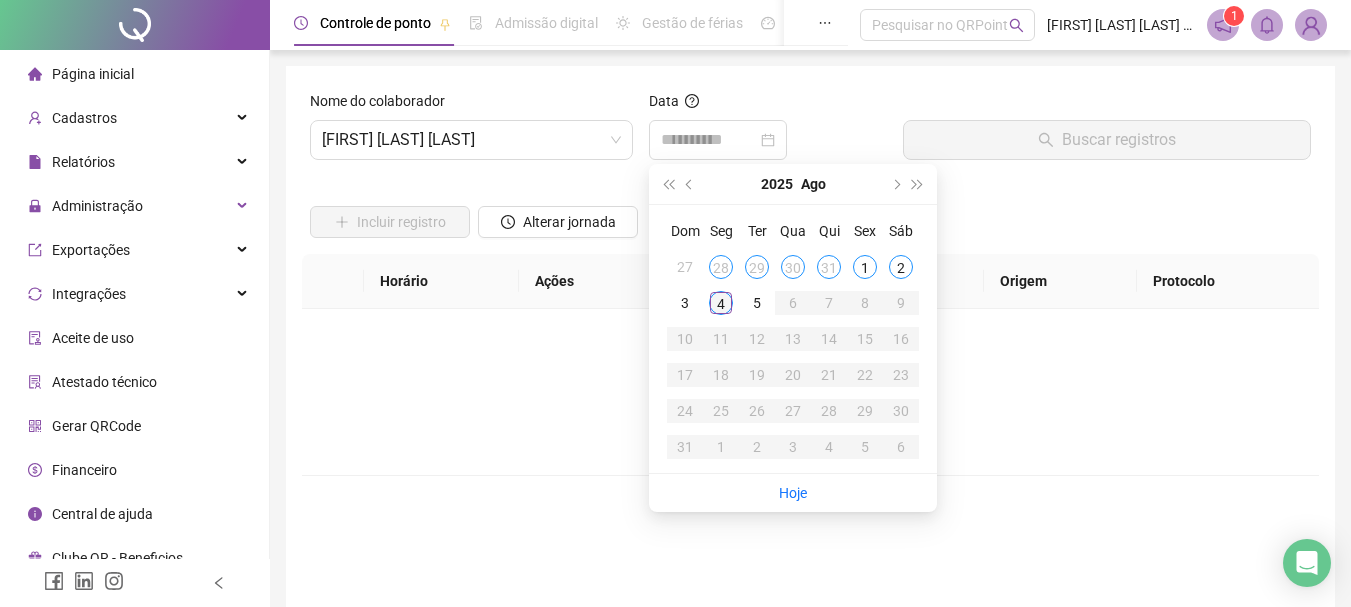 click on "4" at bounding box center (721, 303) 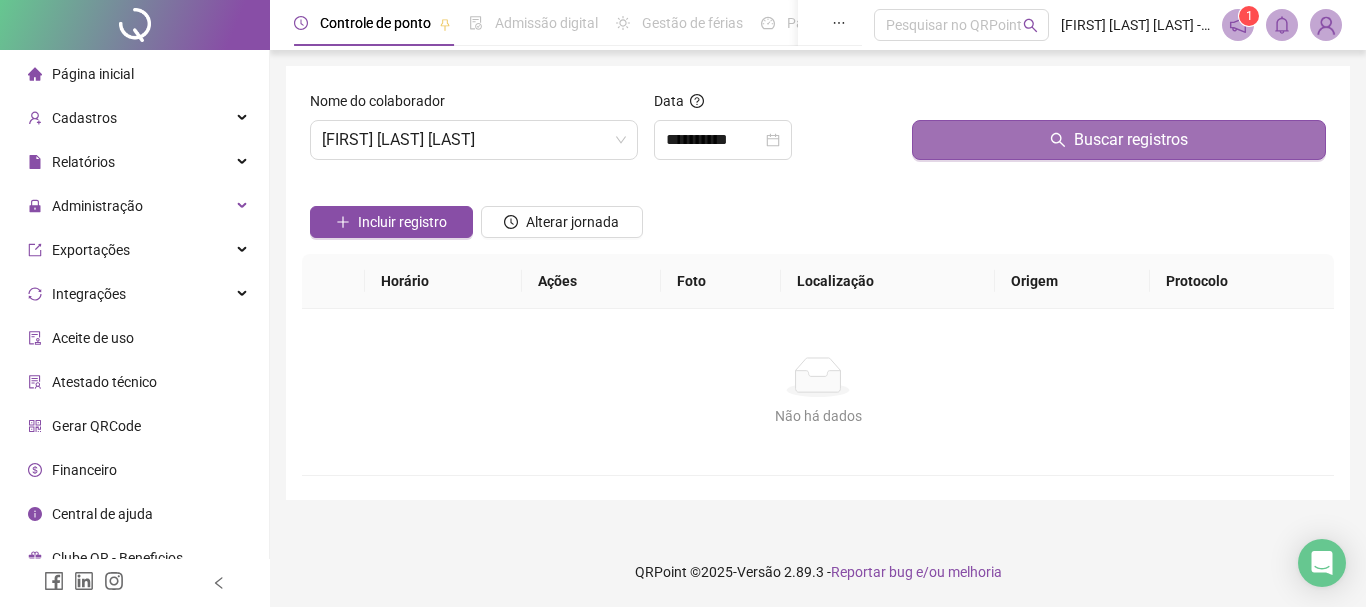 click on "Buscar registros" at bounding box center (1119, 140) 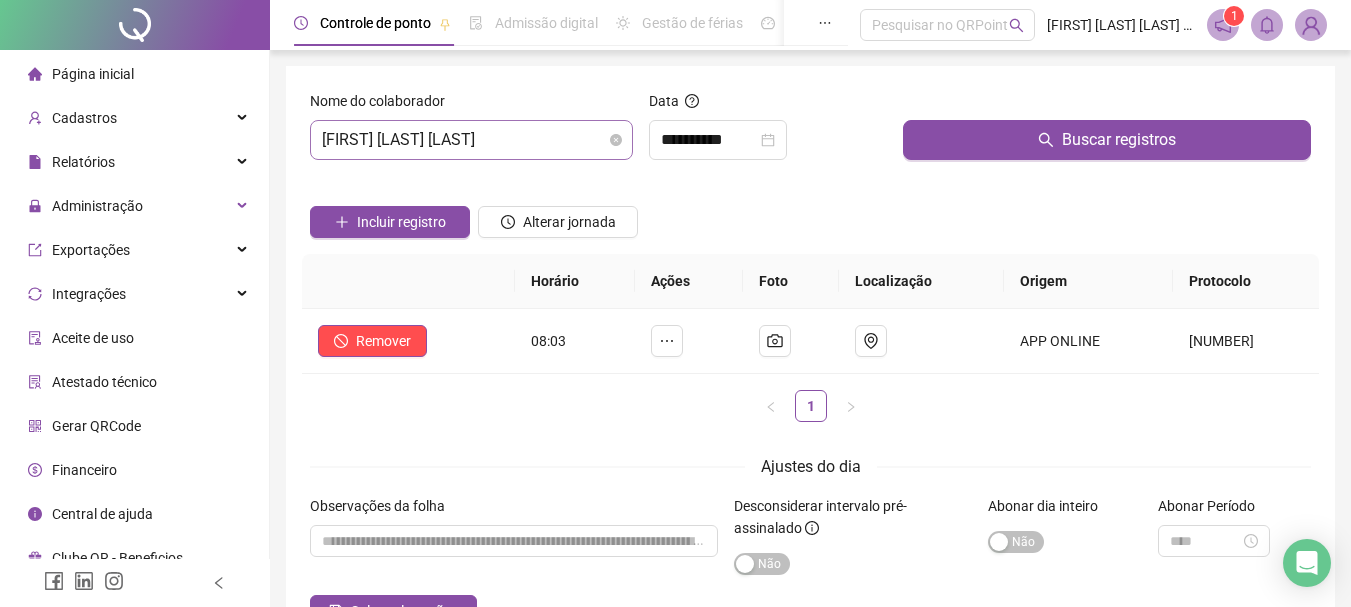 click on "[FIRST] [LAST] [LAST]" at bounding box center [471, 140] 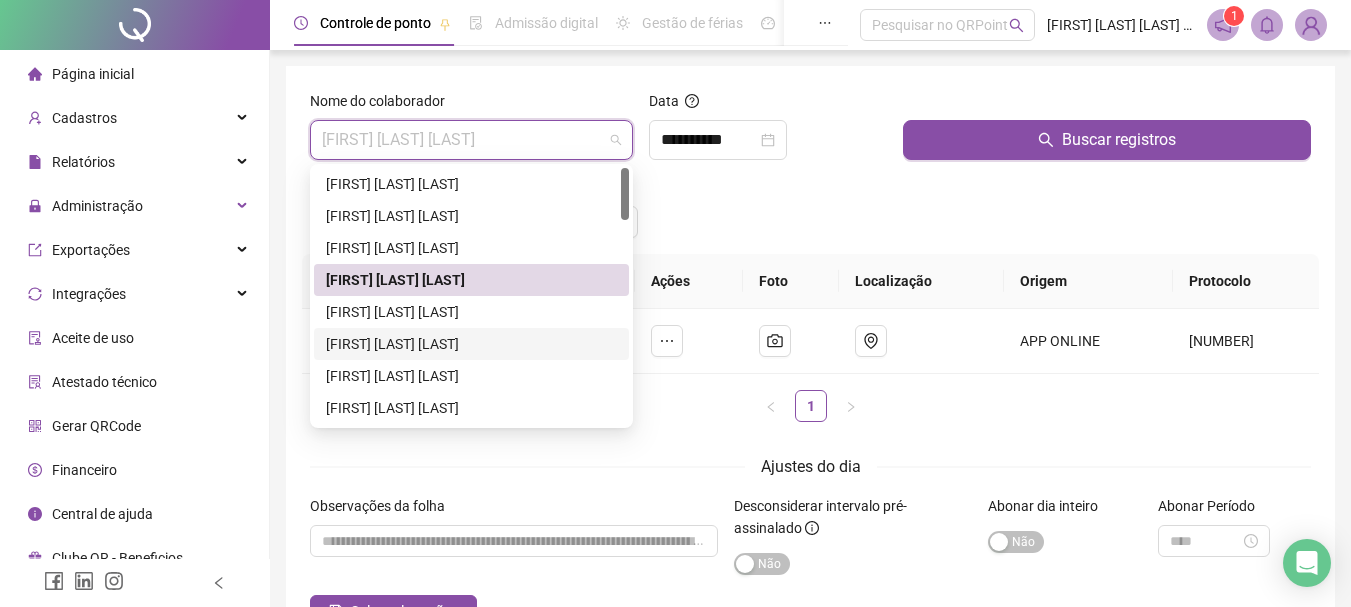 click on "[FIRST] [LAST] [LAST]" at bounding box center (471, 344) 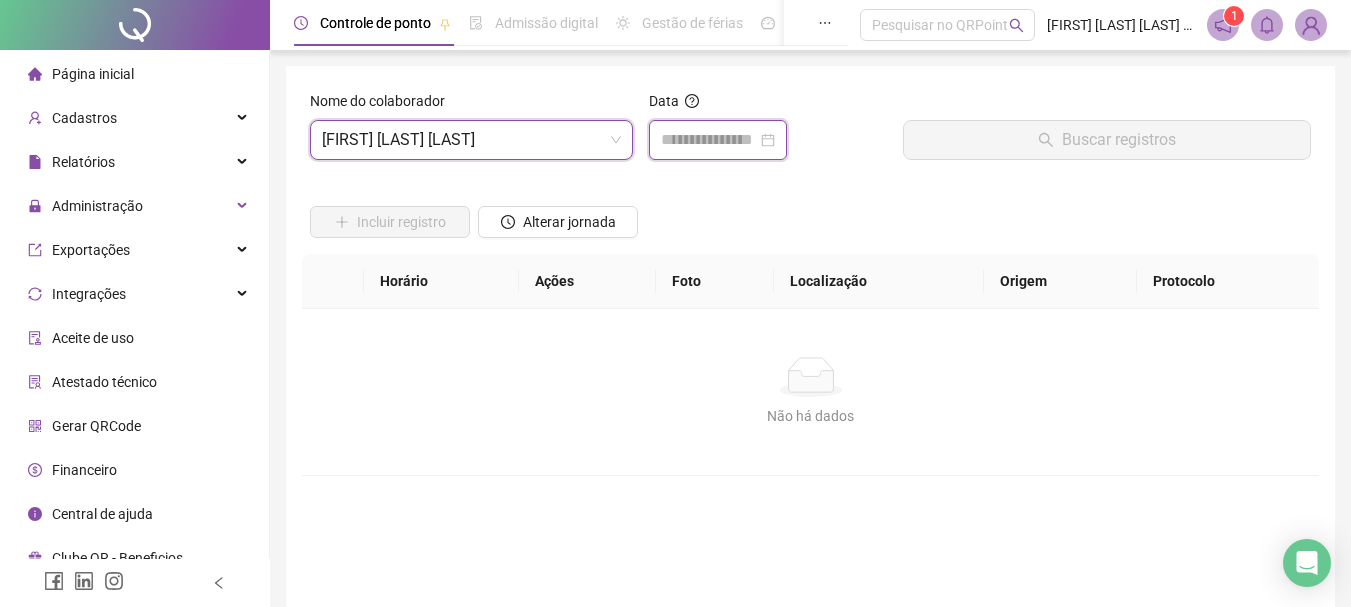 click at bounding box center (709, 140) 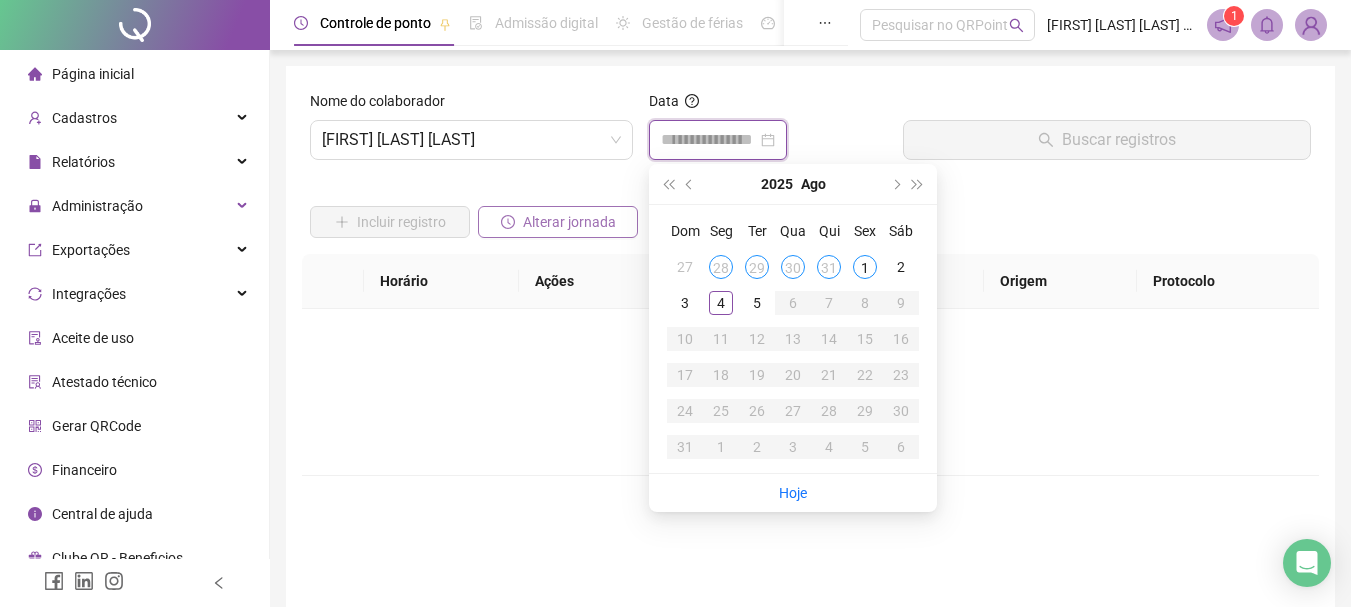 type on "**********" 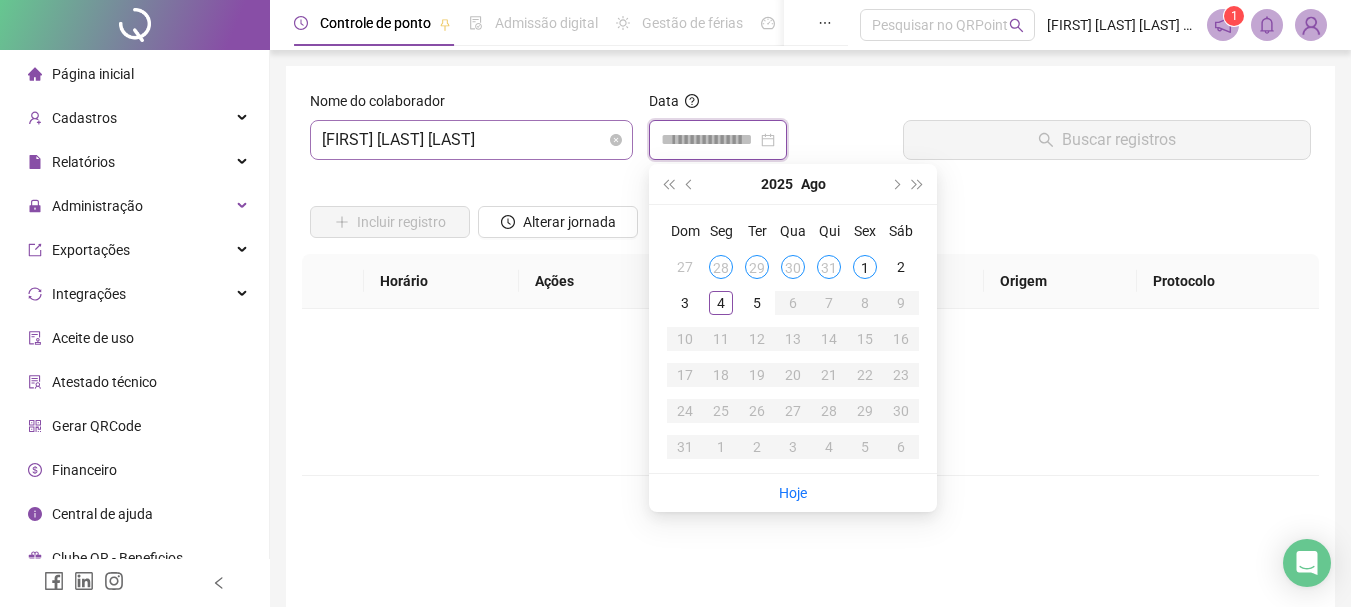 click on "[FIRST] [LAST] [LAST]" at bounding box center (471, 140) 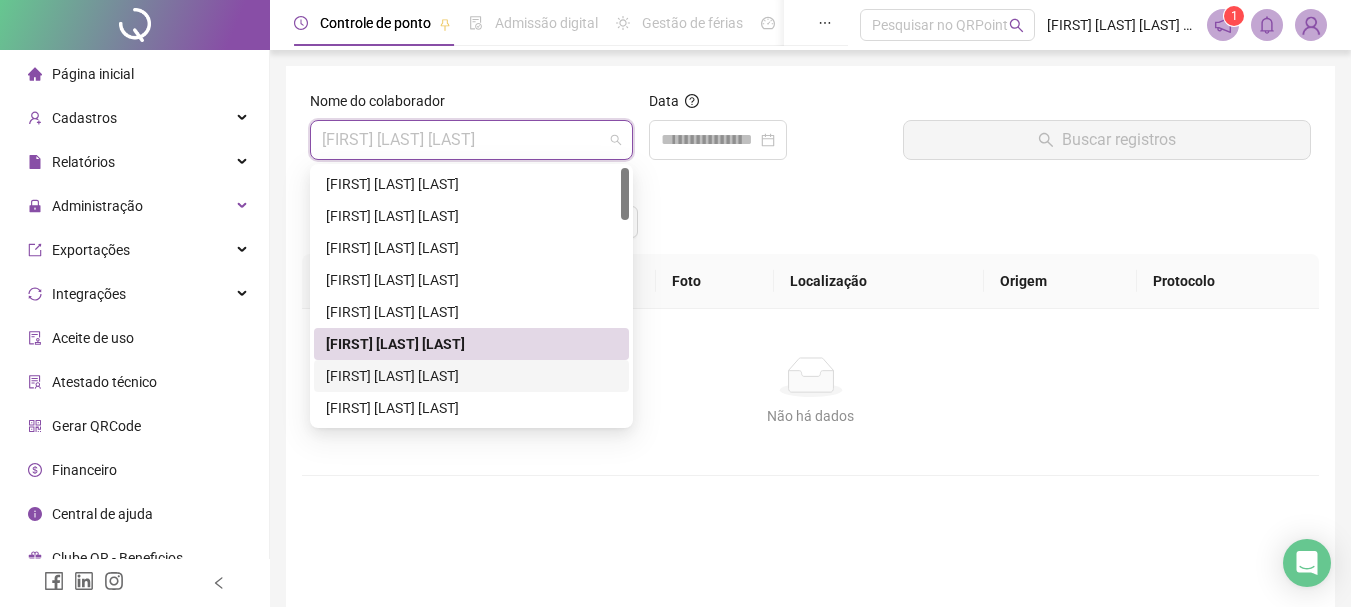 click on "[FIRST] [LAST] [LAST]" at bounding box center [471, 376] 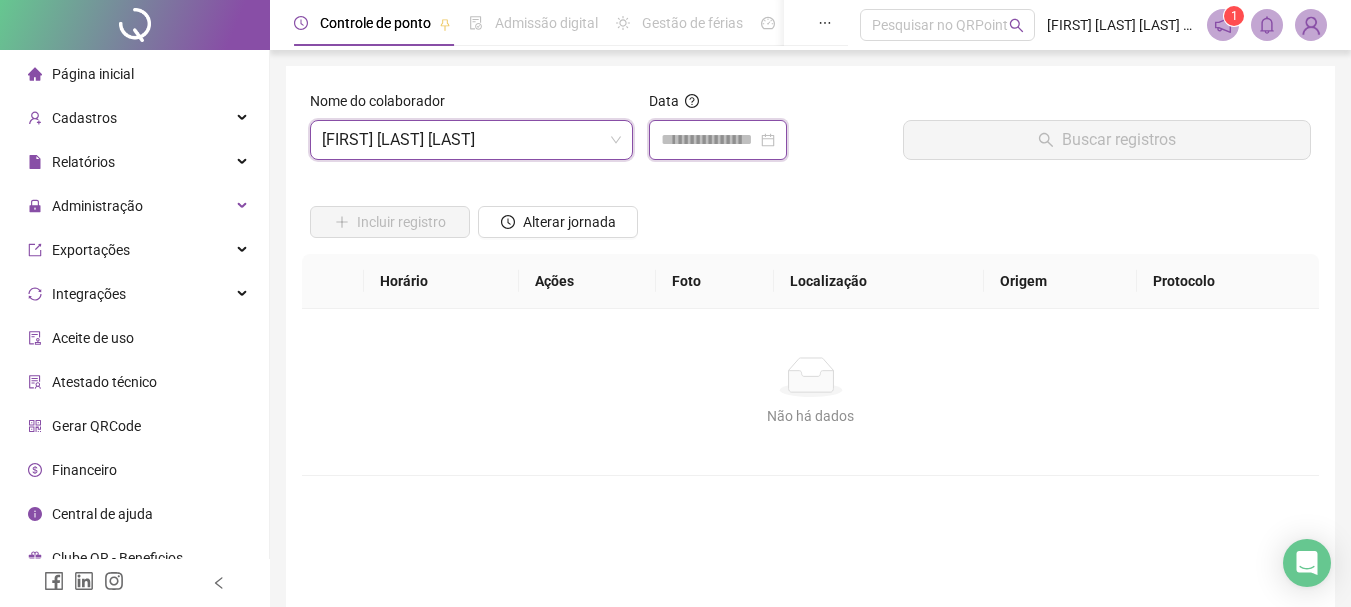 click at bounding box center (709, 140) 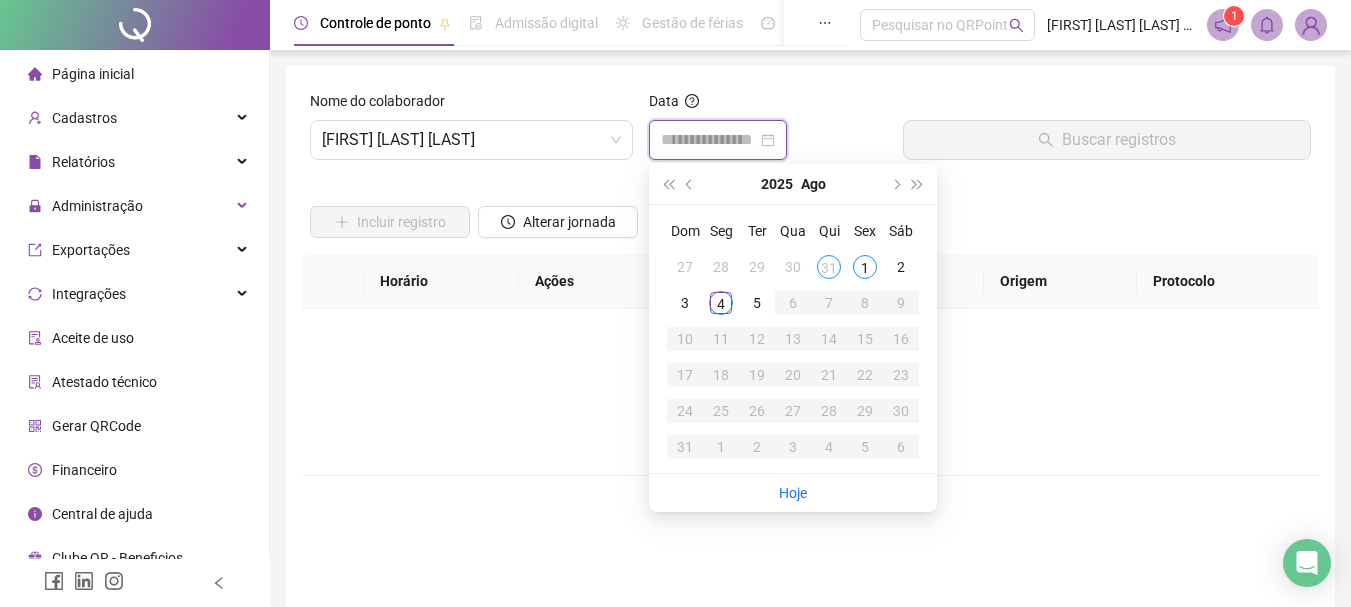 type on "**********" 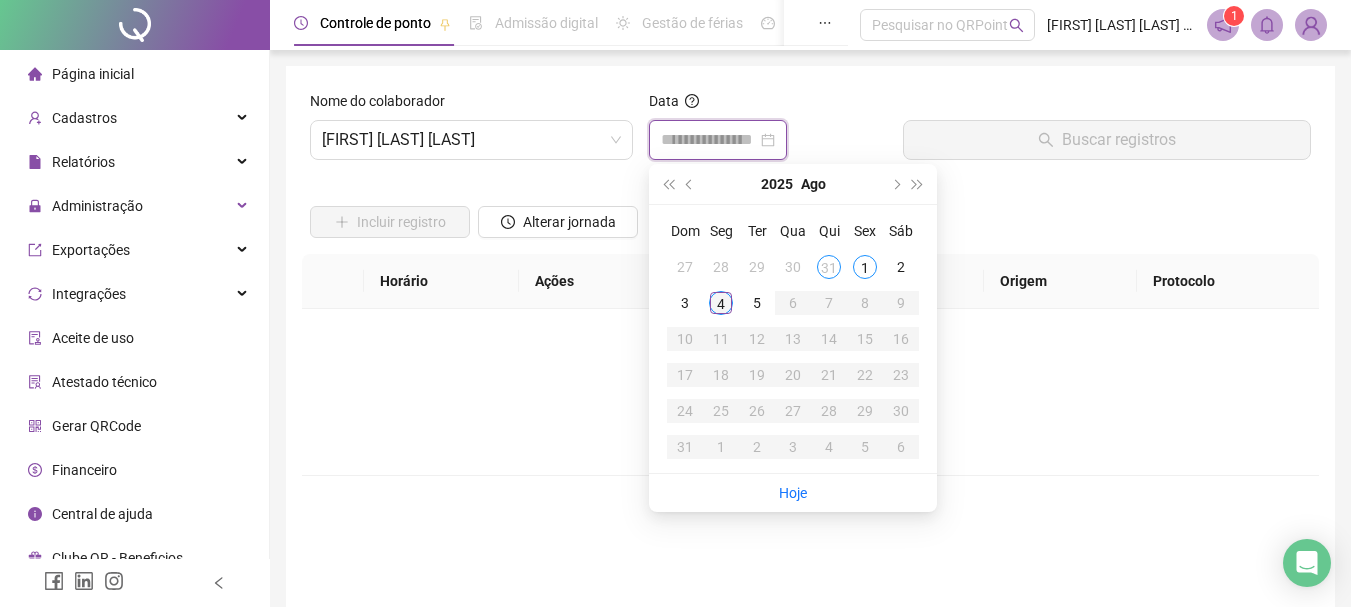 type on "**********" 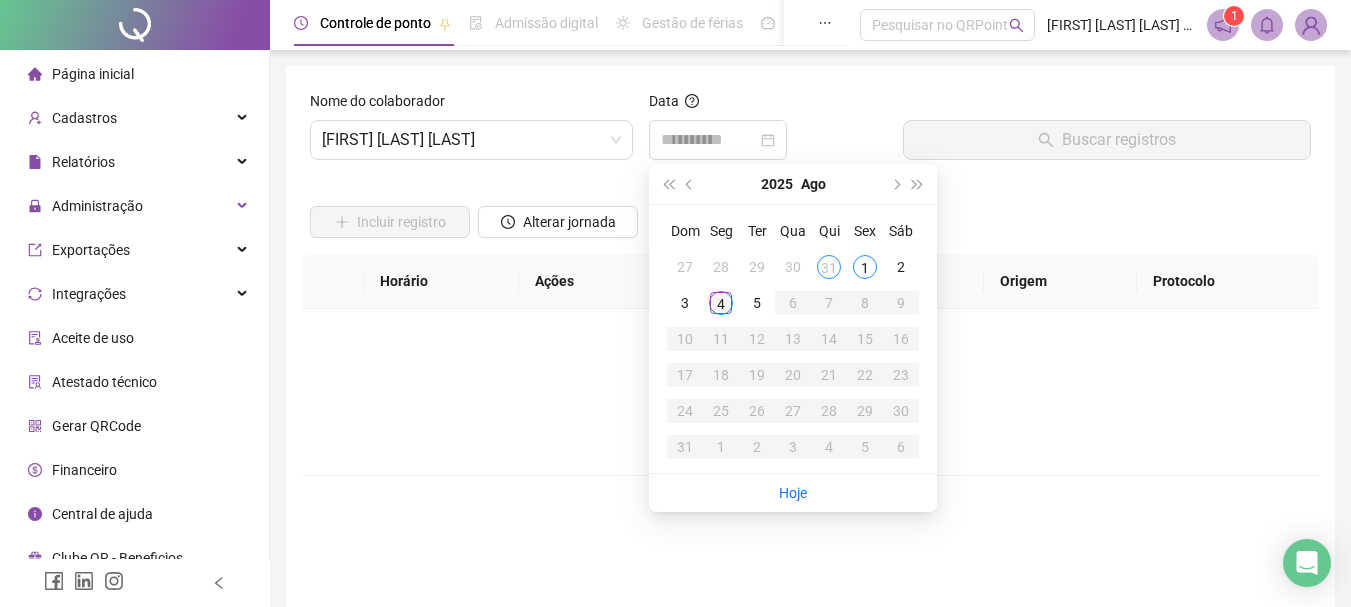 click on "4" at bounding box center [721, 303] 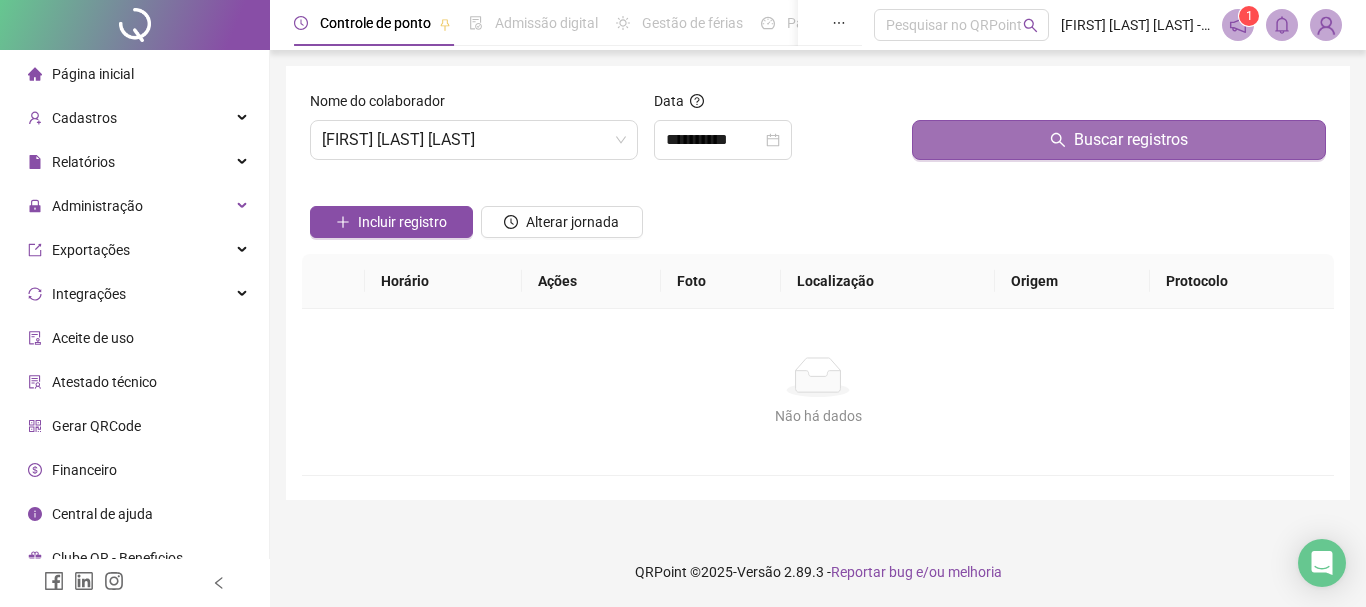 click on "Buscar registros" at bounding box center [1131, 140] 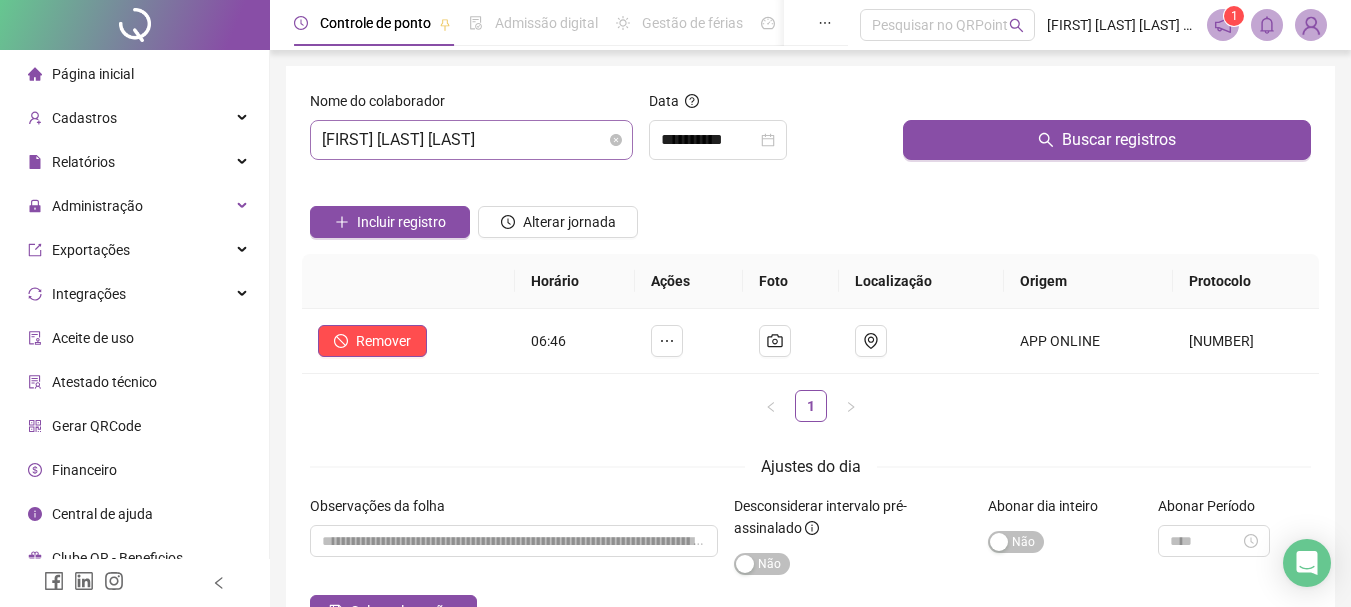 click on "[FIRST] [LAST] [LAST]" at bounding box center [471, 140] 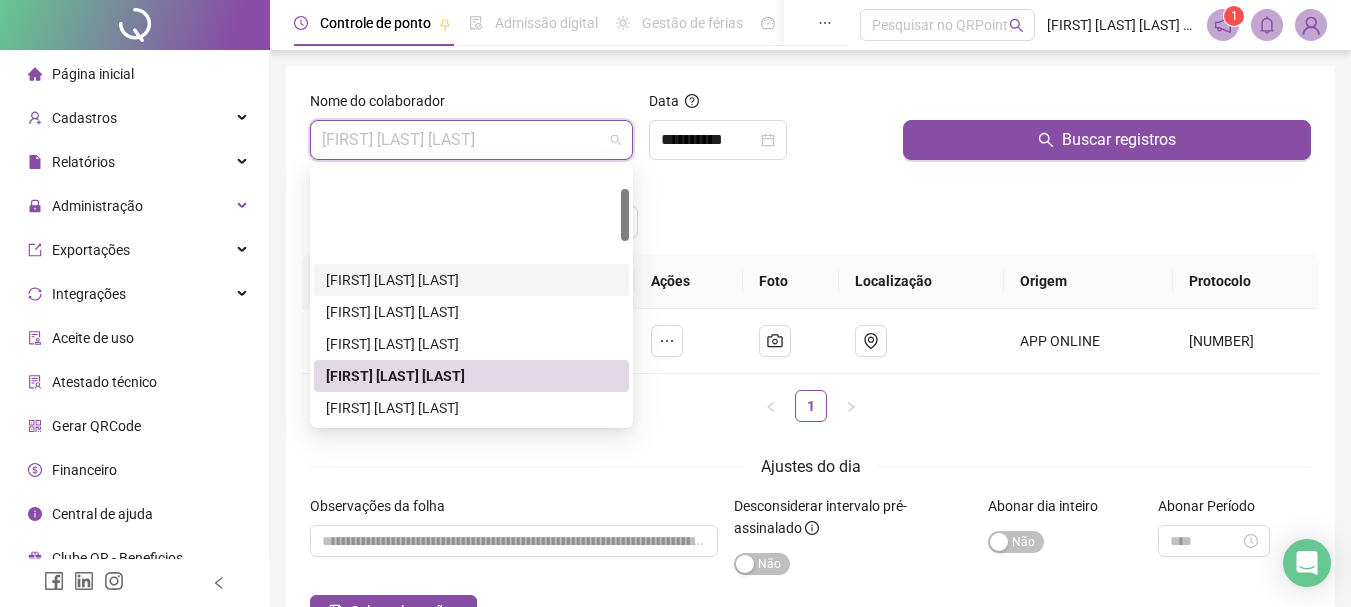 scroll, scrollTop: 100, scrollLeft: 0, axis: vertical 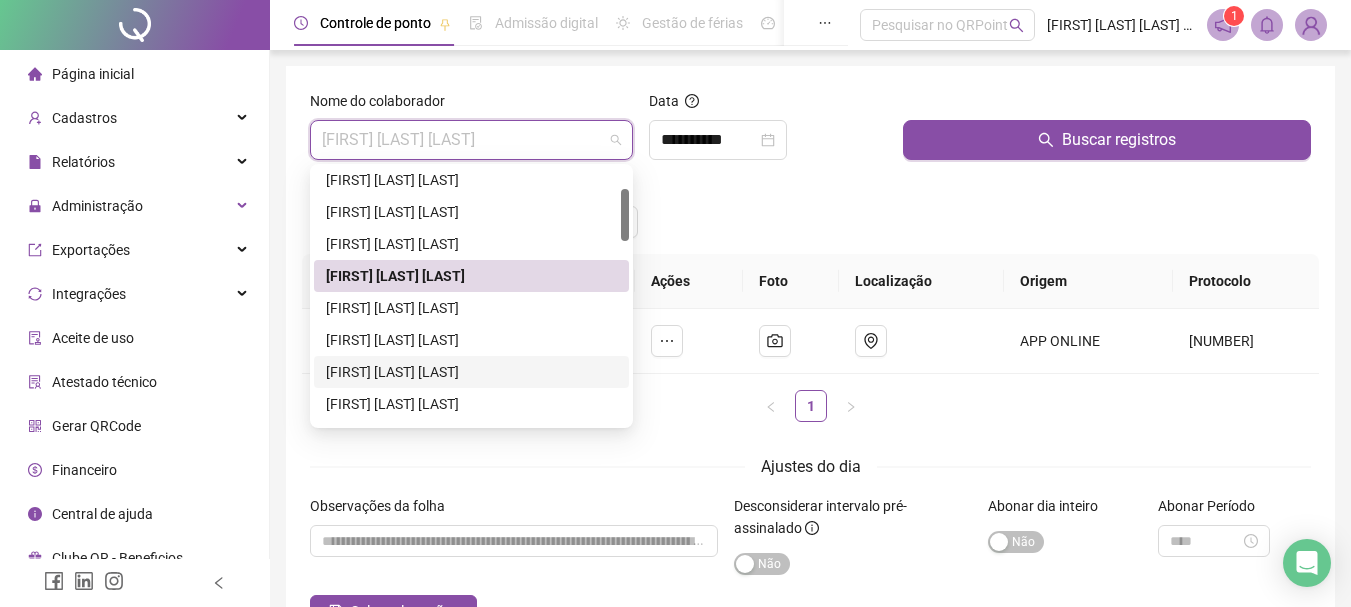 click on "[FIRST] [LAST] [LAST] [LAST]" at bounding box center (471, 372) 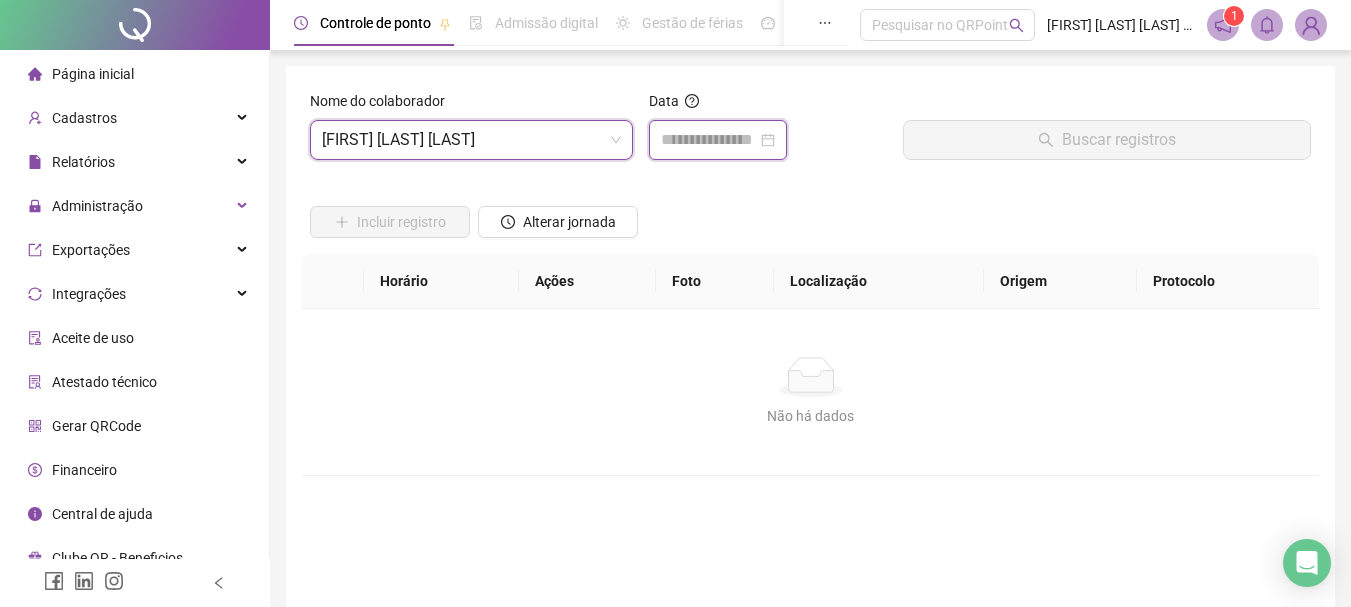 click at bounding box center [709, 140] 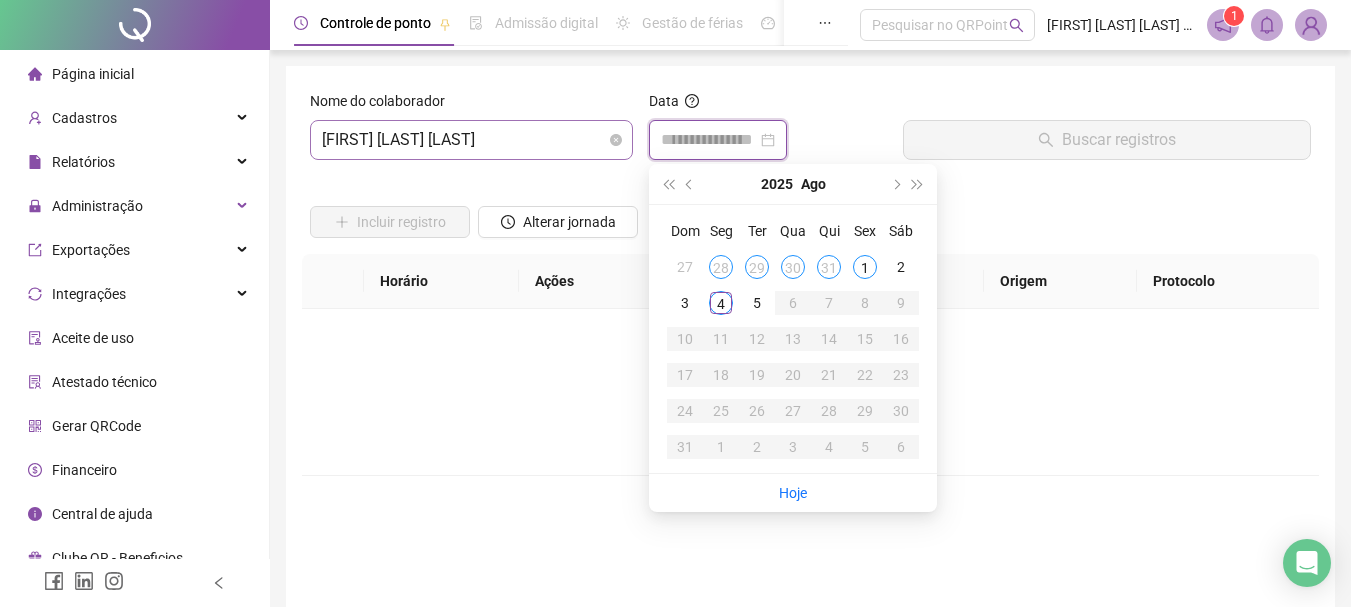 click on "[FIRST] [LAST] [LAST] [LAST]" at bounding box center (471, 140) 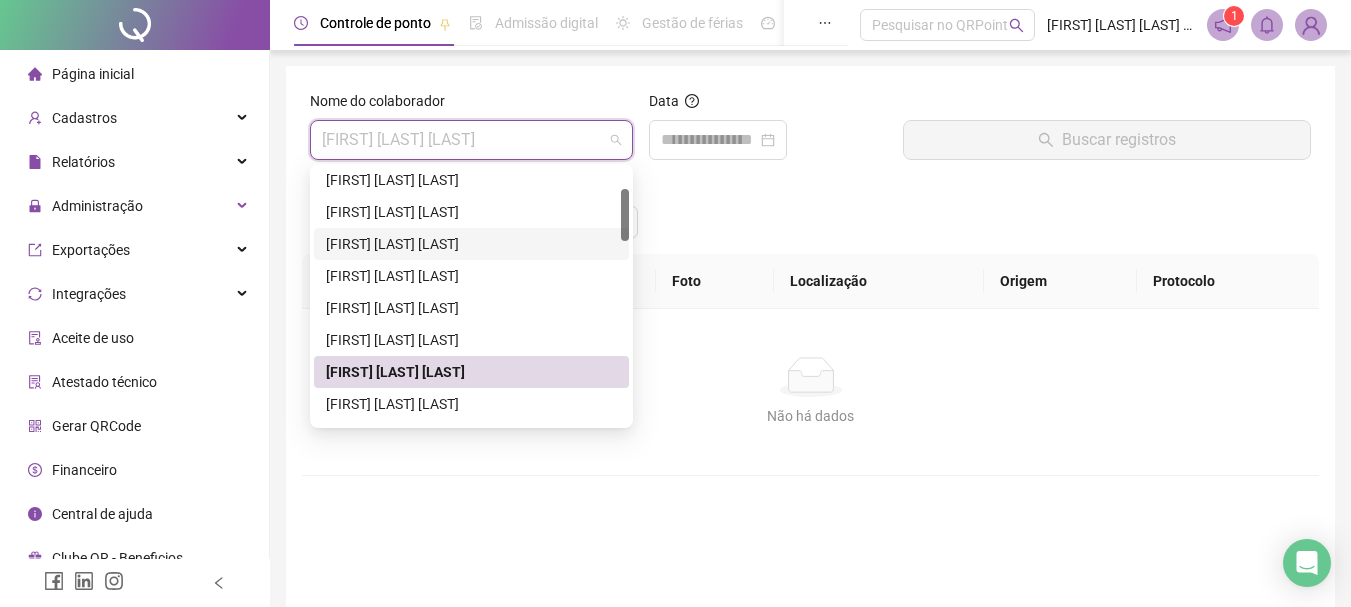 scroll, scrollTop: 200, scrollLeft: 0, axis: vertical 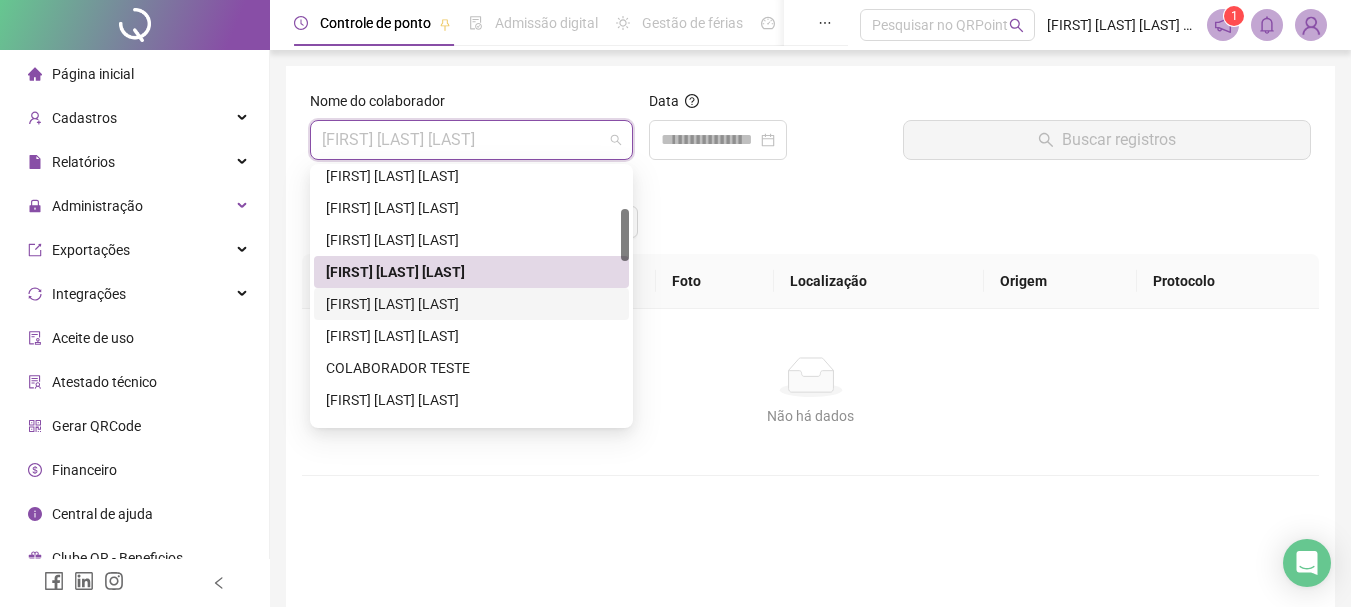 click on "[FIRST] [LAST] [LAST] [LAST]" at bounding box center [471, 304] 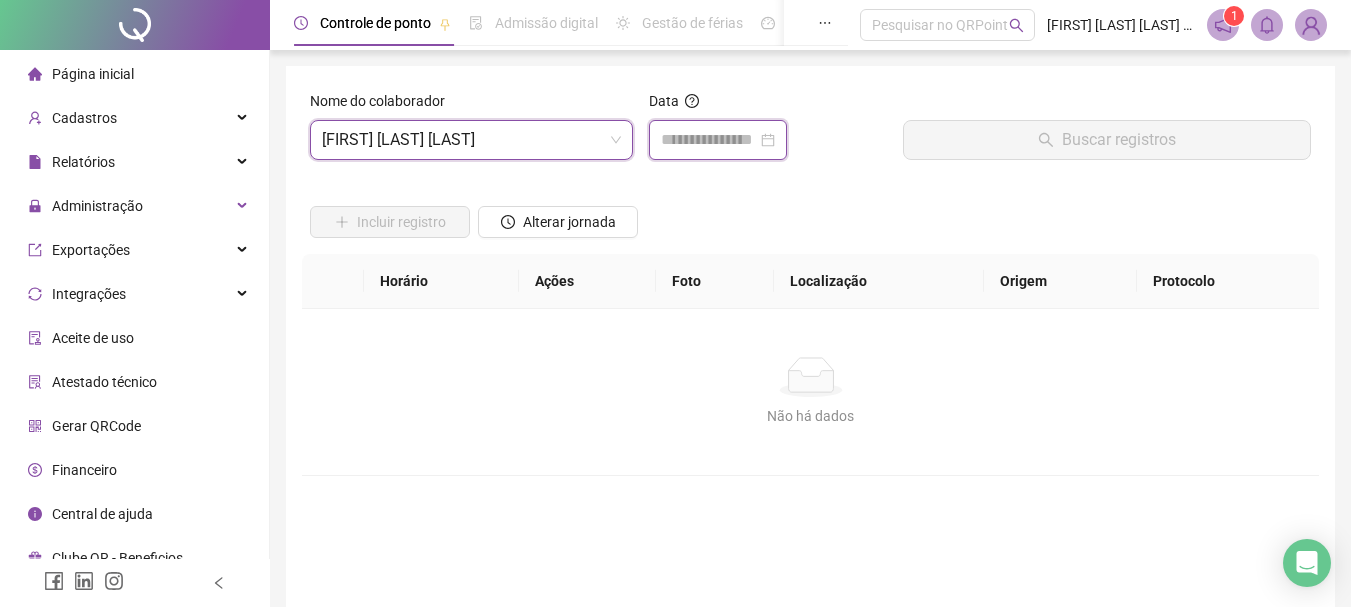 click at bounding box center (709, 140) 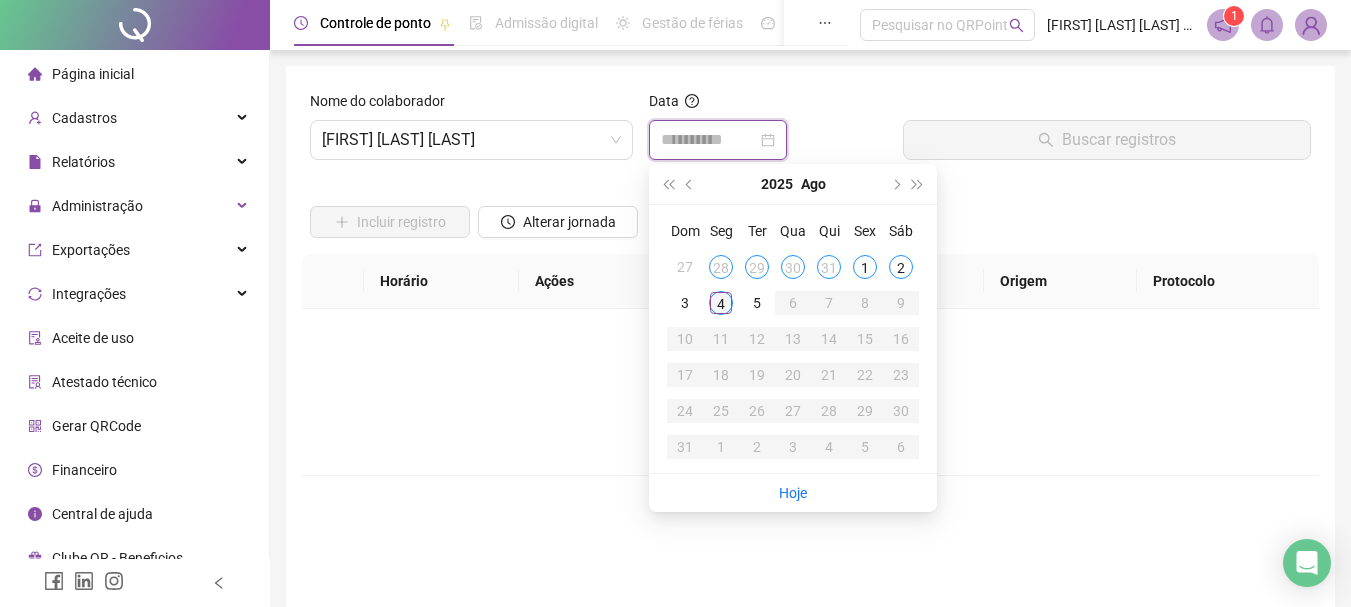 type on "**********" 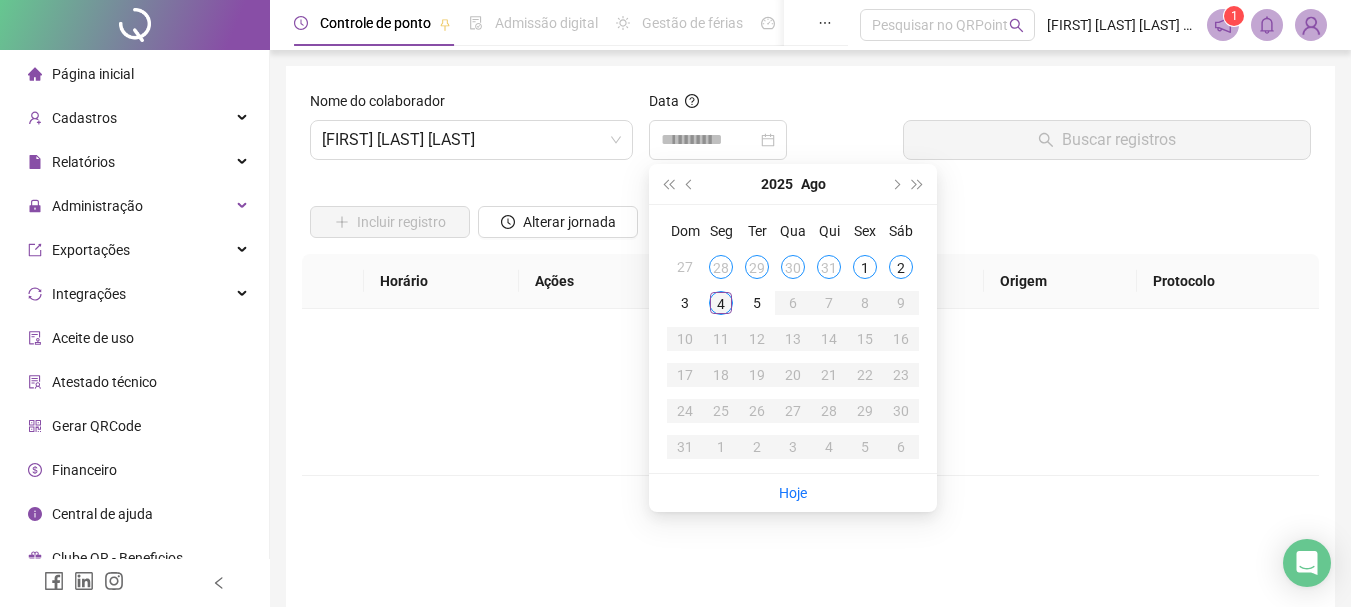 click on "4" at bounding box center (721, 303) 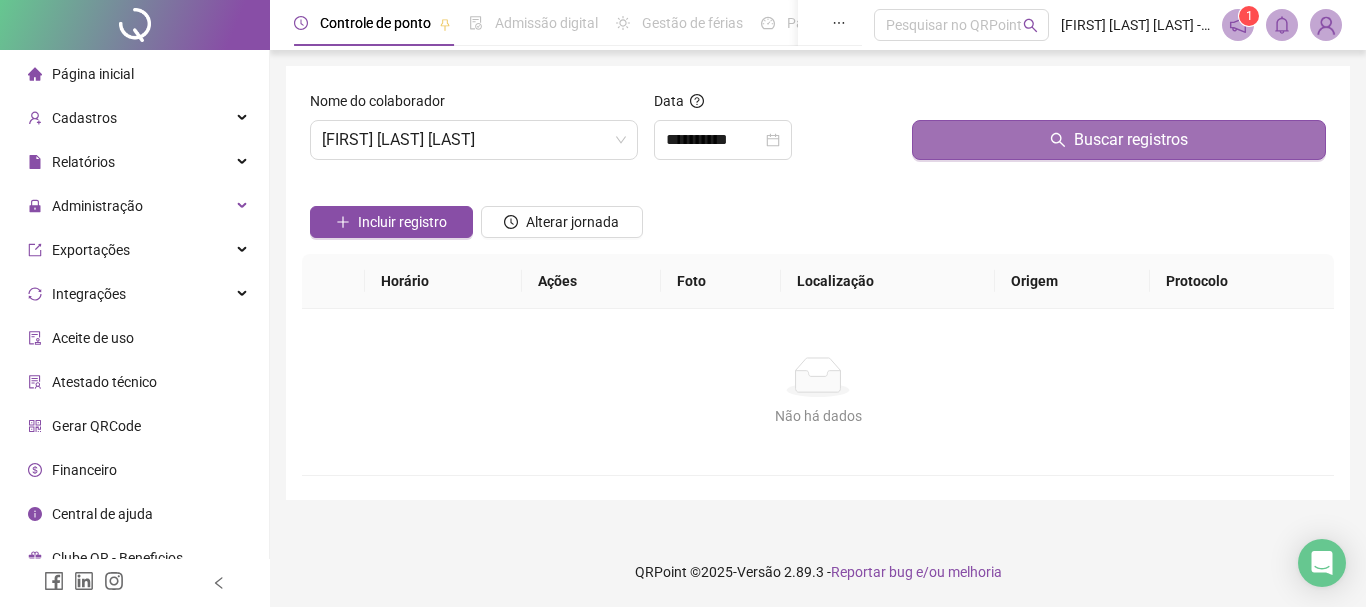 click on "Buscar registros" at bounding box center (1119, 140) 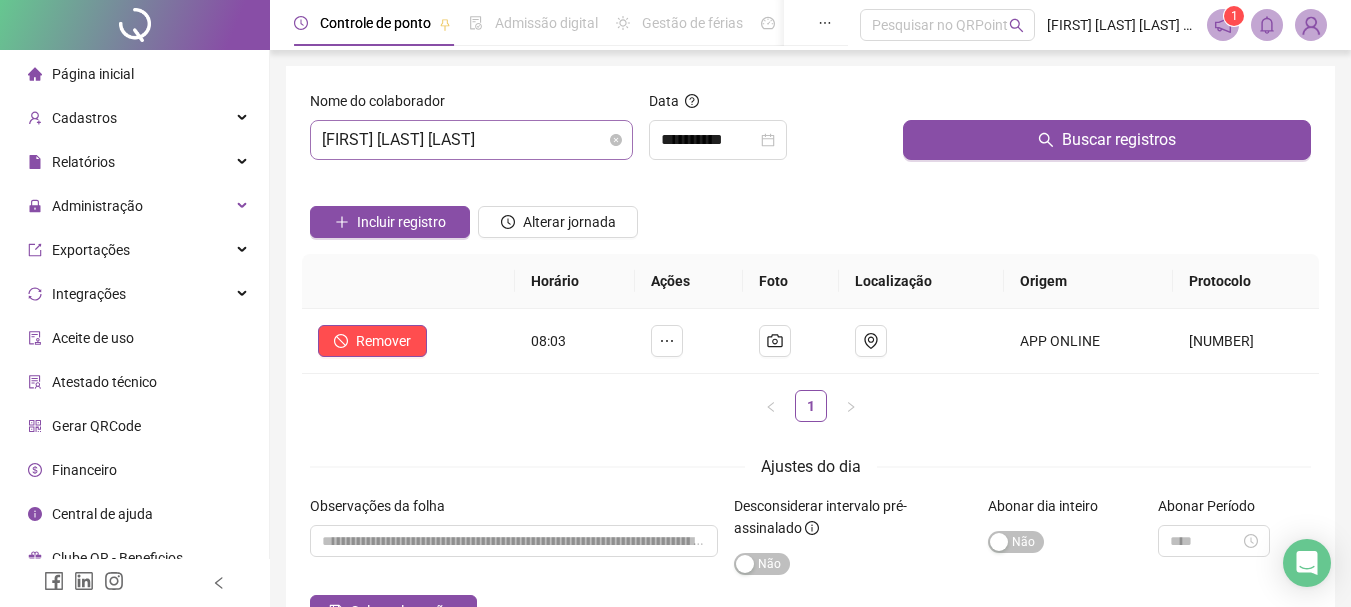 click on "[FIRST] [LAST] [LAST] [LAST]" at bounding box center (471, 140) 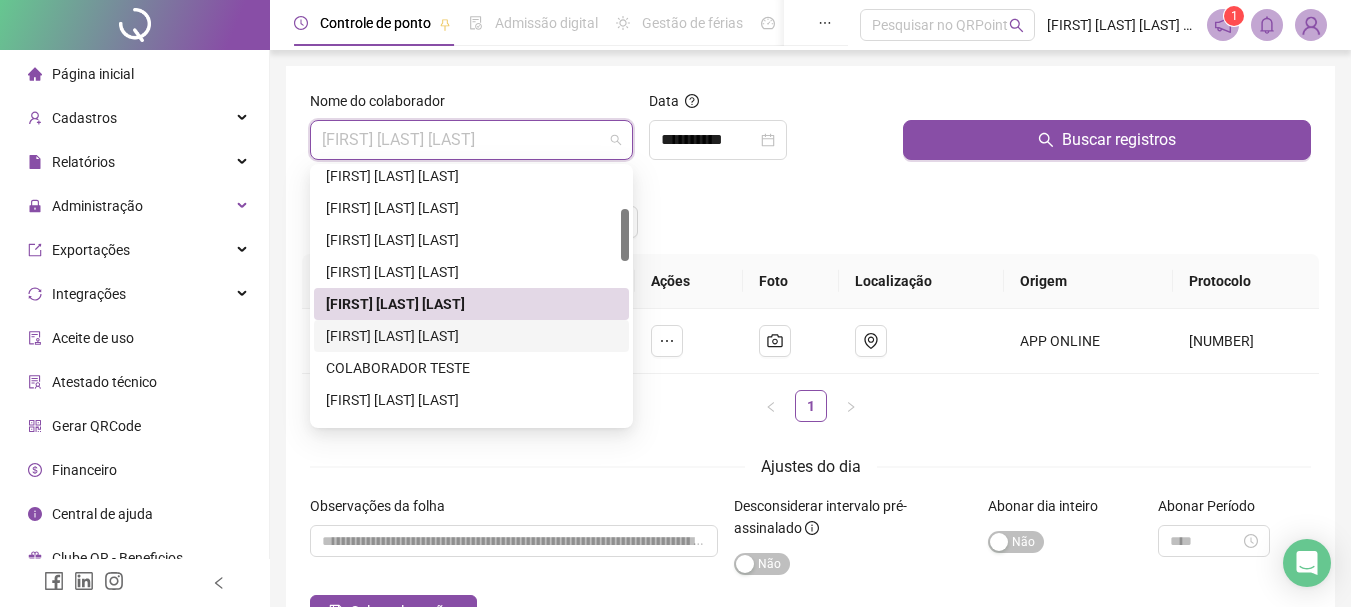 click on "[FIRST] [LAST] [LAST]" at bounding box center (471, 336) 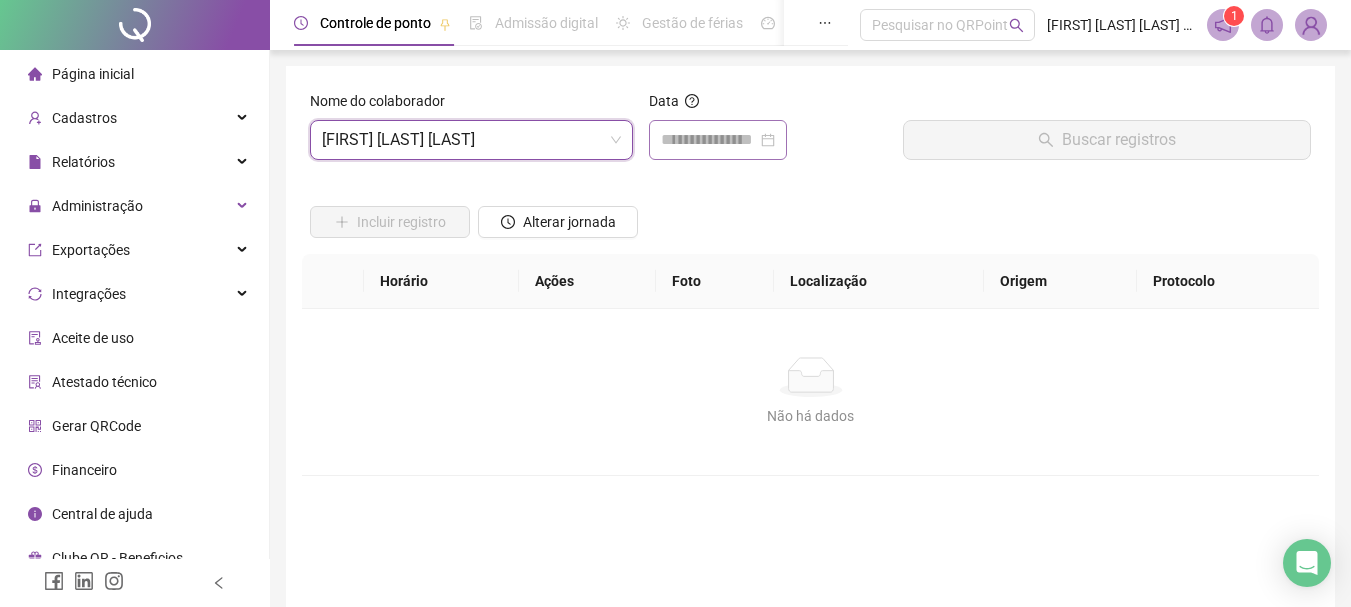 click at bounding box center [718, 140] 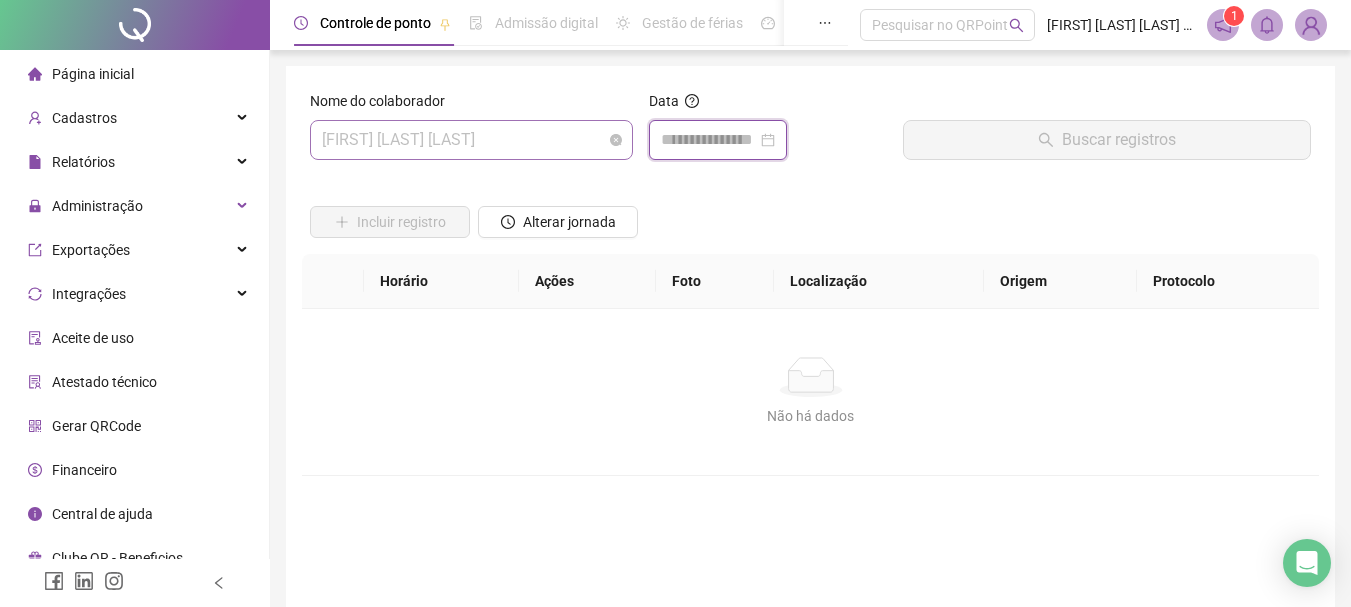 click on "[FIRST] [LAST] [LAST]" at bounding box center [471, 140] 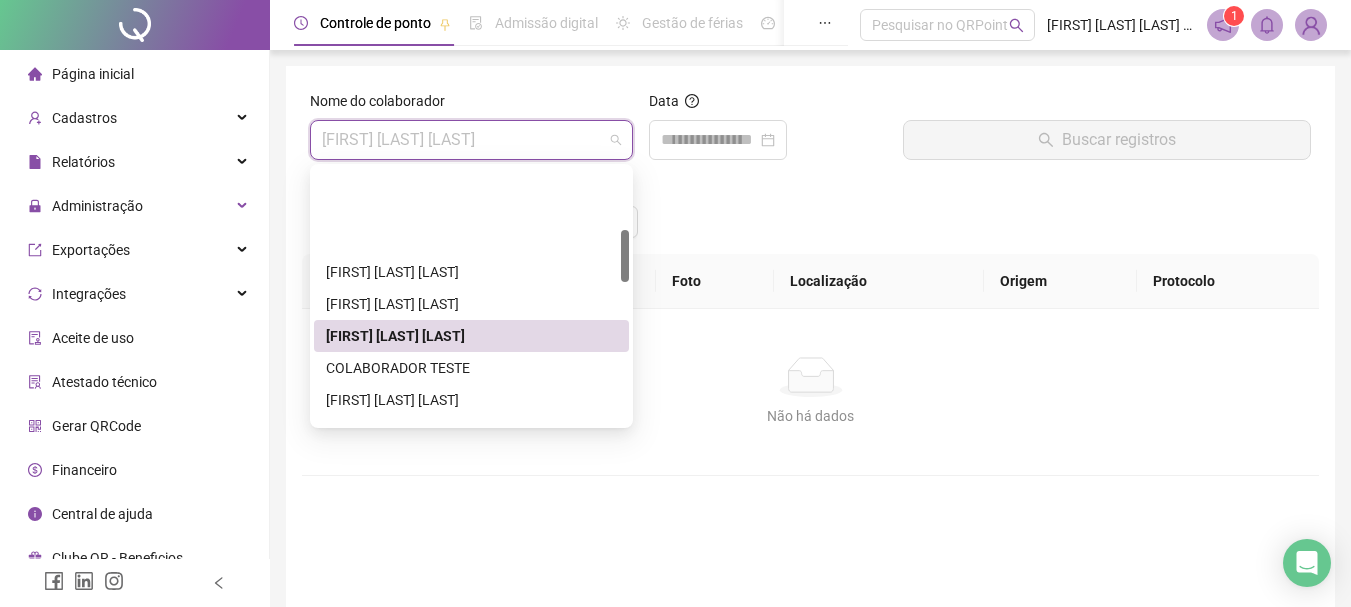 scroll, scrollTop: 300, scrollLeft: 0, axis: vertical 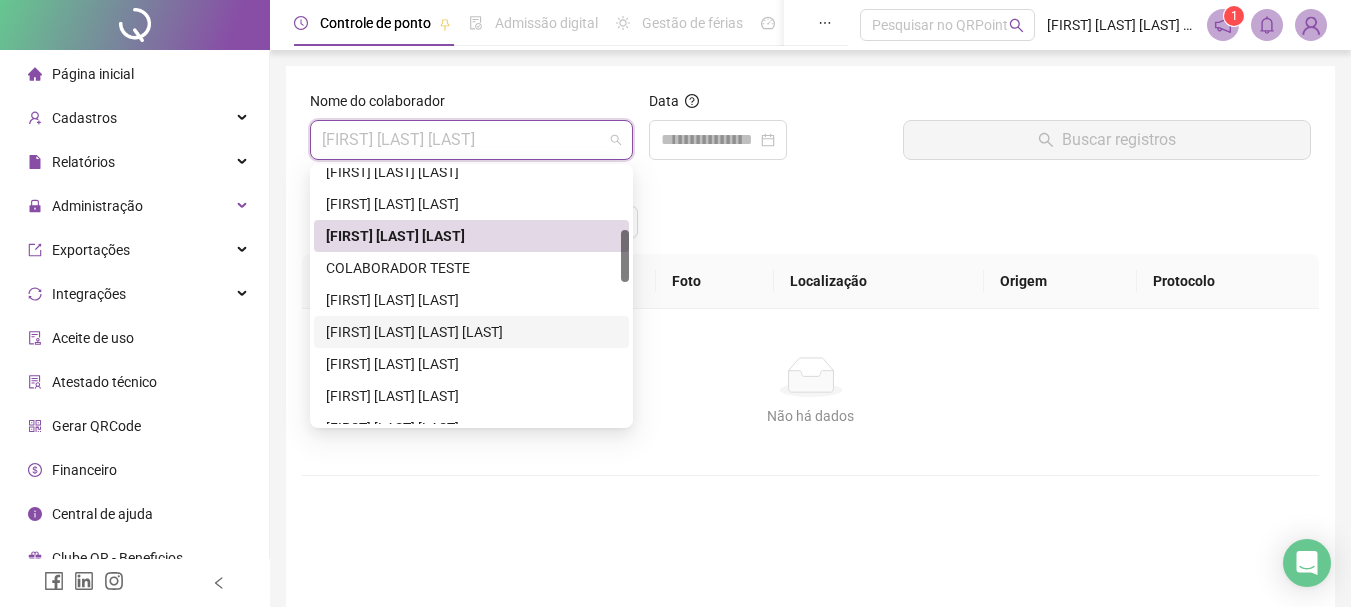 click on "[FIRST] [LAST] [LAST] [LAST]" at bounding box center [471, 332] 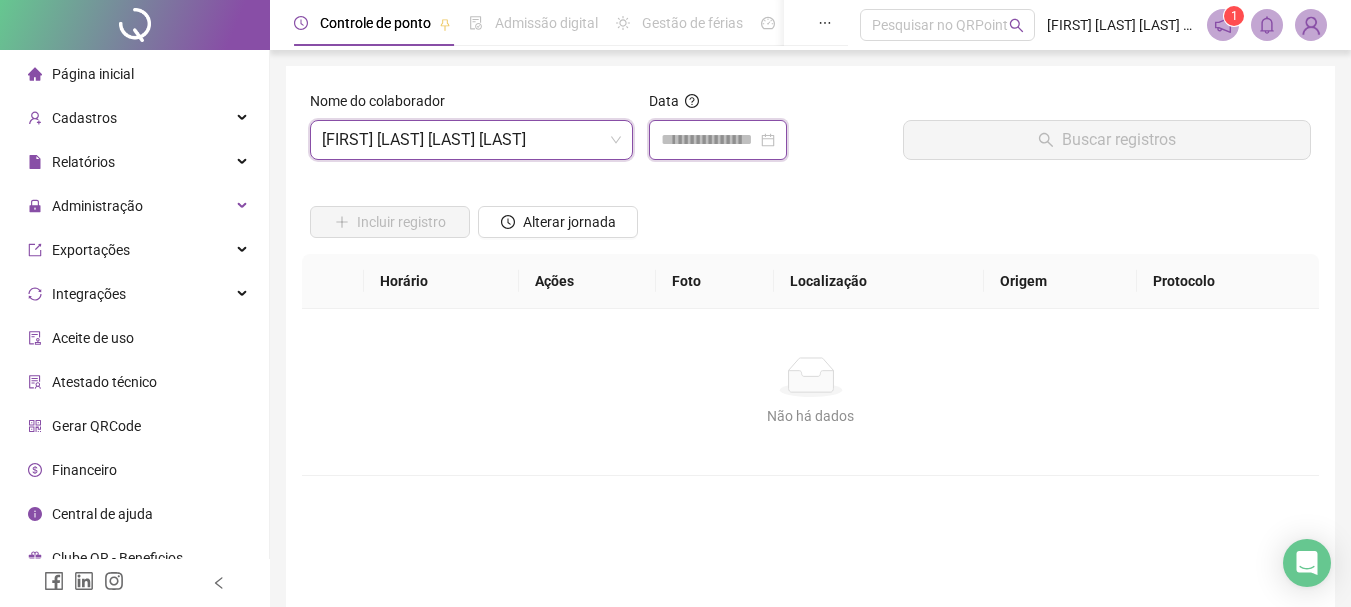 click at bounding box center [709, 140] 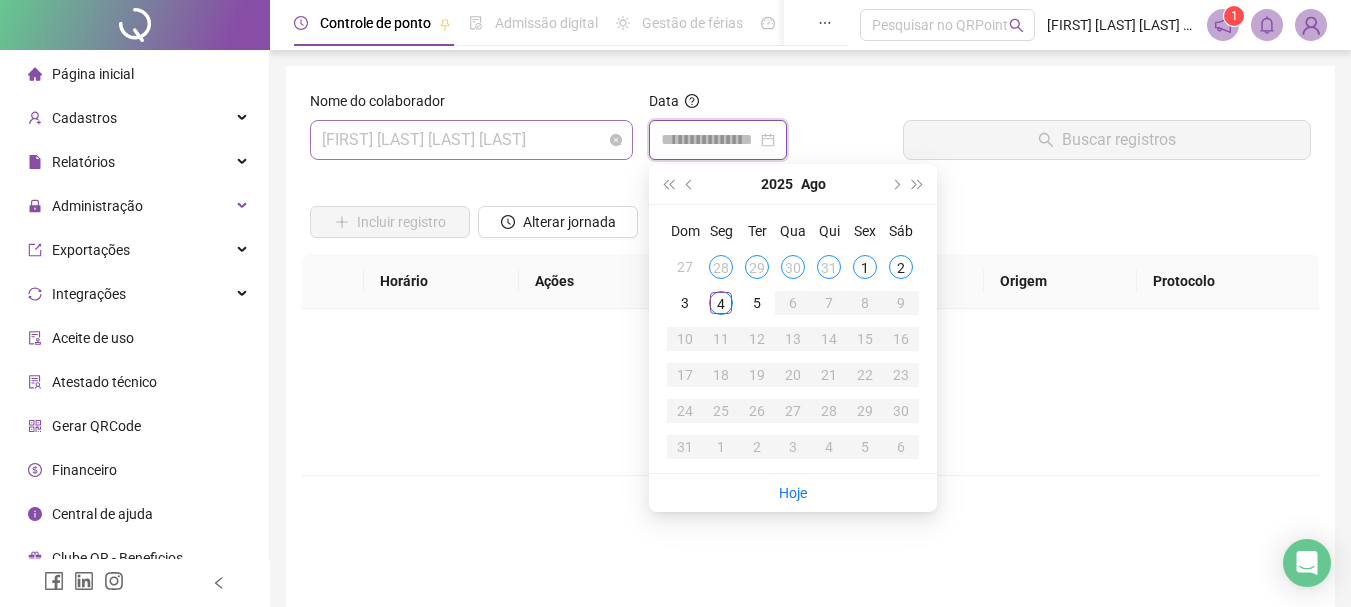 click on "[FIRST] [LAST] [LAST] [LAST]" at bounding box center [471, 140] 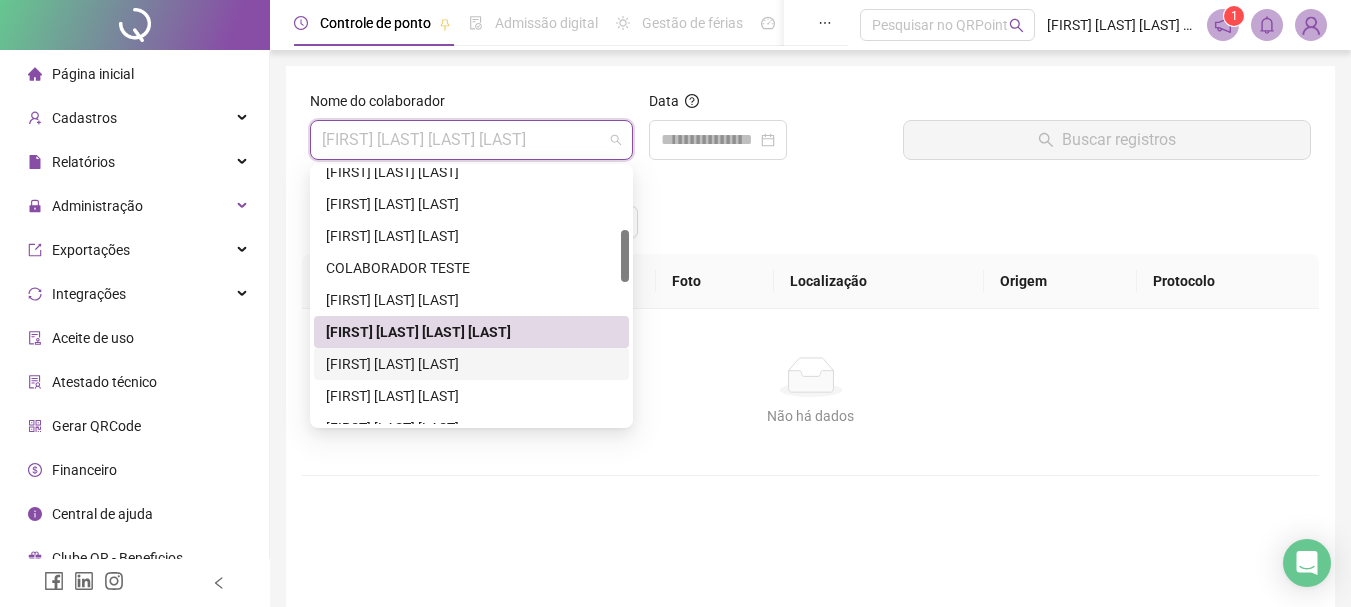scroll, scrollTop: 400, scrollLeft: 0, axis: vertical 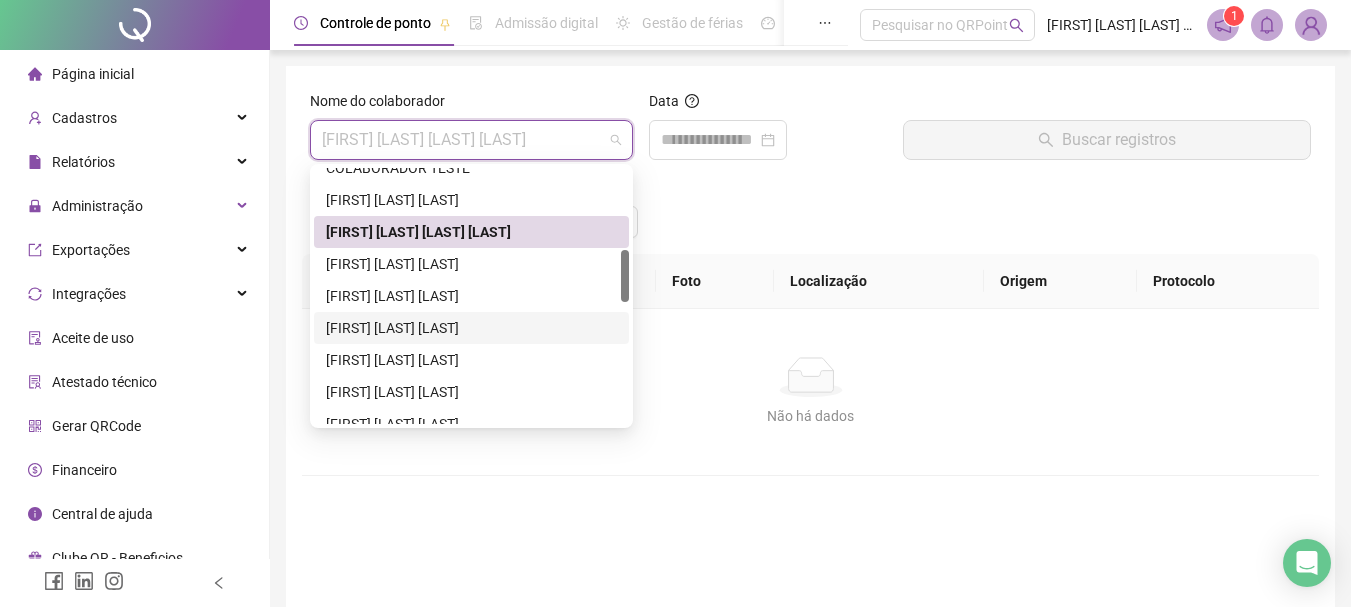 click on "[FIRST] [LAST] [LAST]" at bounding box center [471, 328] 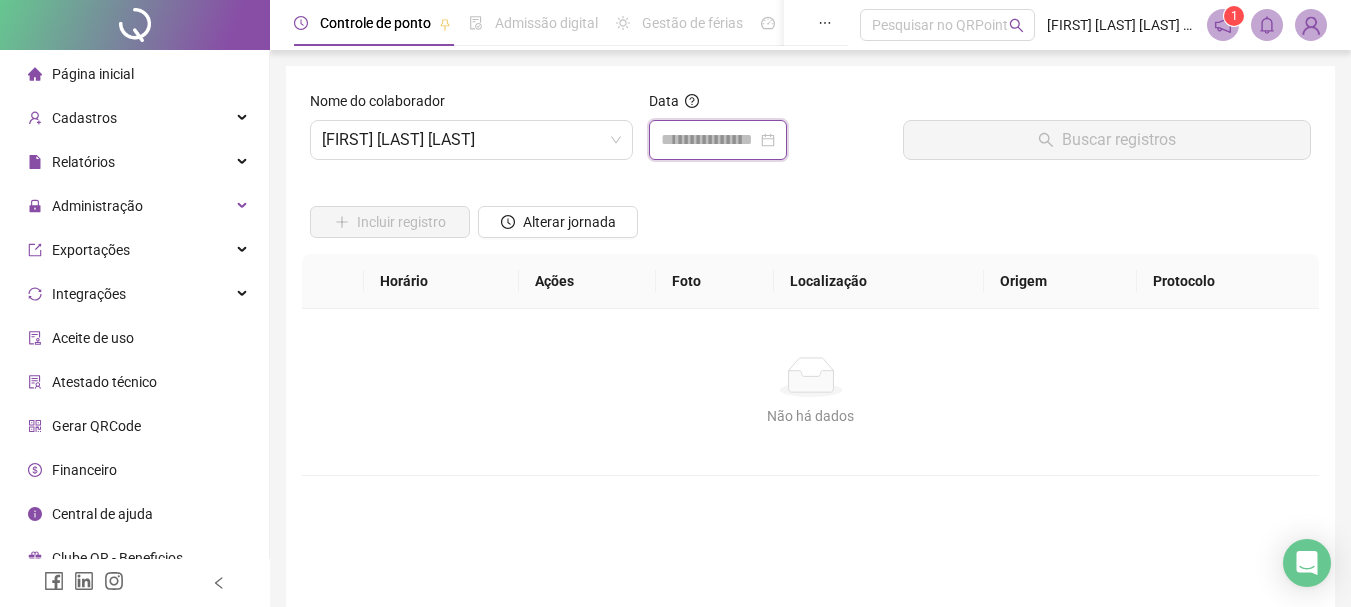 click at bounding box center [709, 140] 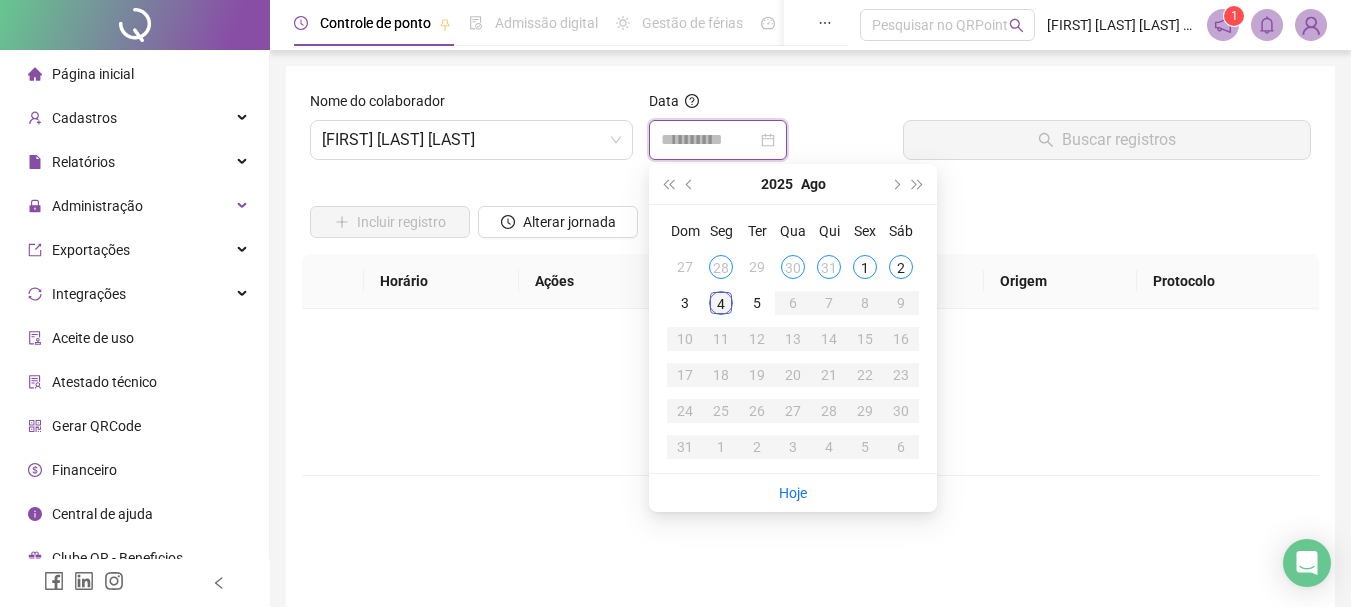 type on "**********" 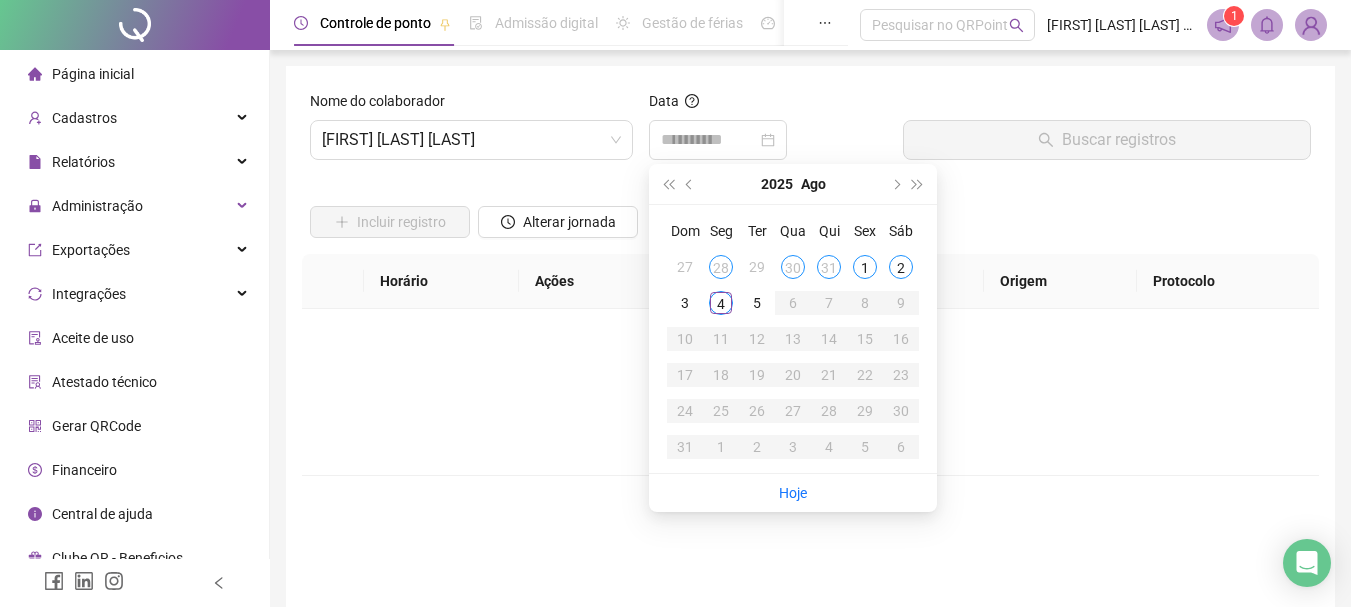 click on "4" at bounding box center (721, 303) 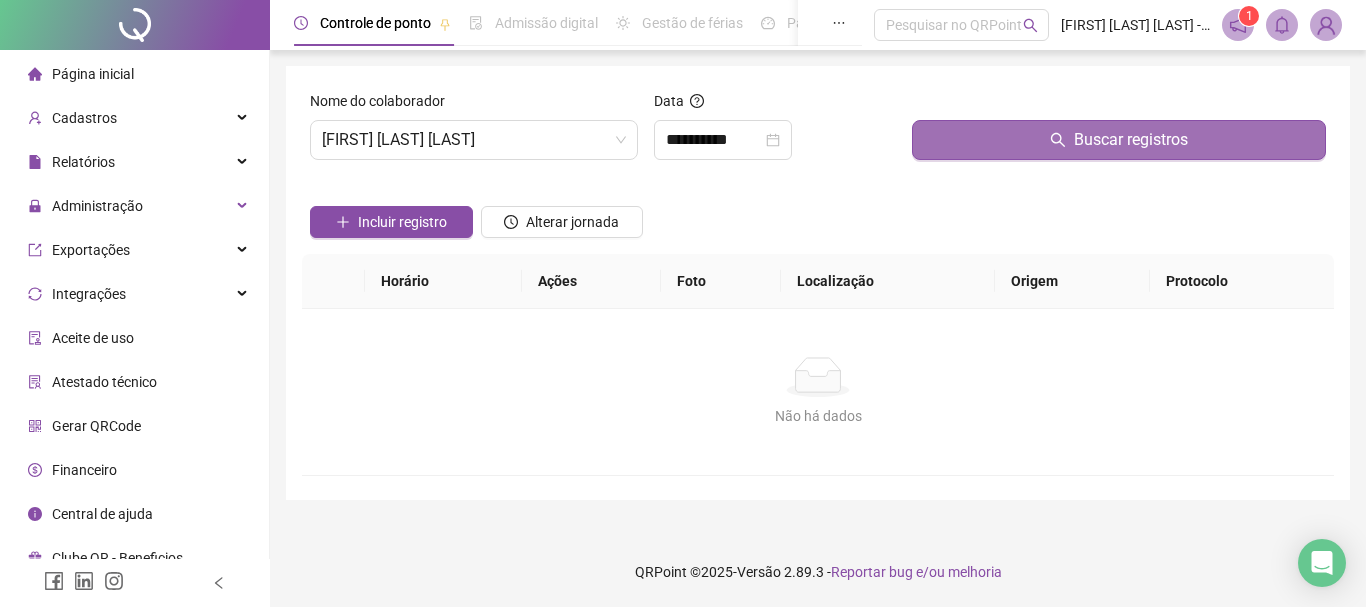 click on "Buscar registros" at bounding box center [1131, 140] 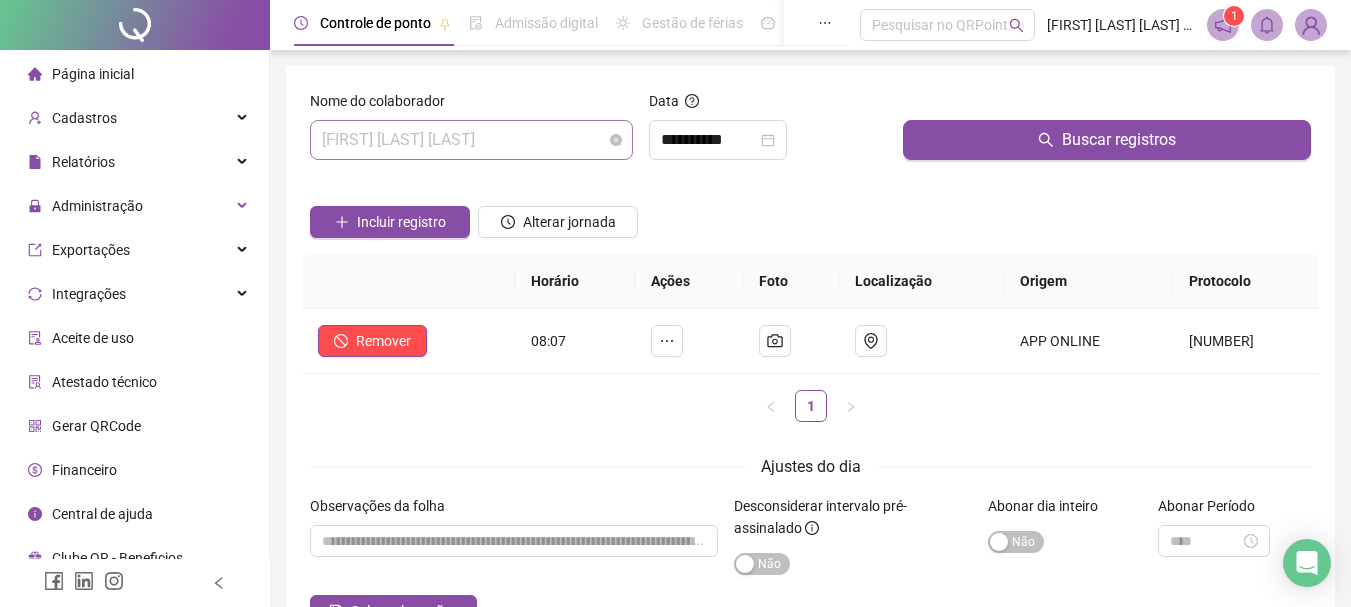 click on "[FIRST] [LAST] [LAST]" at bounding box center [471, 140] 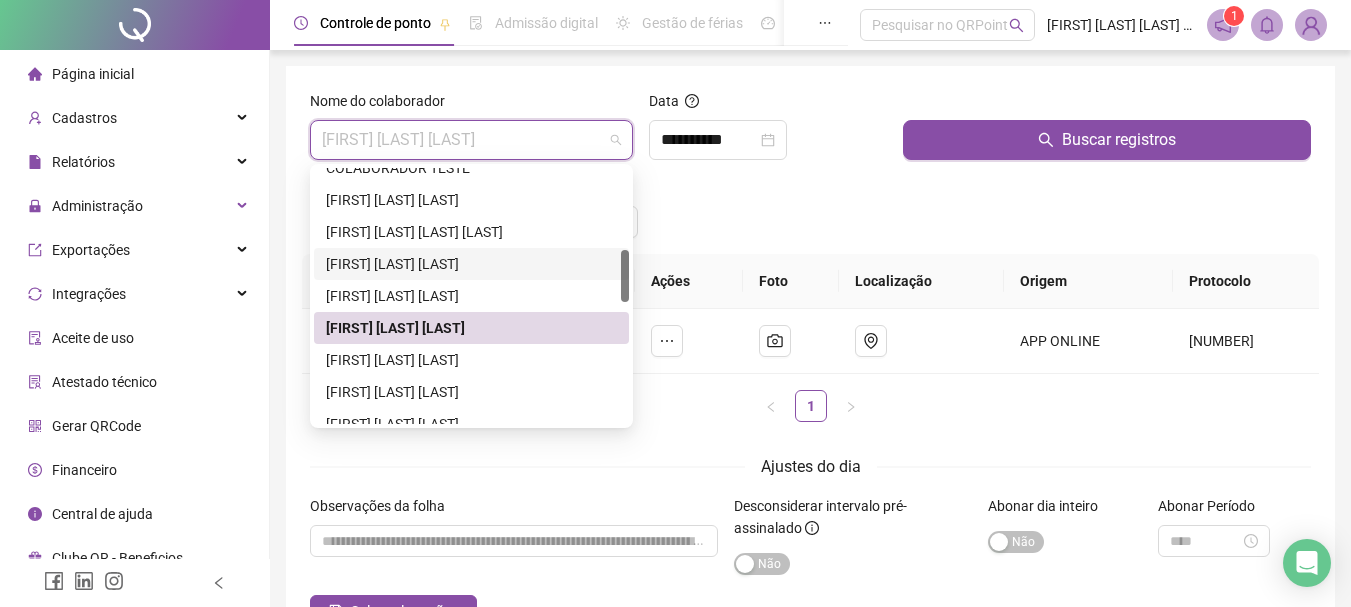 scroll, scrollTop: 500, scrollLeft: 0, axis: vertical 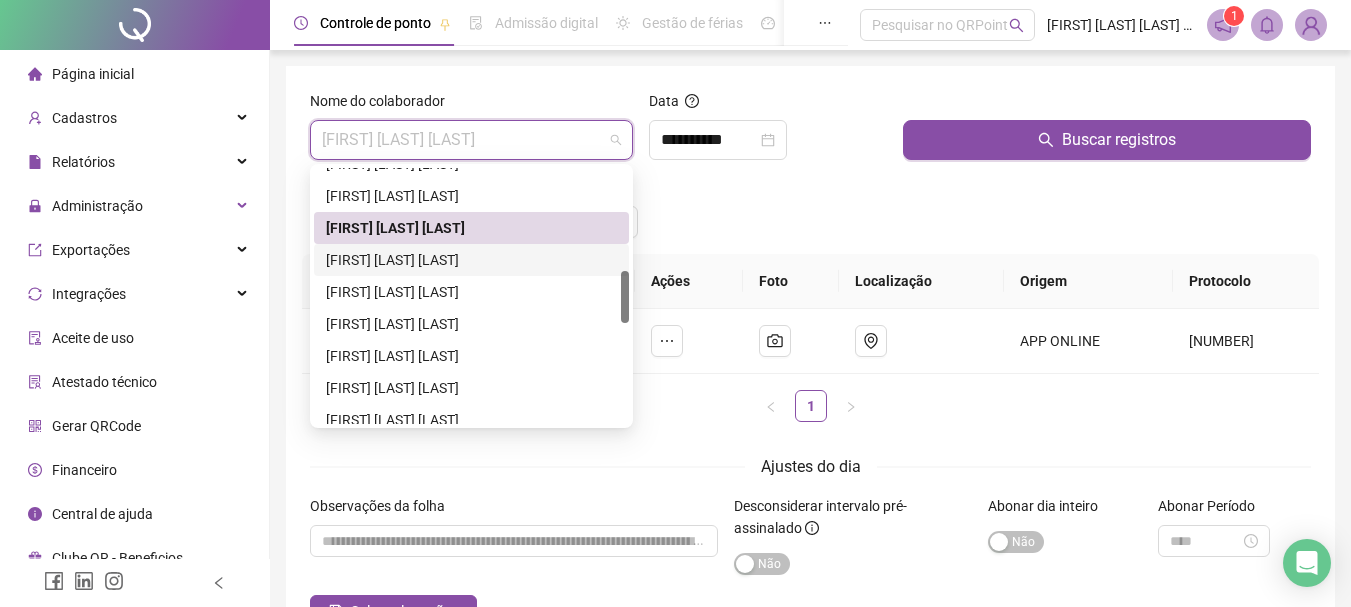 click on "[FIRST] [LAST] [LAST]" at bounding box center (471, 260) 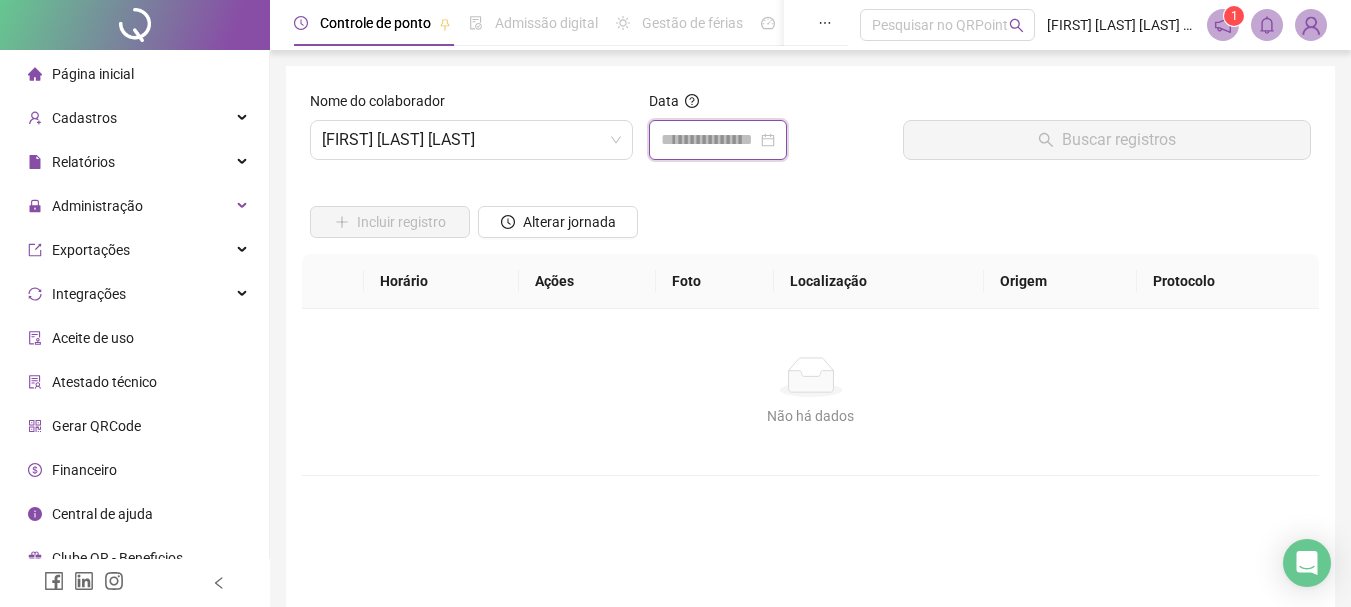 click at bounding box center (709, 140) 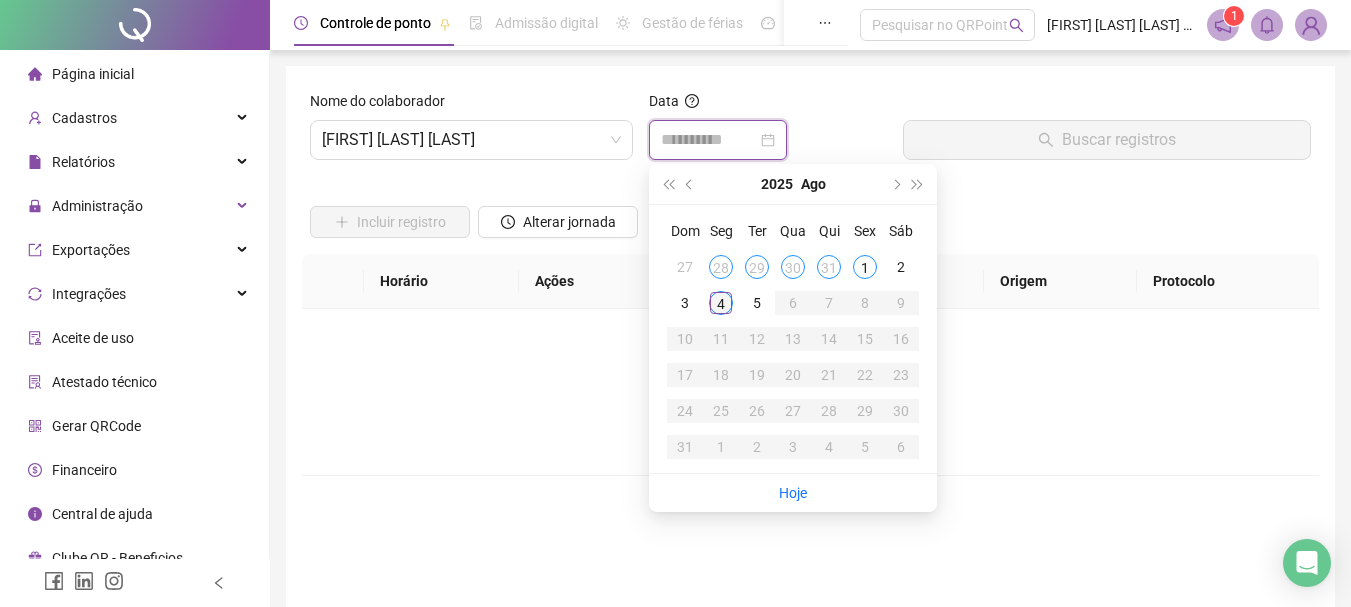 type on "**********" 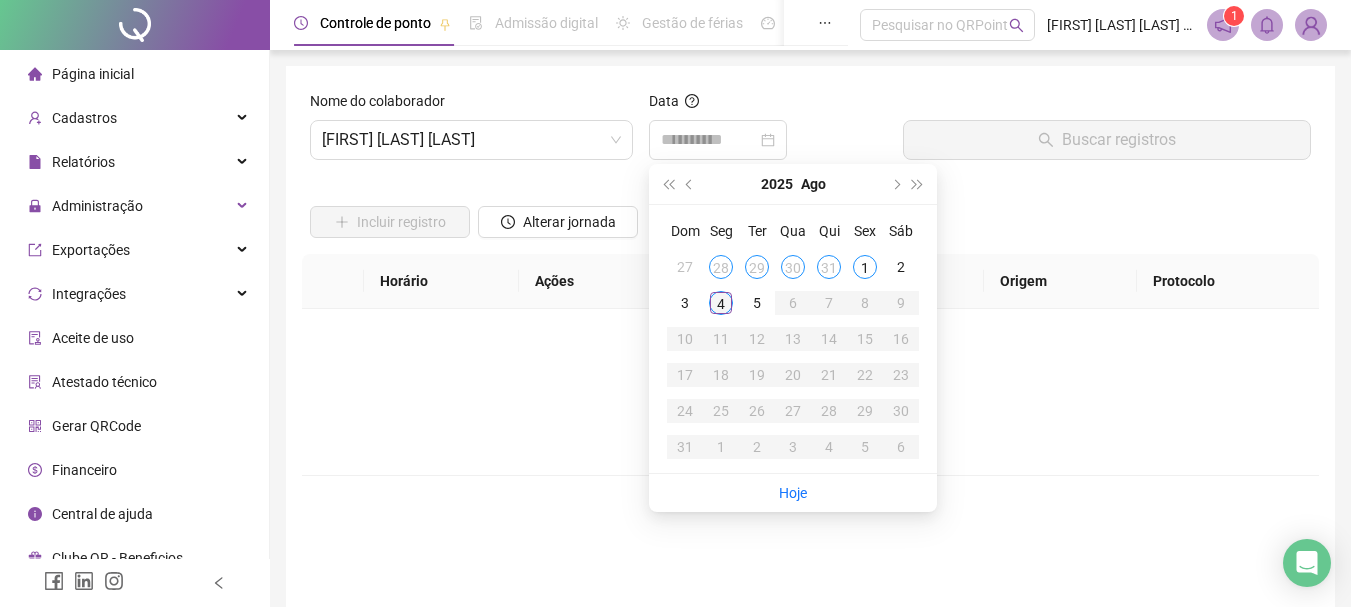 click on "4" at bounding box center [721, 303] 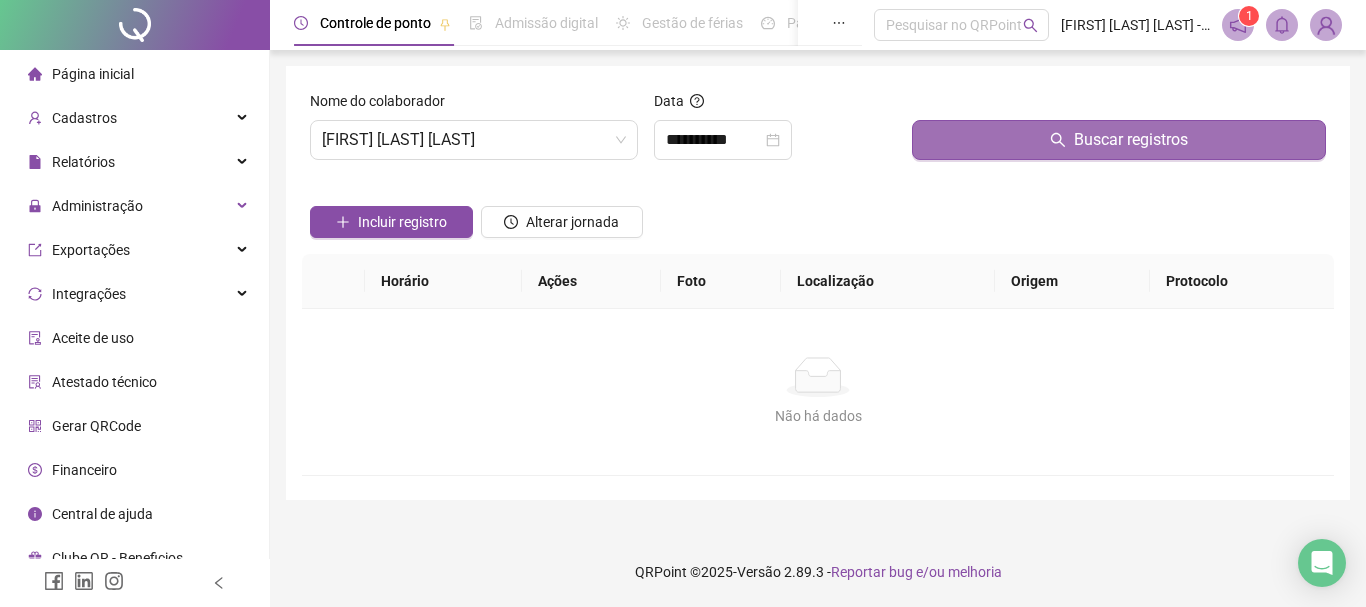 click on "Buscar registros" at bounding box center (1131, 140) 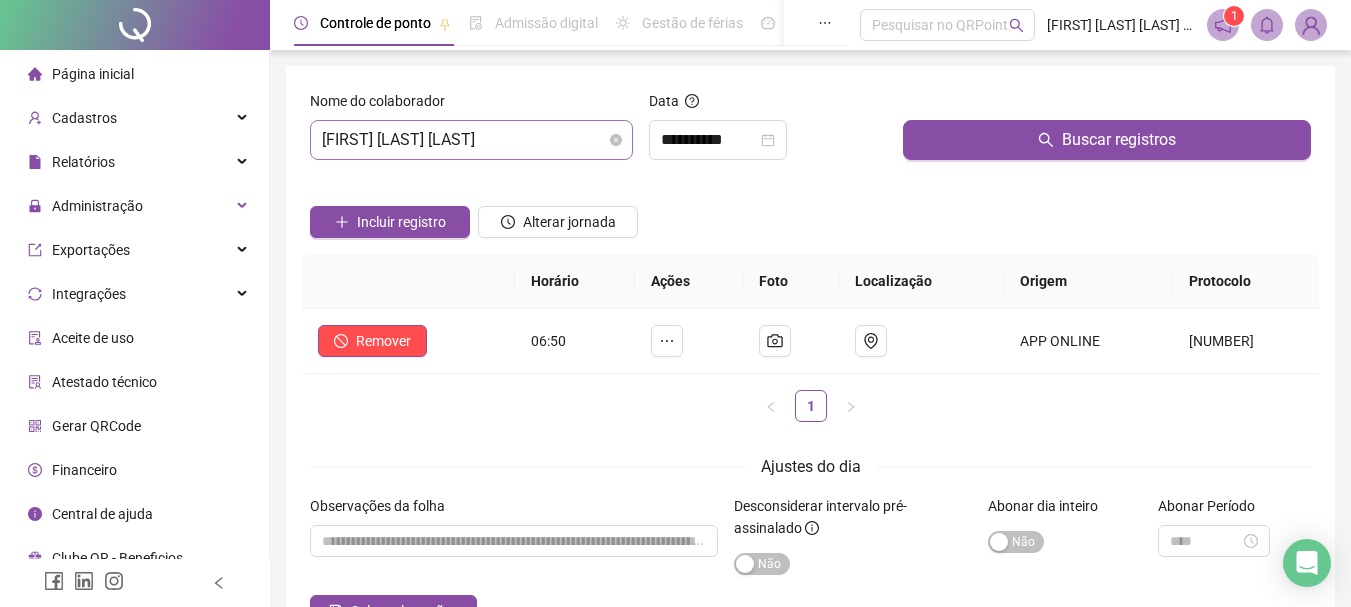click on "[FIRST] [LAST] [LAST]" at bounding box center [471, 140] 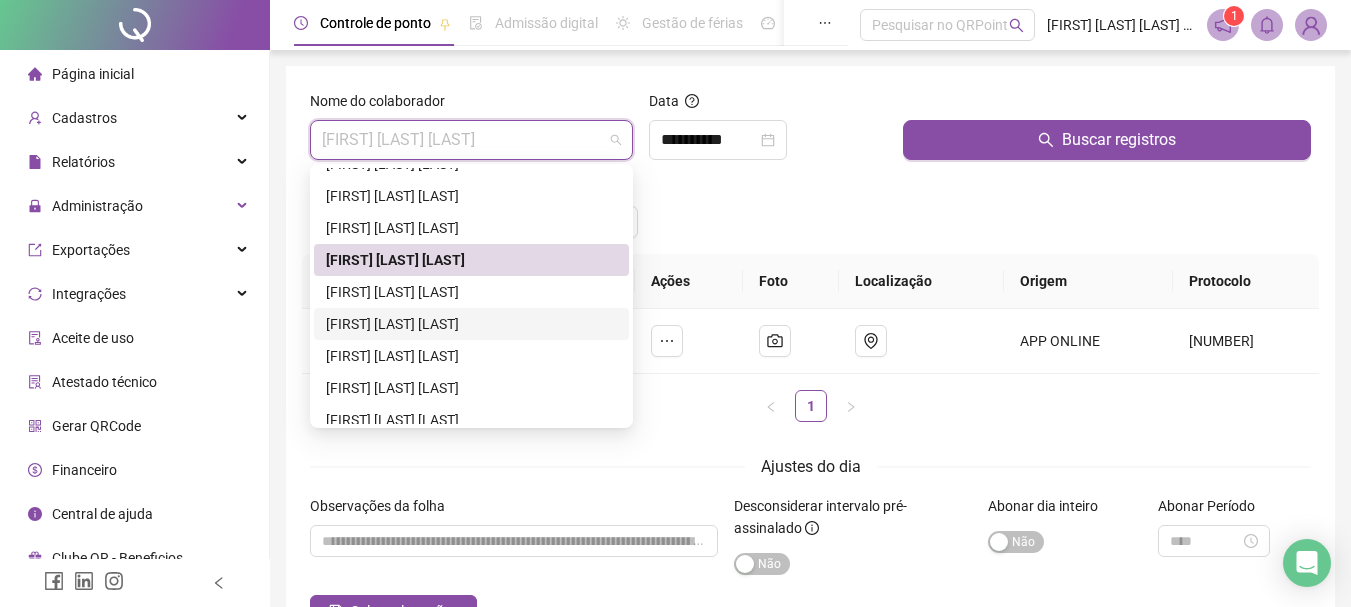 scroll, scrollTop: 600, scrollLeft: 0, axis: vertical 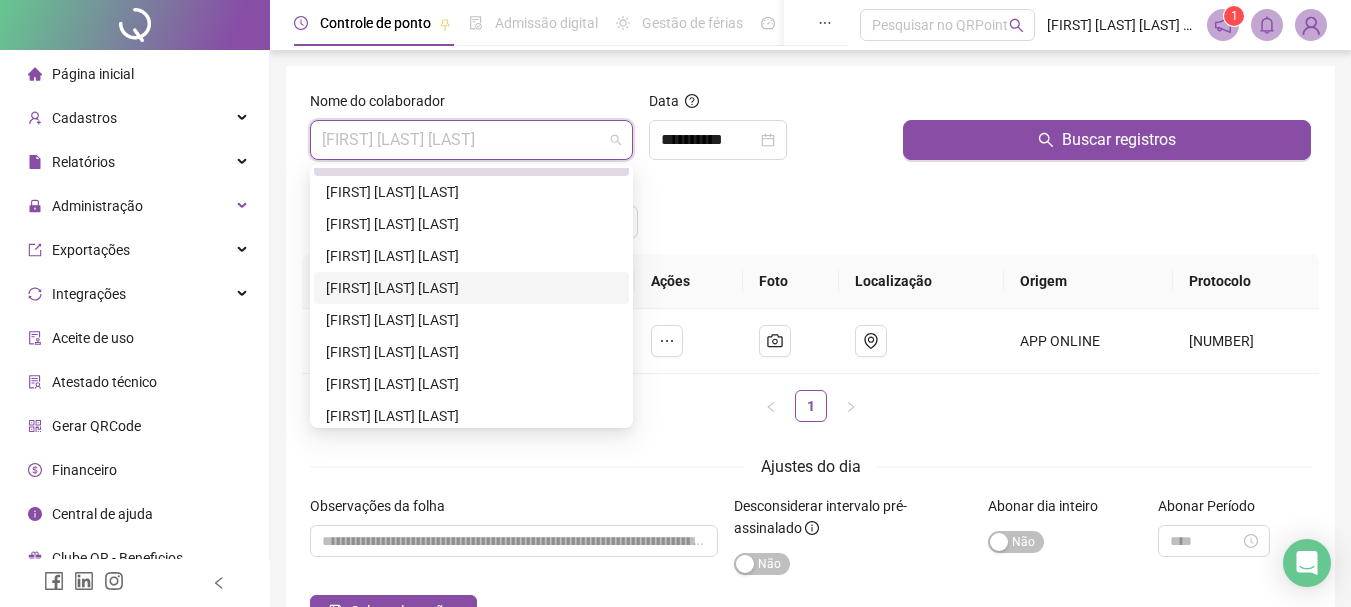 click on "[FIRST] [LAST] [LAST]" at bounding box center (471, 288) 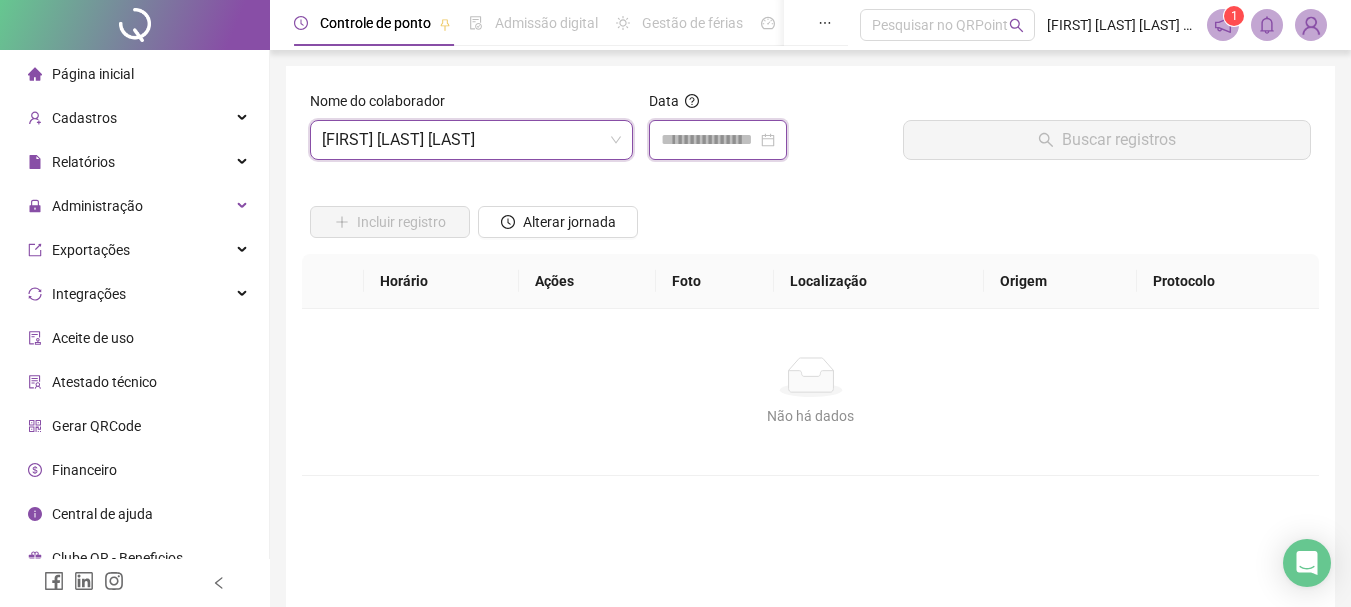 click at bounding box center (709, 140) 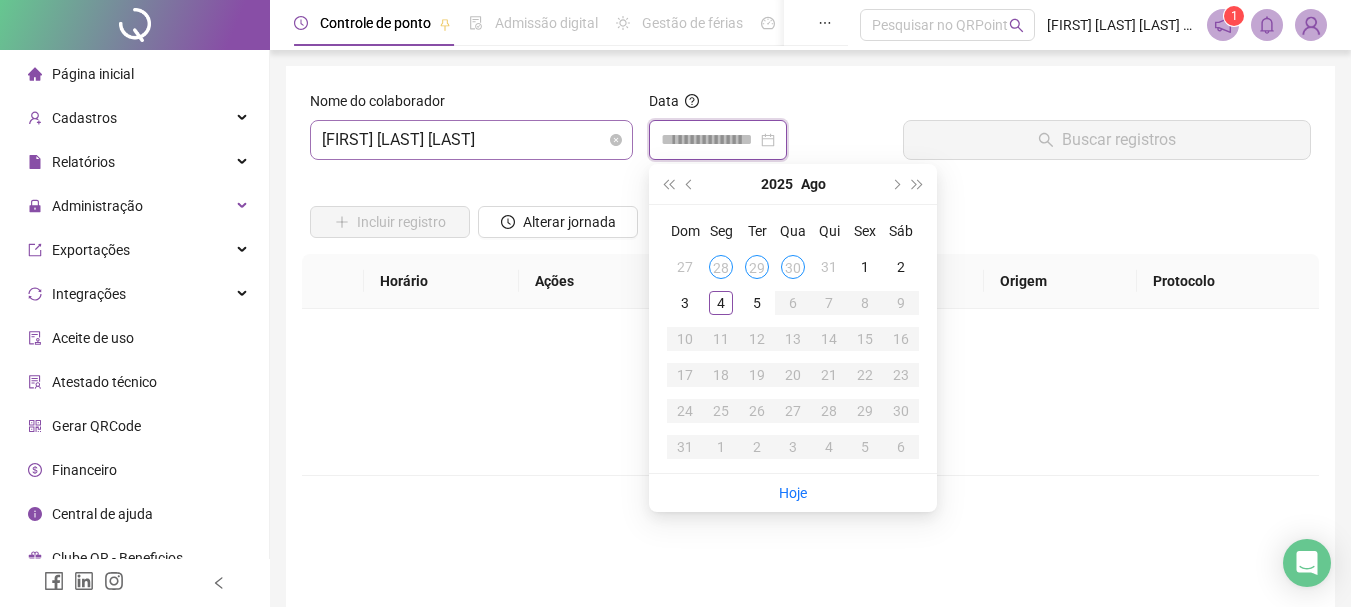 click on "[FIRST] [LAST] [LAST]" at bounding box center [471, 140] 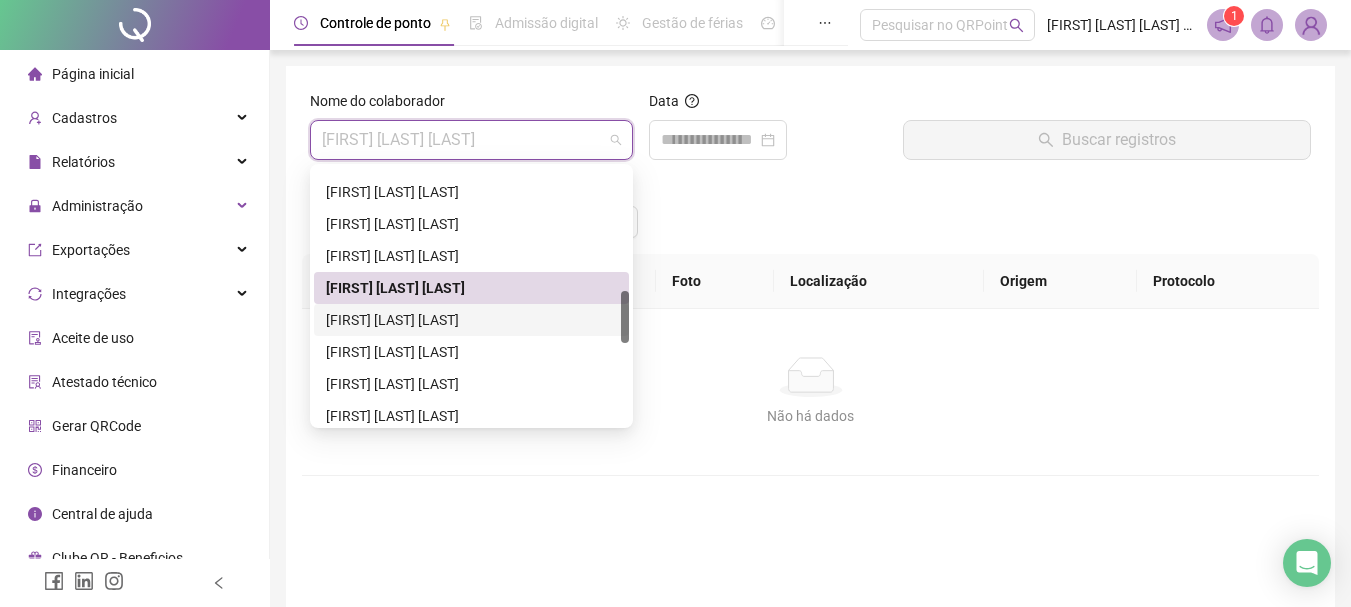 click on "[FIRST] [LAST] [LAST]" at bounding box center (471, 320) 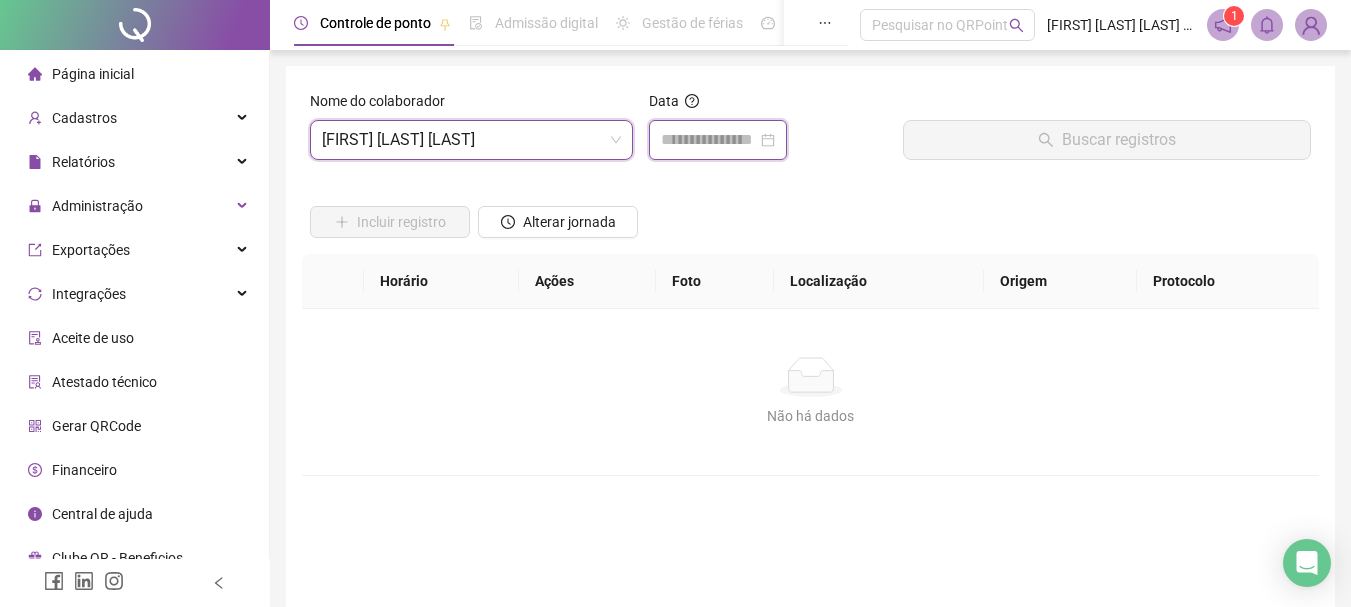 click at bounding box center [709, 140] 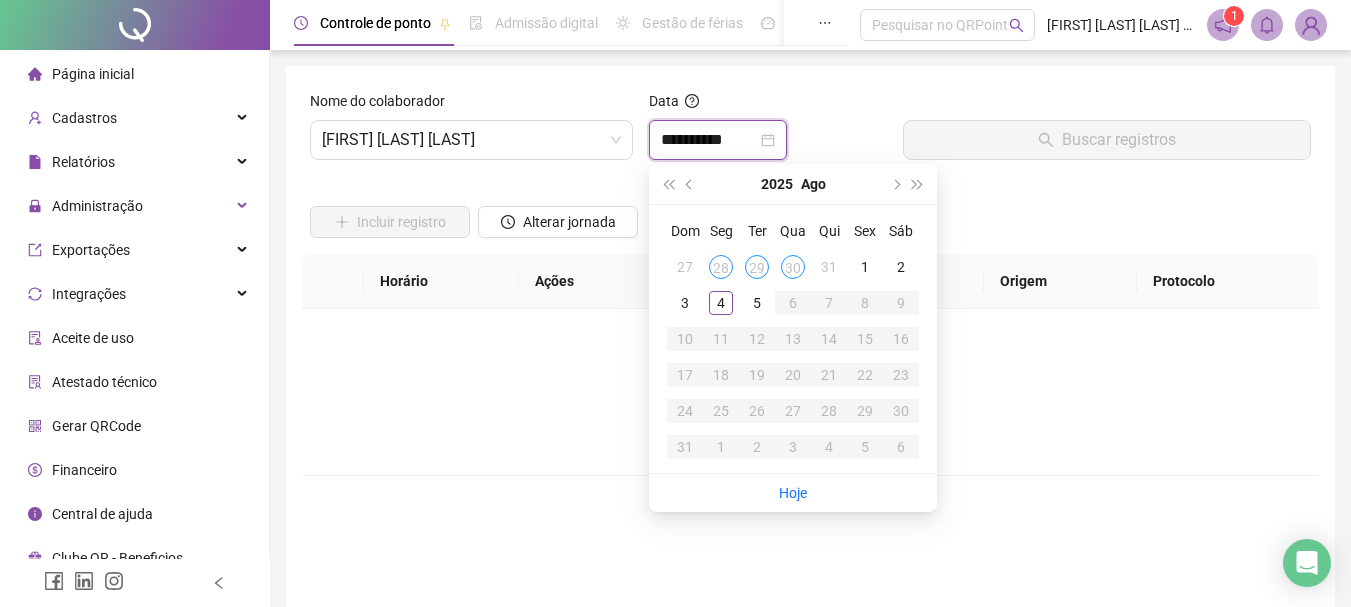 type on "**********" 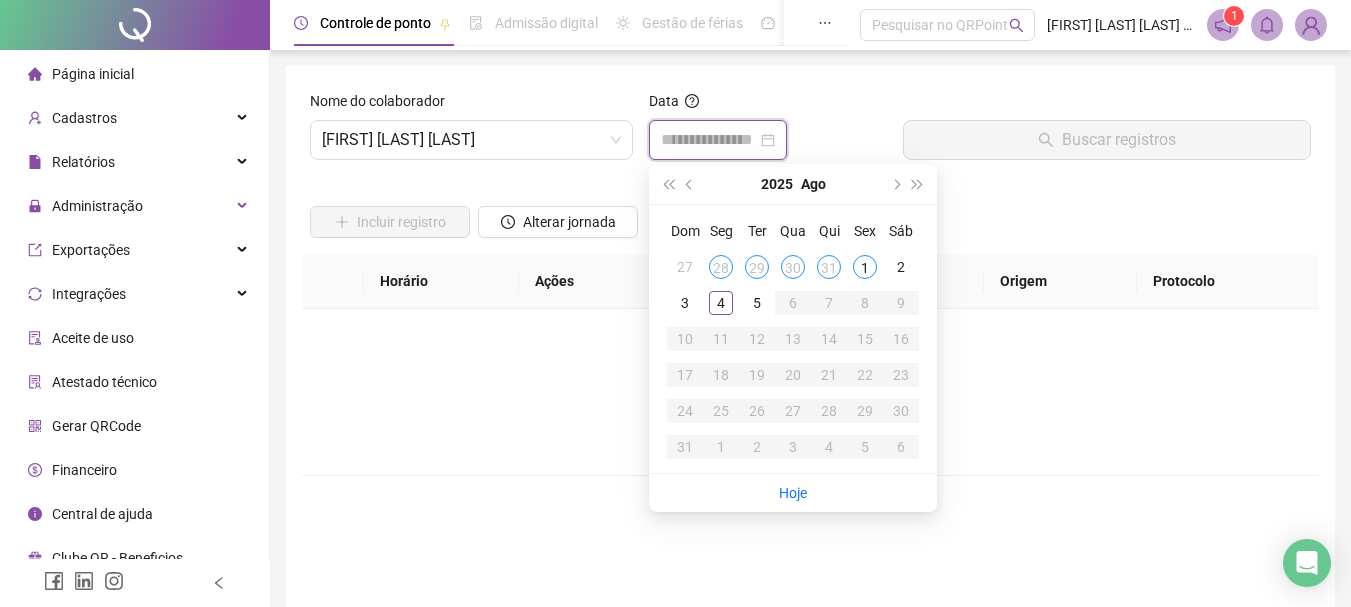 type on "**********" 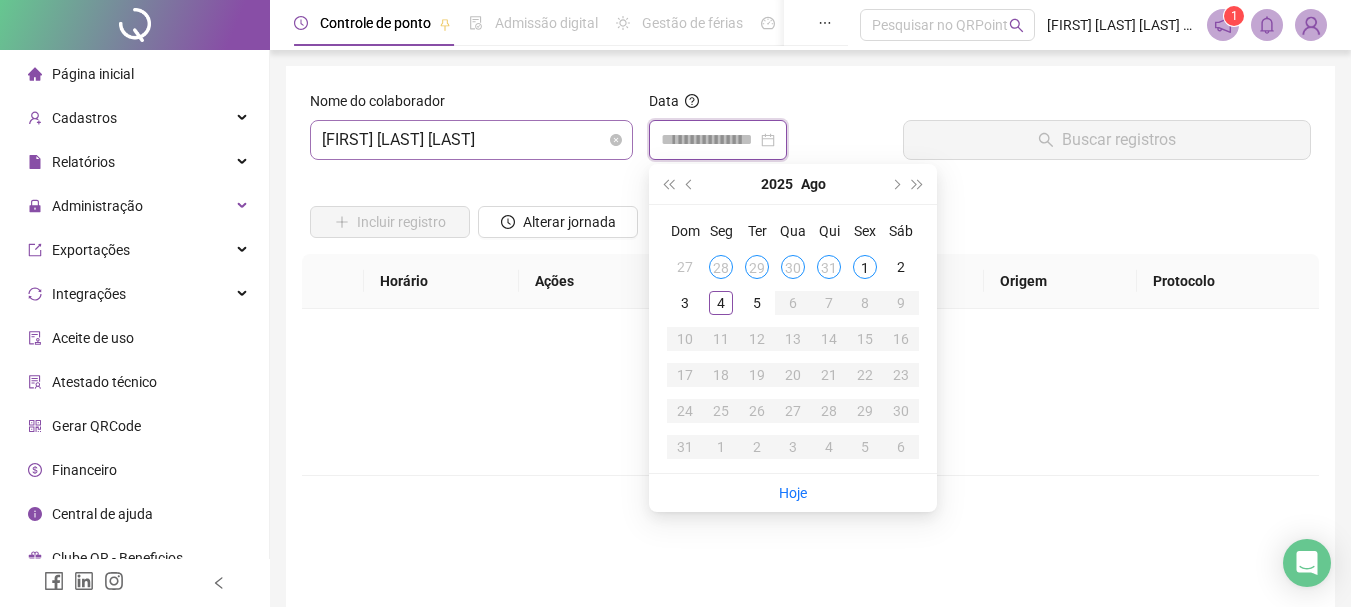 click on "[FIRST] [LAST] [LAST]" at bounding box center (471, 140) 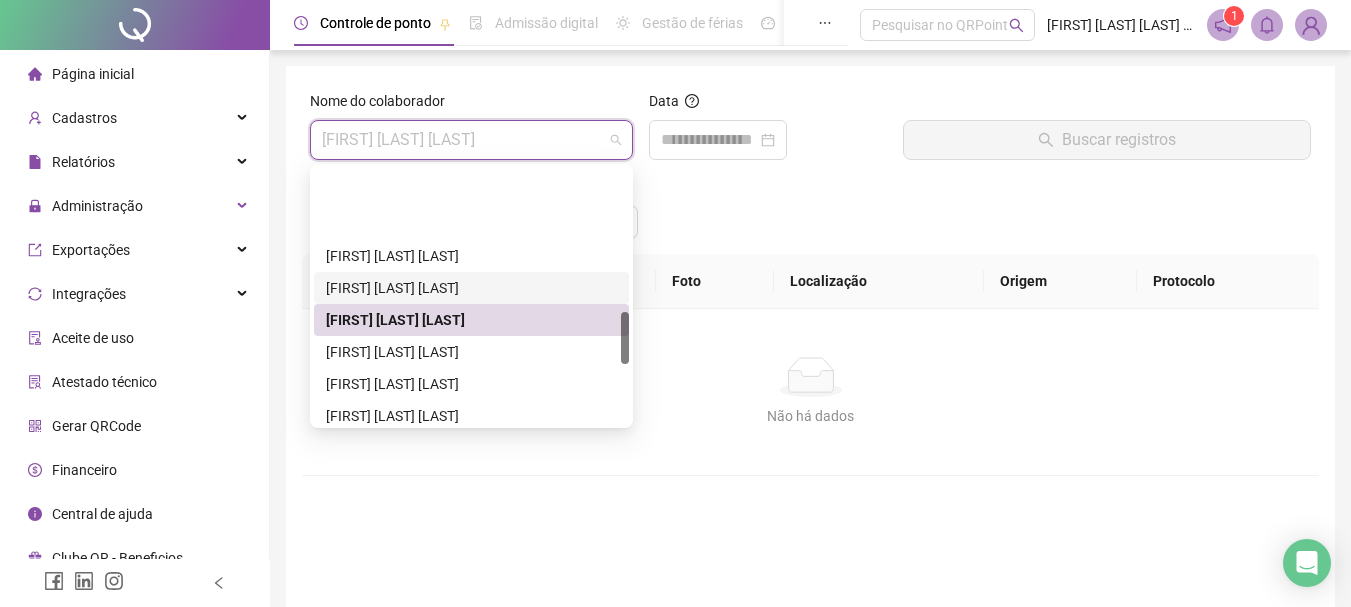 scroll, scrollTop: 700, scrollLeft: 0, axis: vertical 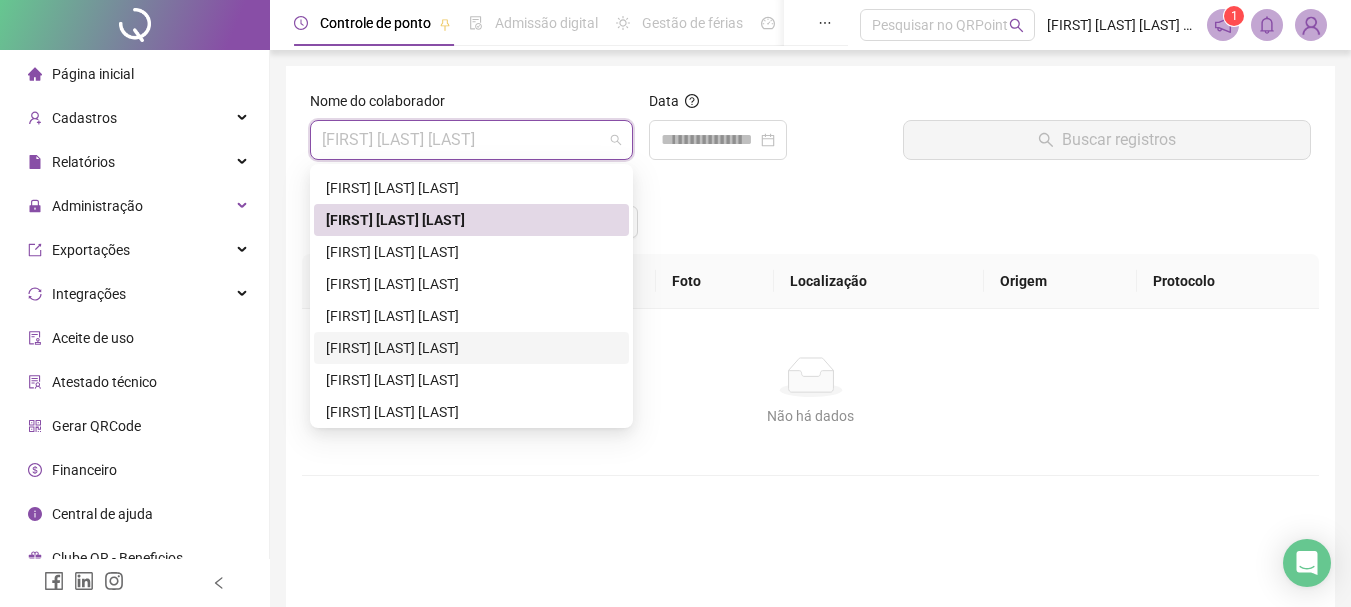 click on "[FIRST] [LAST] [LAST] [LAST]" at bounding box center [471, 348] 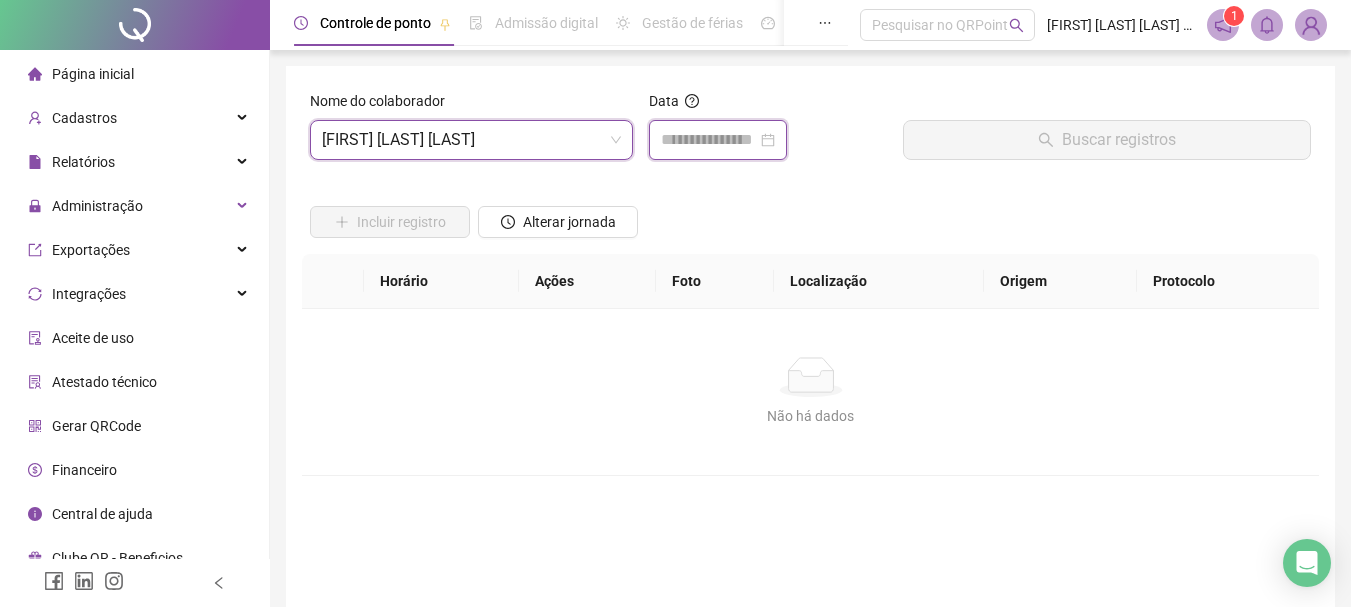 click at bounding box center (709, 140) 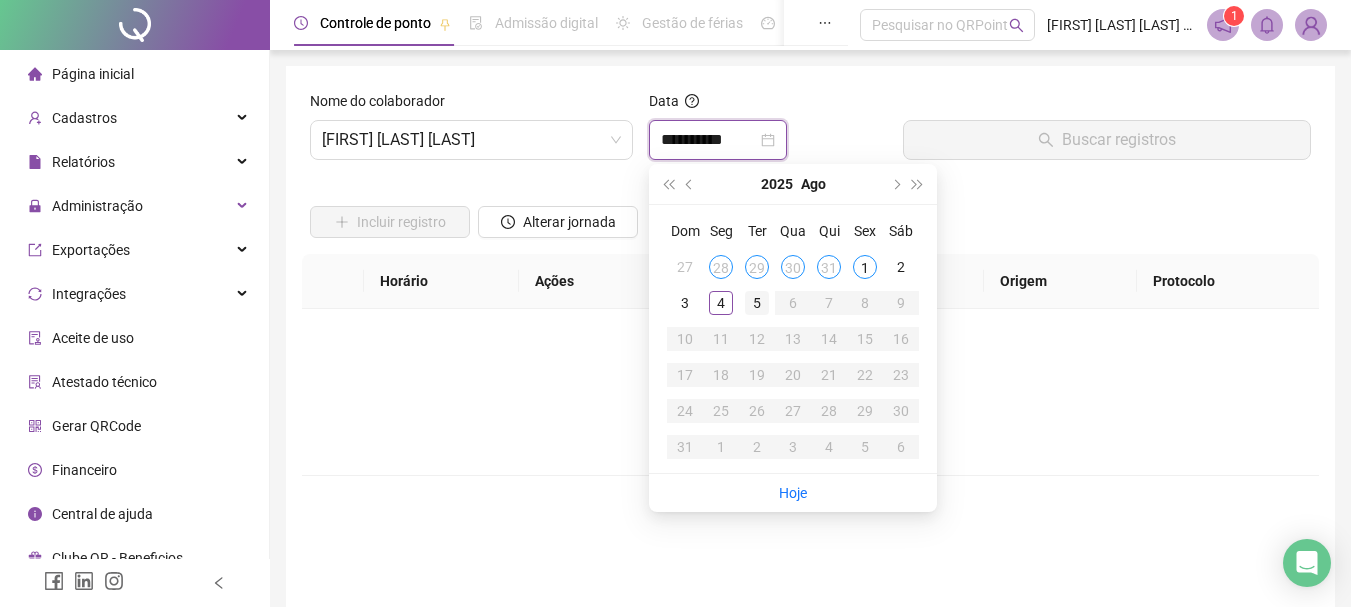type on "**********" 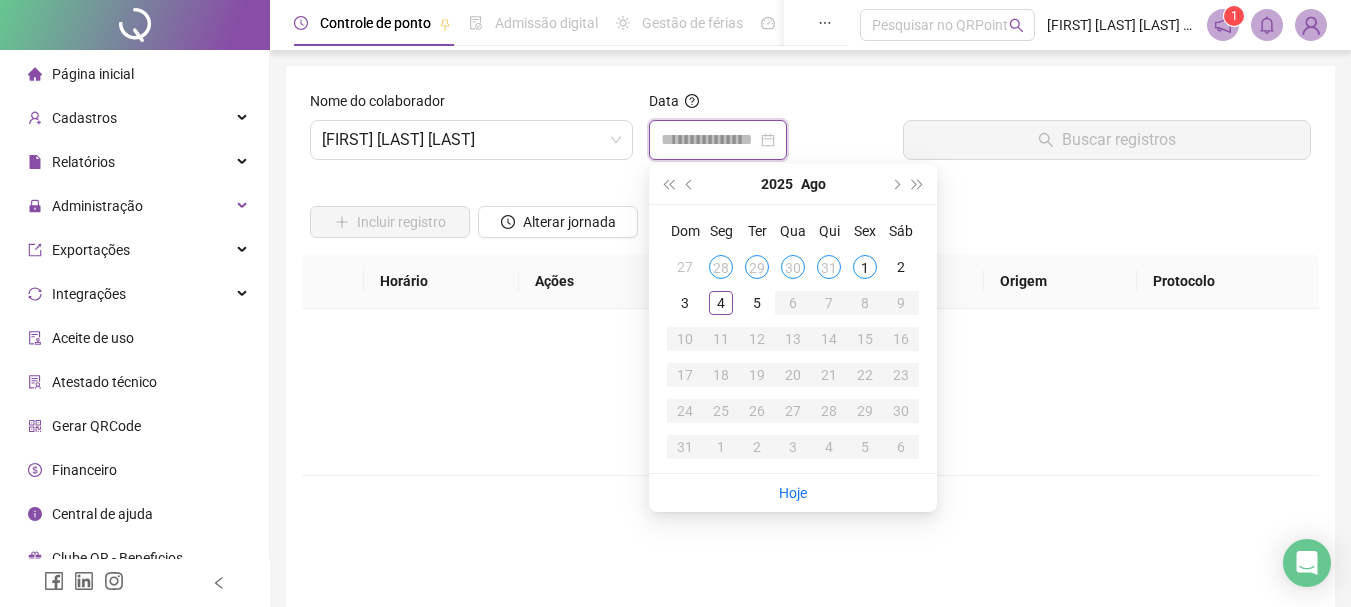 type on "**********" 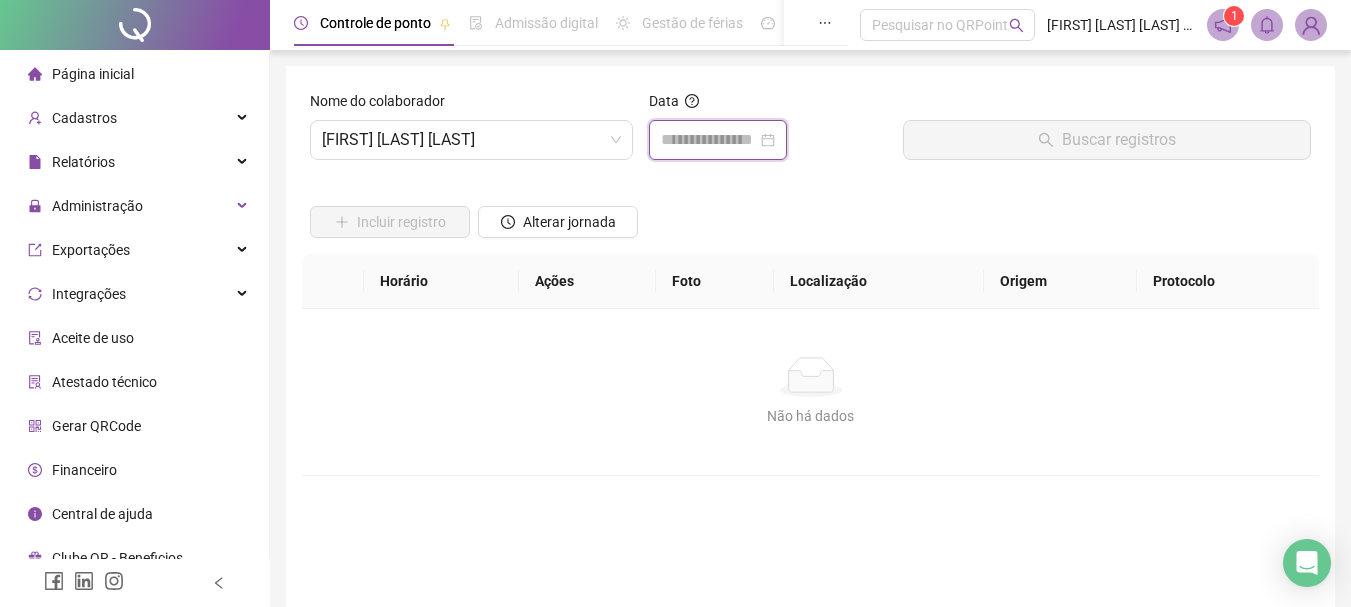 click at bounding box center [709, 140] 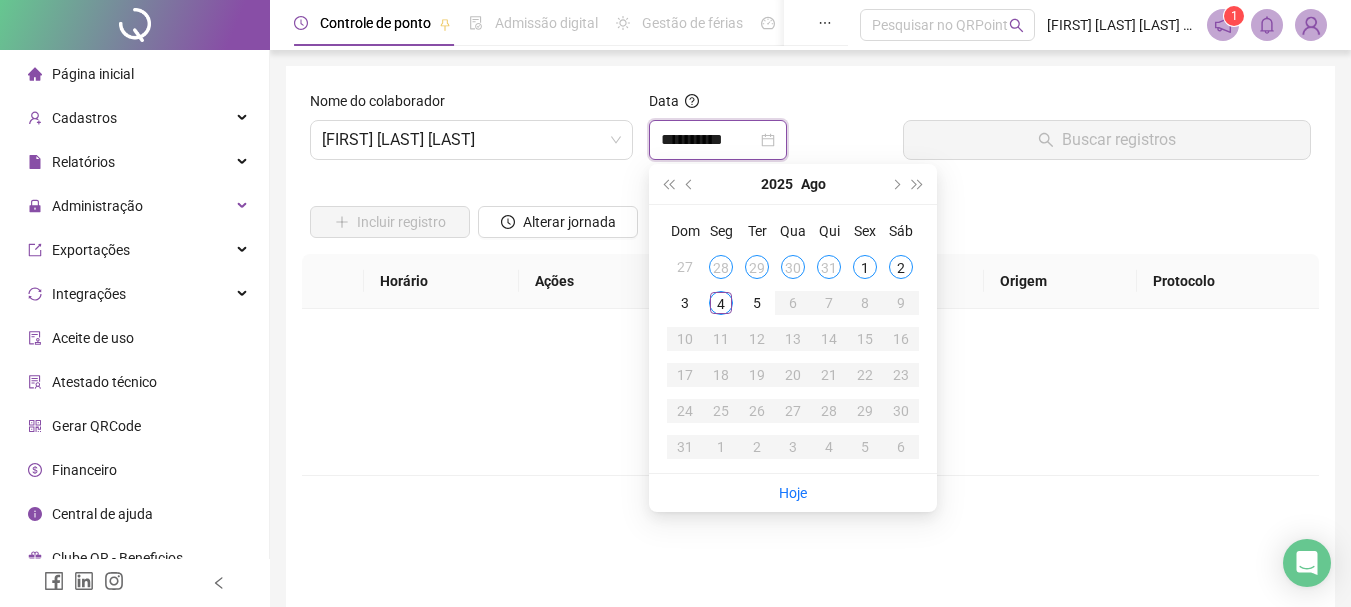 type on "**********" 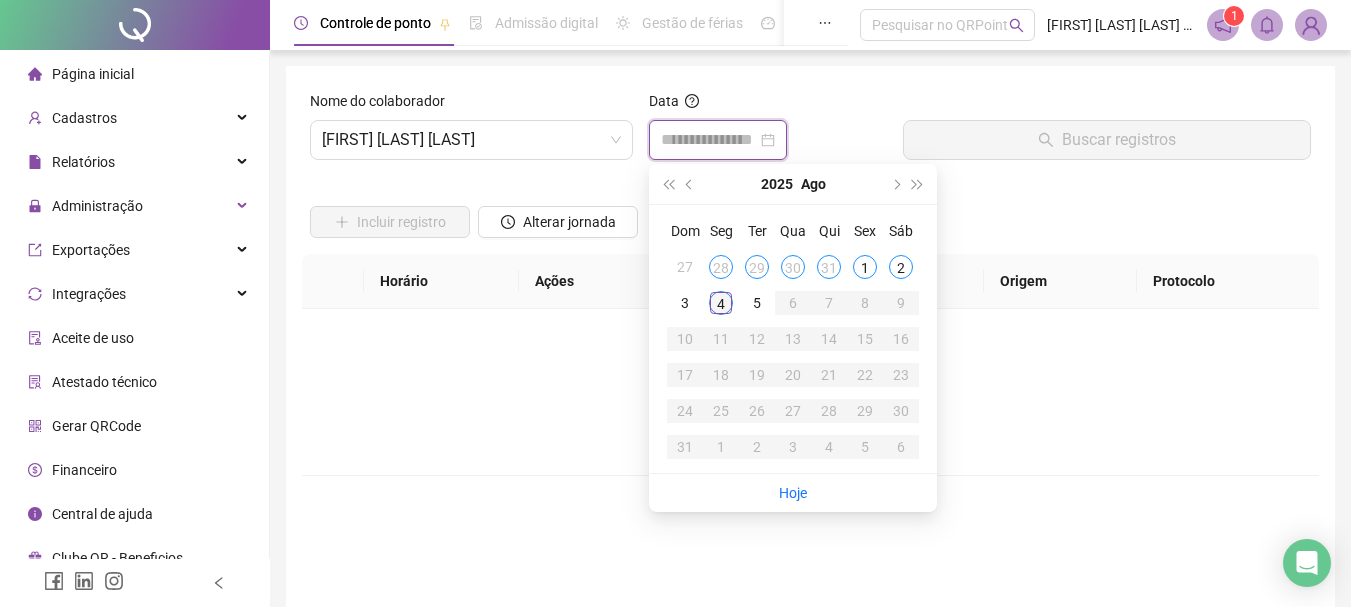 type on "**********" 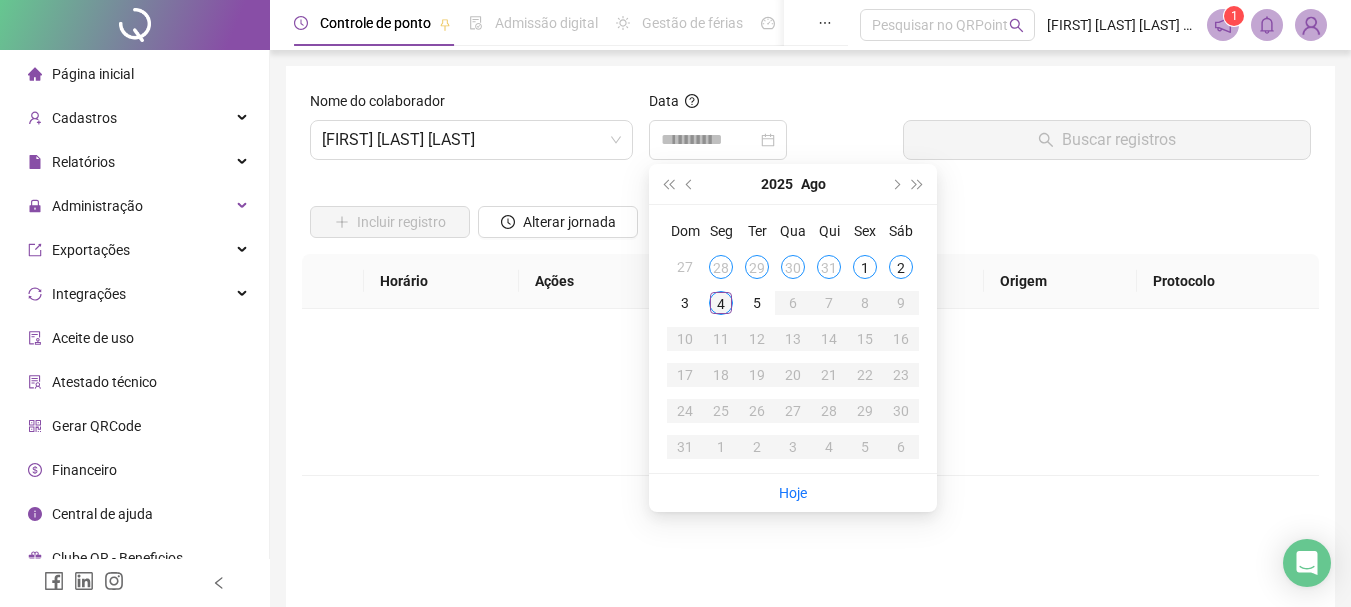 click on "4" at bounding box center (721, 303) 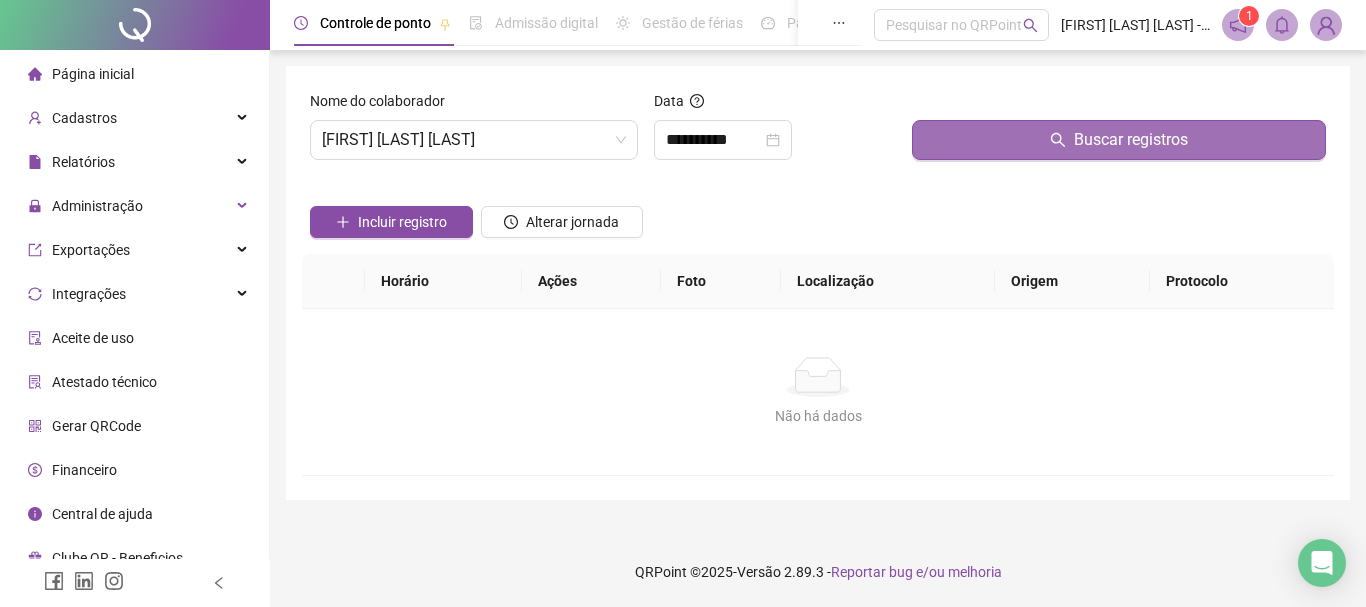 click on "Buscar registros" at bounding box center [1131, 140] 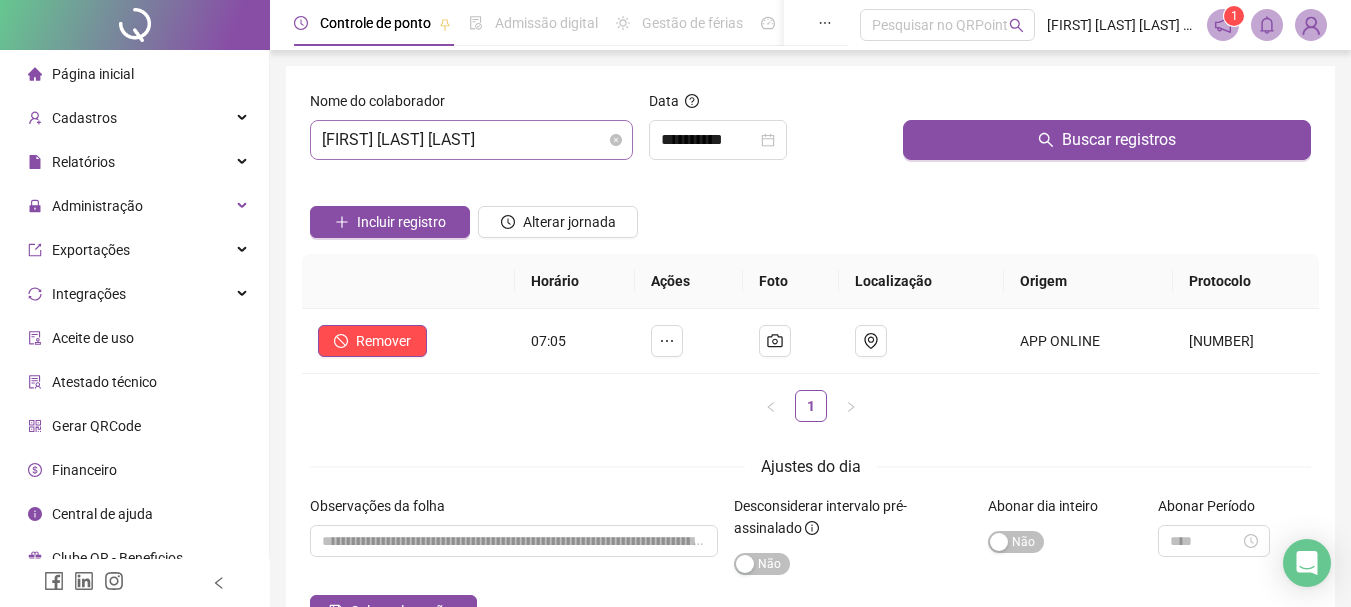 click on "[FIRST] [LAST] [LAST] [LAST]" at bounding box center [471, 140] 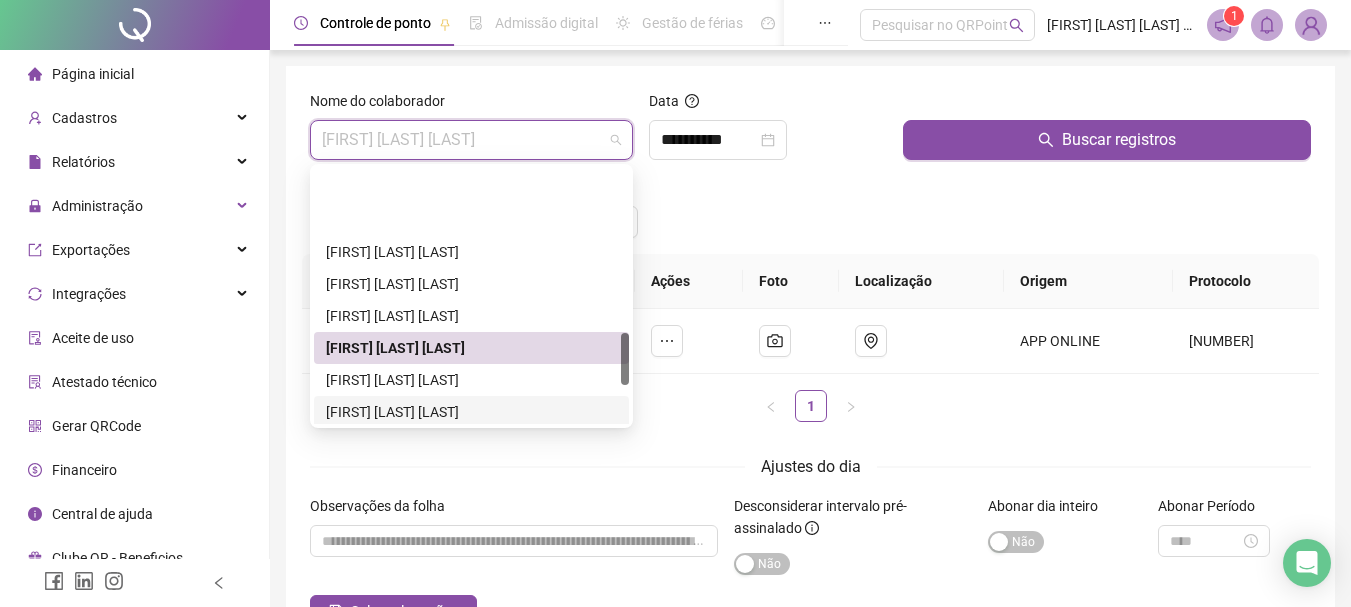 scroll, scrollTop: 800, scrollLeft: 0, axis: vertical 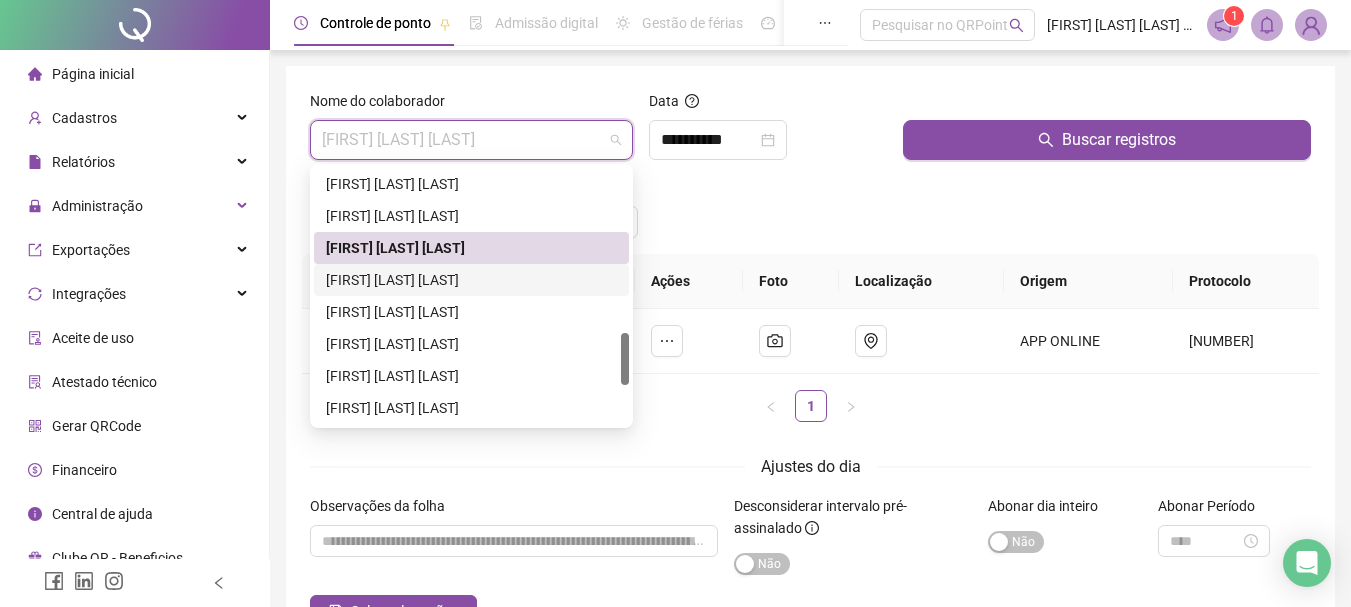 click on "[FIRST] [LAST] [LAST]" at bounding box center (471, 280) 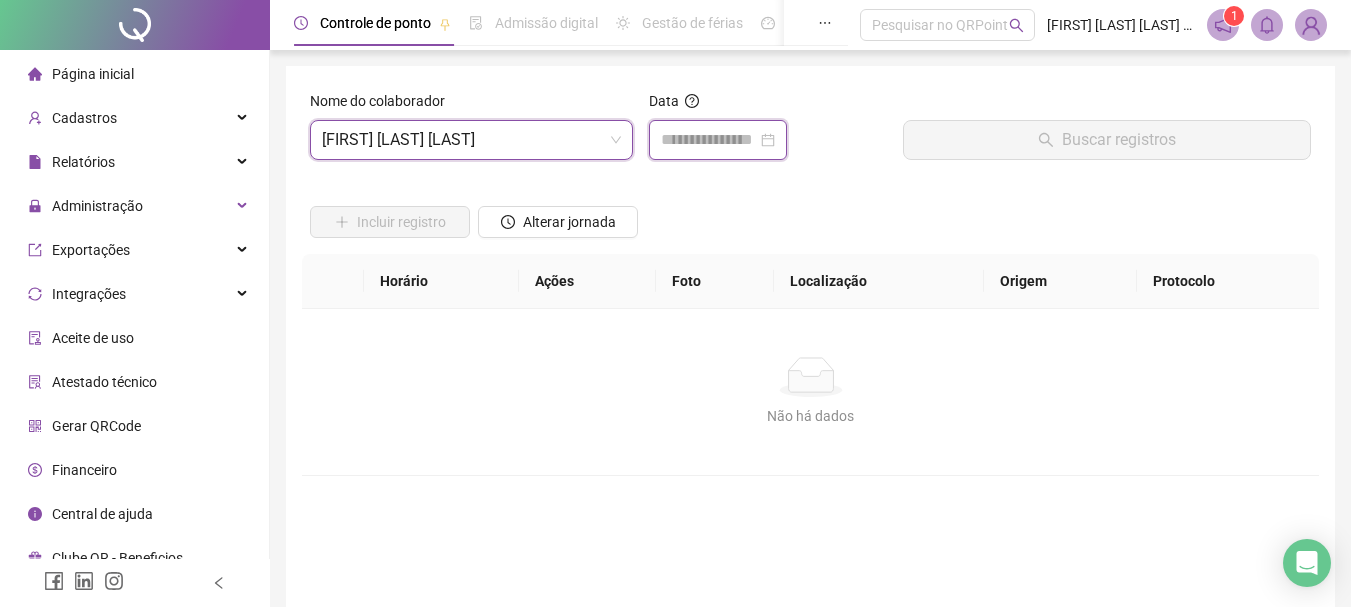 click at bounding box center (709, 140) 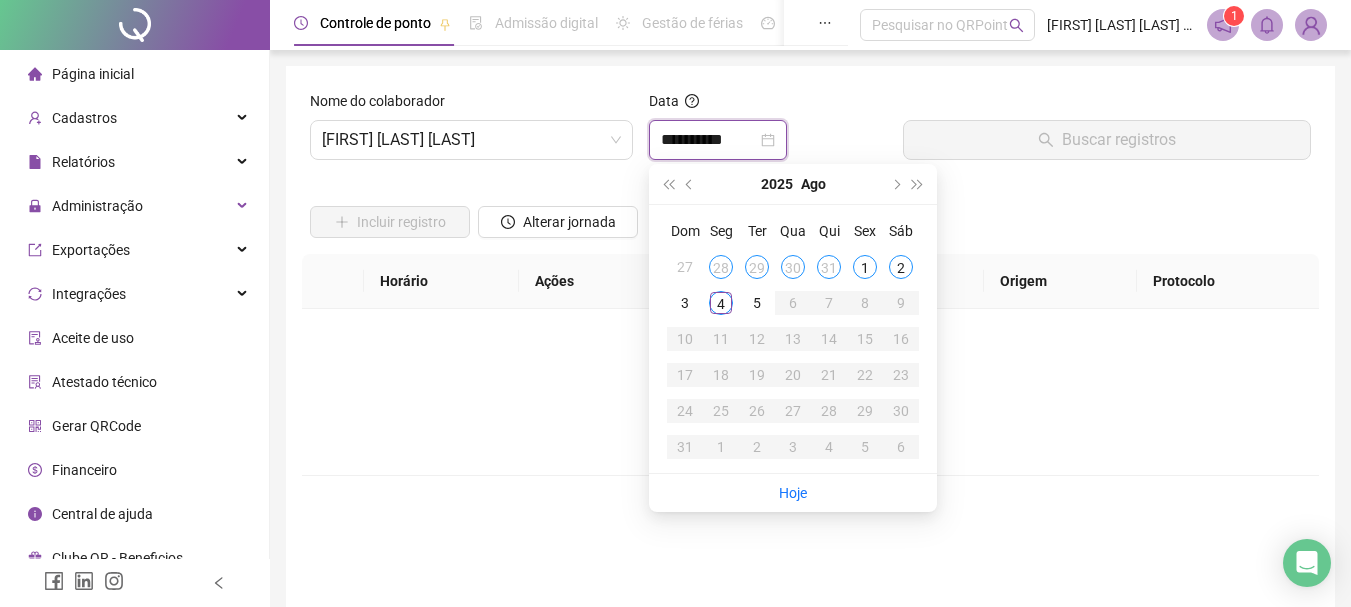 type on "**********" 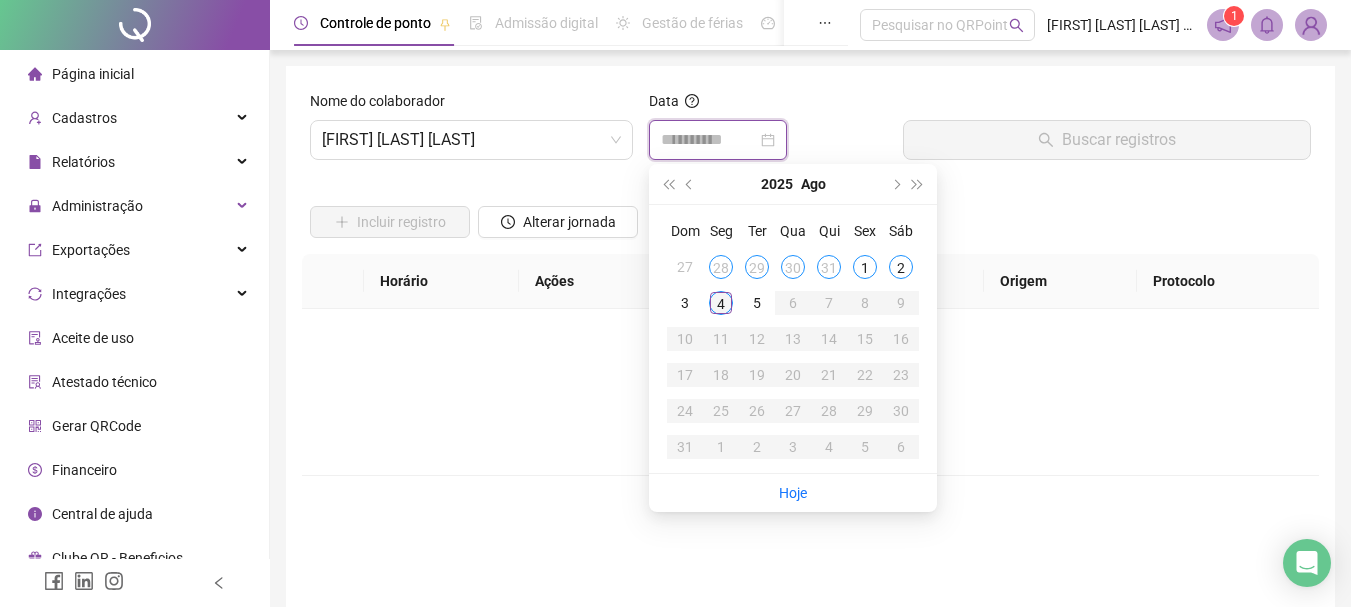 type on "**********" 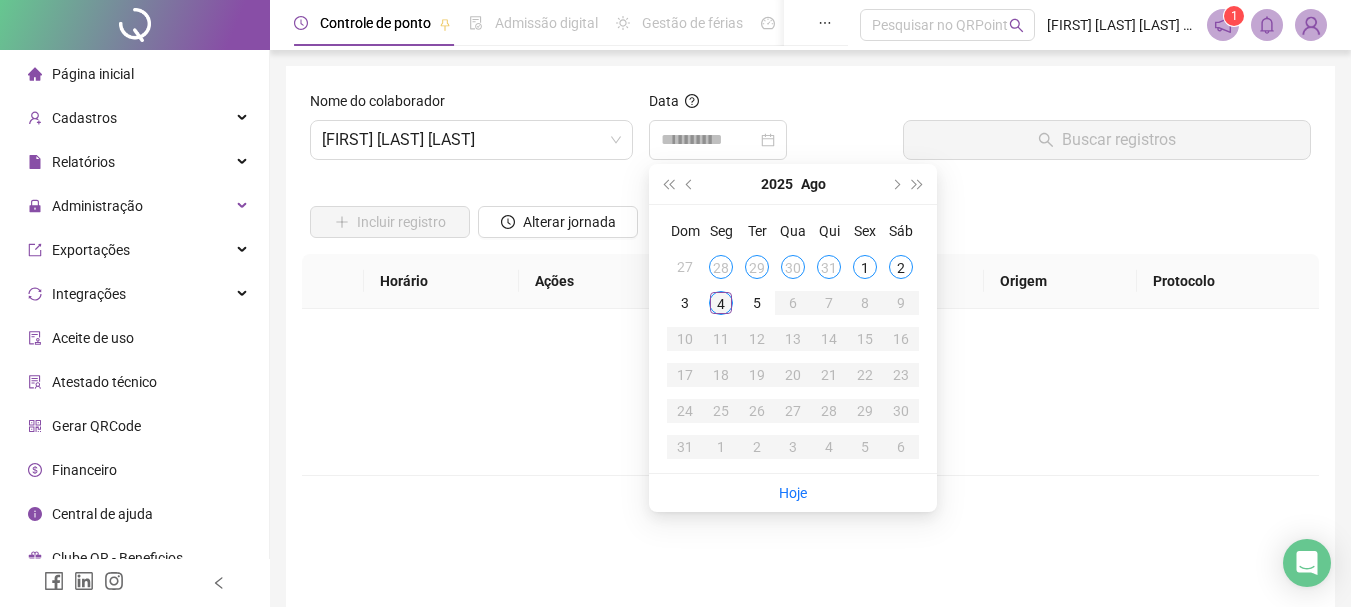 click on "4" at bounding box center (721, 303) 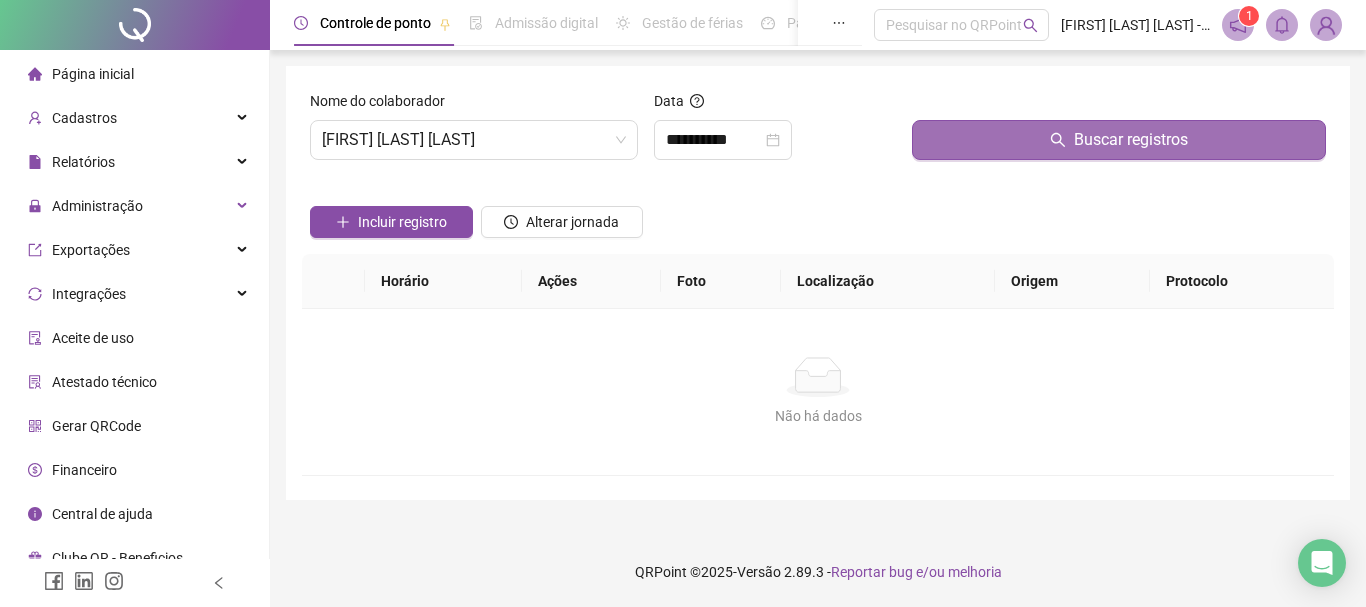 click on "Buscar registros" at bounding box center [1119, 140] 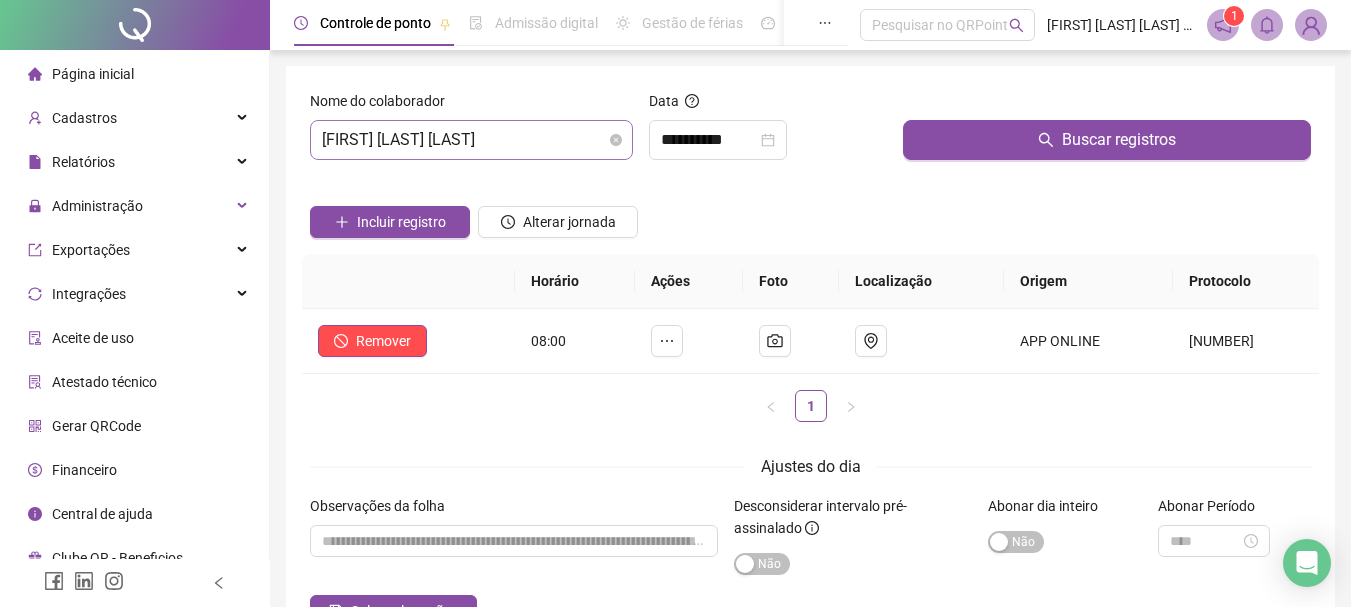 click on "[FIRST] [LAST] [LAST]" at bounding box center [471, 140] 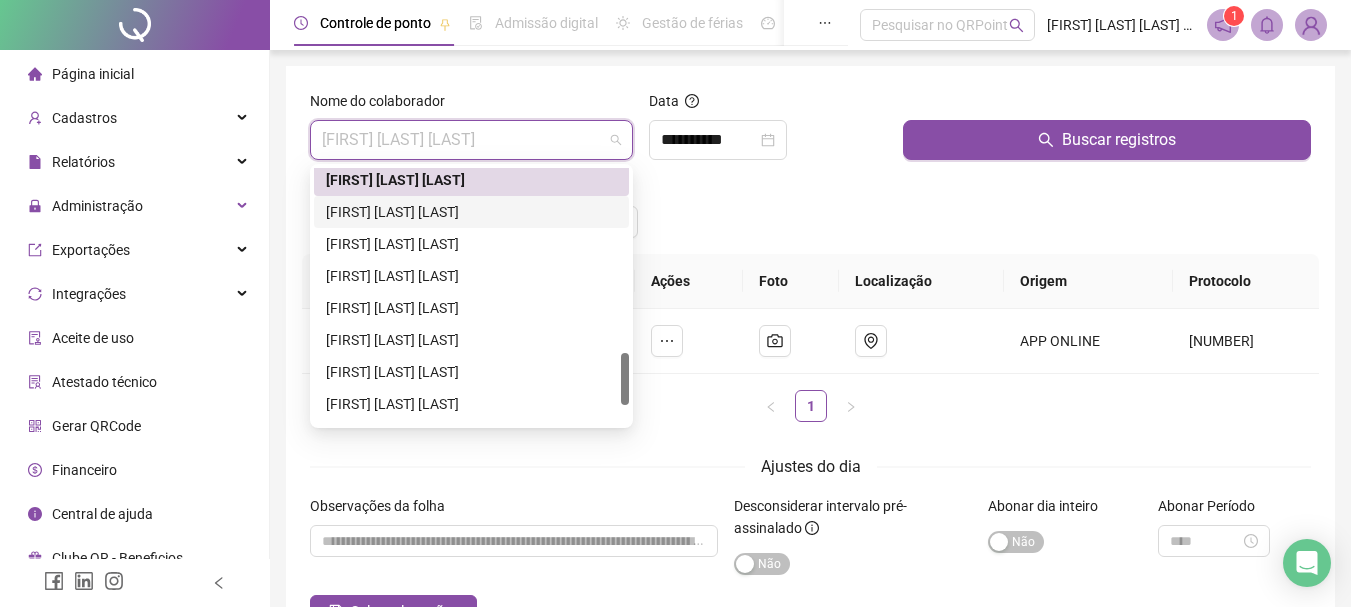 scroll, scrollTop: 992, scrollLeft: 0, axis: vertical 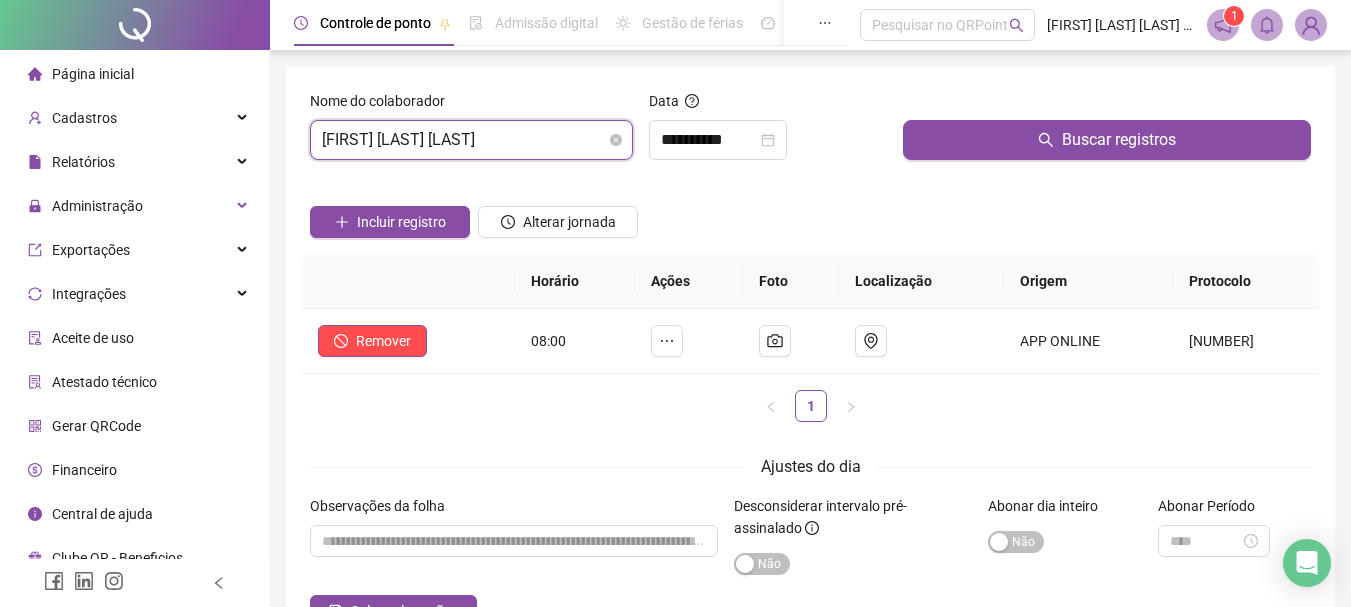 click on "[FIRST] [LAST] [LAST]" at bounding box center (471, 140) 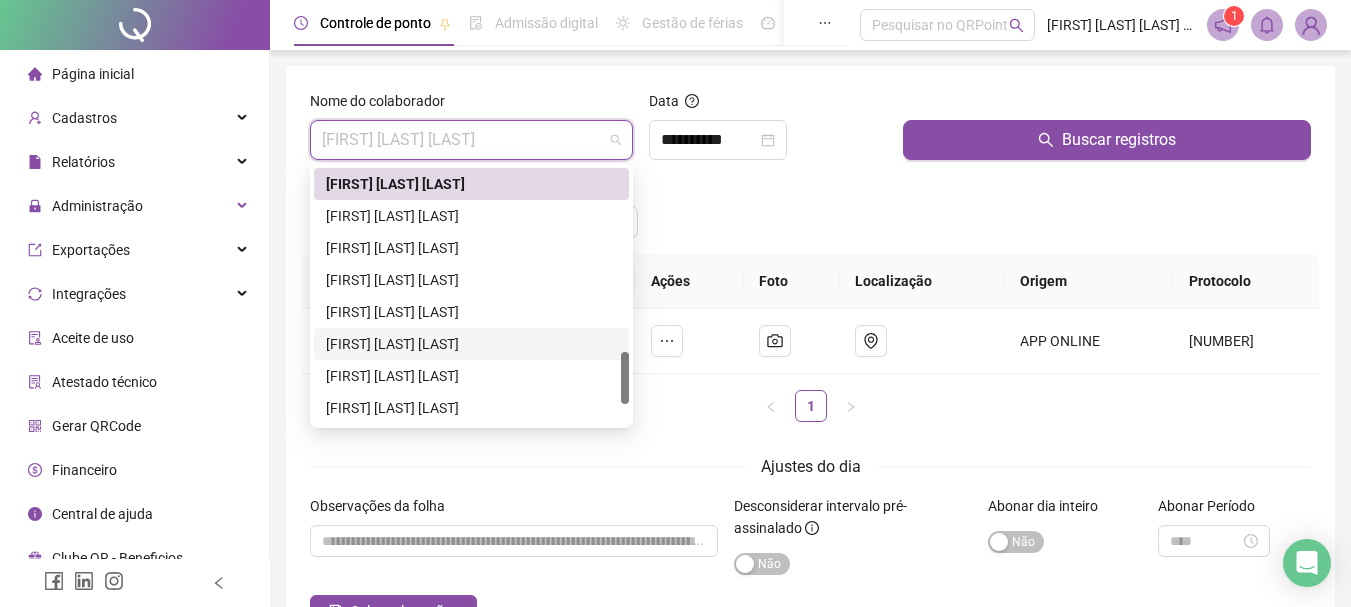 scroll, scrollTop: 496, scrollLeft: 0, axis: vertical 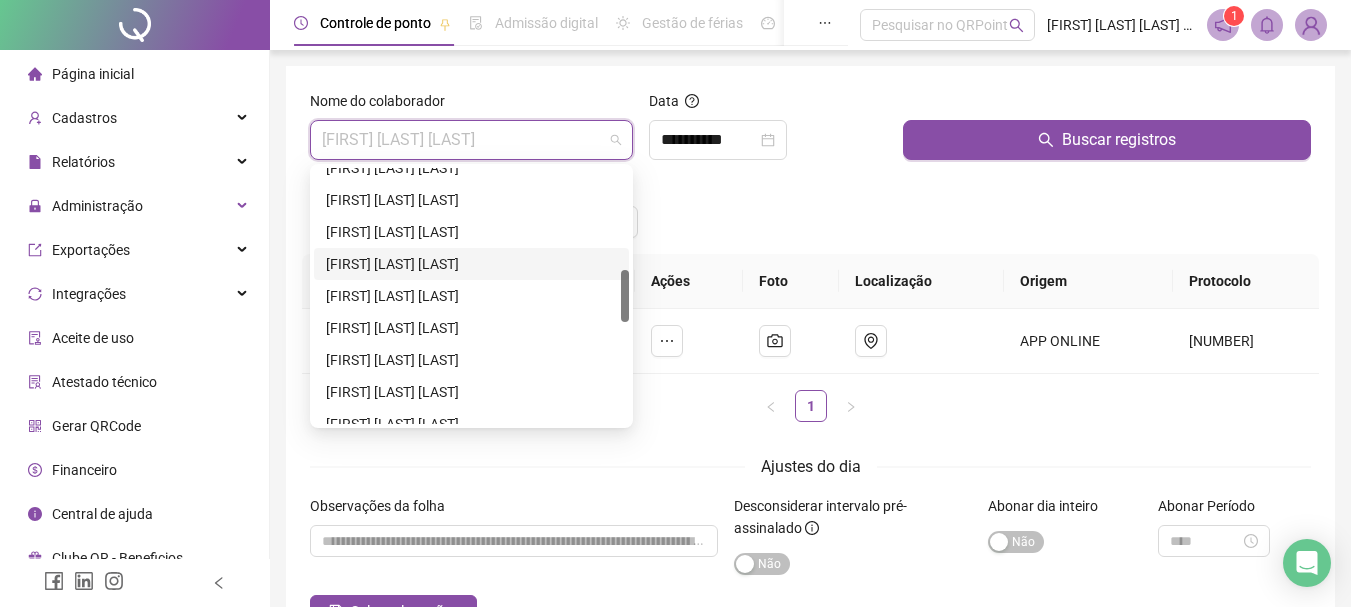 click on "[FIRST] [LAST] [LAST]" at bounding box center [471, 264] 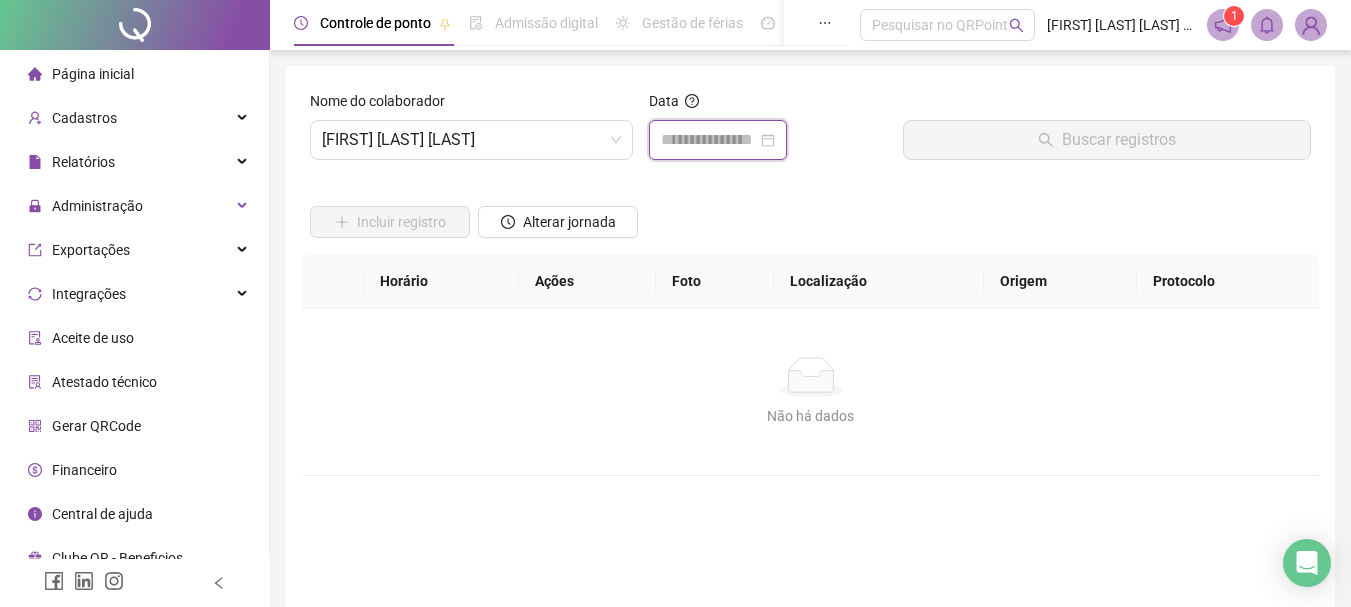 click at bounding box center [709, 140] 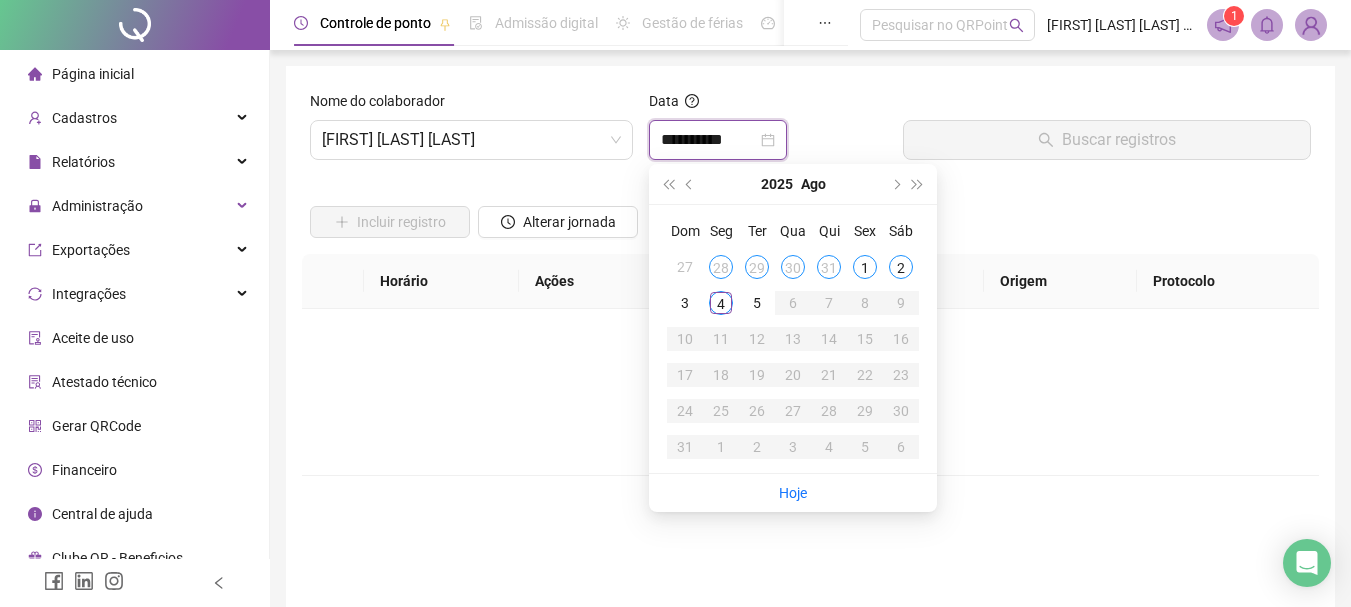 type on "**********" 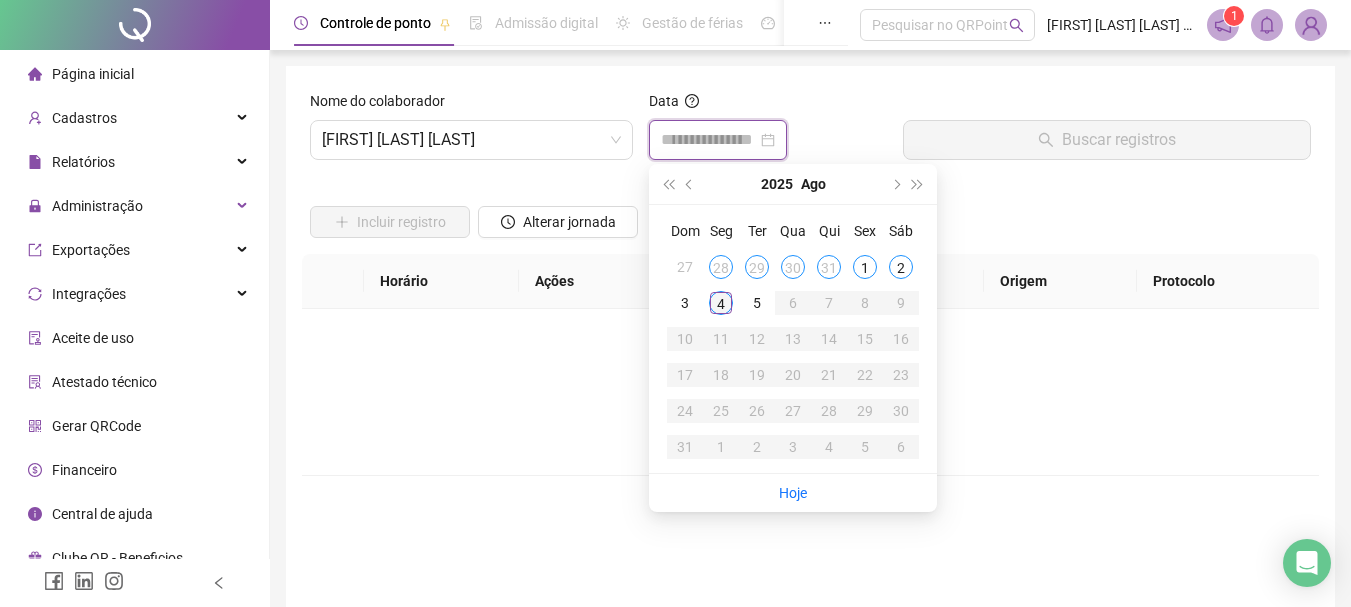 type on "**********" 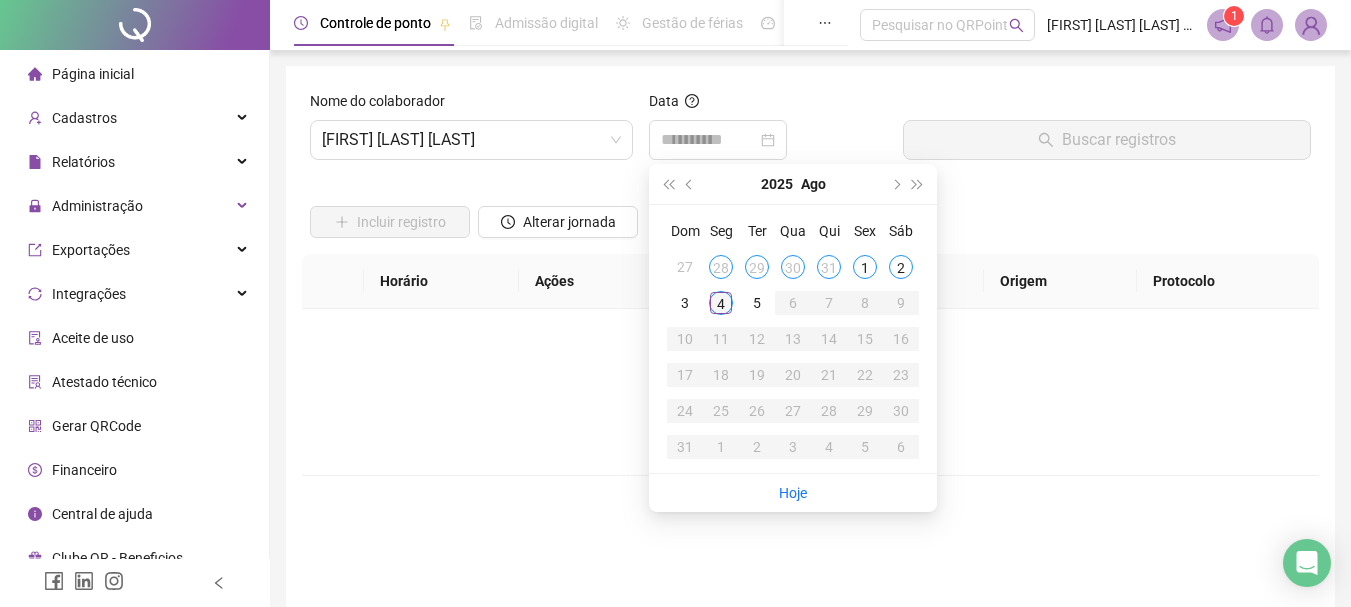 click on "4" at bounding box center (721, 303) 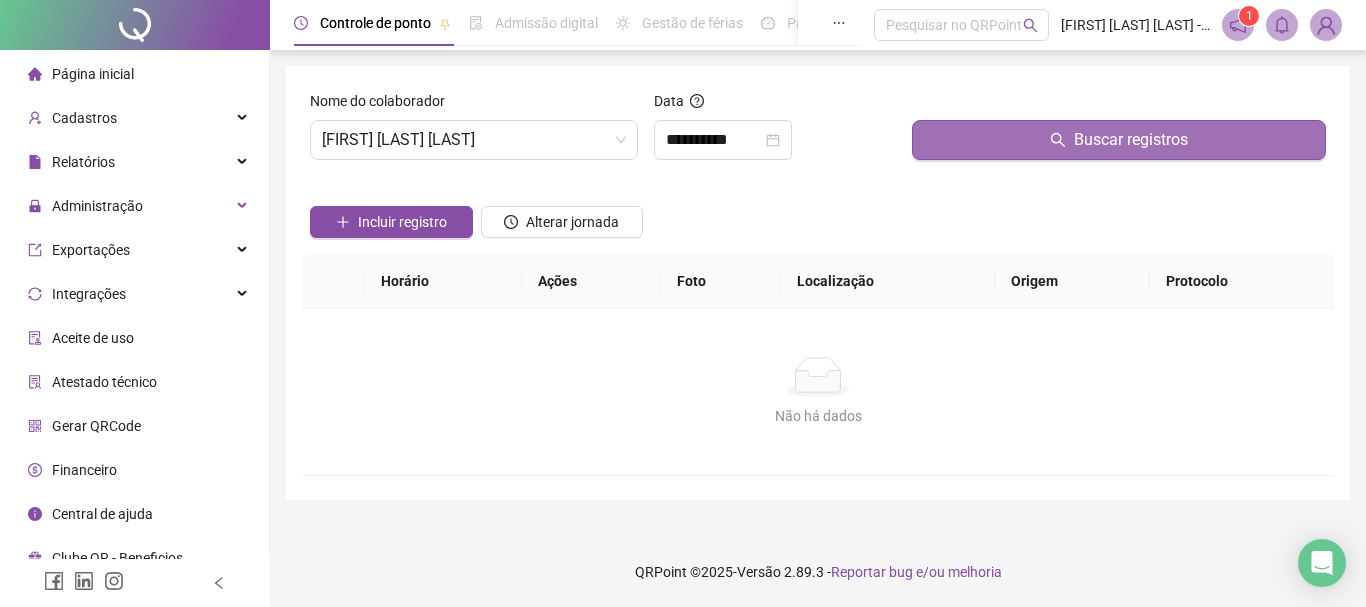 click on "Buscar registros" at bounding box center (1119, 140) 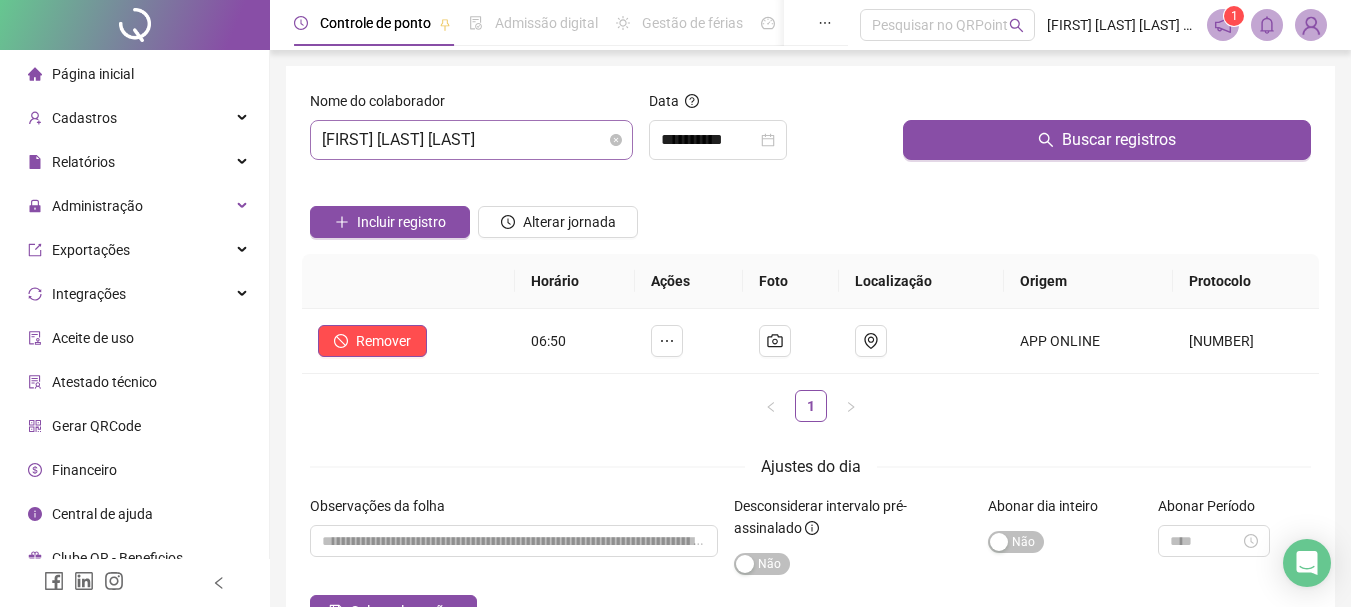 click on "[FIRST] [LAST] [LAST]" at bounding box center [471, 140] 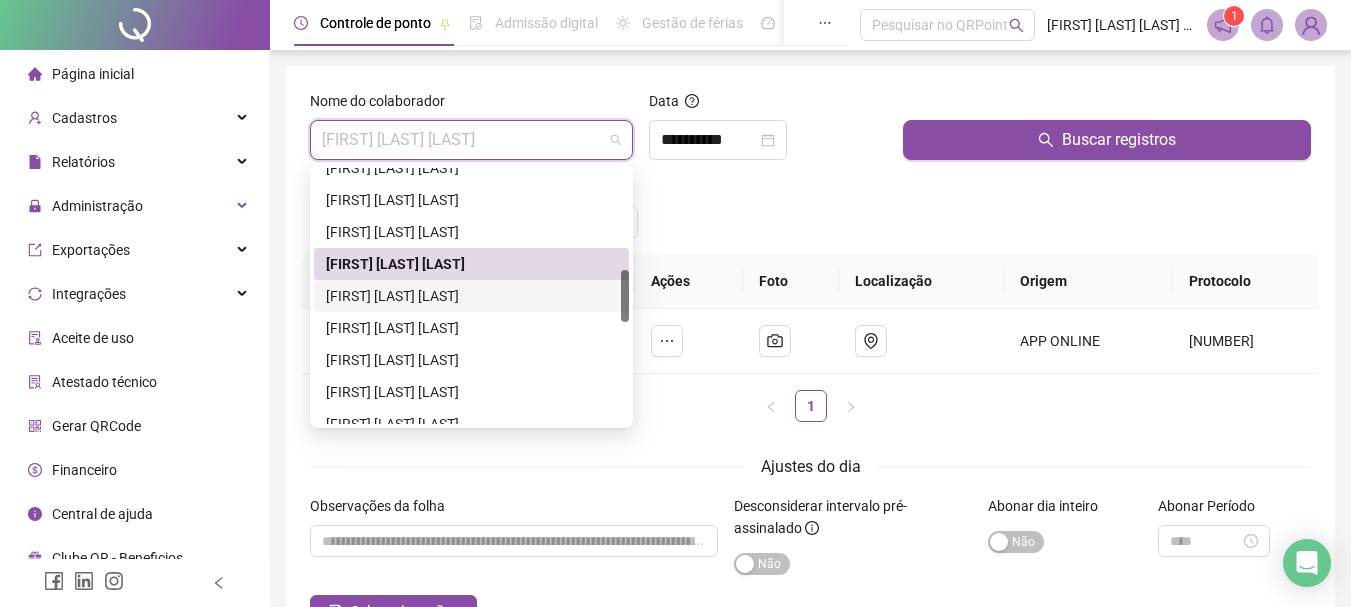 scroll, scrollTop: 396, scrollLeft: 0, axis: vertical 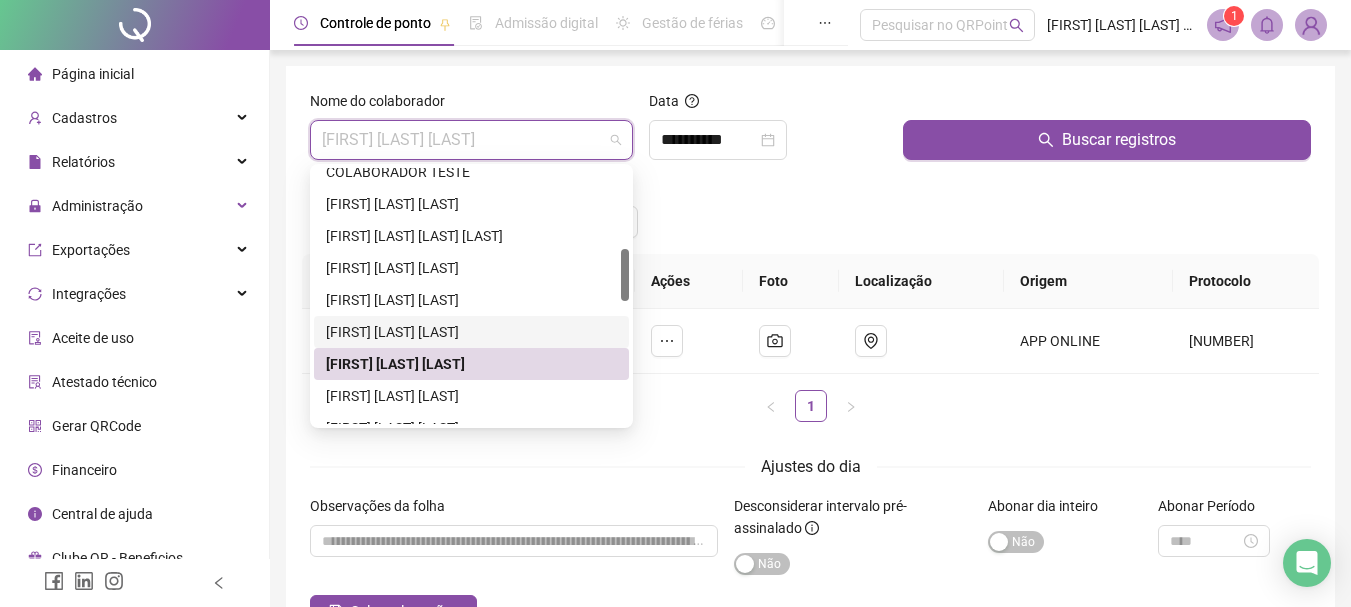 click on "[FIRST] [LAST] [LAST]" at bounding box center [471, 332] 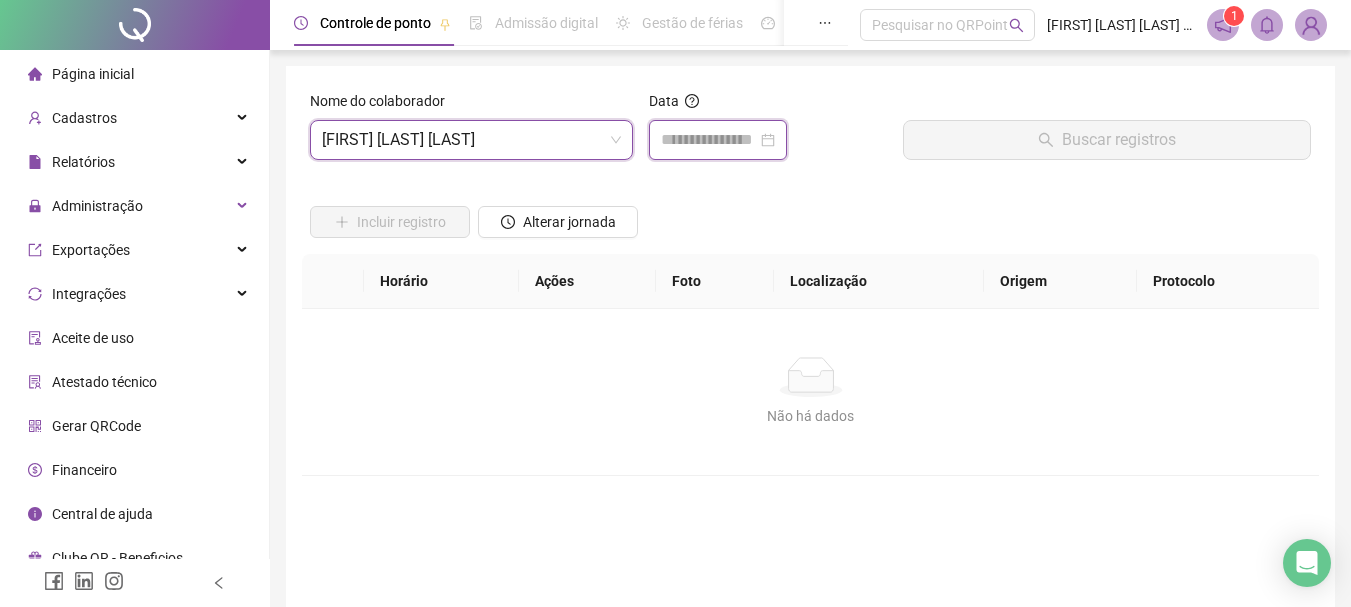 click at bounding box center (709, 140) 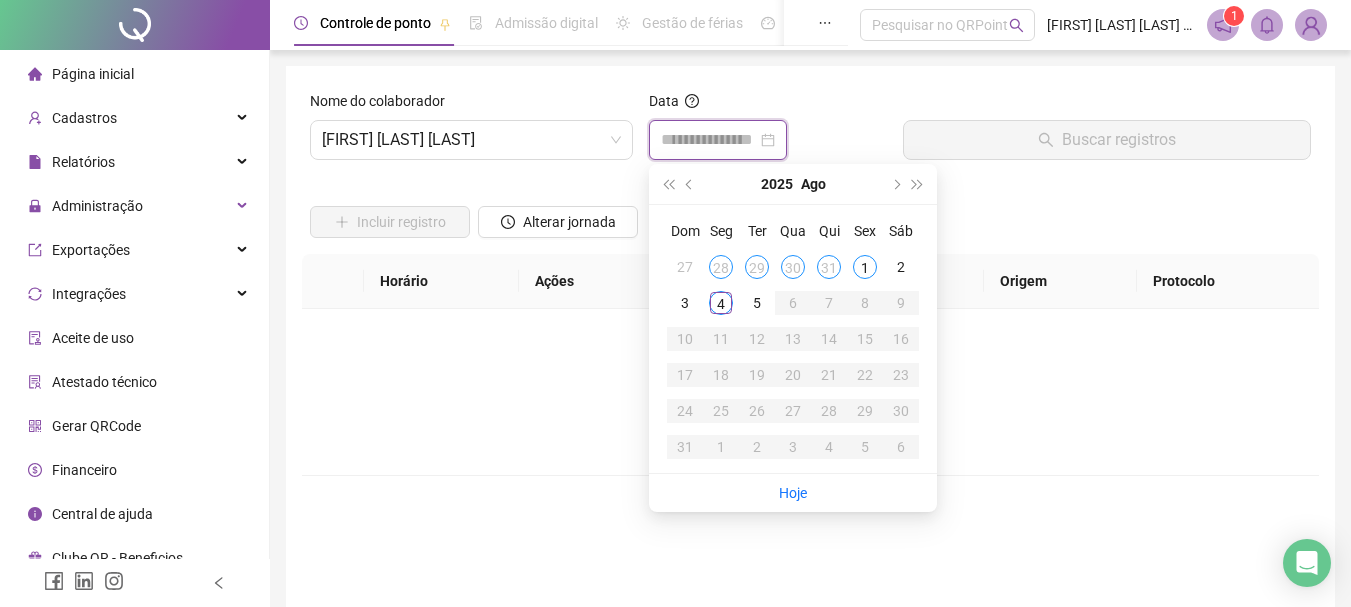 type on "**********" 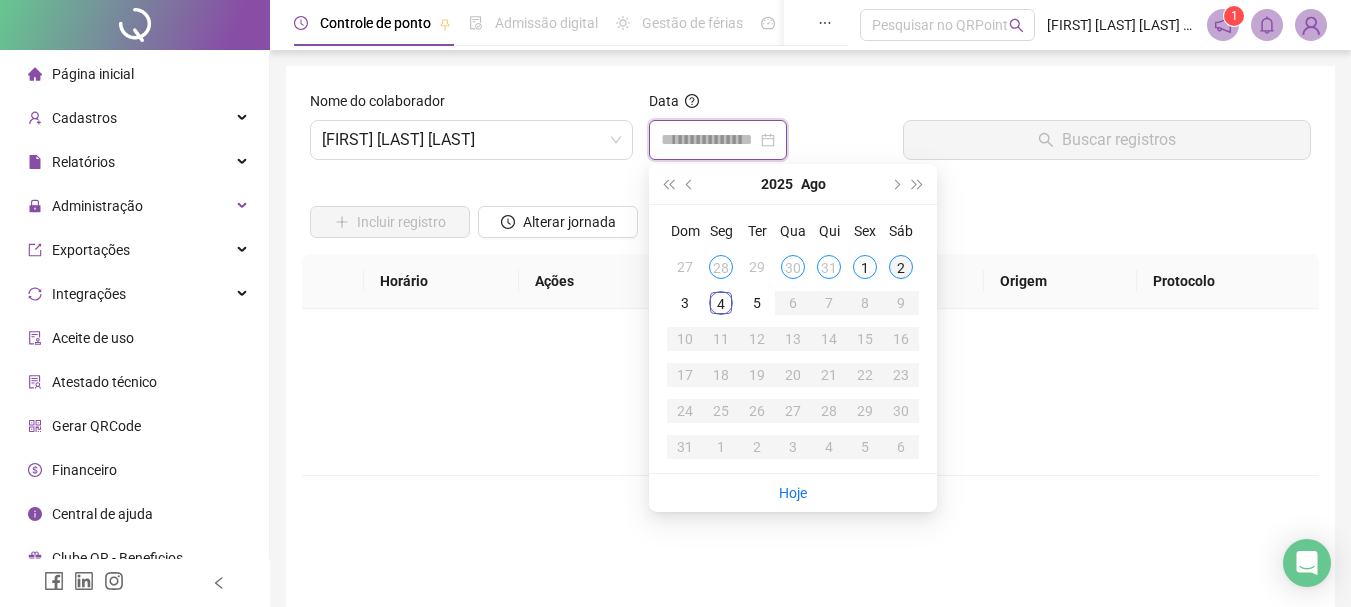 type on "**********" 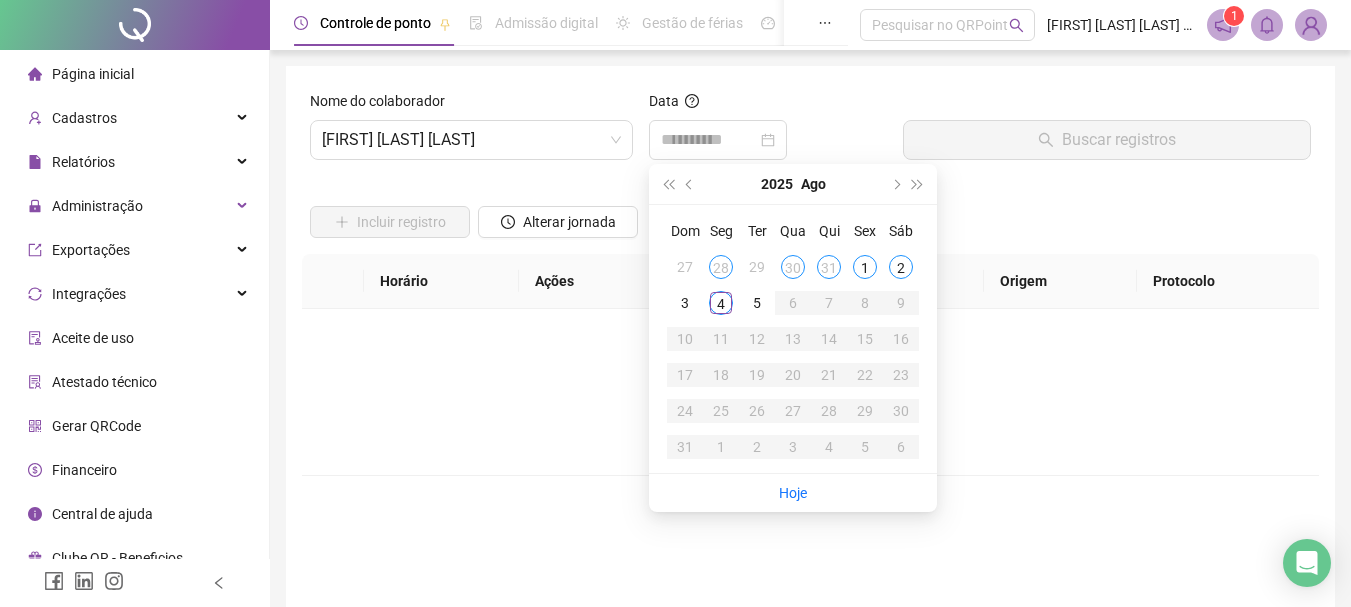 drag, startPoint x: 904, startPoint y: 270, endPoint x: 913, endPoint y: 252, distance: 20.12461 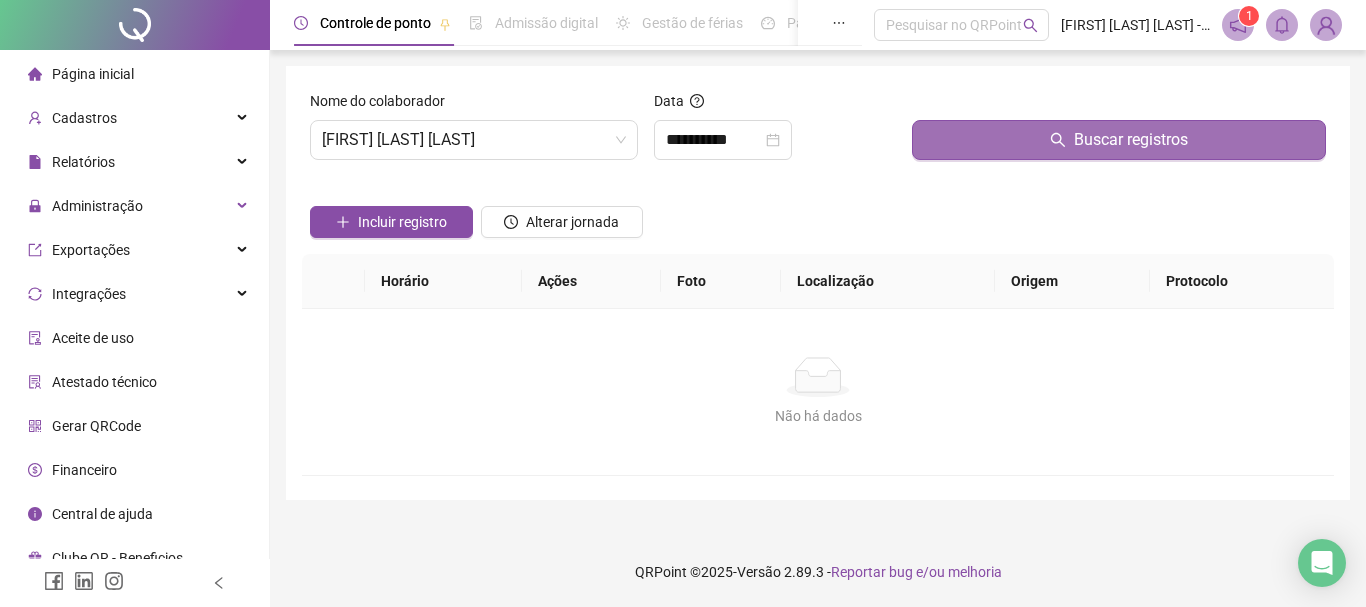 click on "Buscar registros" at bounding box center (1131, 140) 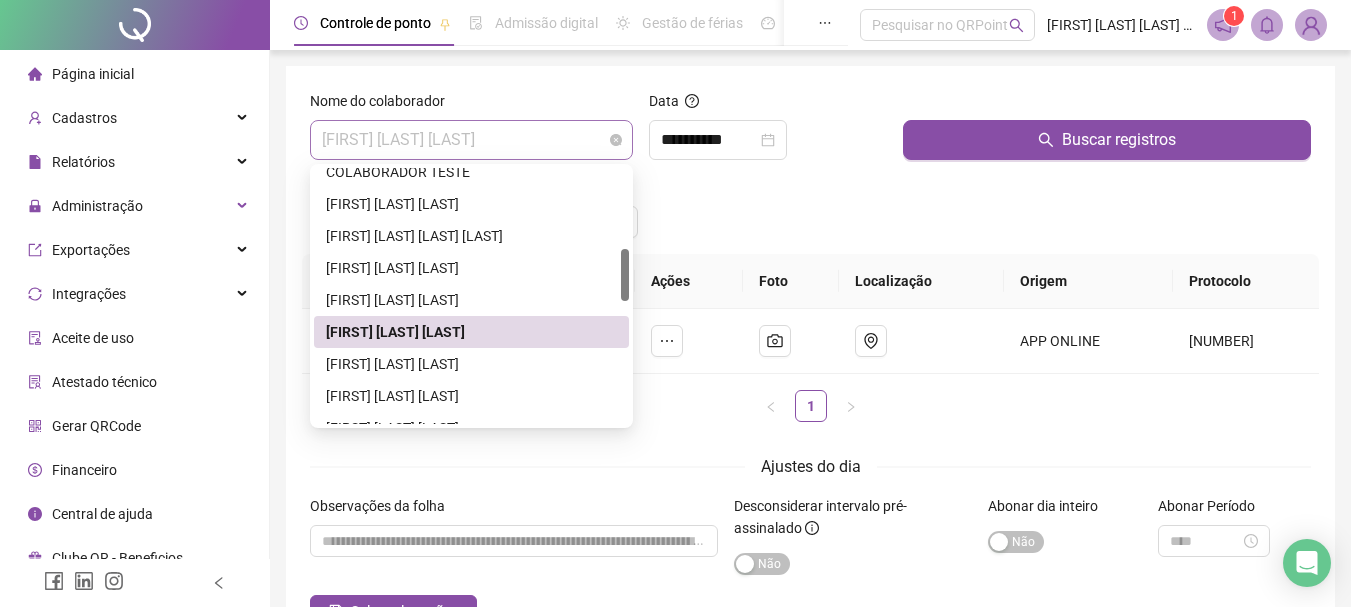 click on "[FIRST] [LAST] [LAST]" at bounding box center (471, 140) 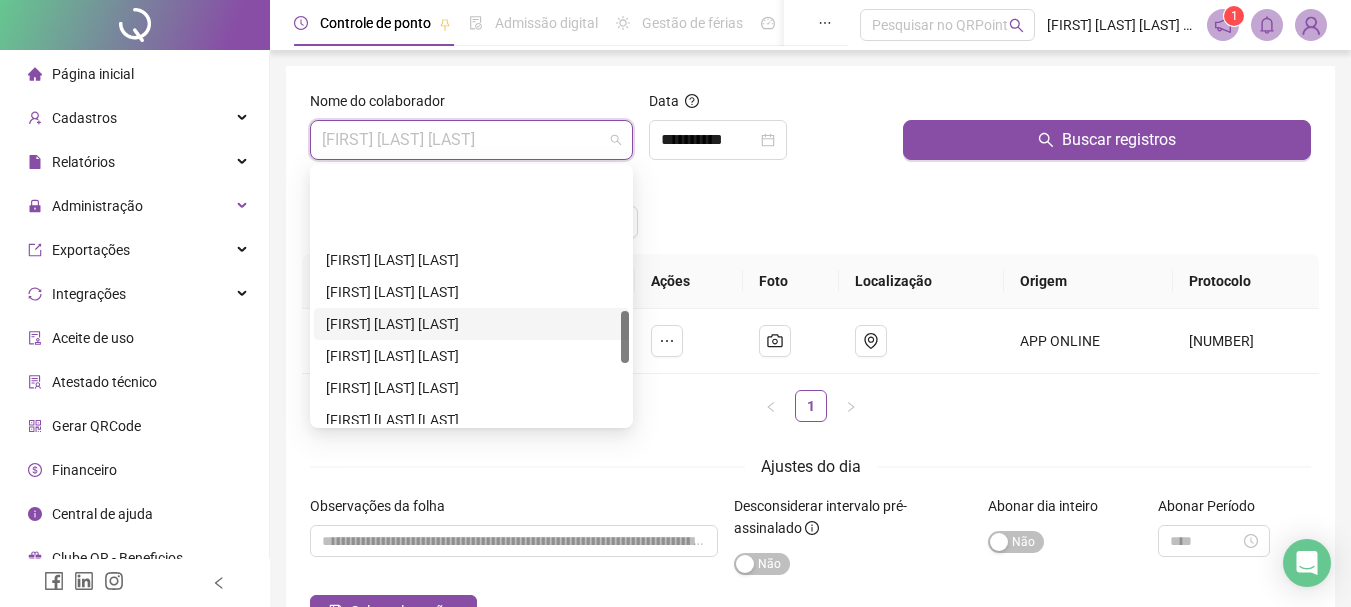 scroll, scrollTop: 696, scrollLeft: 0, axis: vertical 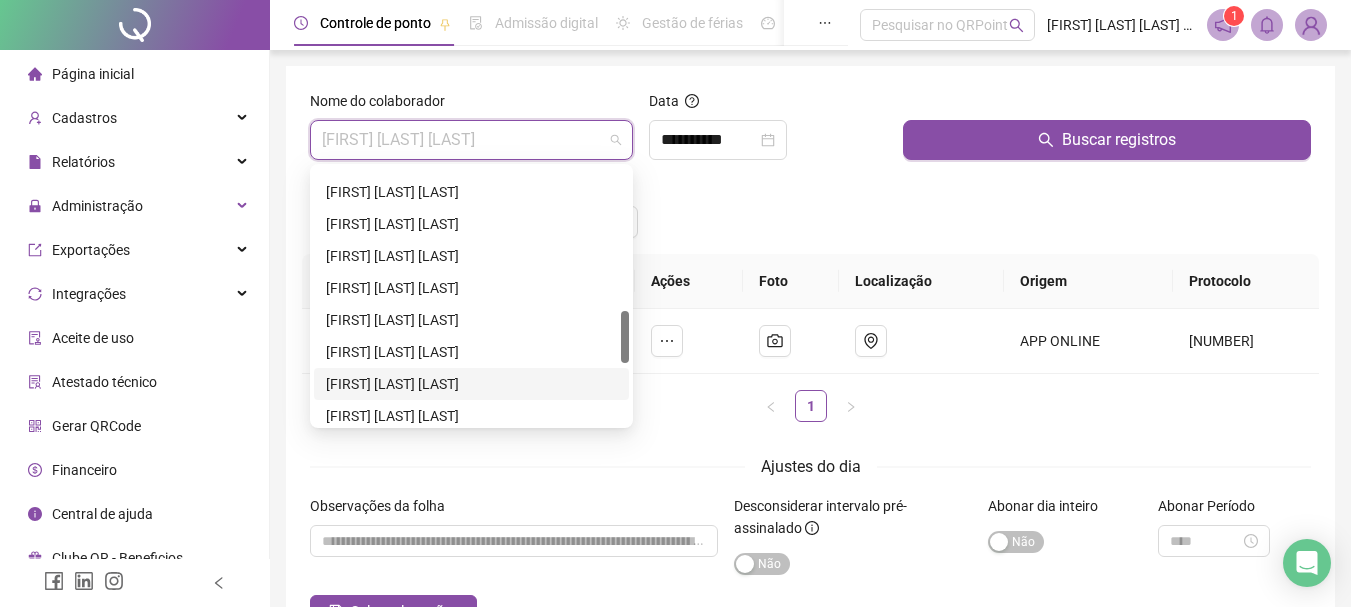 click on "[FIRST] [LAST] [LAST]" at bounding box center [471, 384] 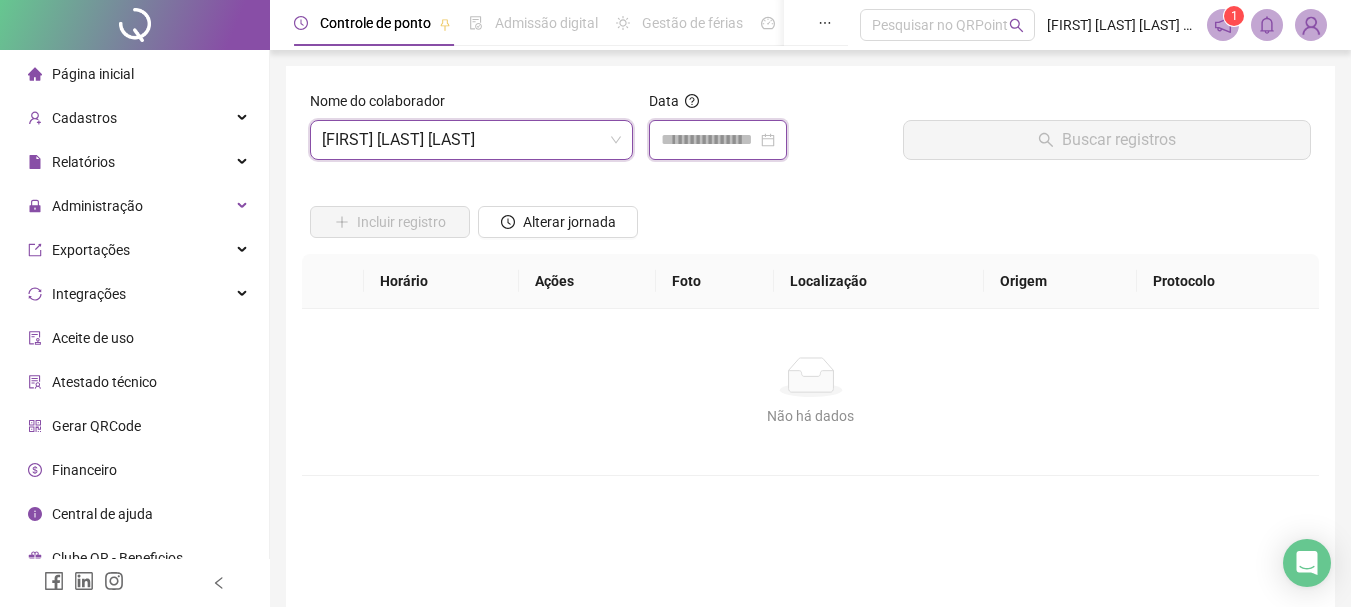 click at bounding box center [709, 140] 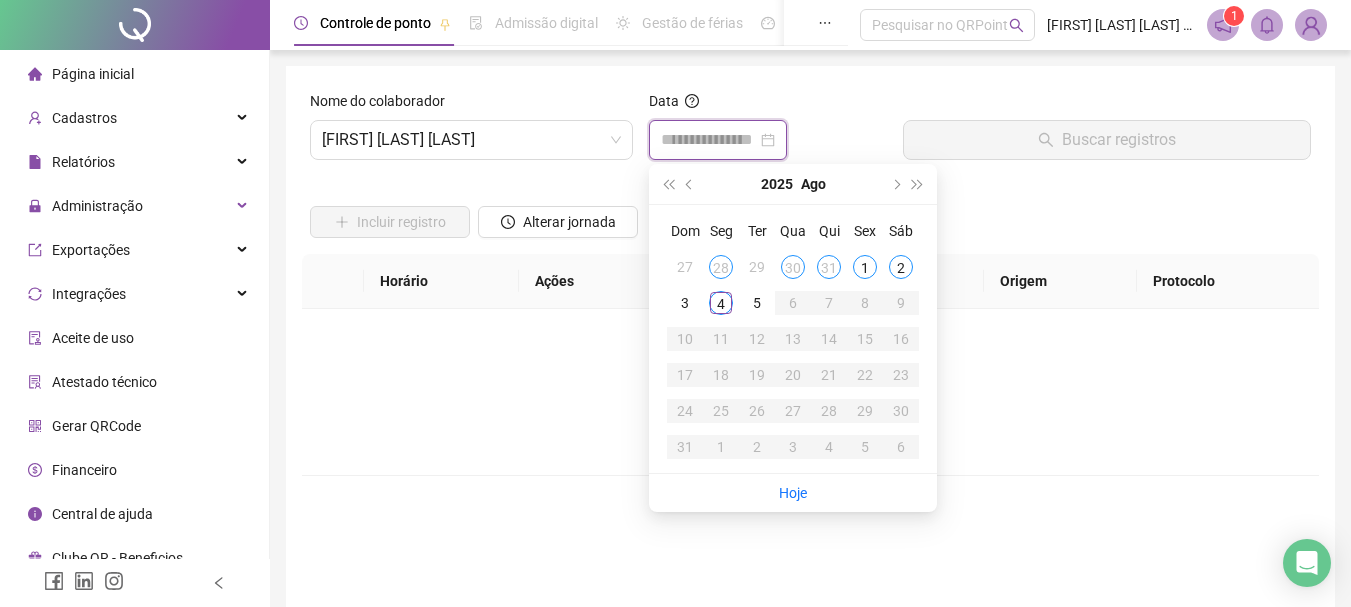 type on "**********" 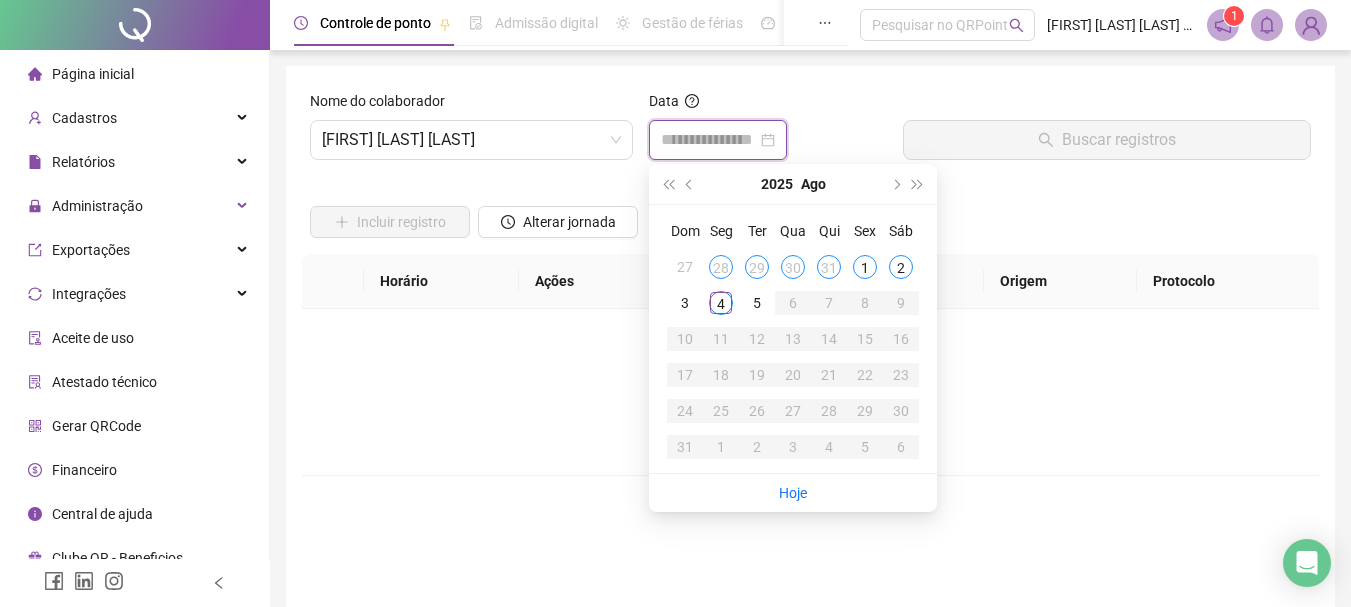 type on "**********" 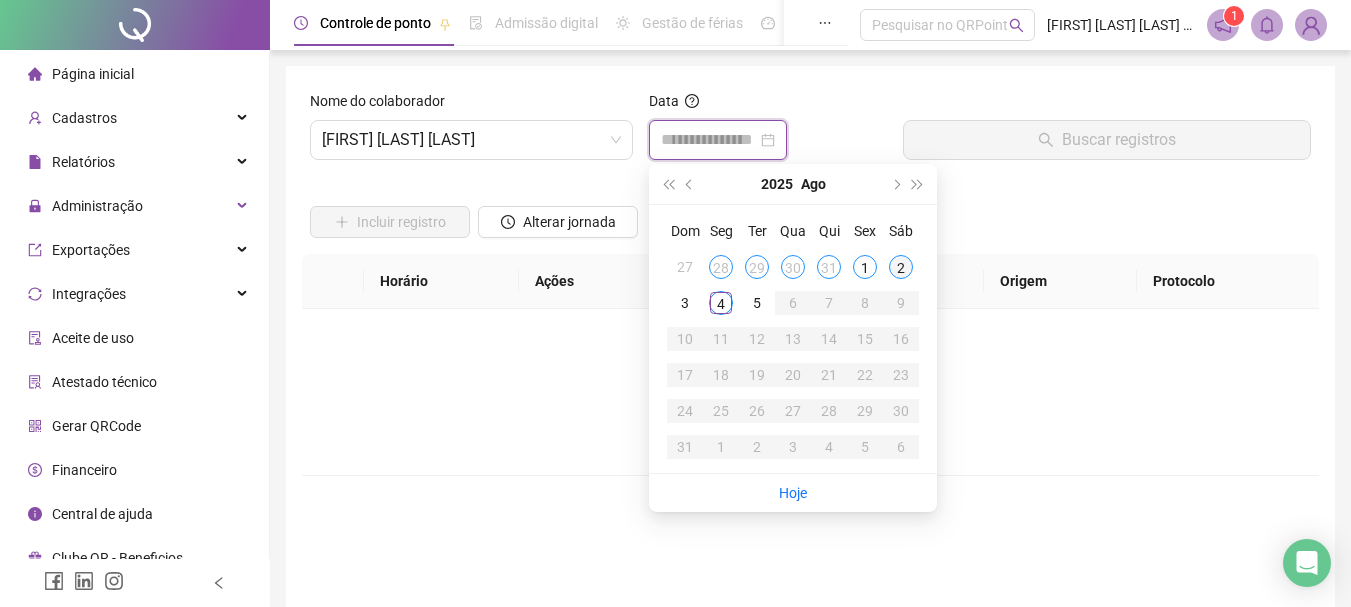 type on "**********" 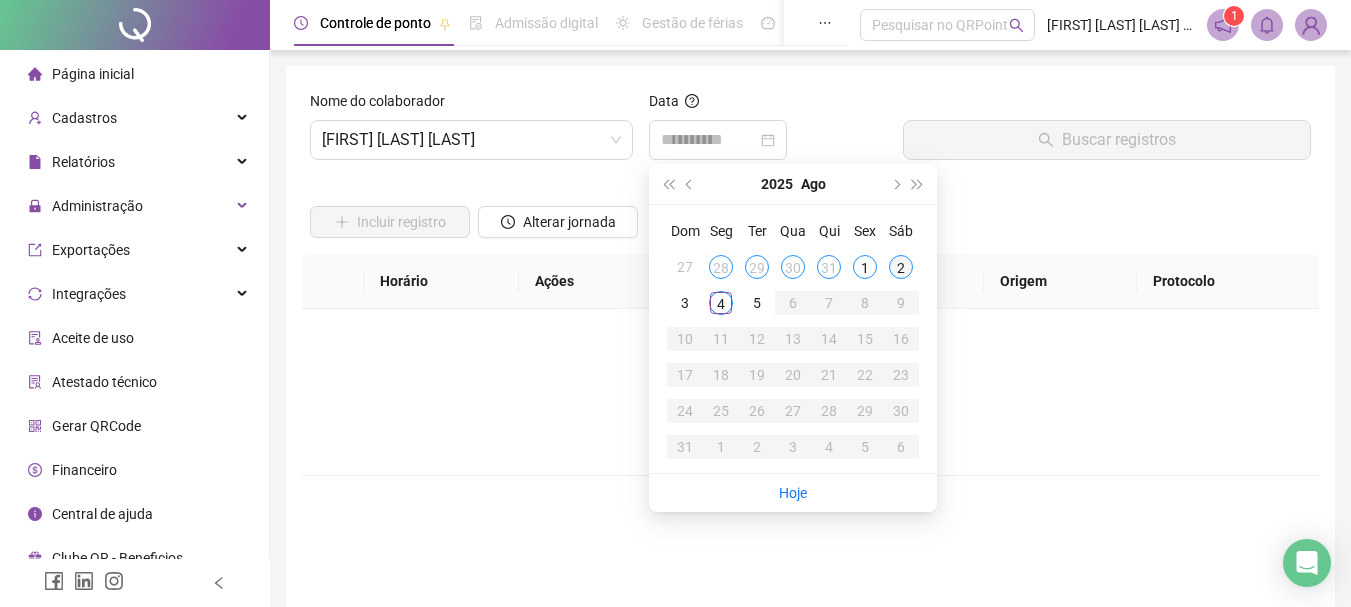 click on "2" at bounding box center (901, 267) 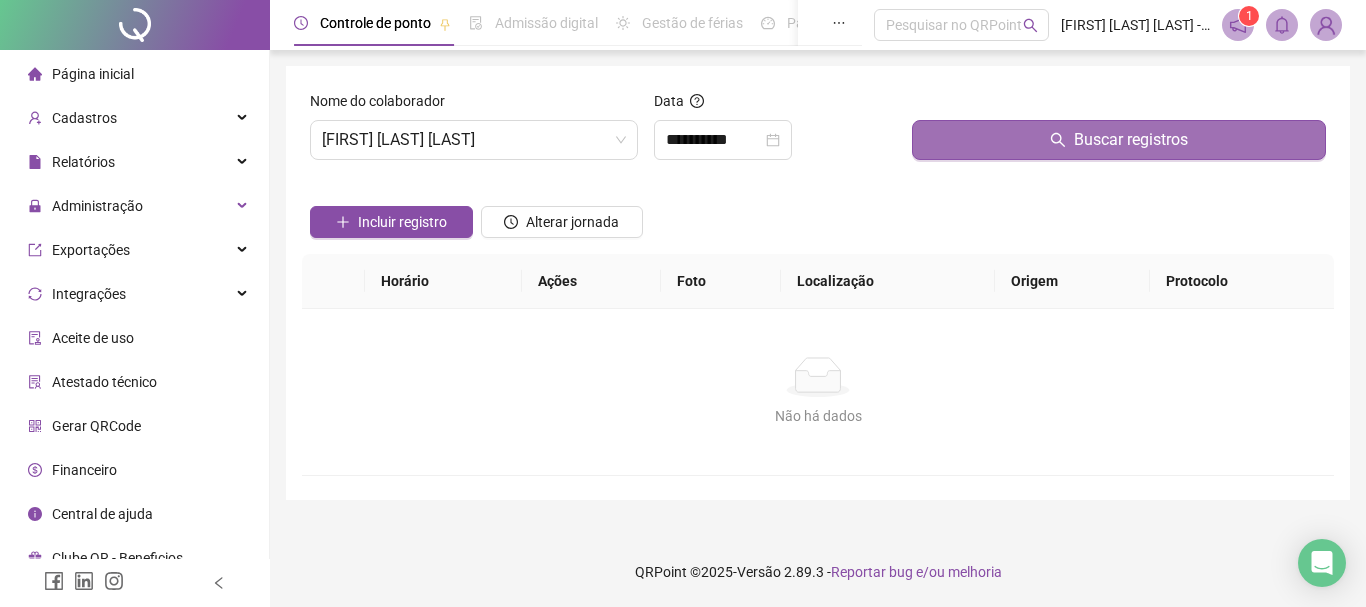 click on "Buscar registros" at bounding box center [1131, 140] 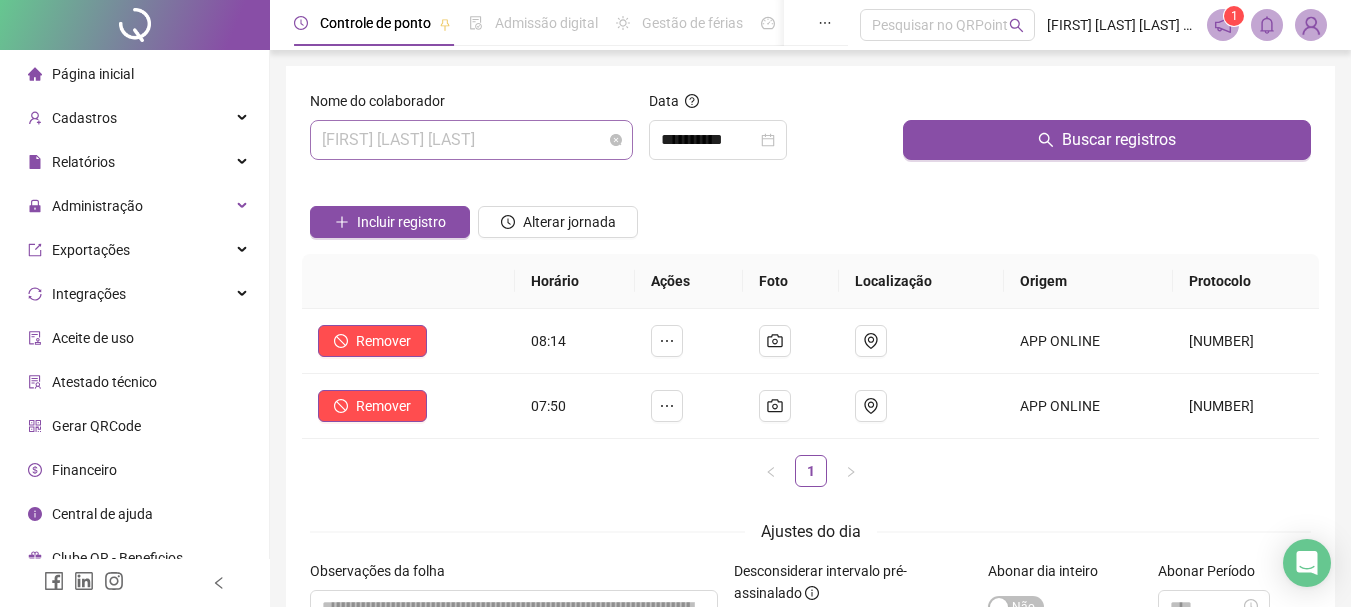 click on "[FIRST] [LAST] [LAST]" at bounding box center (471, 140) 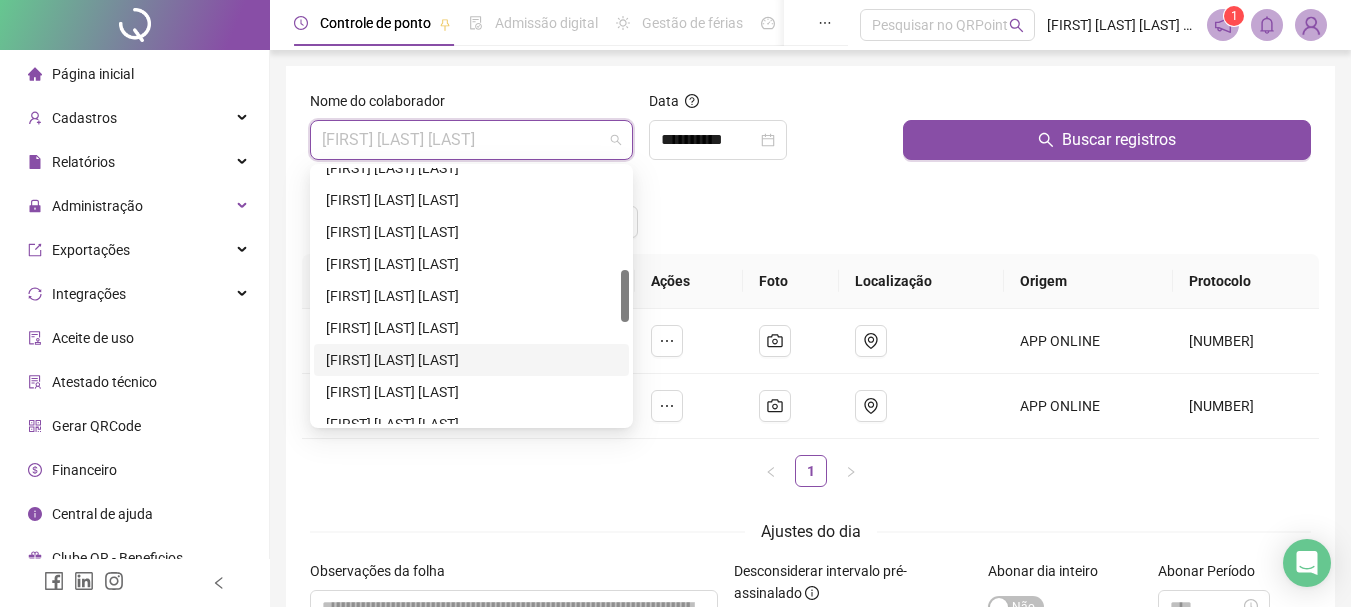 scroll, scrollTop: 296, scrollLeft: 0, axis: vertical 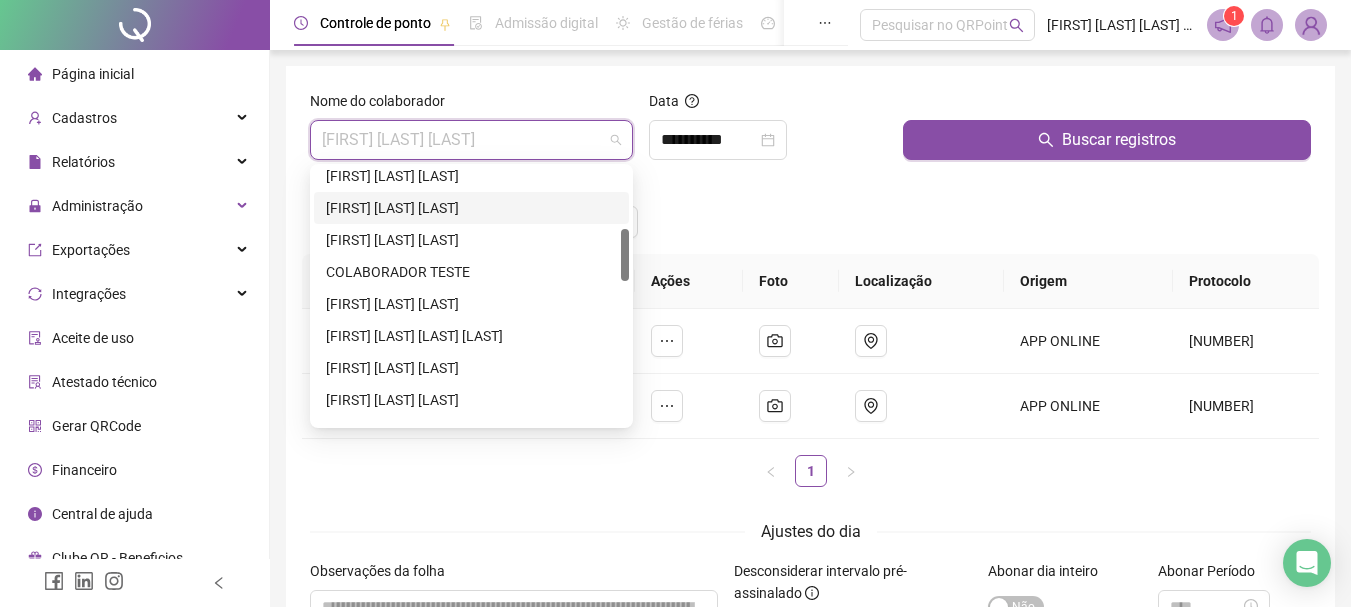 click on "[FIRST] [LAST] [LAST] [LAST]" at bounding box center [471, 208] 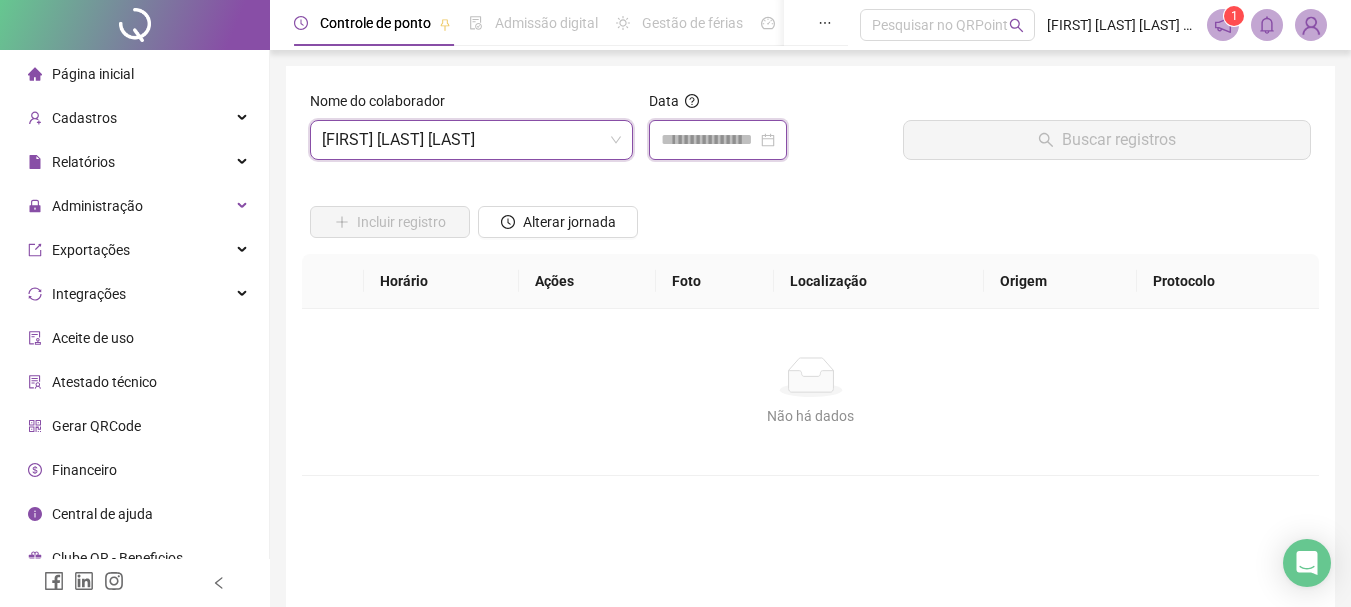 click at bounding box center [709, 140] 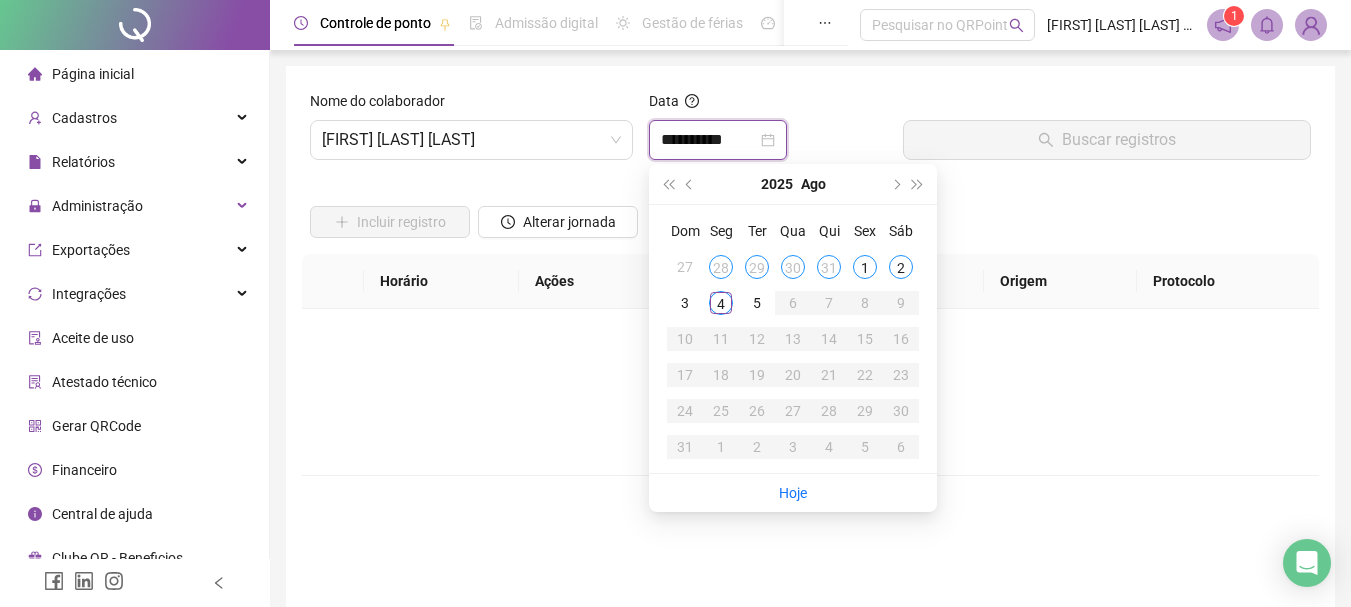 type on "**********" 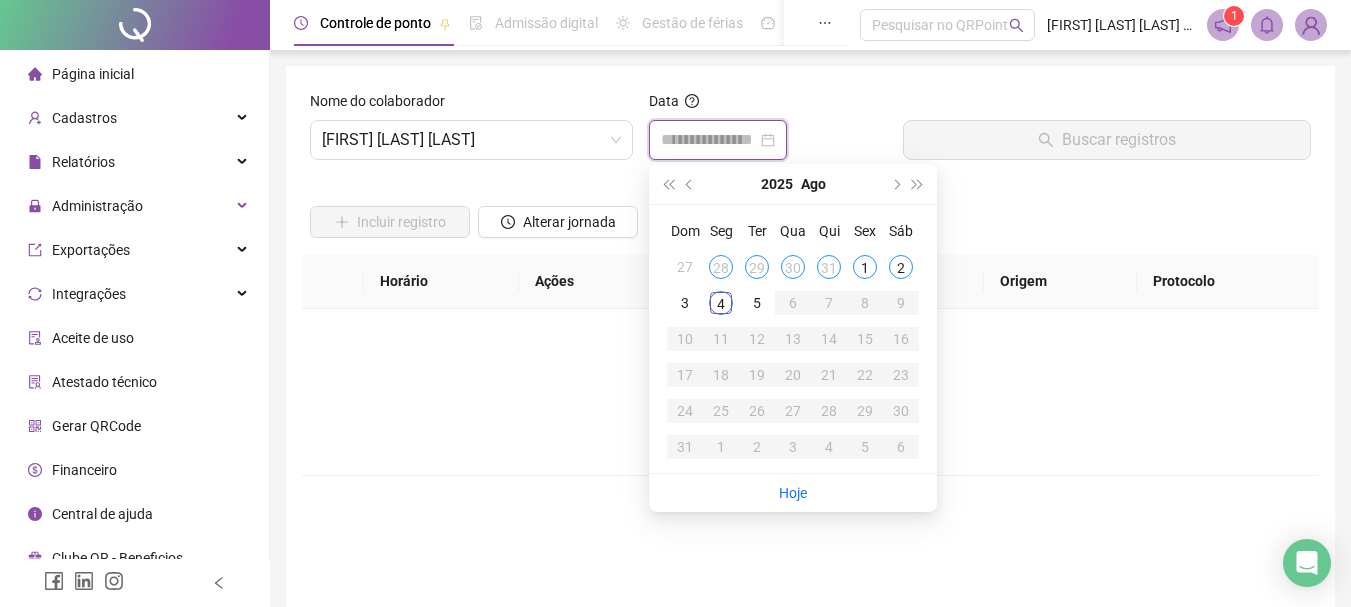 type on "**********" 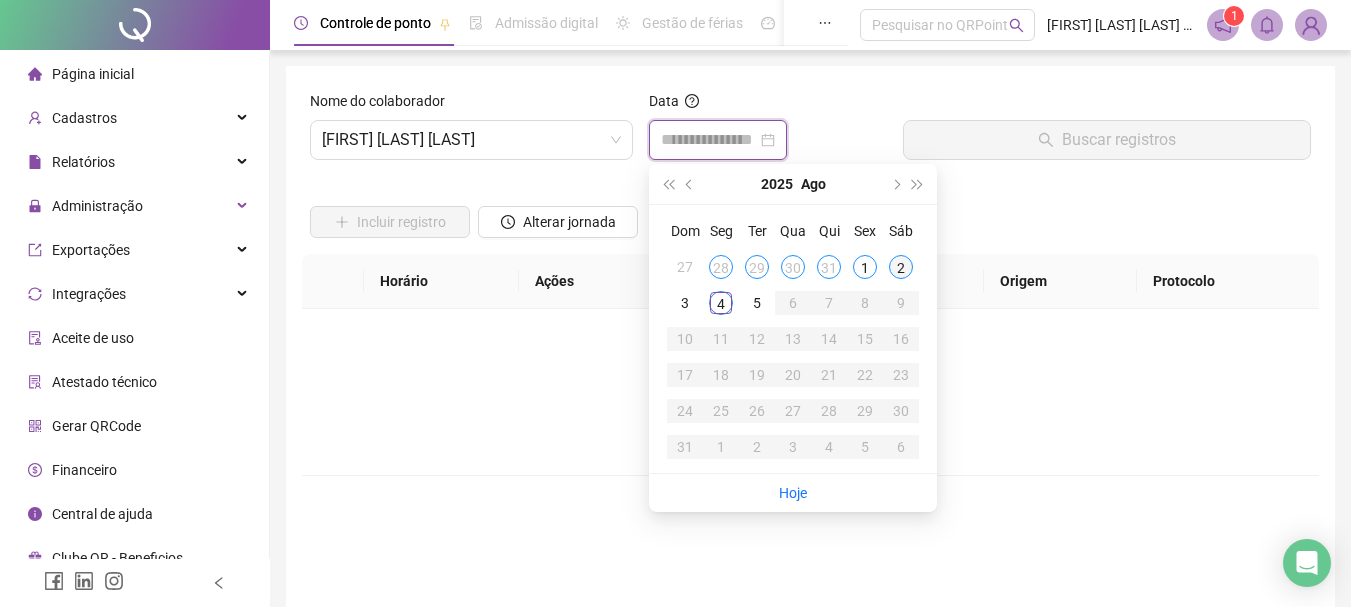 type on "**********" 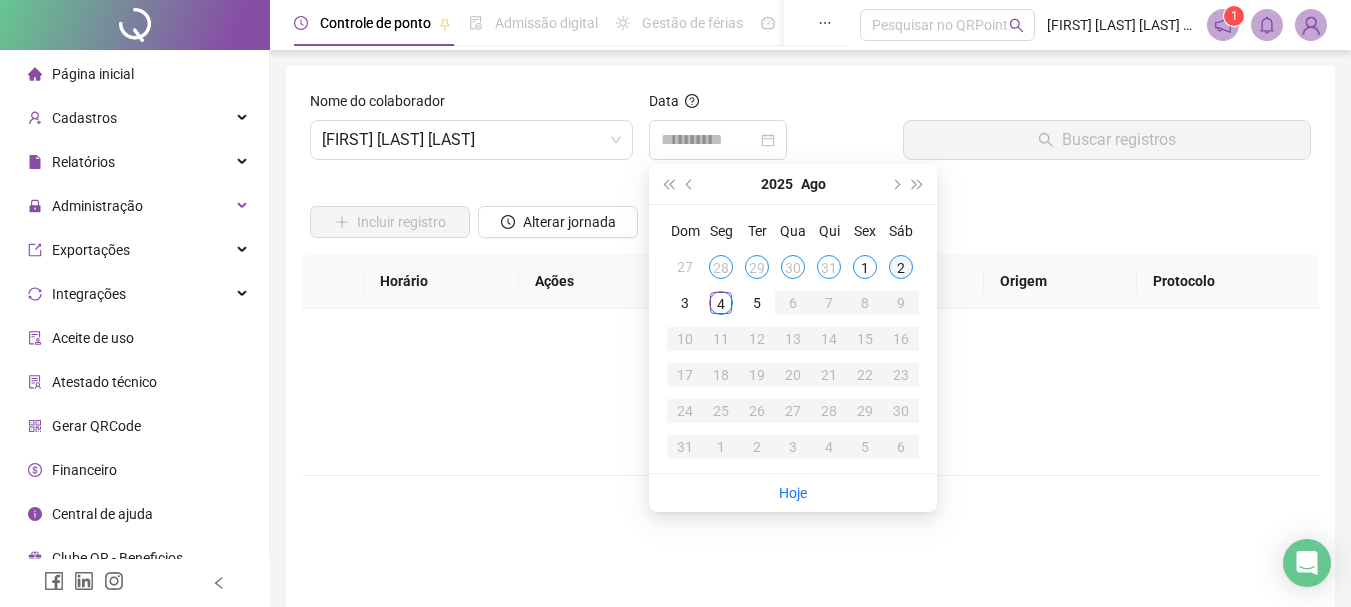 click on "2" at bounding box center [901, 267] 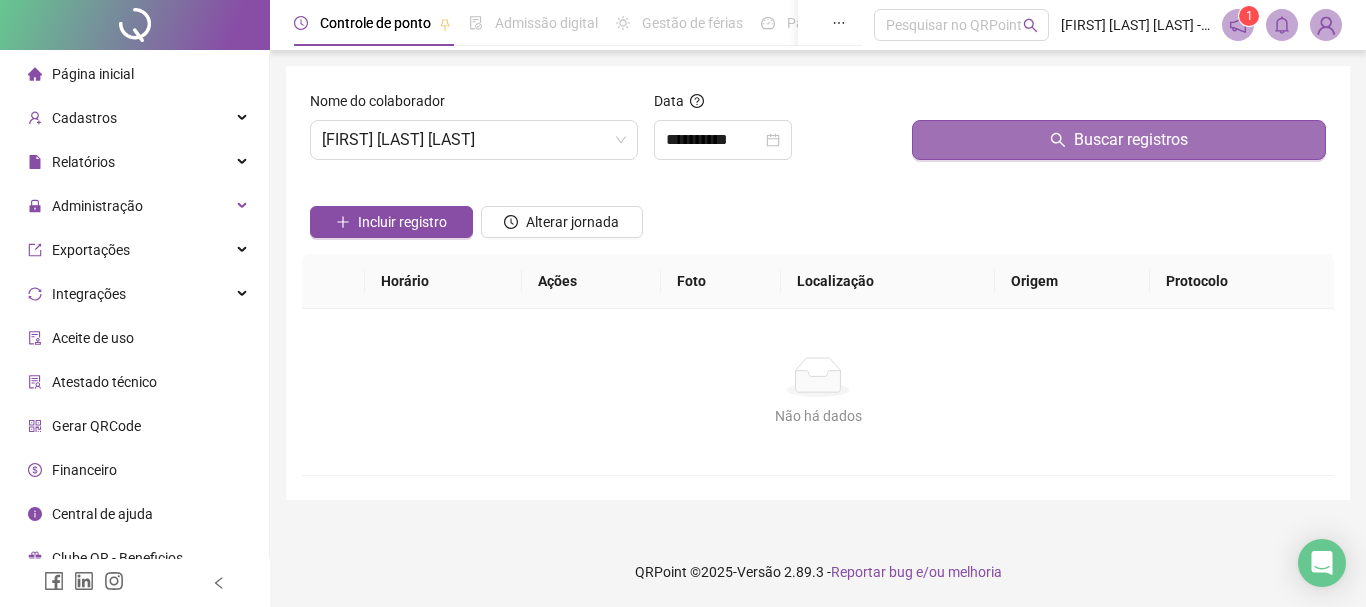 click on "Buscar registros" at bounding box center [1119, 140] 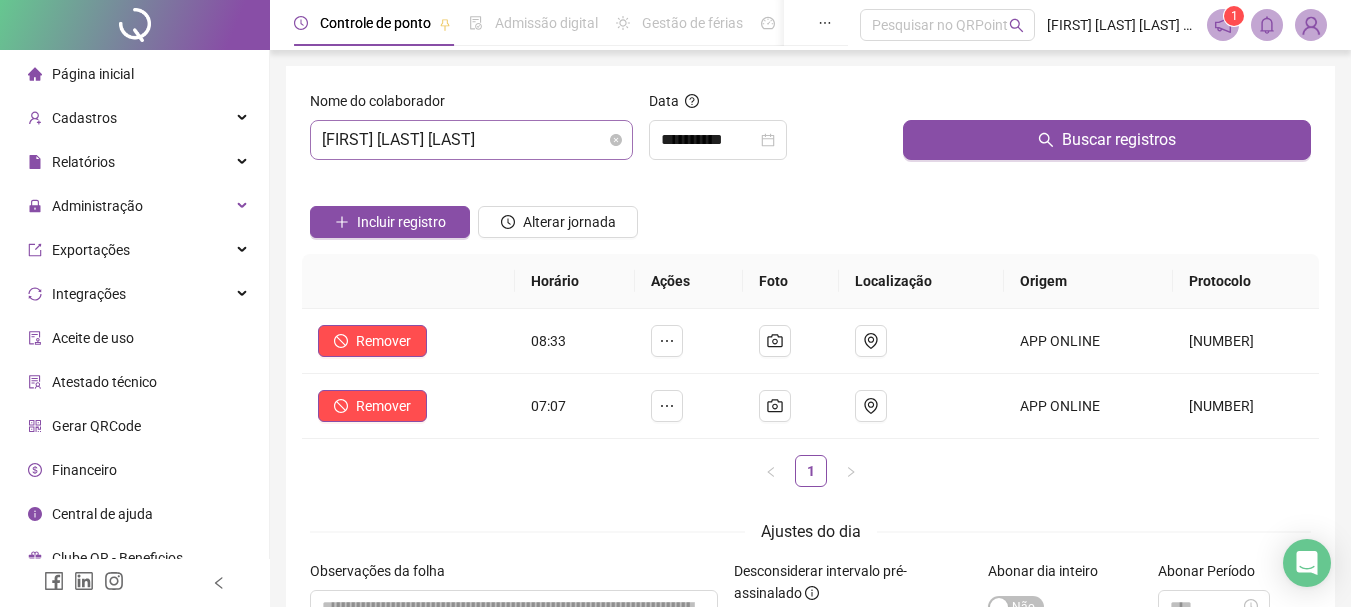 click on "[FIRST] [LAST] [LAST] [LAST]" at bounding box center [471, 140] 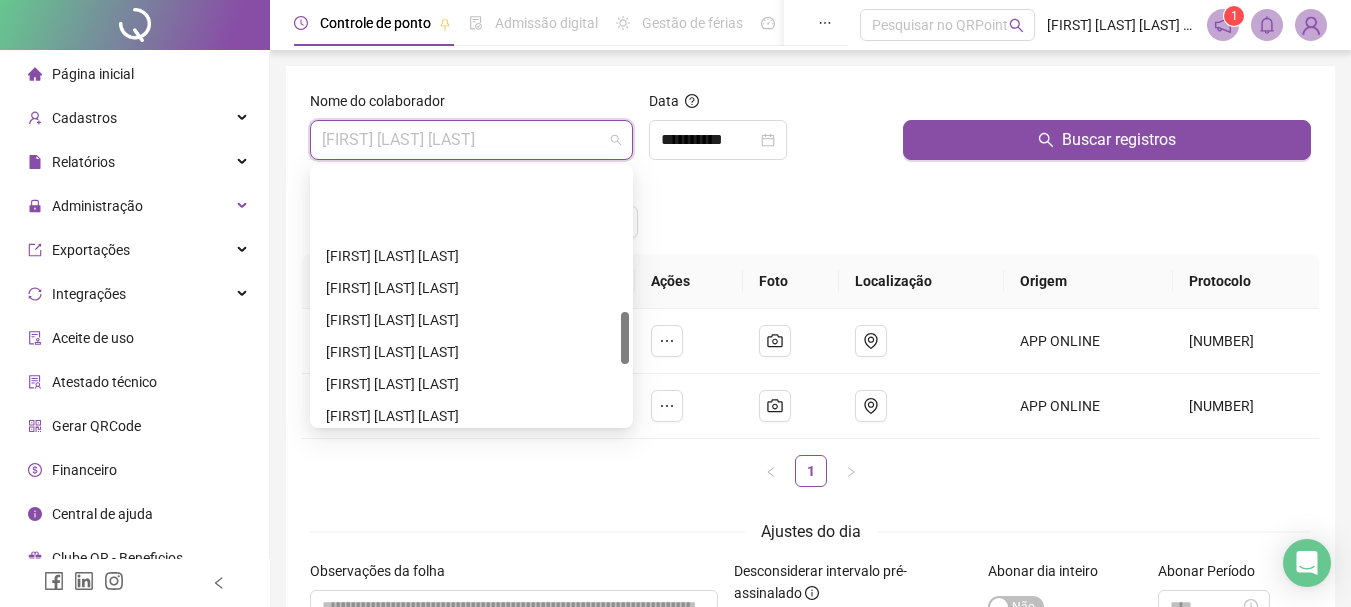 scroll, scrollTop: 992, scrollLeft: 0, axis: vertical 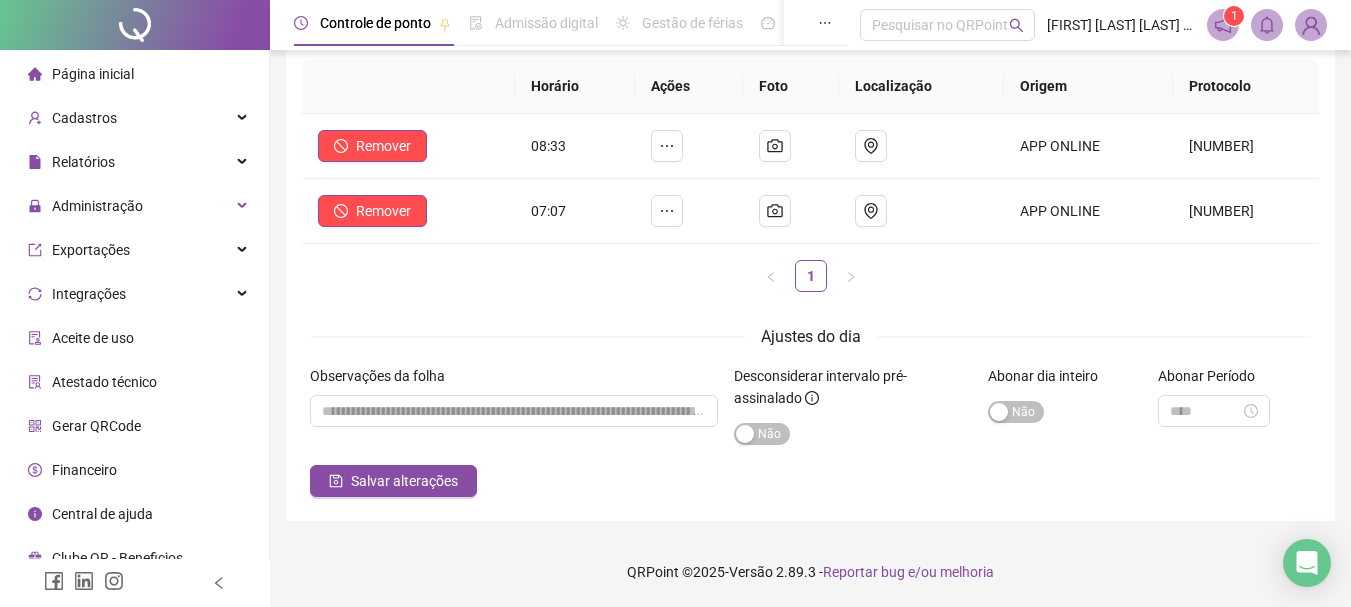 click on "Página inicial" at bounding box center (93, 74) 